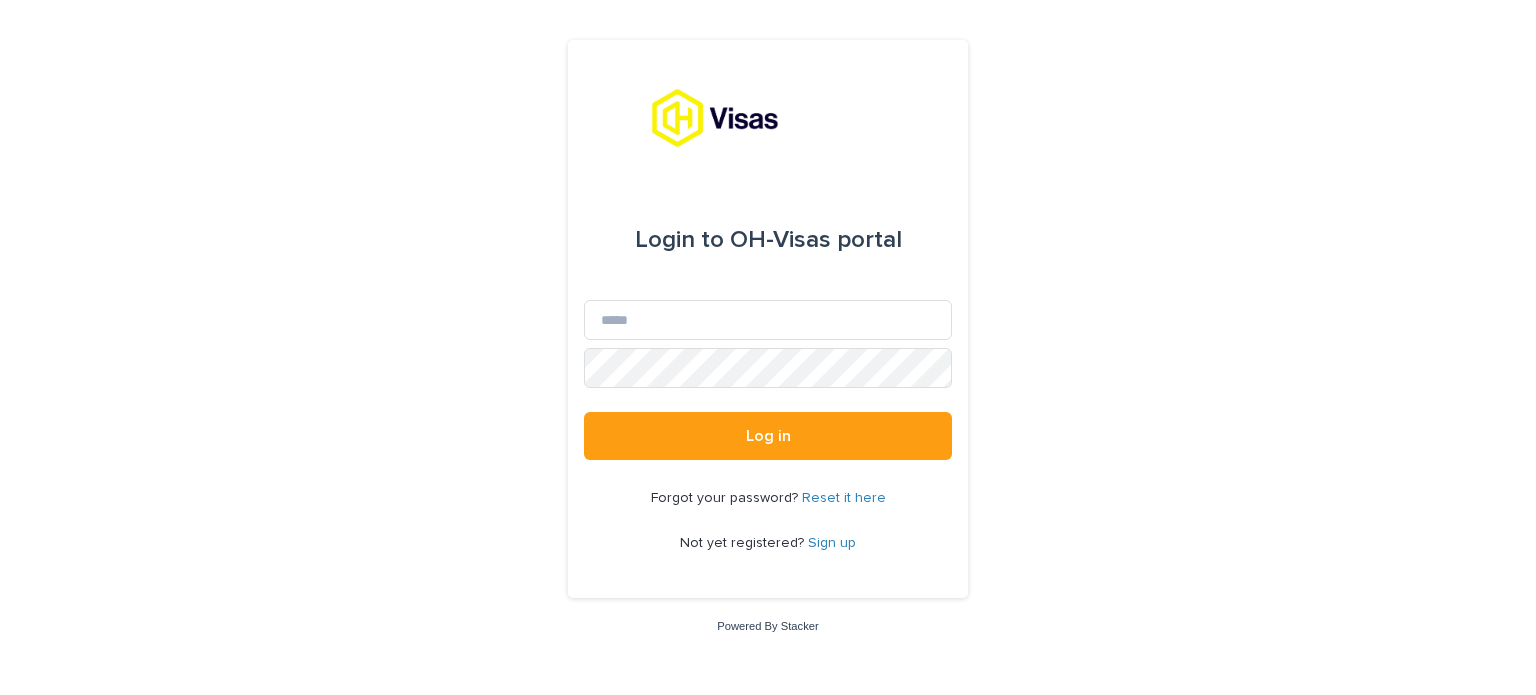 scroll, scrollTop: 0, scrollLeft: 0, axis: both 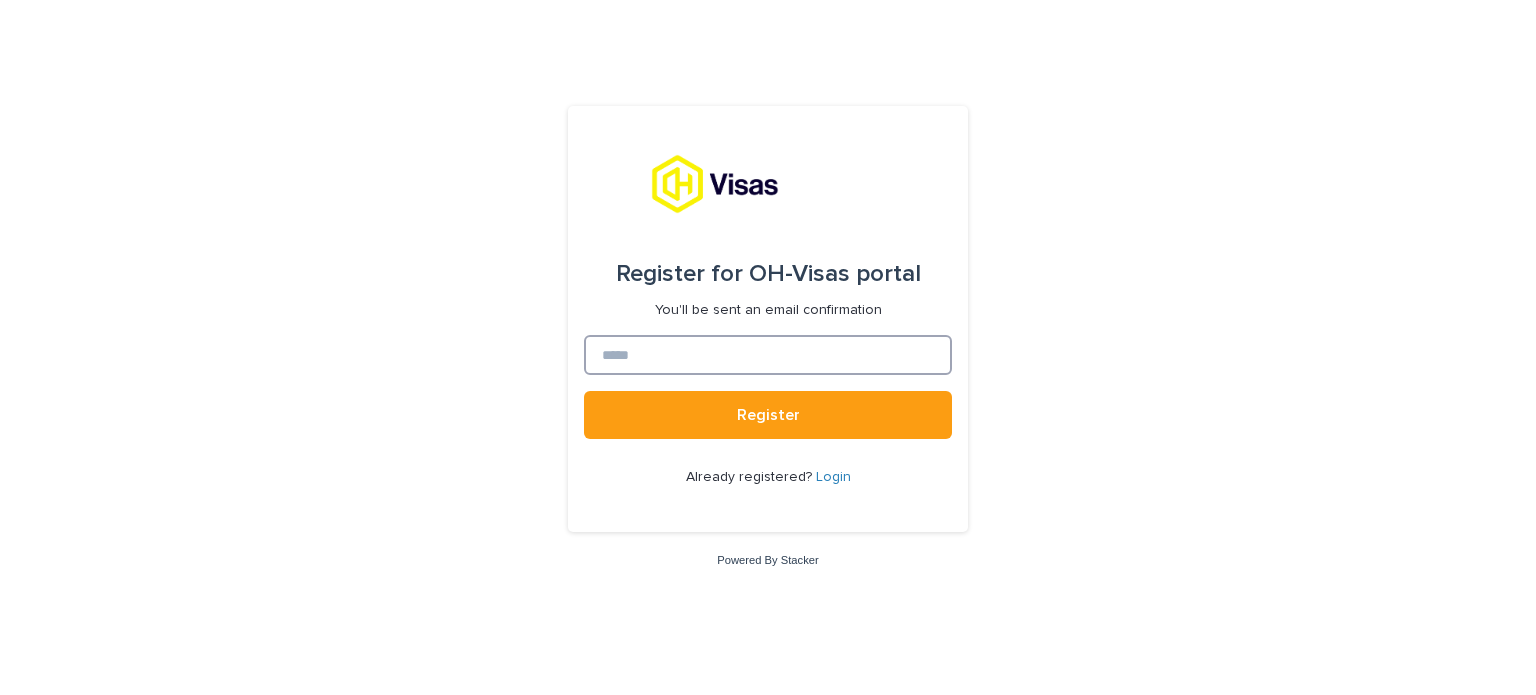 click at bounding box center [768, 355] 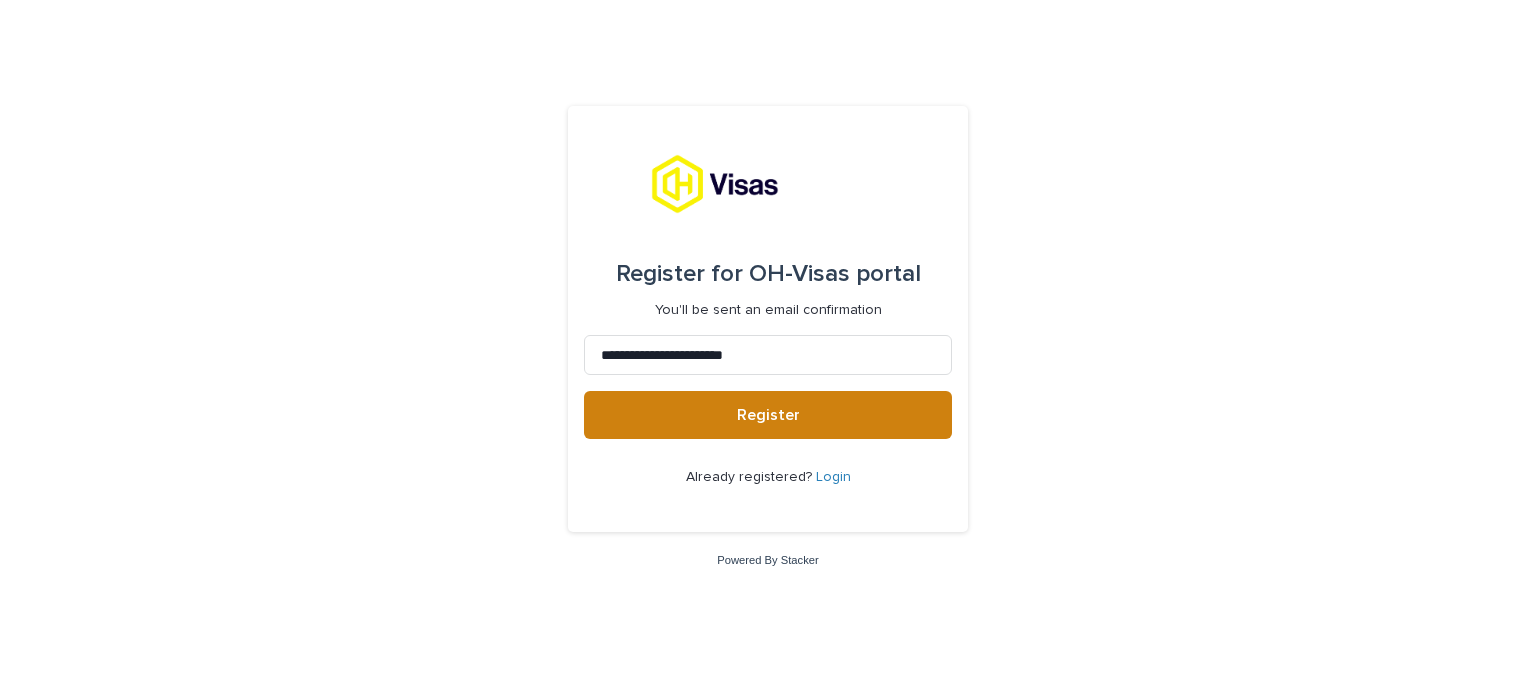 click on "Register" at bounding box center (768, 415) 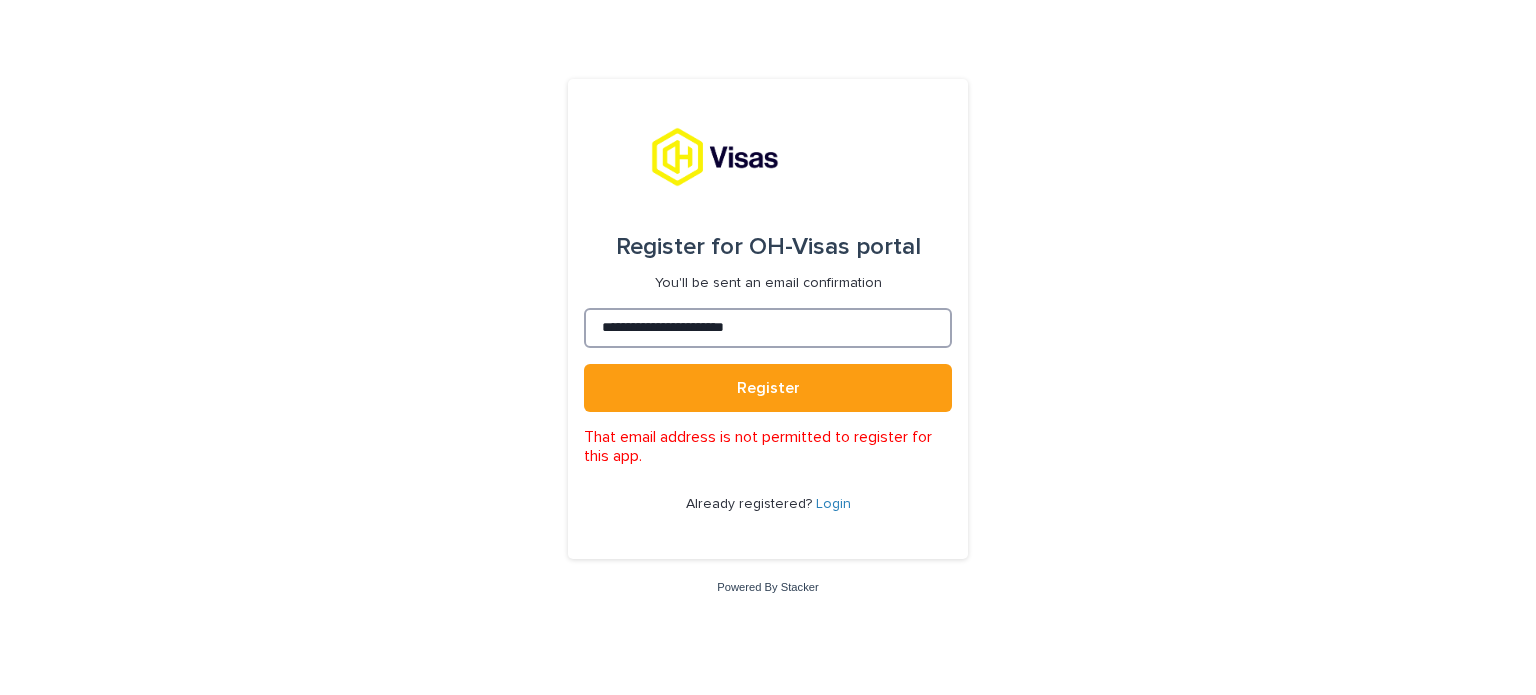 click on "**********" at bounding box center [768, 328] 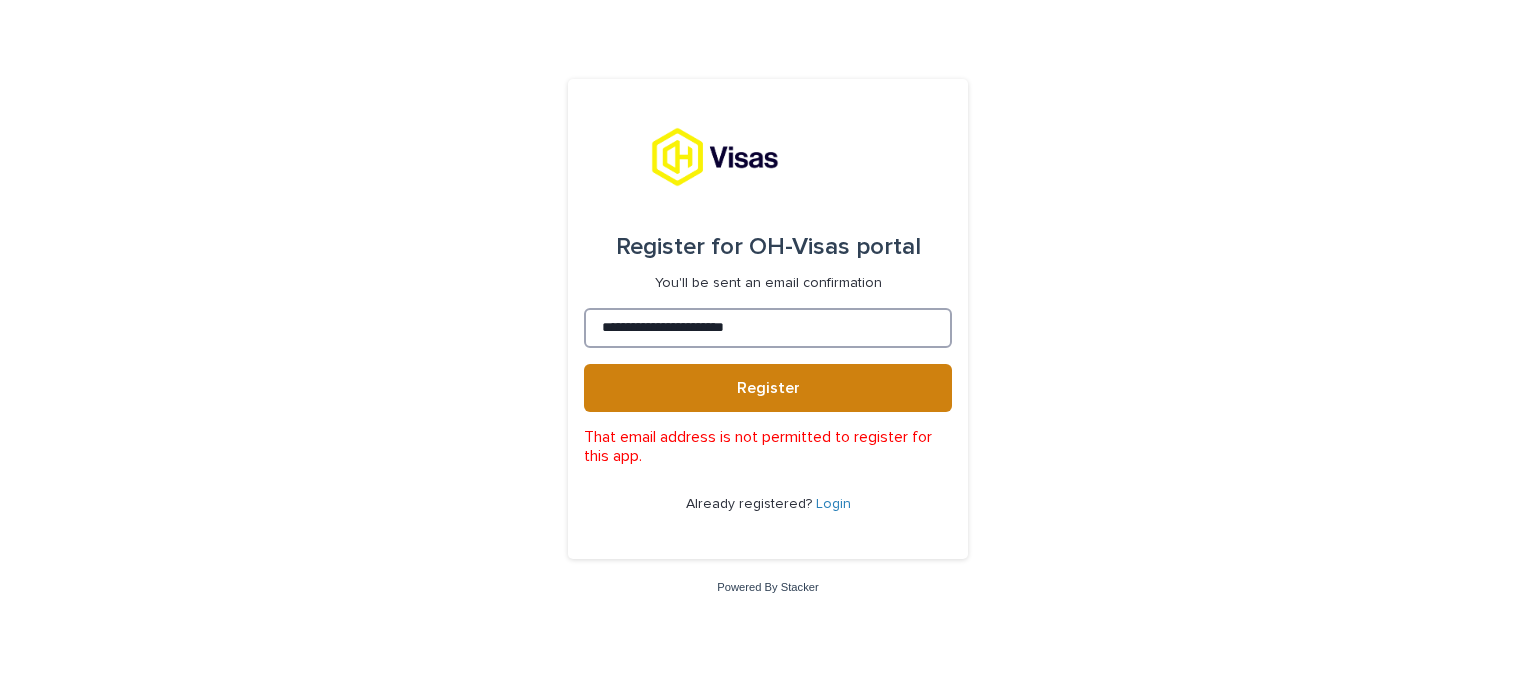 type on "**********" 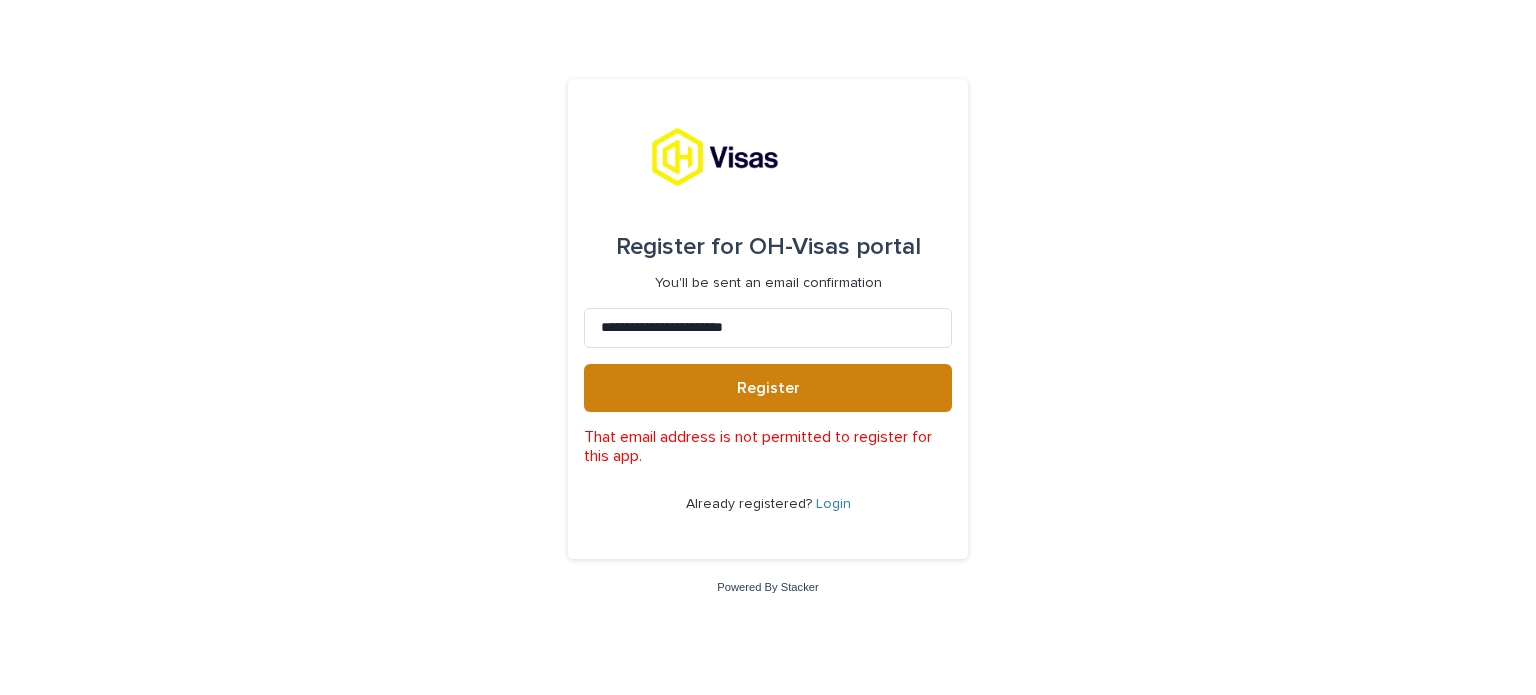 click on "Register" at bounding box center [768, 388] 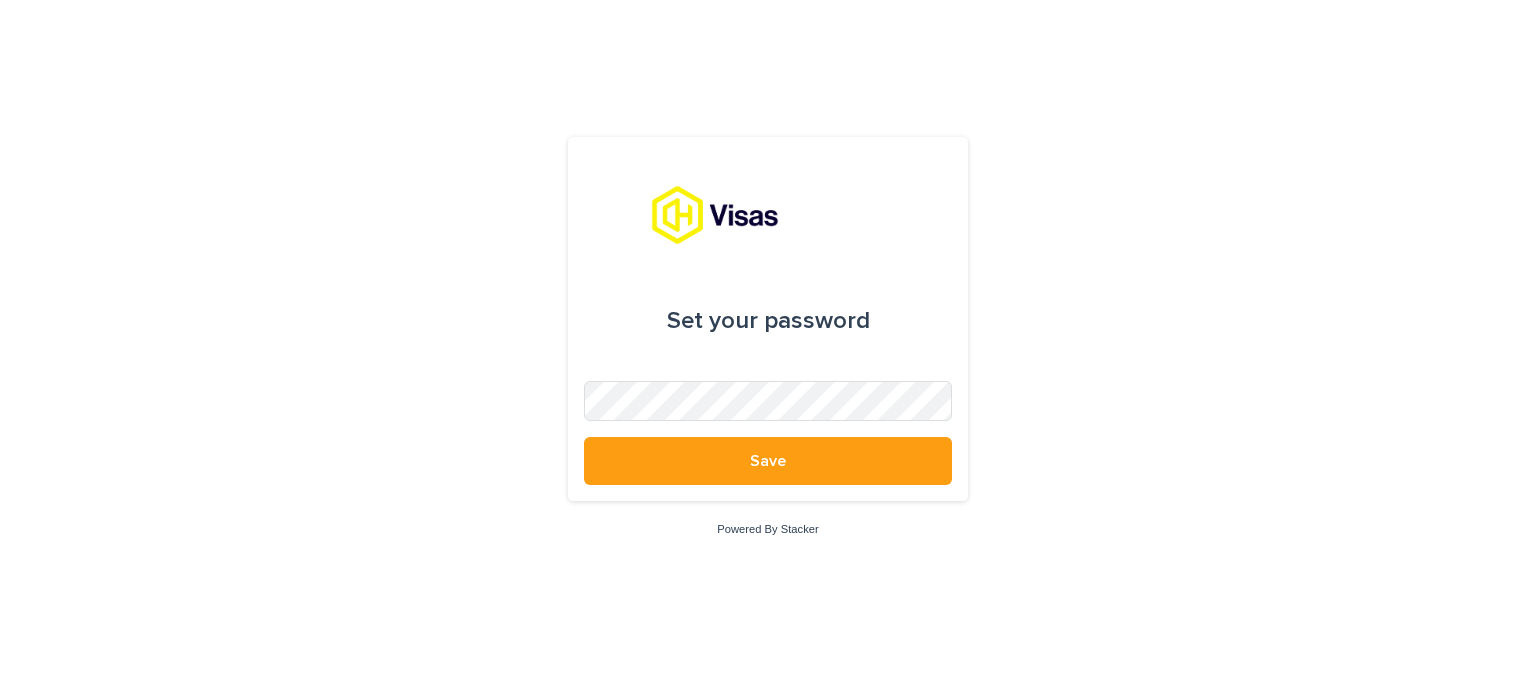scroll, scrollTop: 0, scrollLeft: 0, axis: both 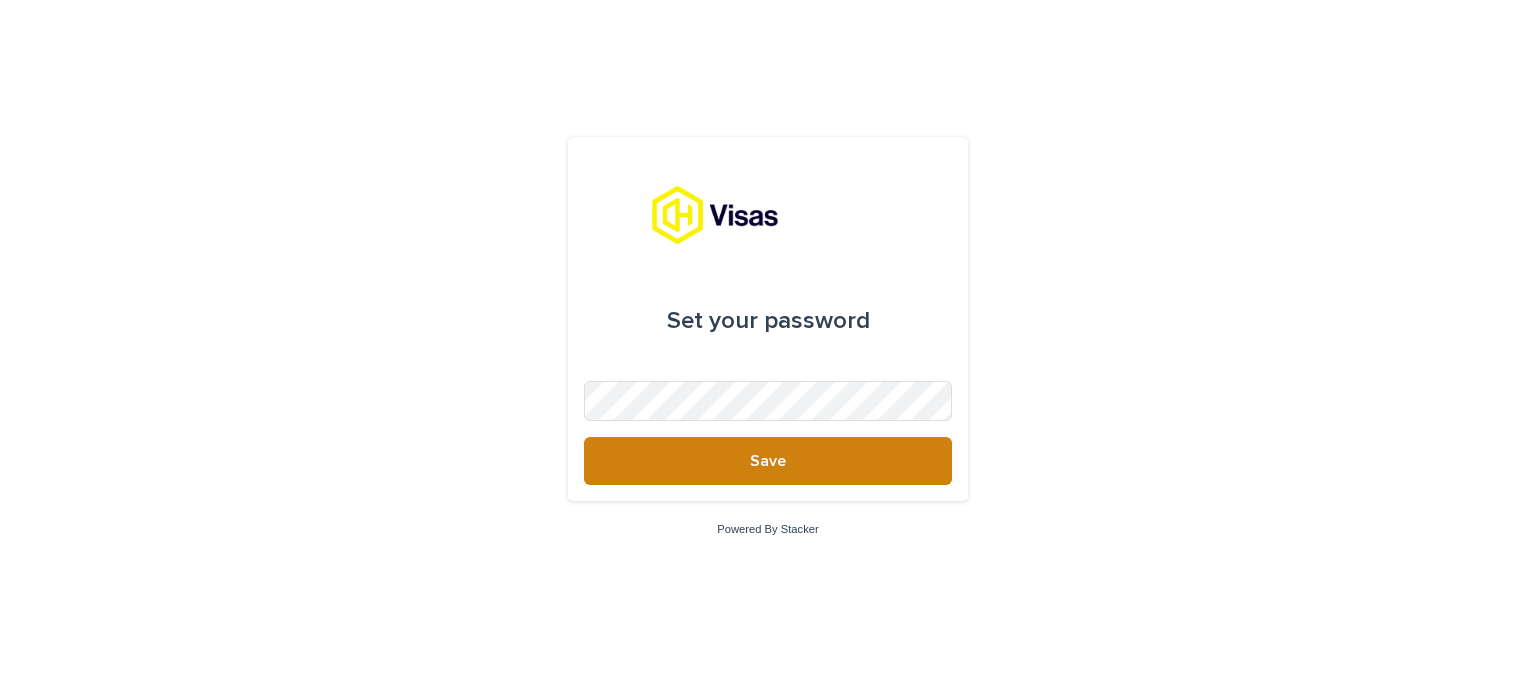 click on "Save" at bounding box center (768, 461) 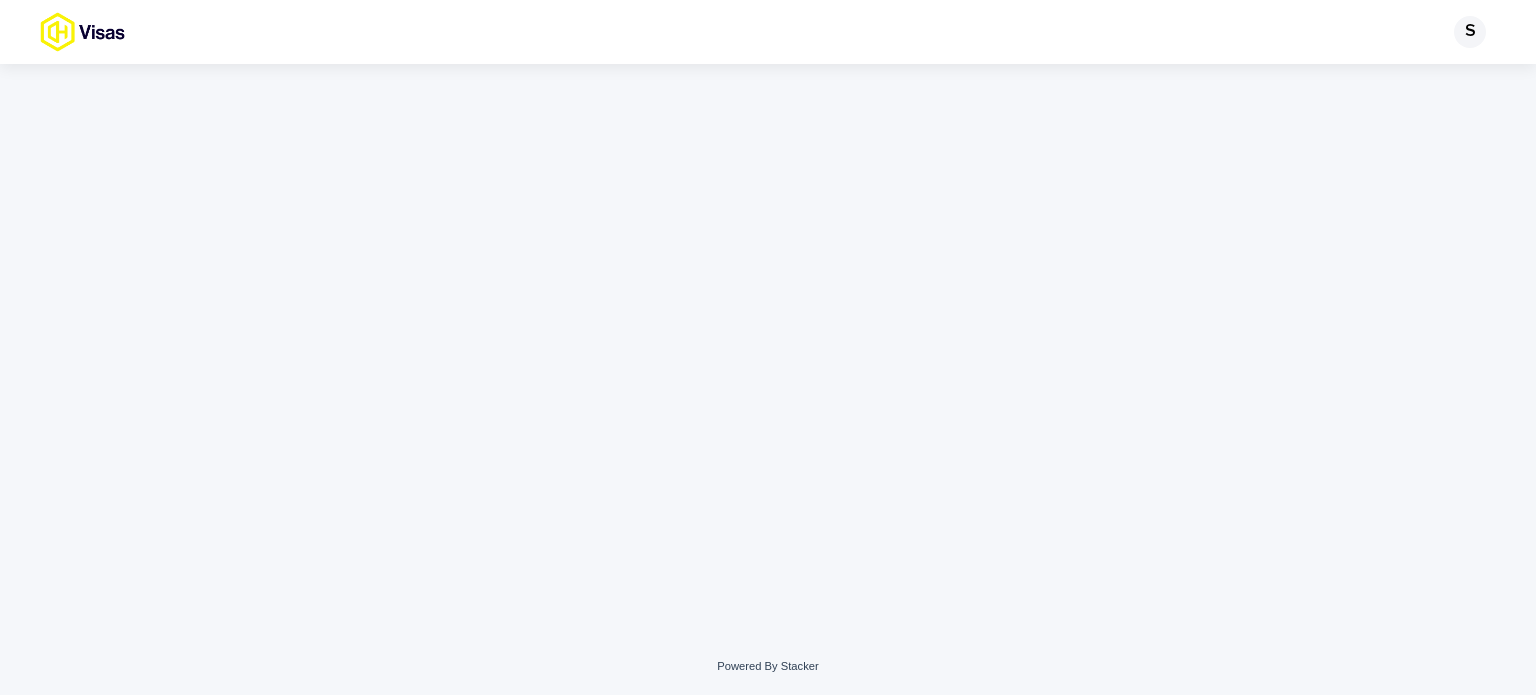 scroll, scrollTop: 0, scrollLeft: 0, axis: both 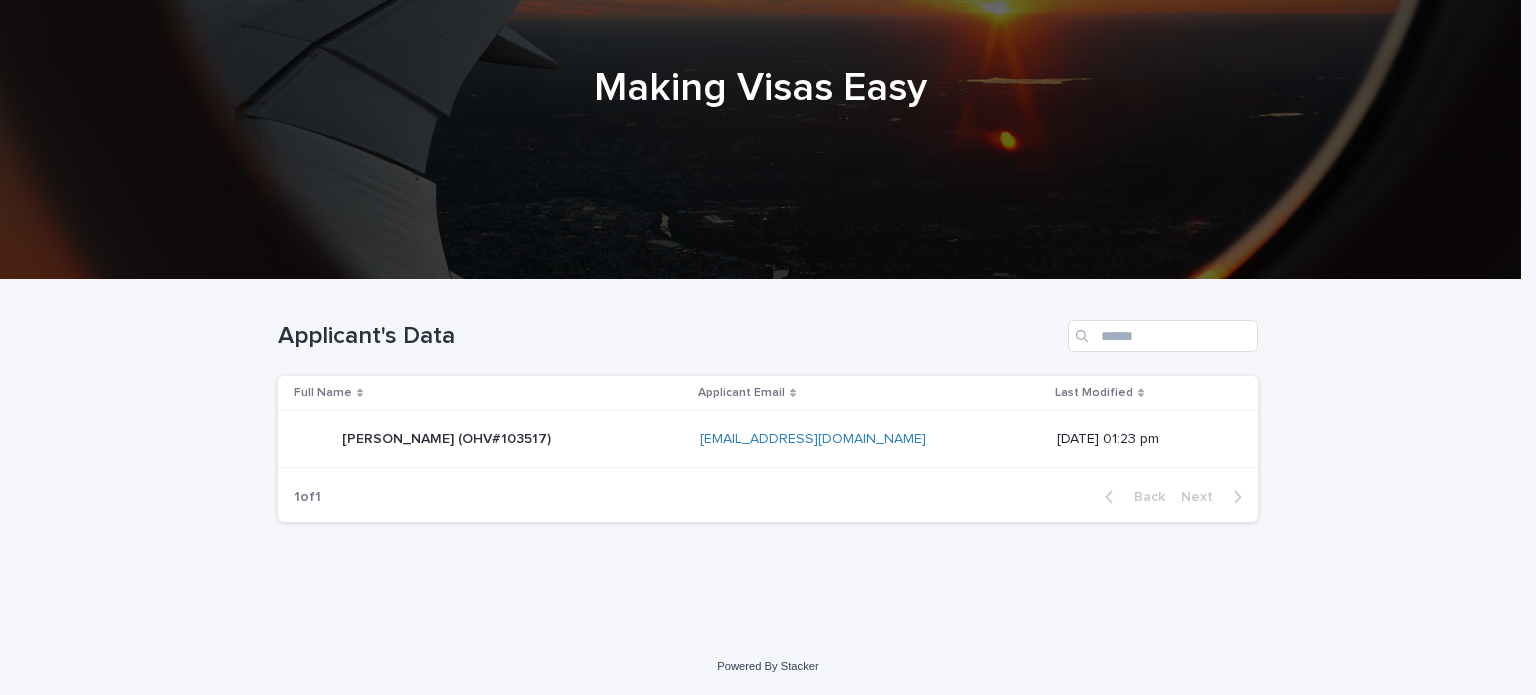 drag, startPoint x: 1179, startPoint y: 155, endPoint x: 380, endPoint y: 438, distance: 847.6379 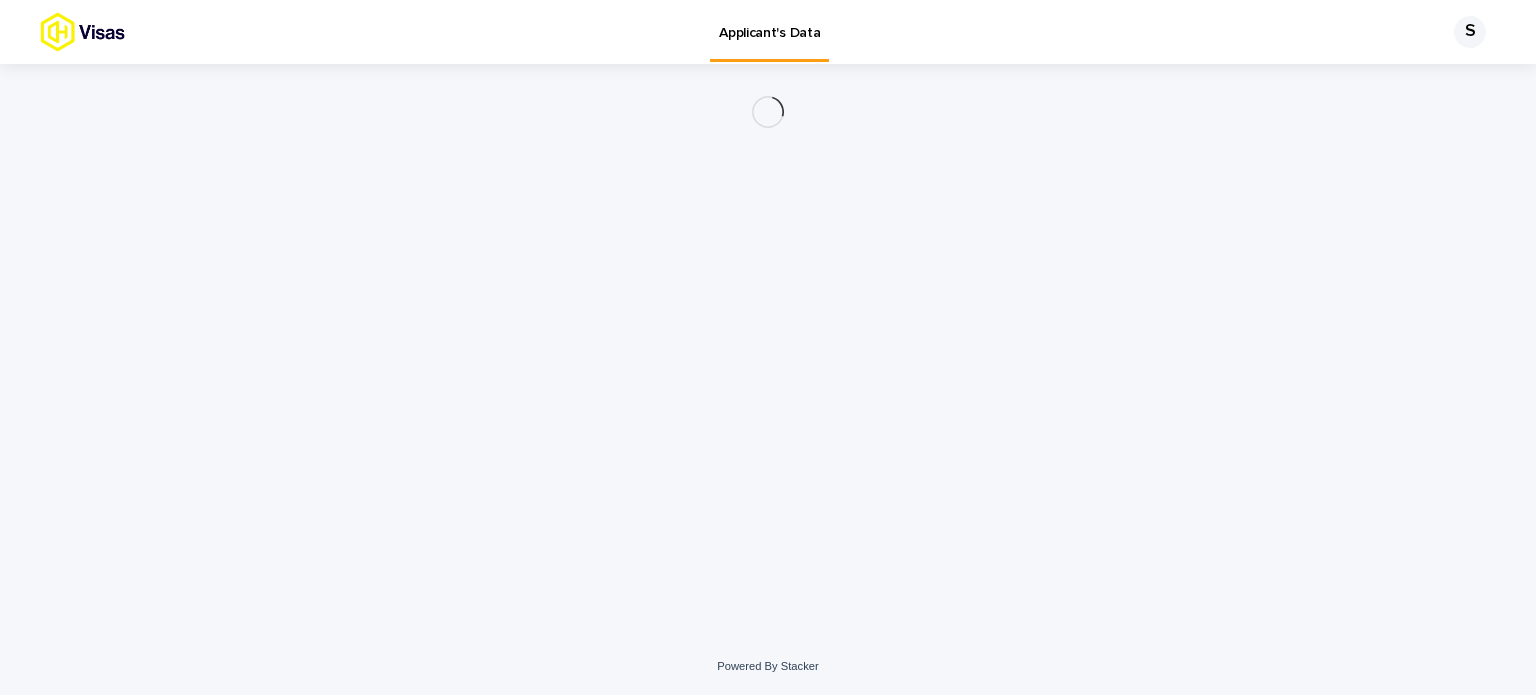 scroll, scrollTop: 0, scrollLeft: 0, axis: both 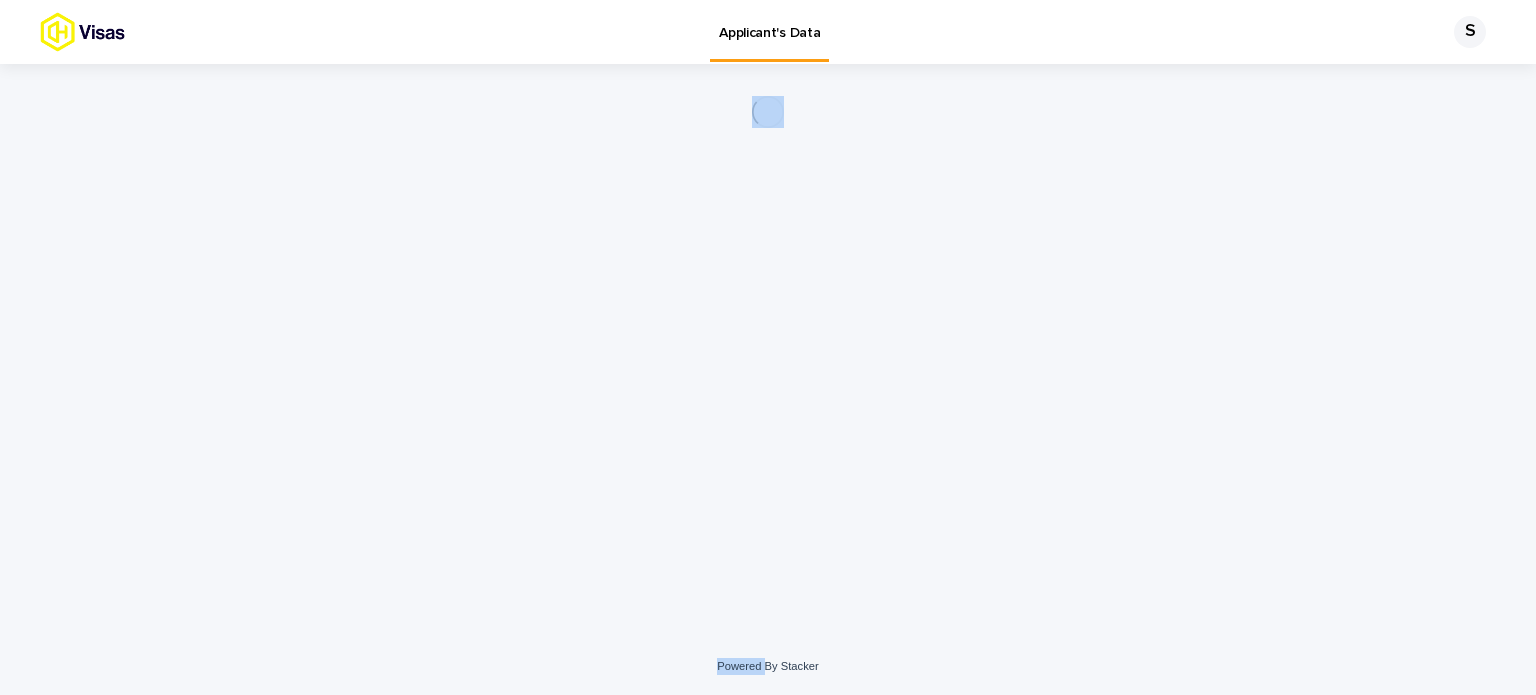 click on "Loading... Saving… Loading... Saving…" at bounding box center (768, 326) 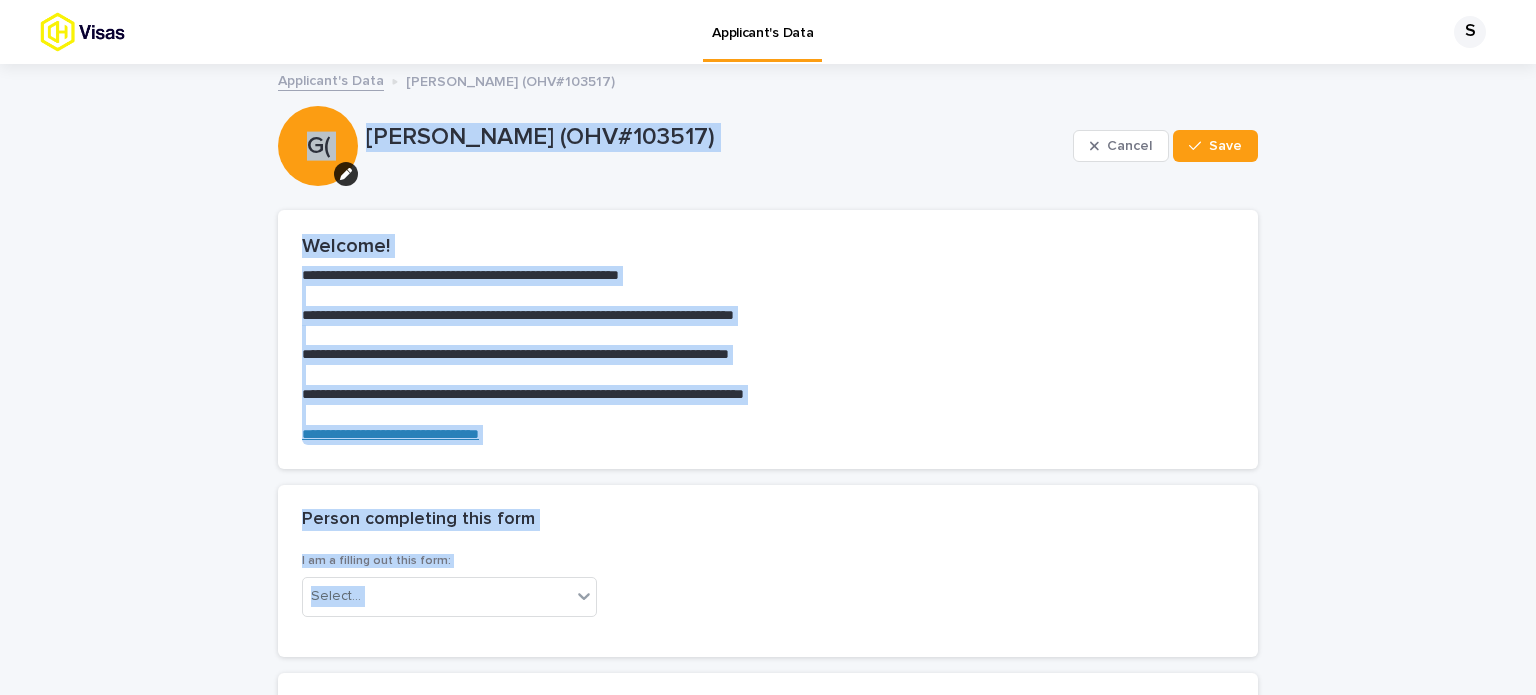 click on "**********" at bounding box center (768, 4128) 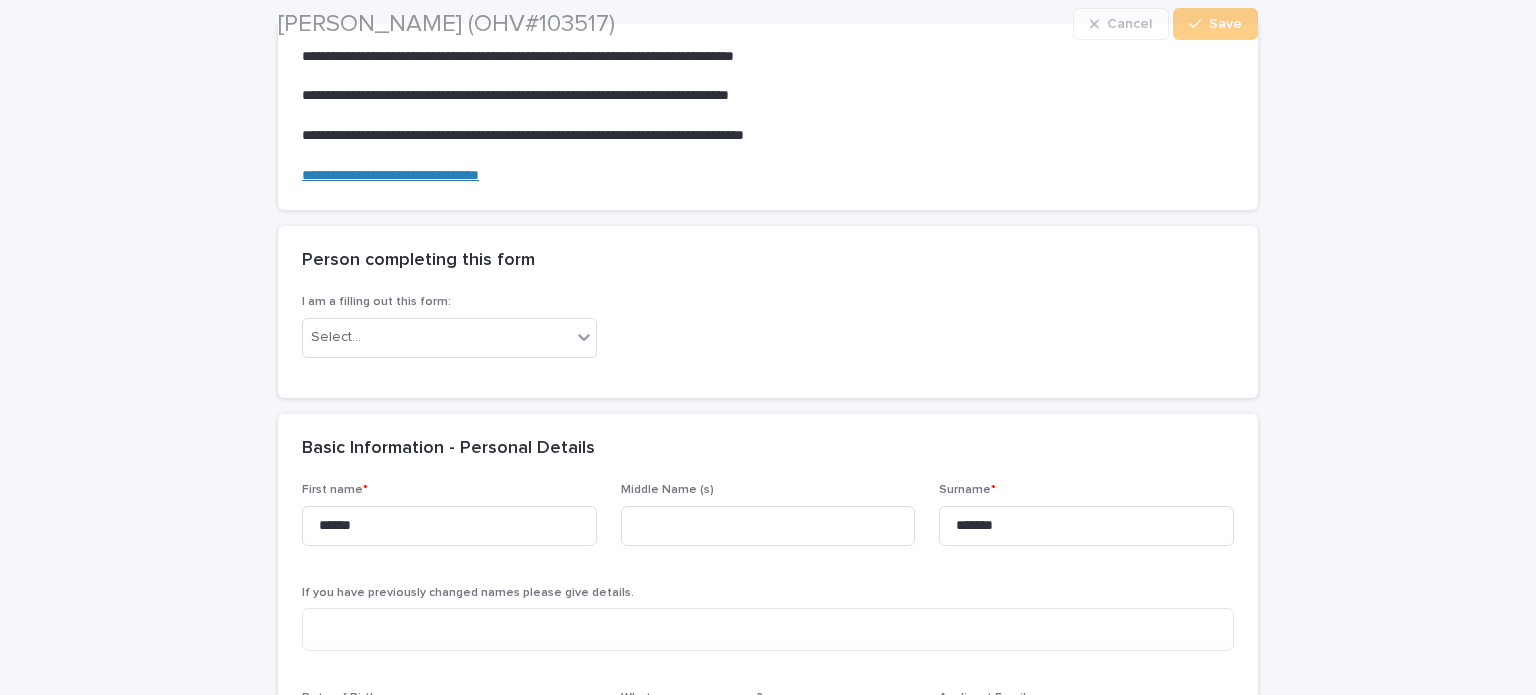 scroll, scrollTop: 264, scrollLeft: 0, axis: vertical 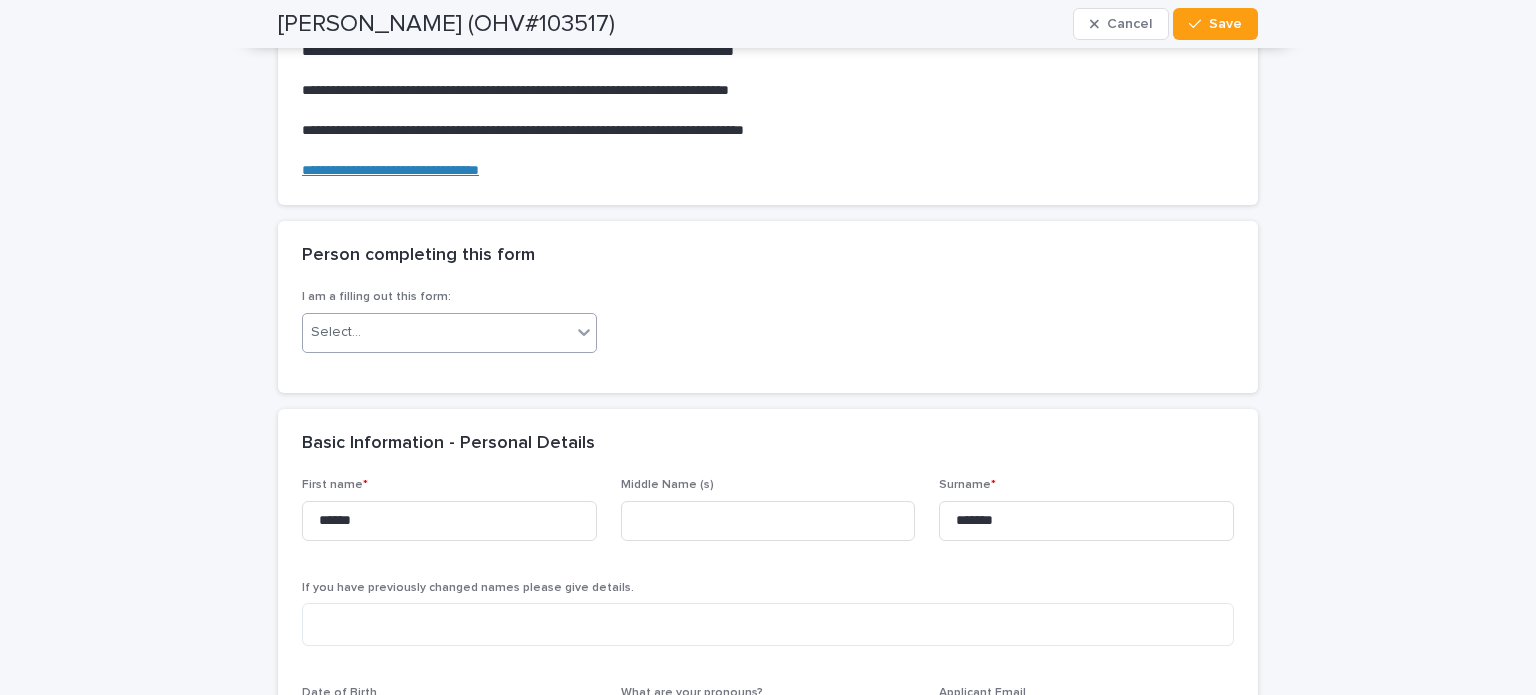 click 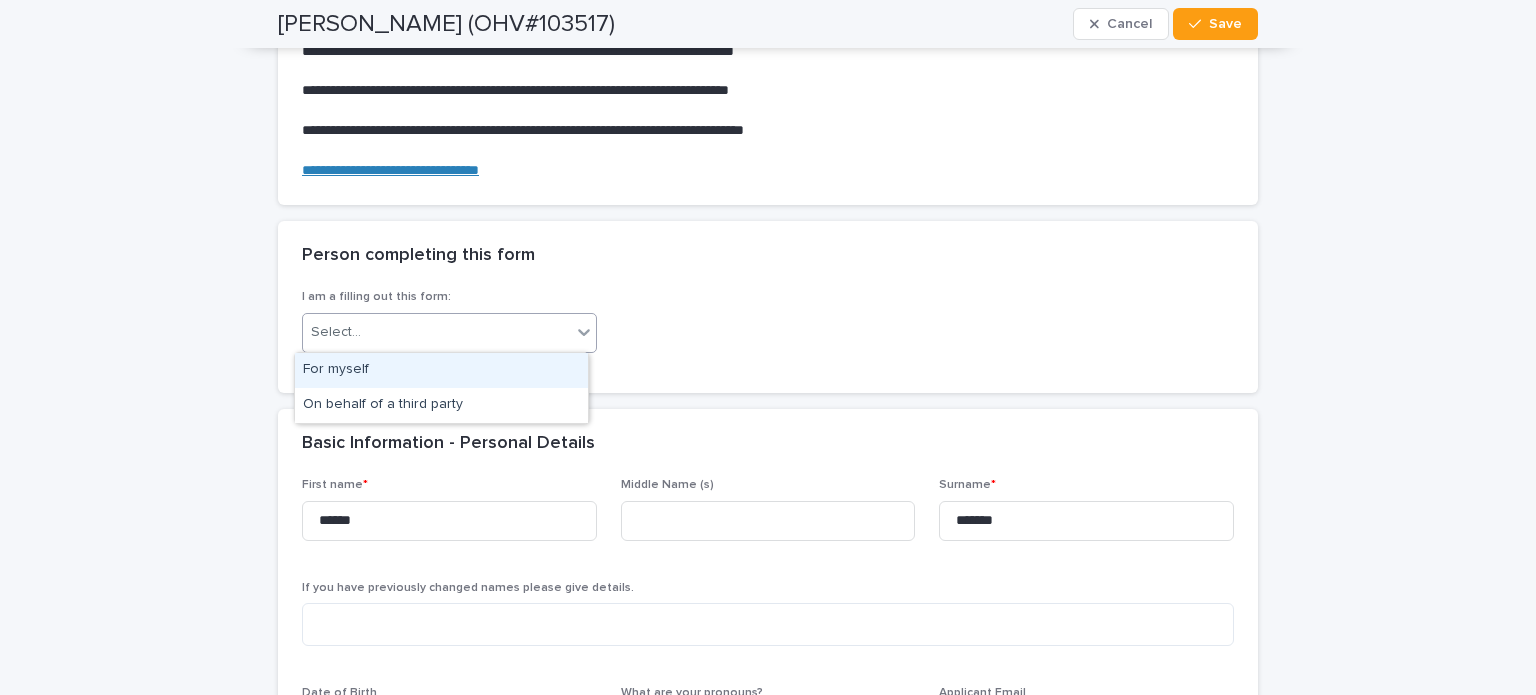 click on "For myself" at bounding box center (441, 370) 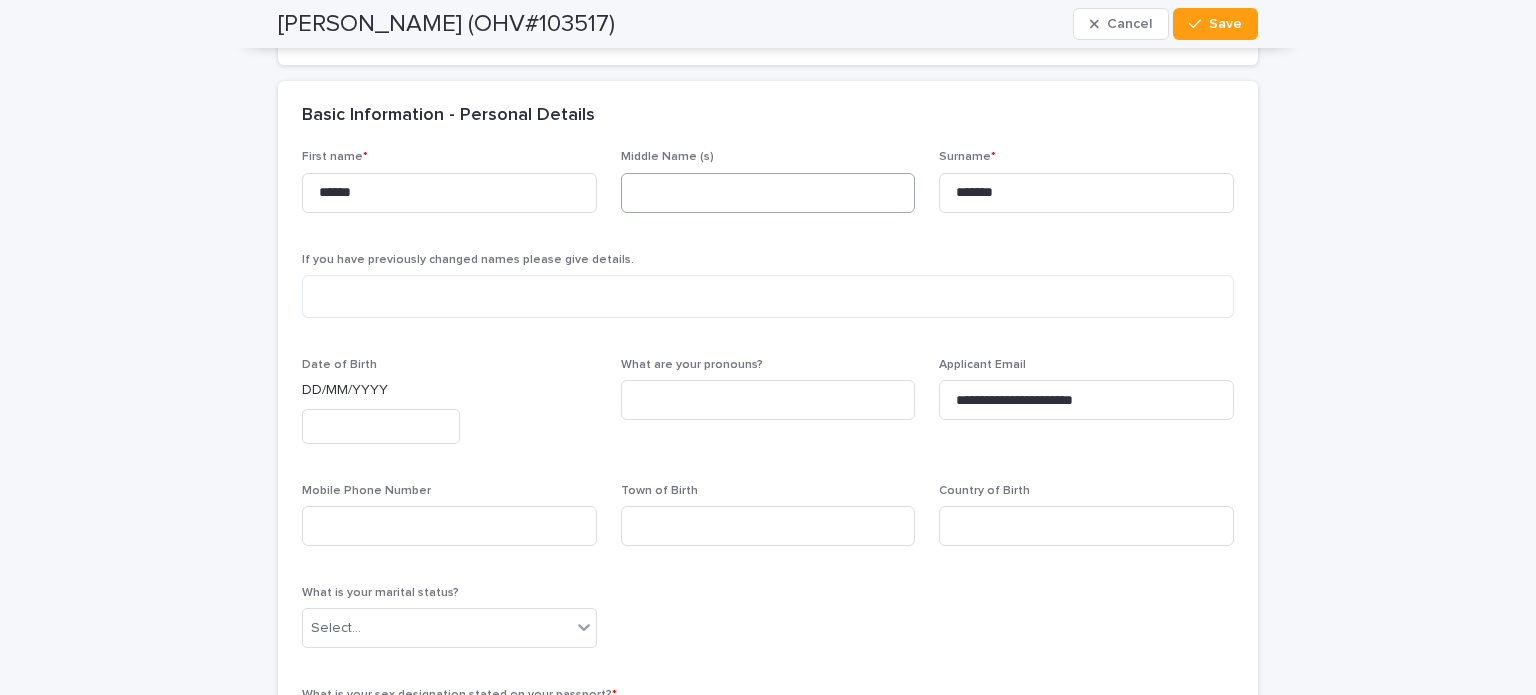 scroll, scrollTop: 599, scrollLeft: 0, axis: vertical 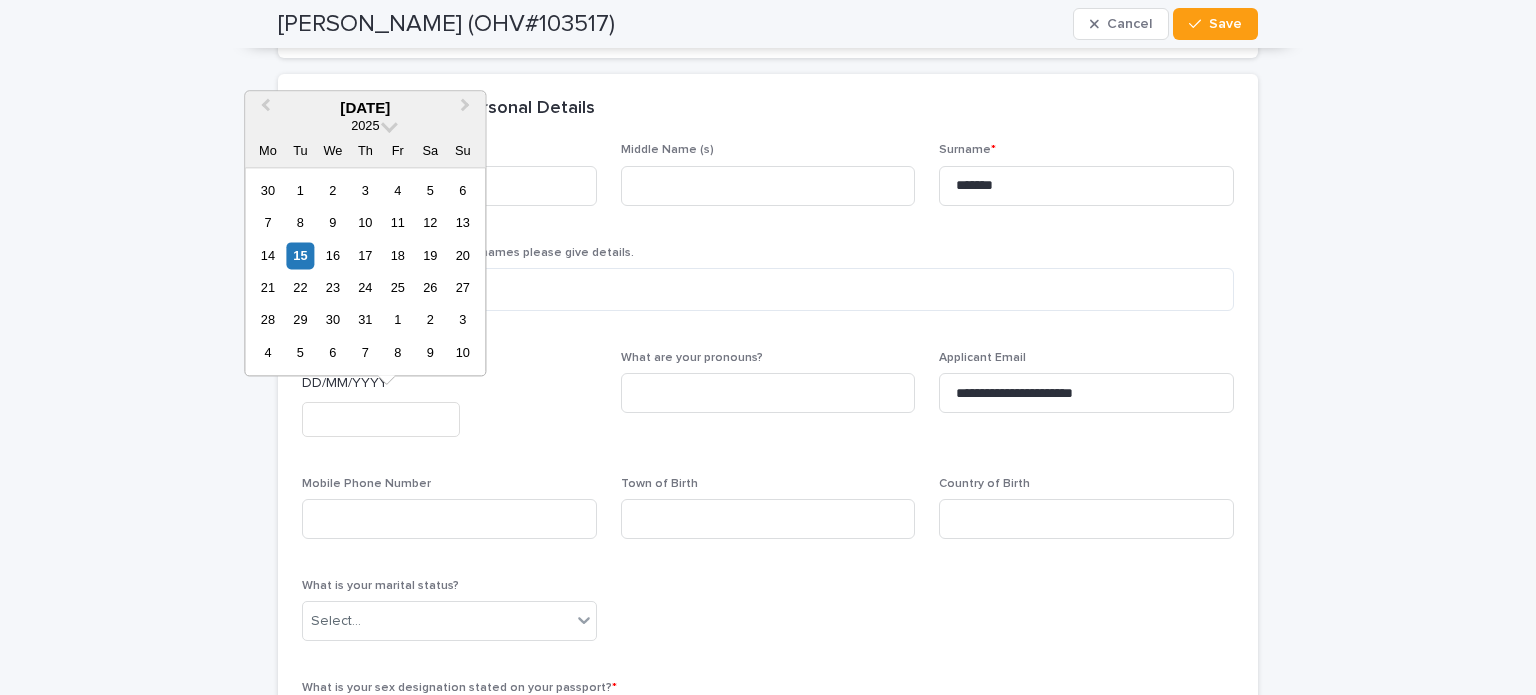 click at bounding box center [381, 419] 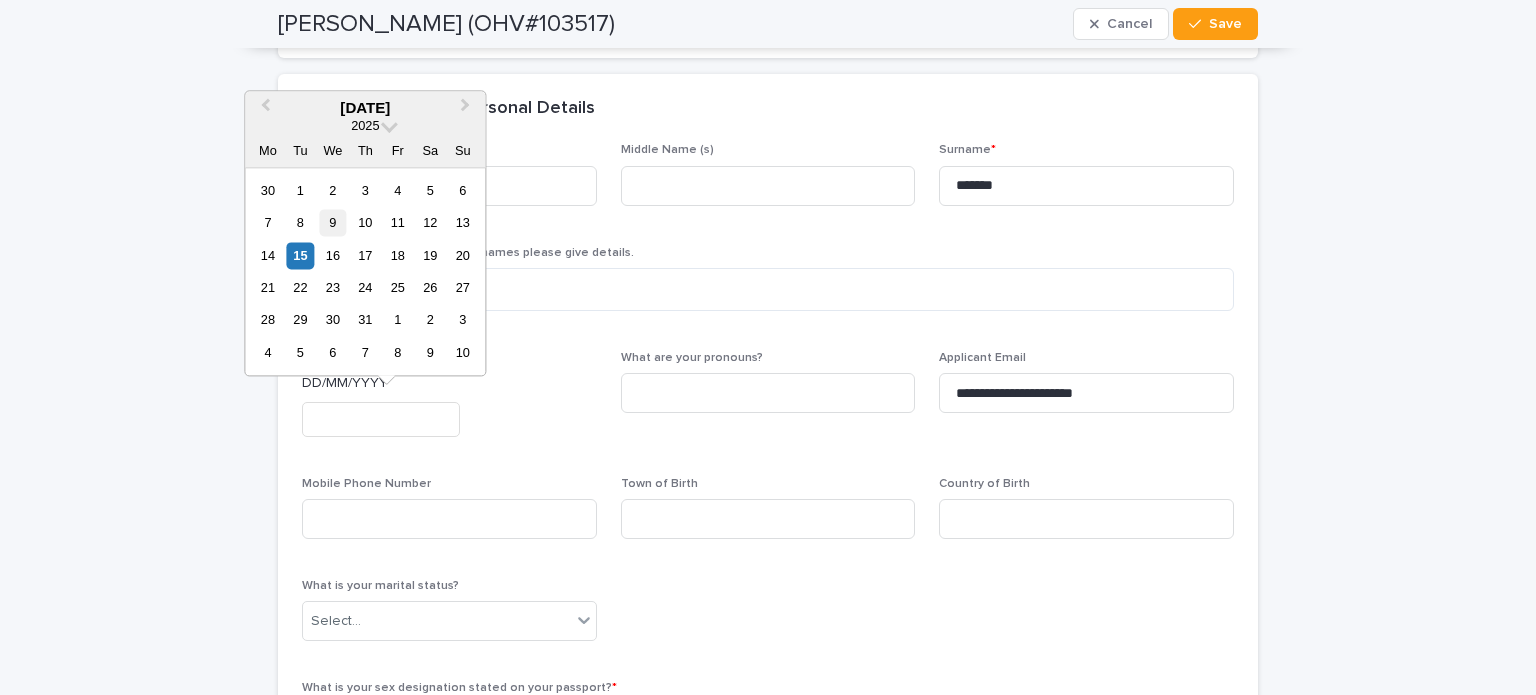 click on "9" at bounding box center [332, 222] 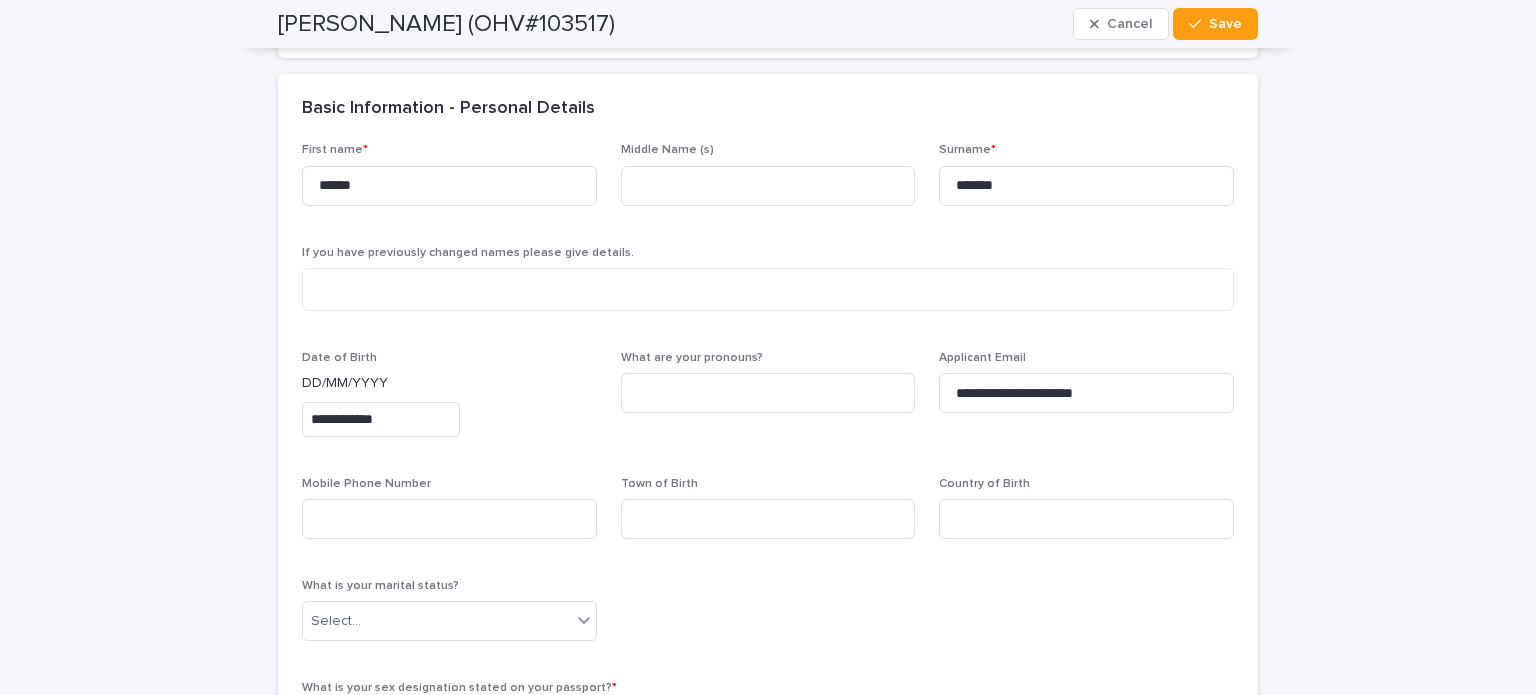 click on "**********" at bounding box center [381, 419] 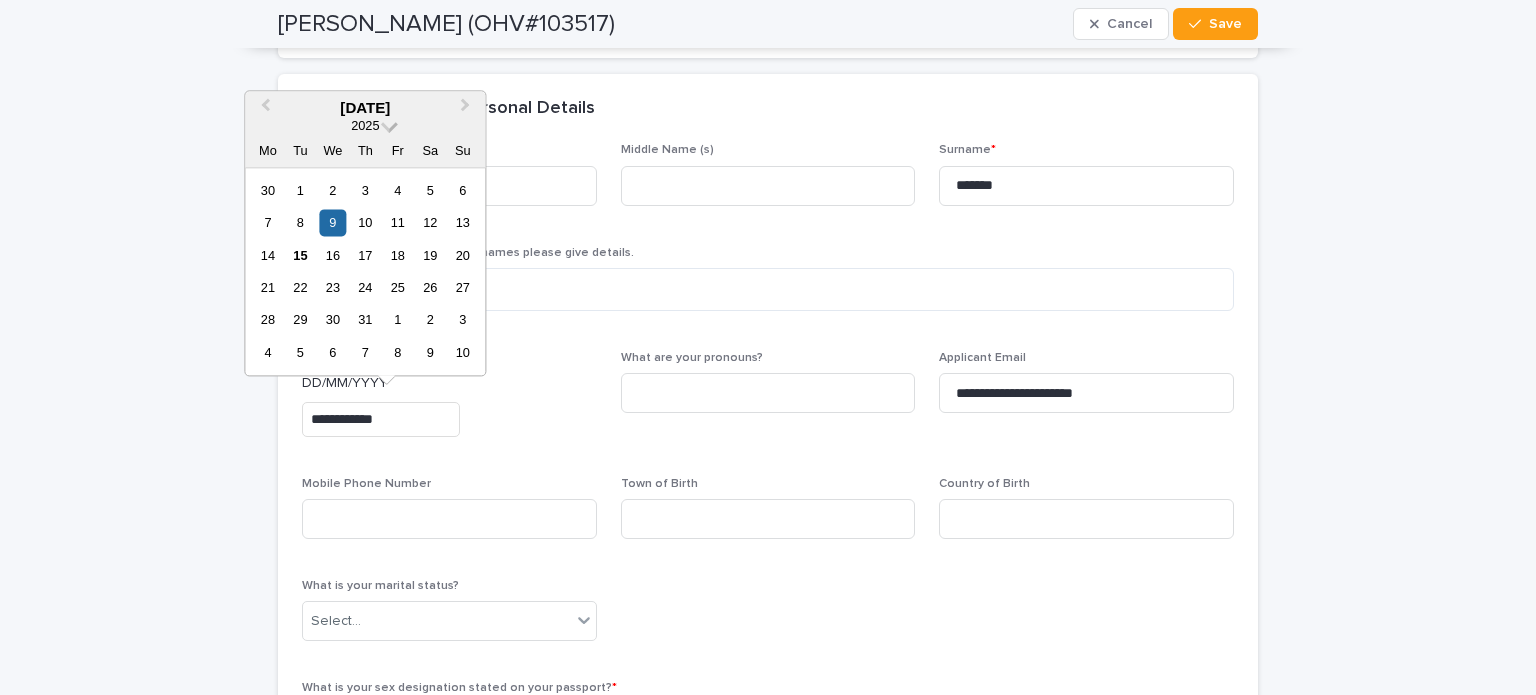 click on "2025" at bounding box center (365, 125) 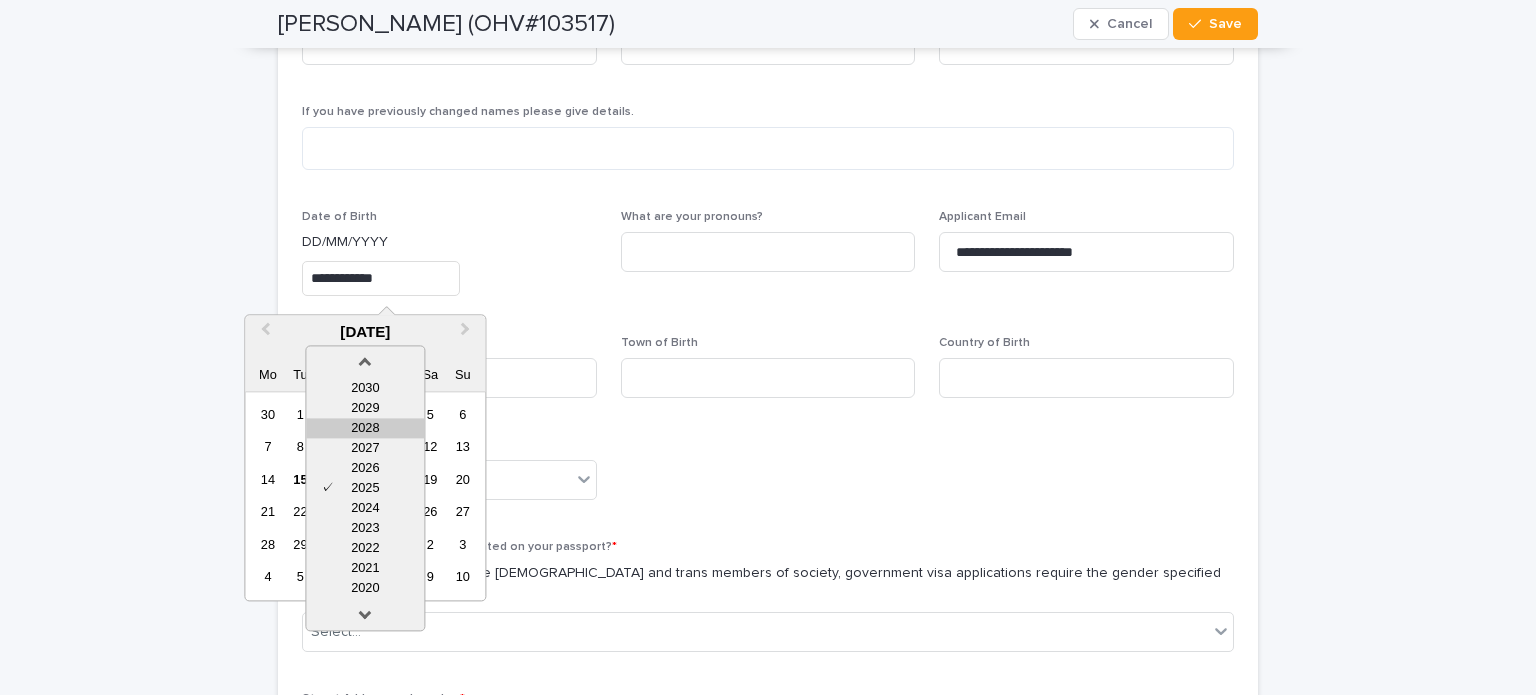 scroll, scrollTop: 744, scrollLeft: 0, axis: vertical 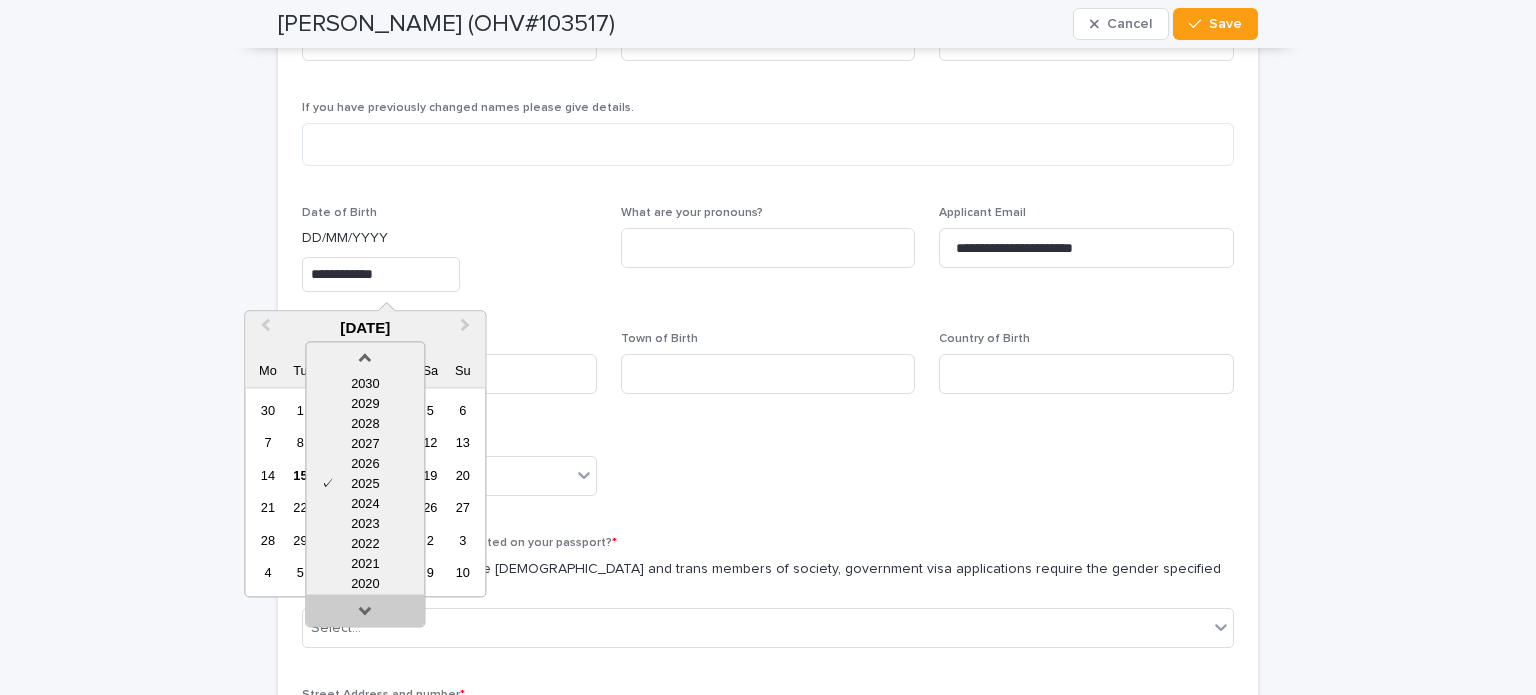 click at bounding box center (365, 614) 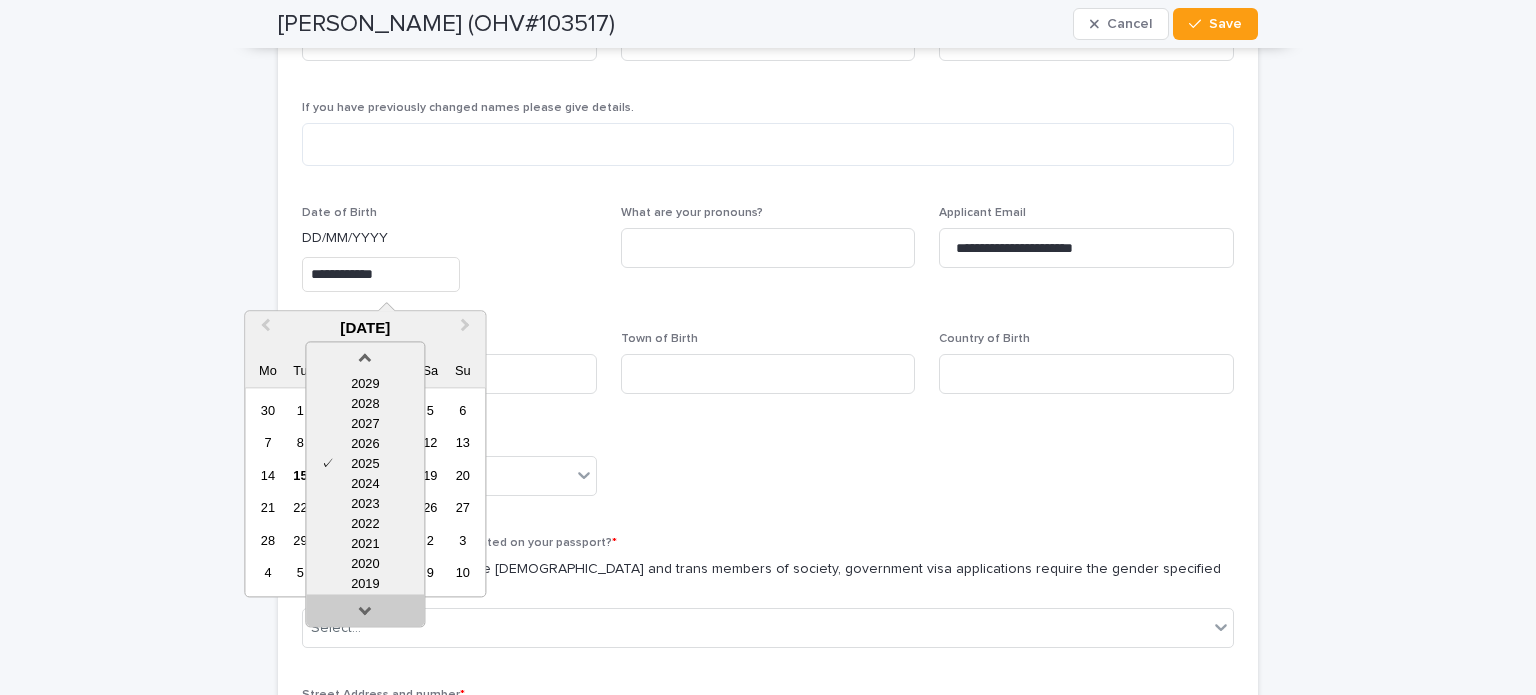 click at bounding box center (365, 614) 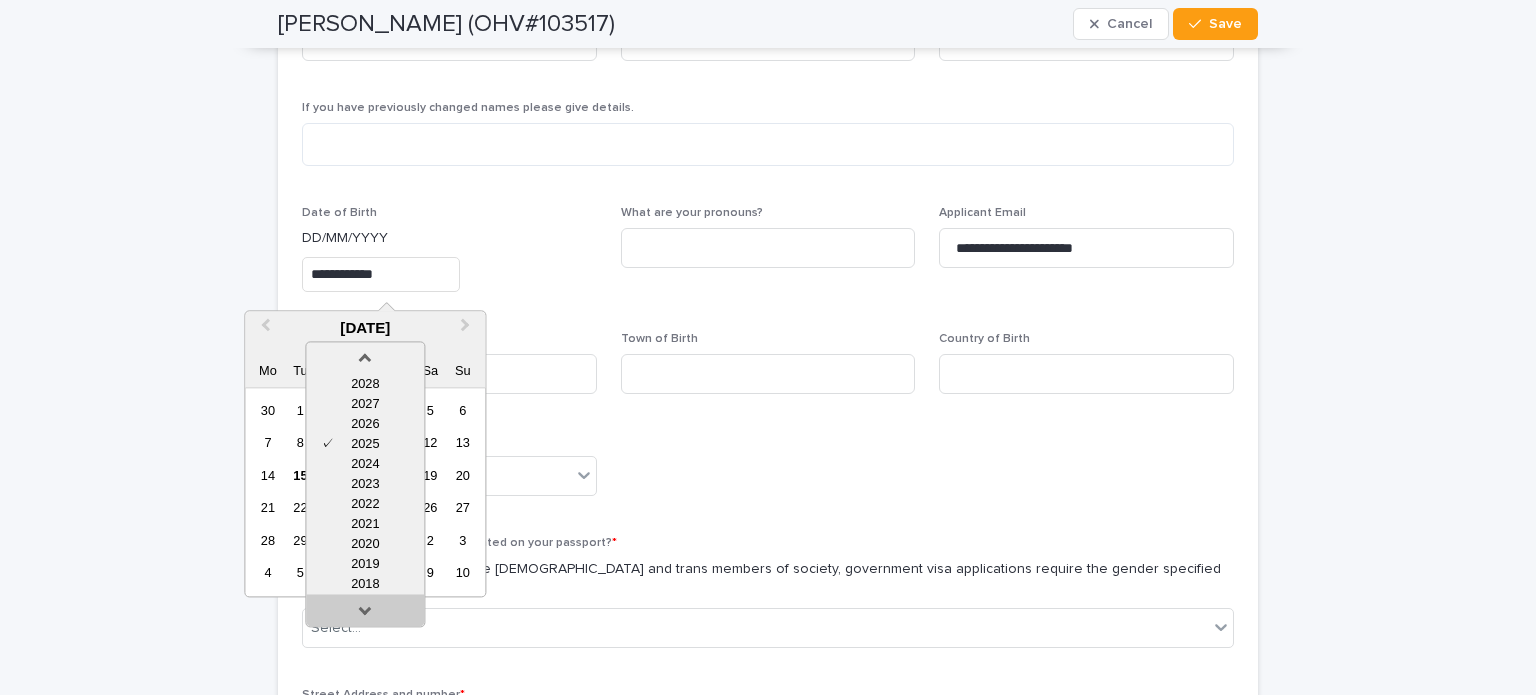 click at bounding box center (365, 614) 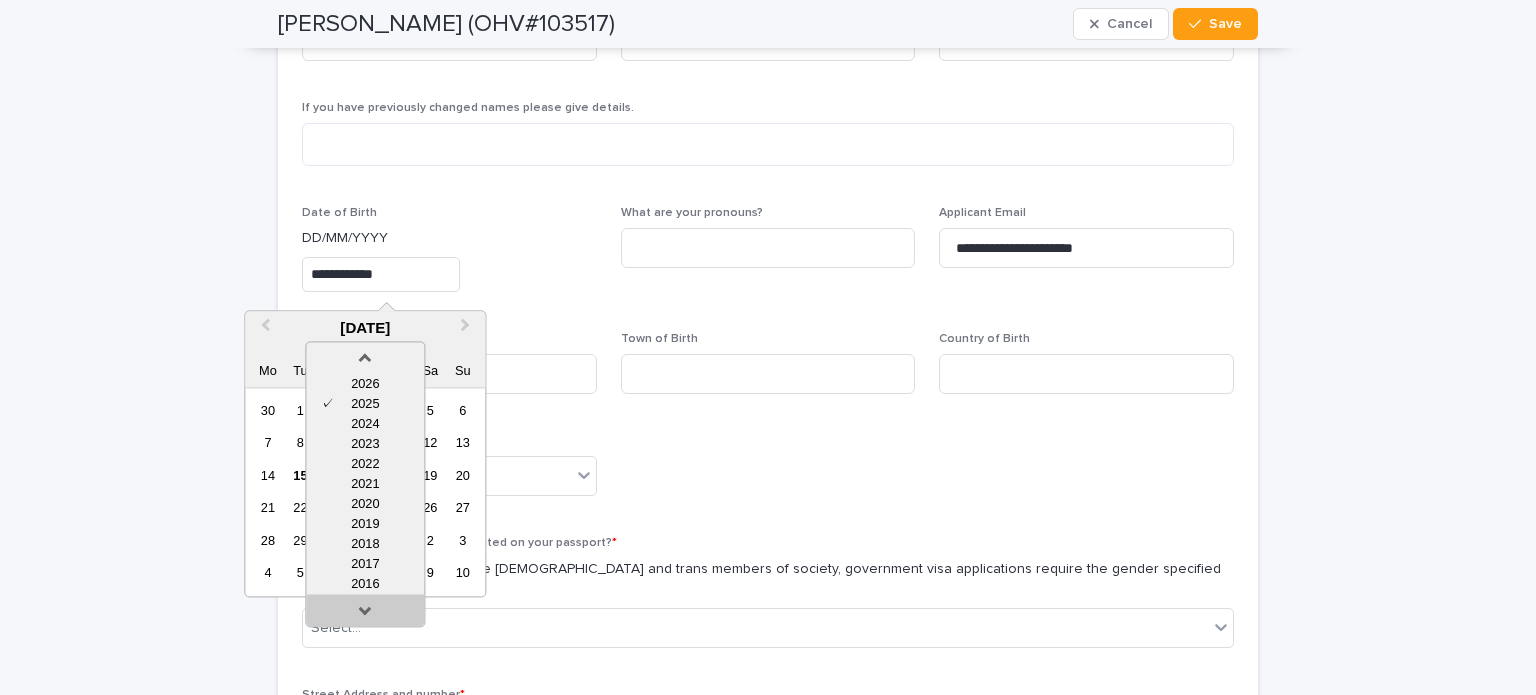 click at bounding box center [365, 614] 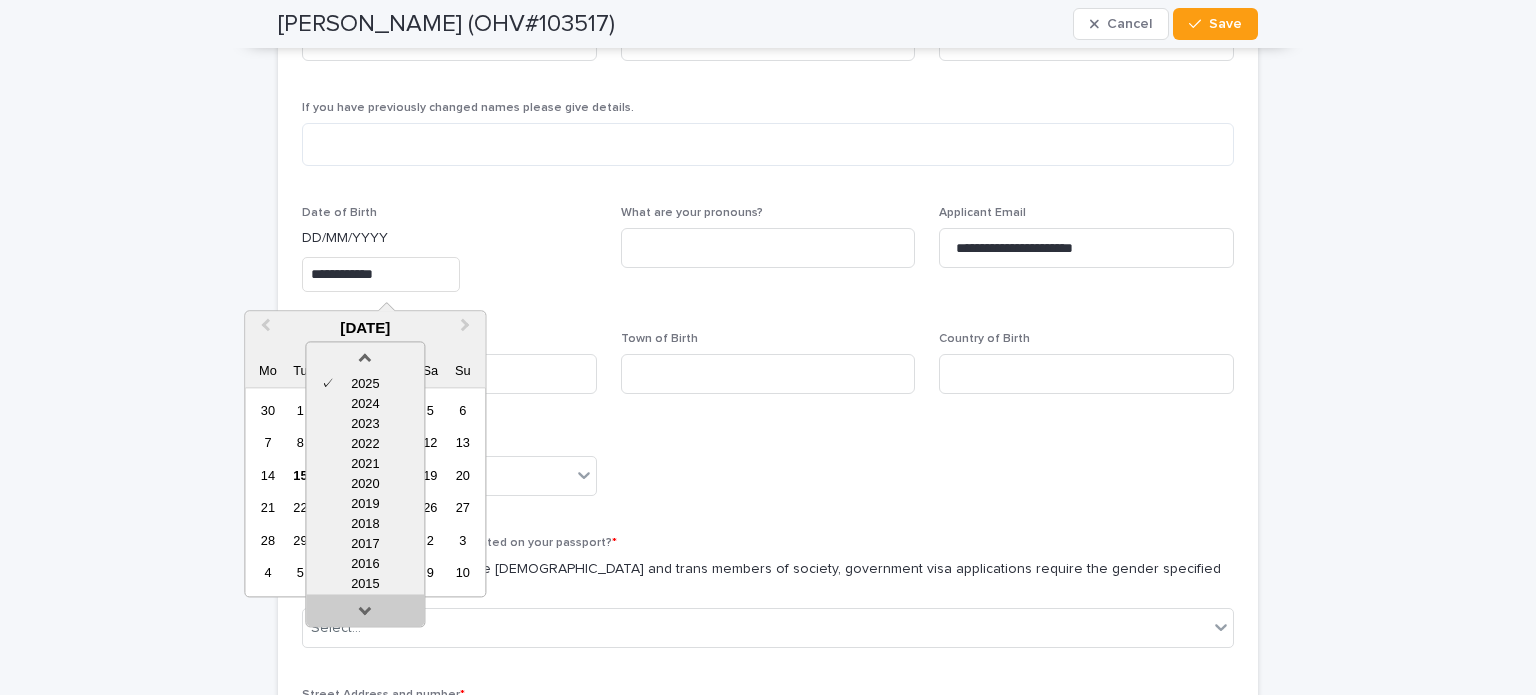 click at bounding box center [365, 614] 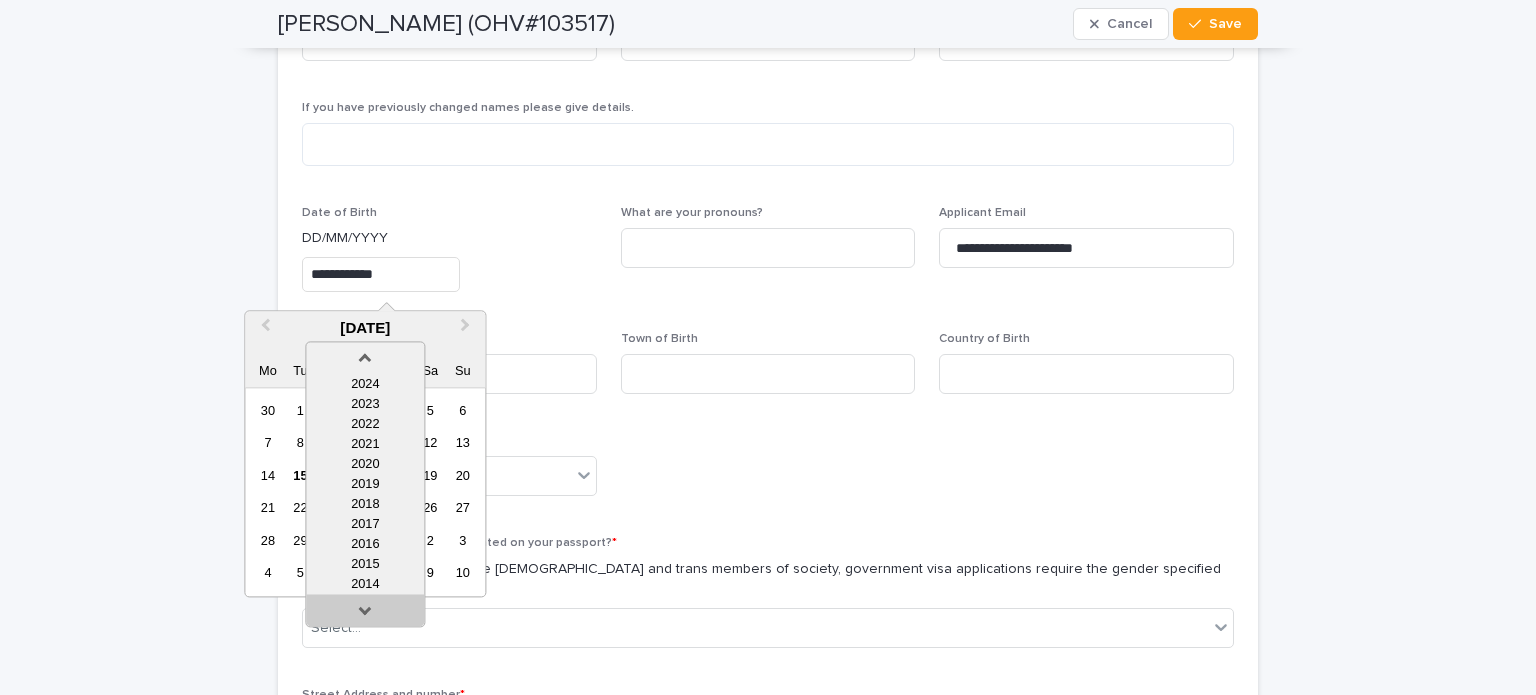 click at bounding box center (365, 614) 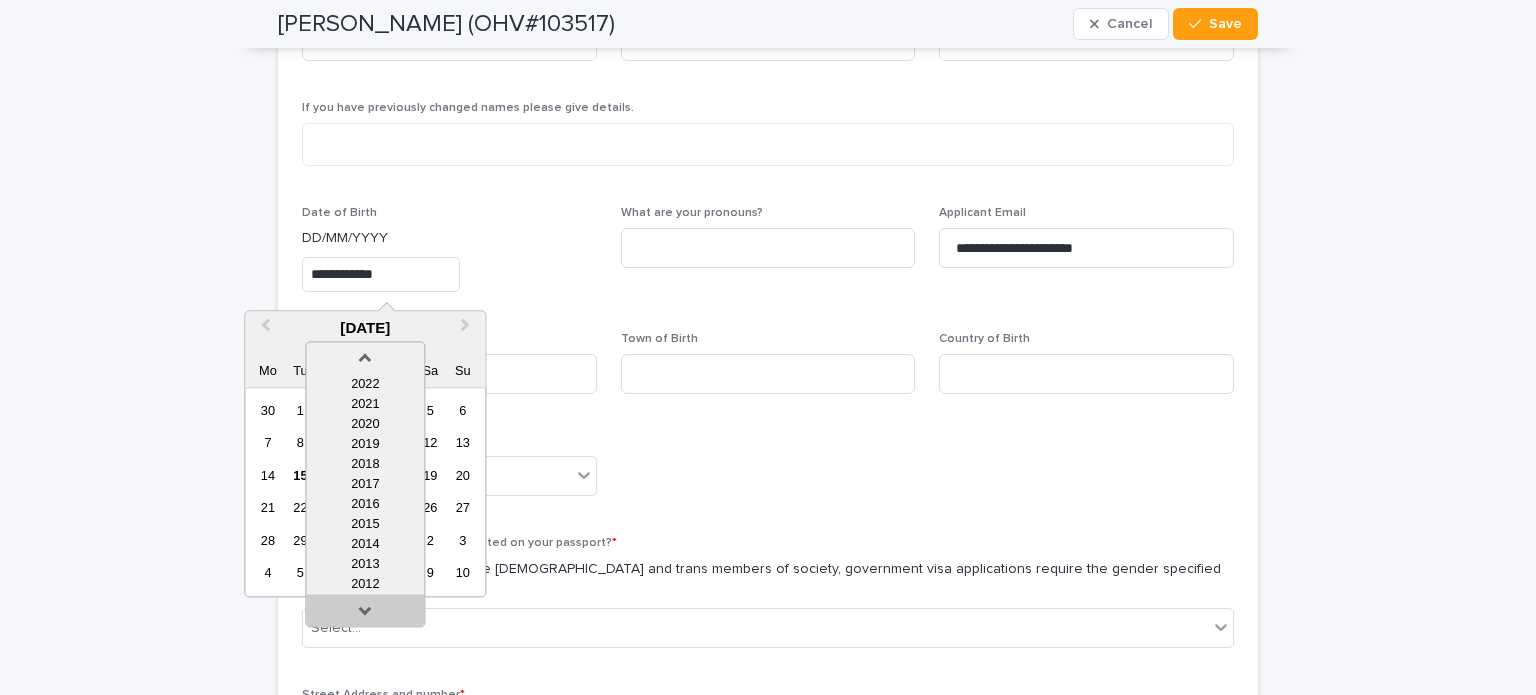 click at bounding box center (365, 614) 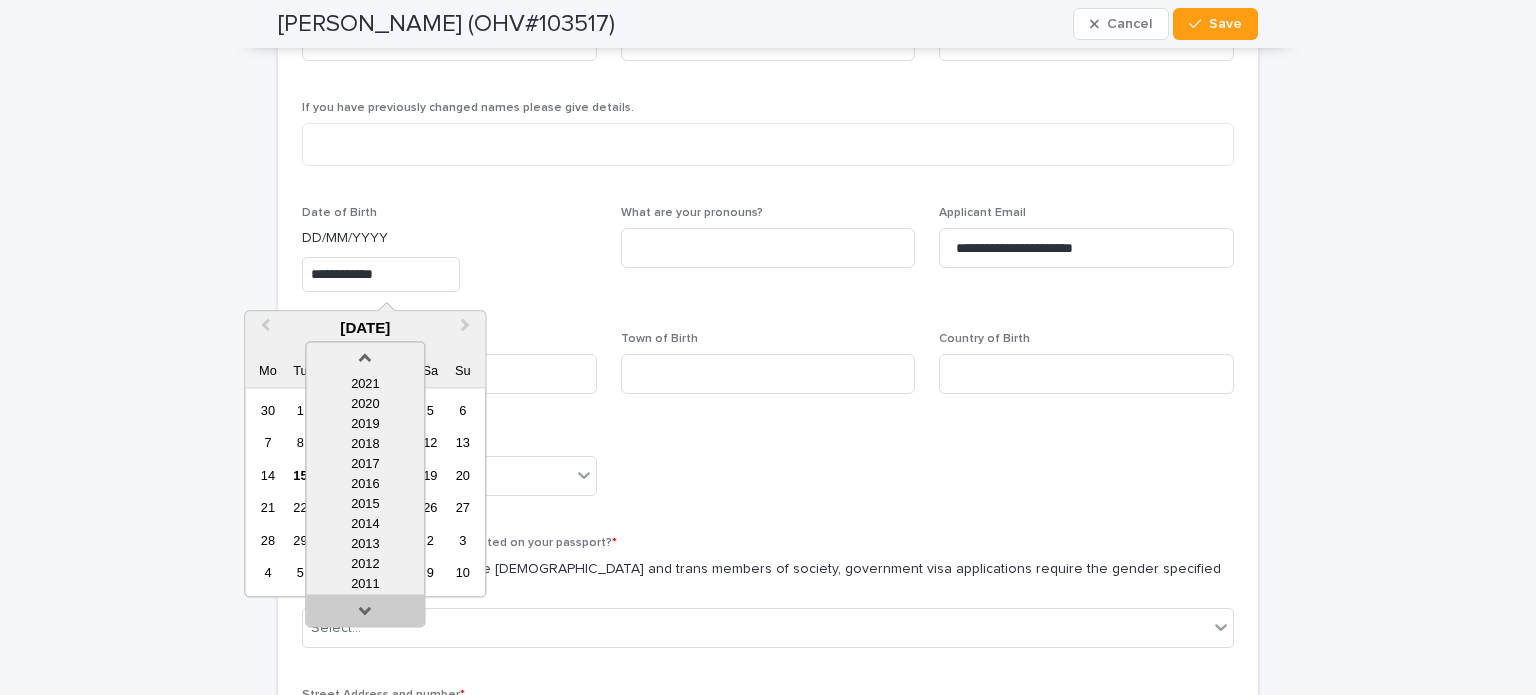 click at bounding box center [365, 614] 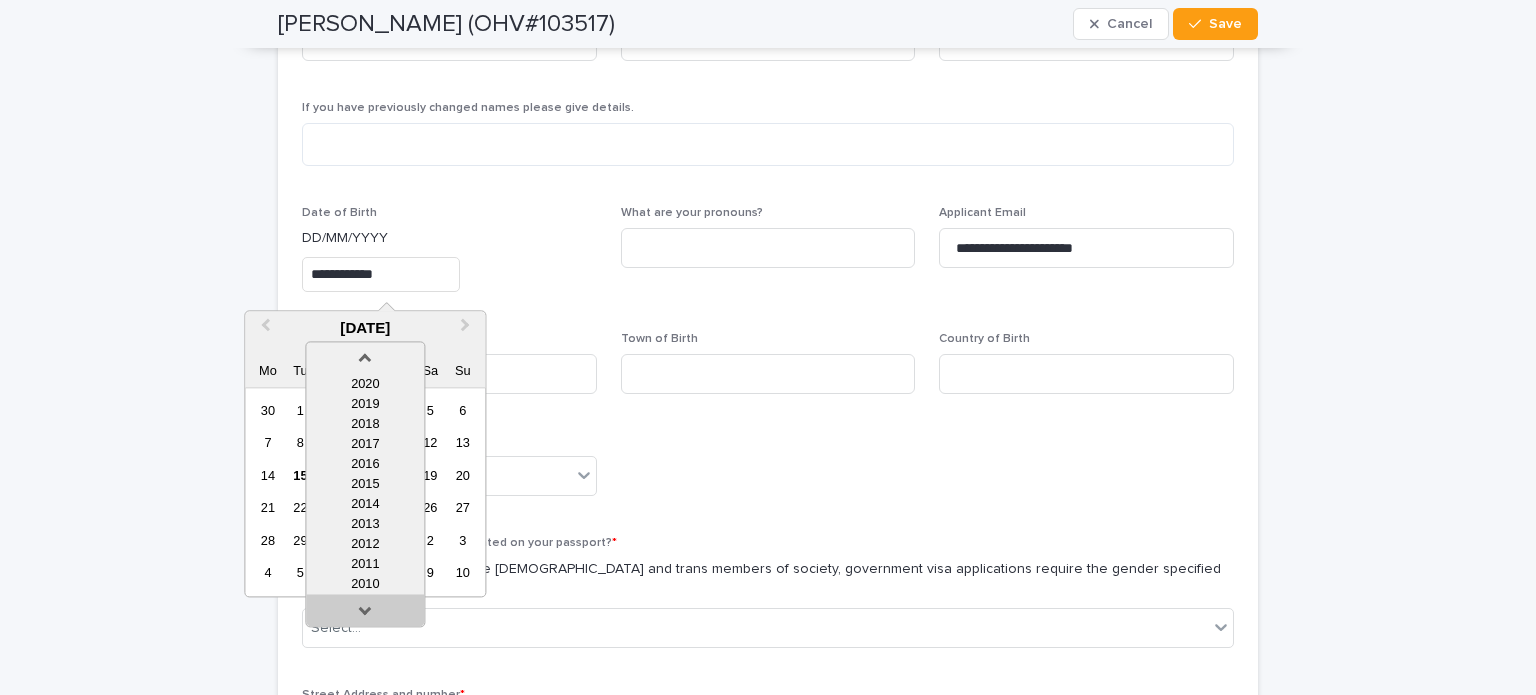 click at bounding box center [365, 614] 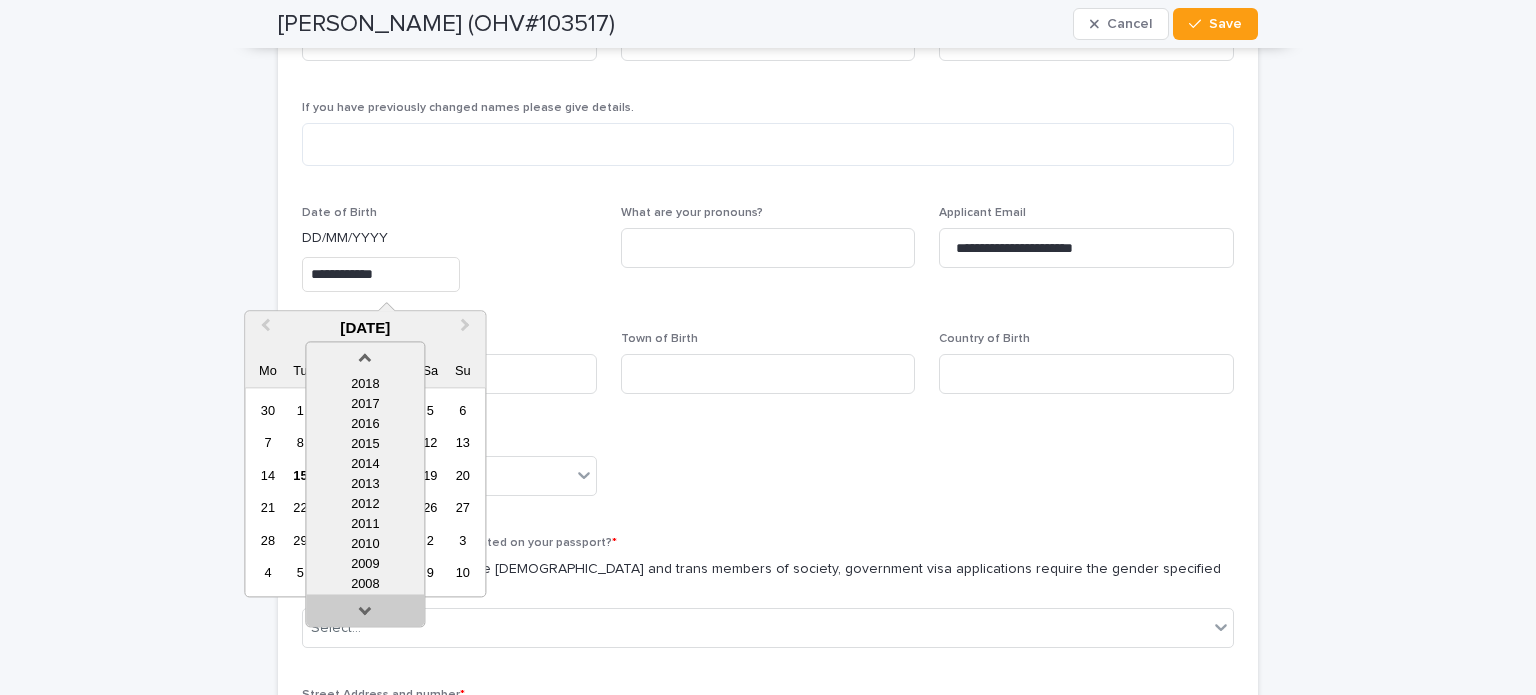 click at bounding box center (365, 614) 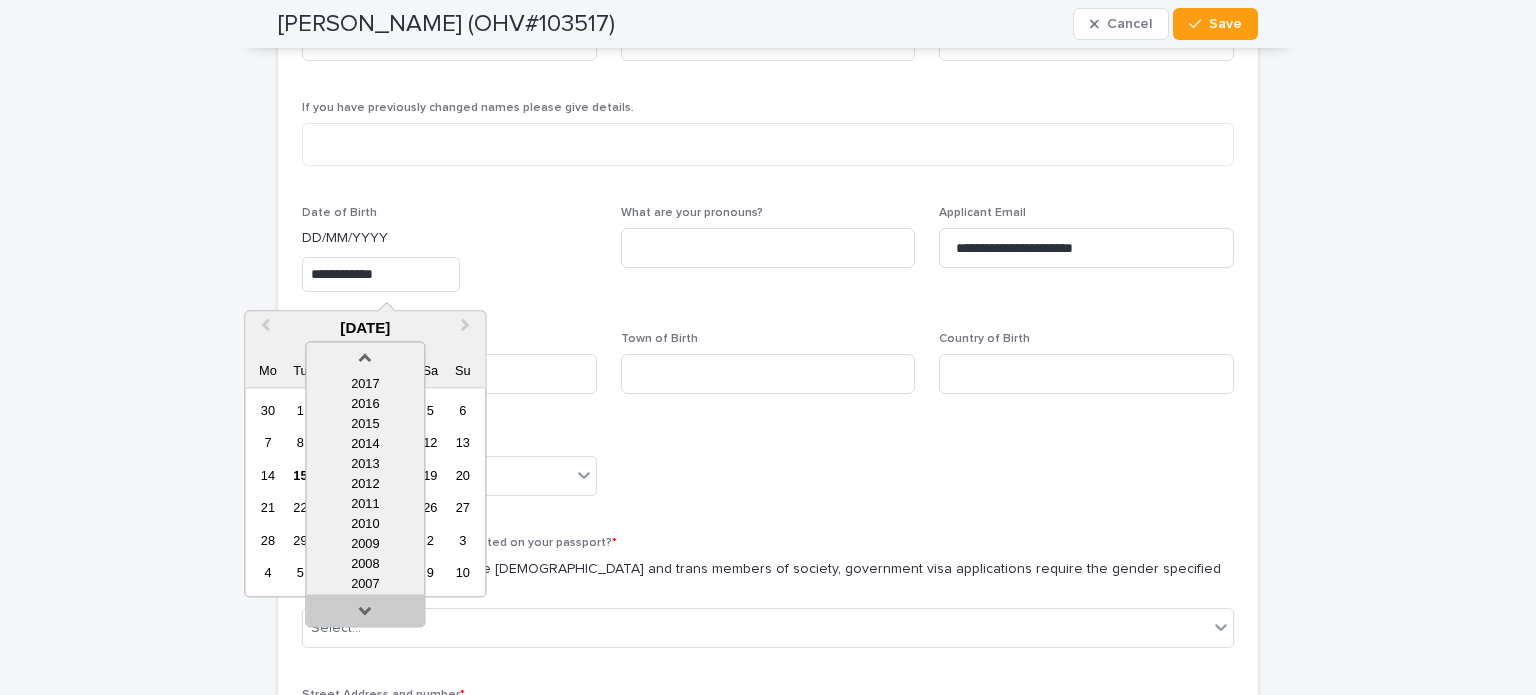 click at bounding box center (365, 614) 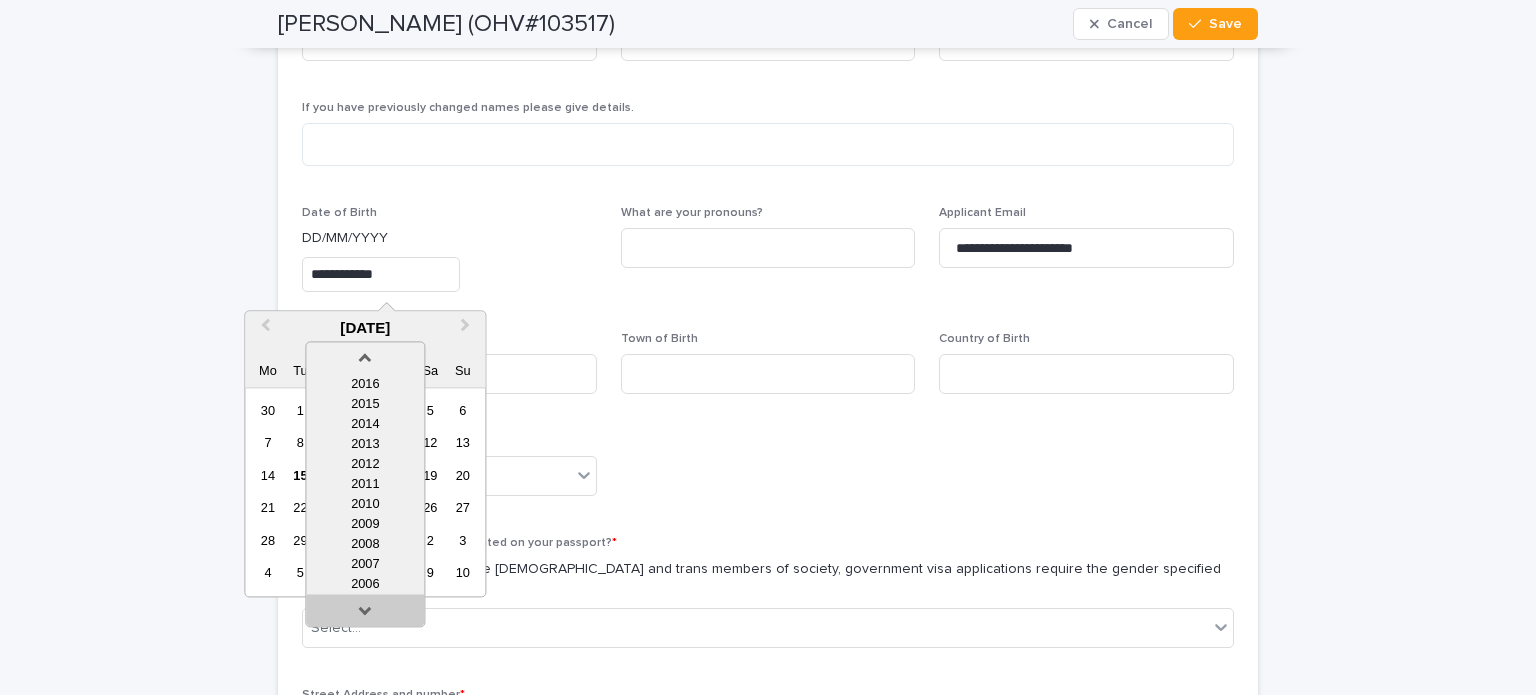 click at bounding box center [365, 614] 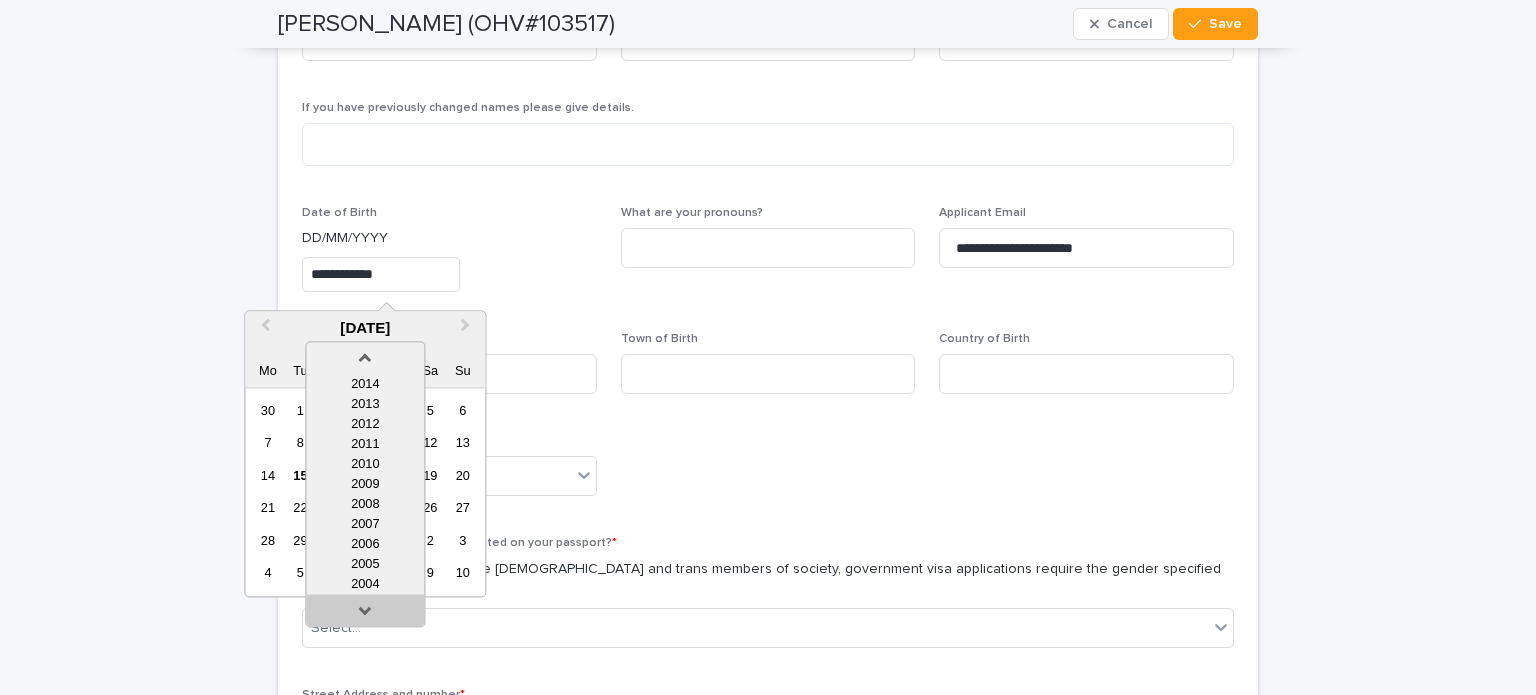 click at bounding box center (365, 614) 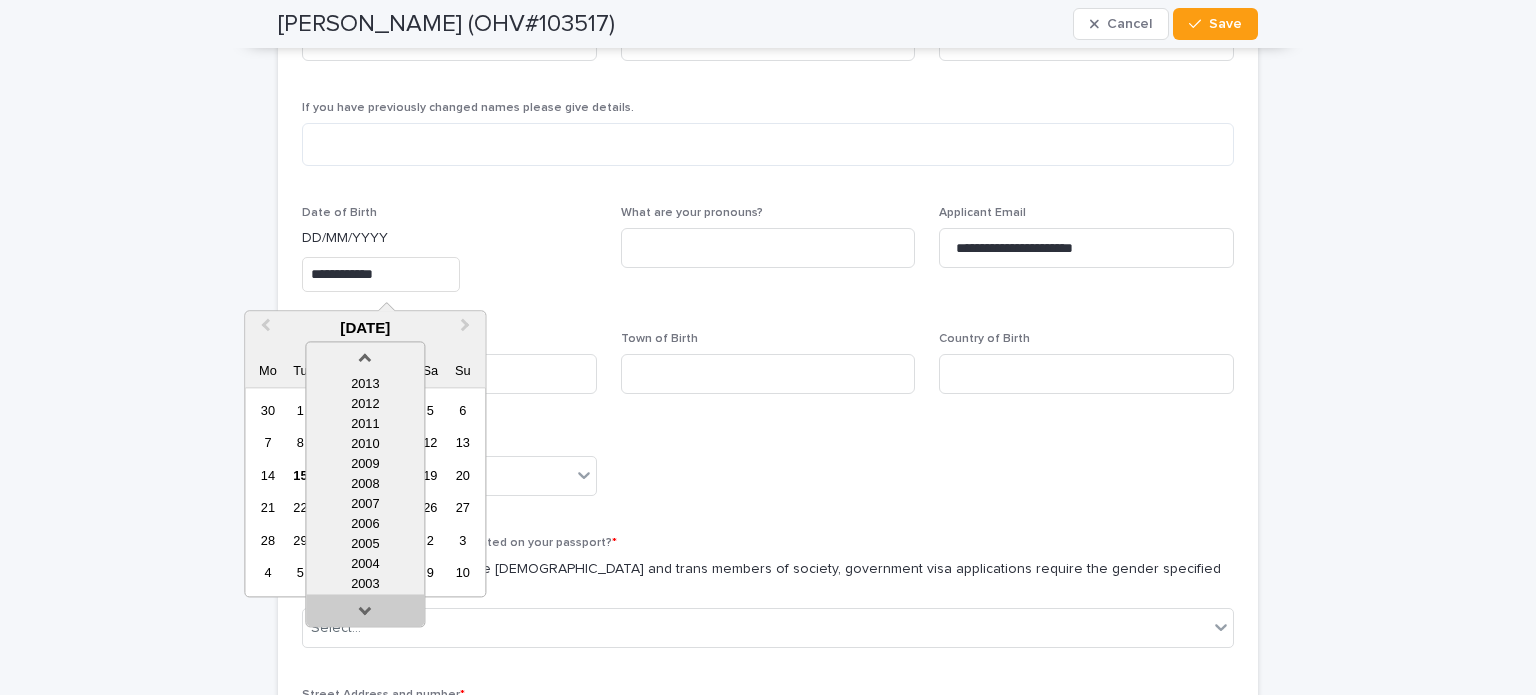 click at bounding box center [365, 614] 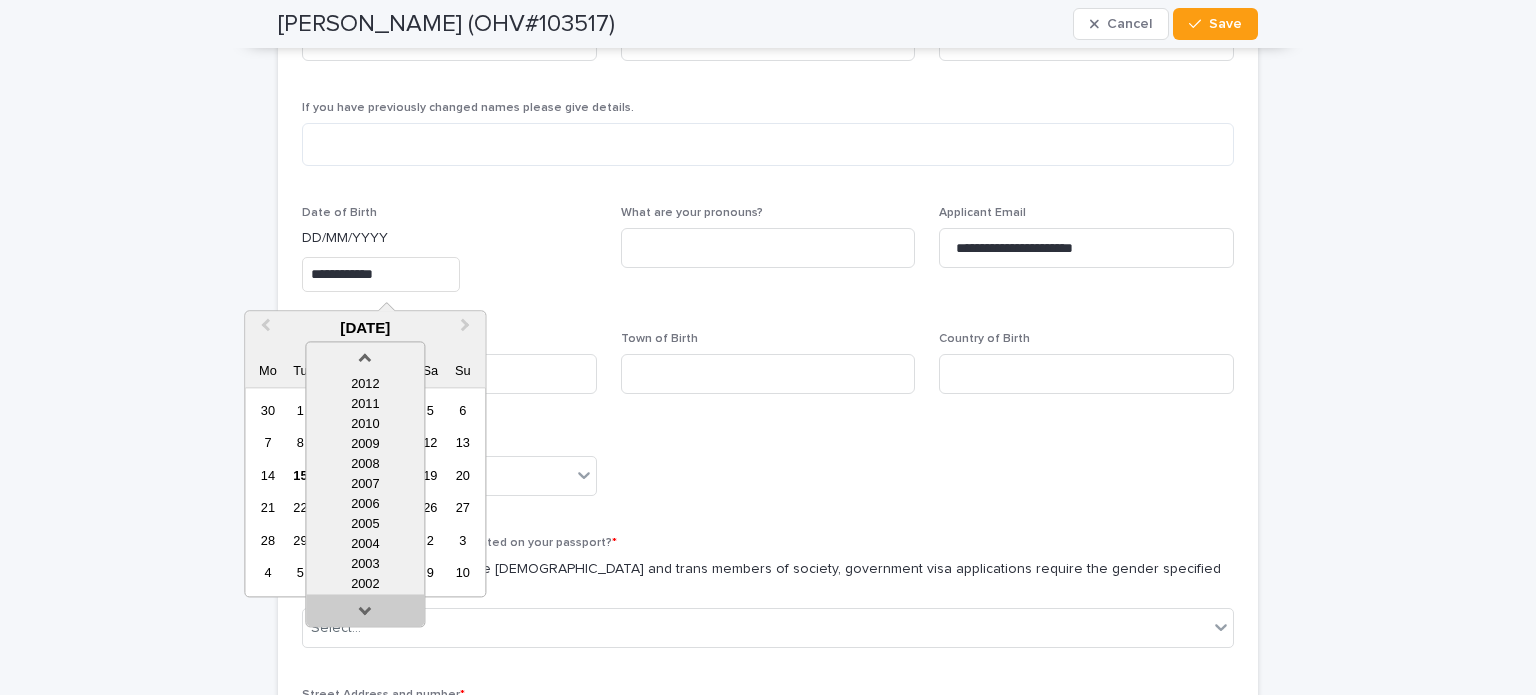 click at bounding box center [365, 614] 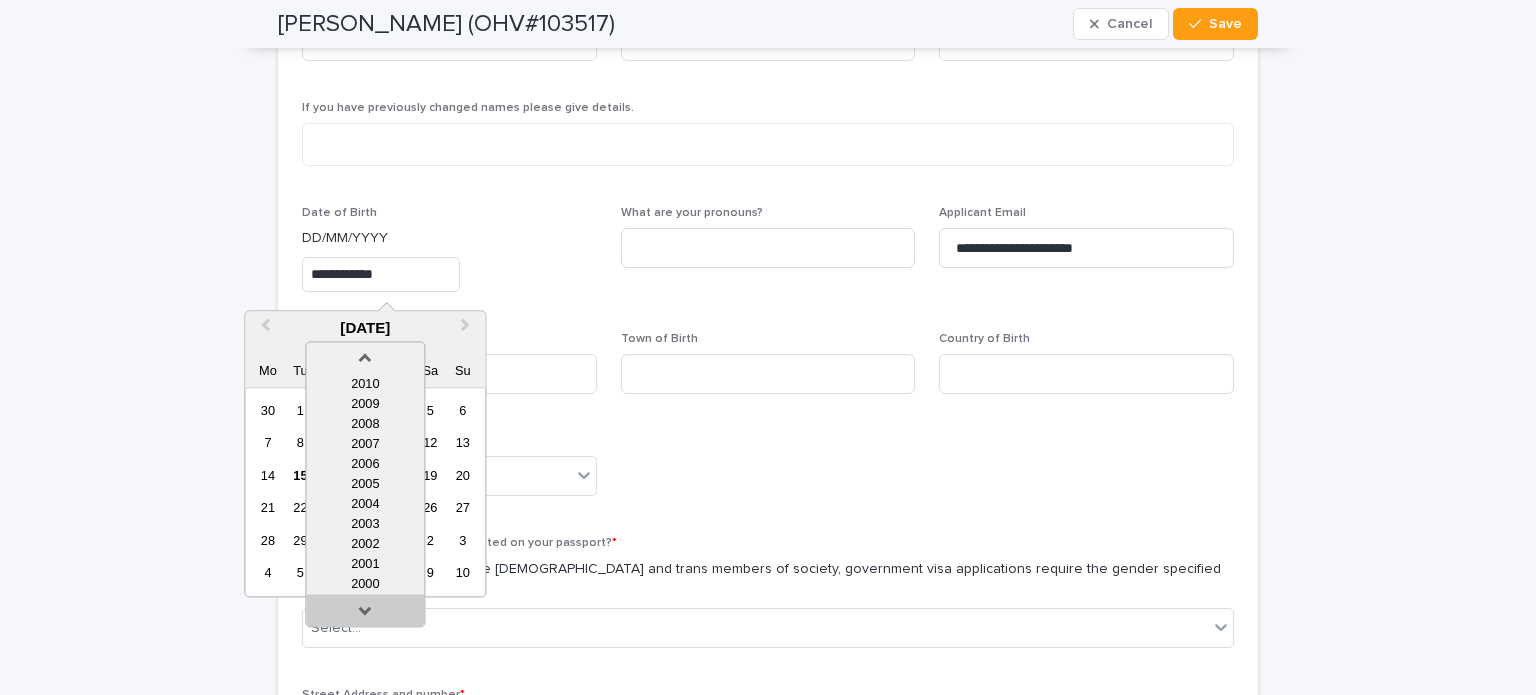 click at bounding box center [365, 614] 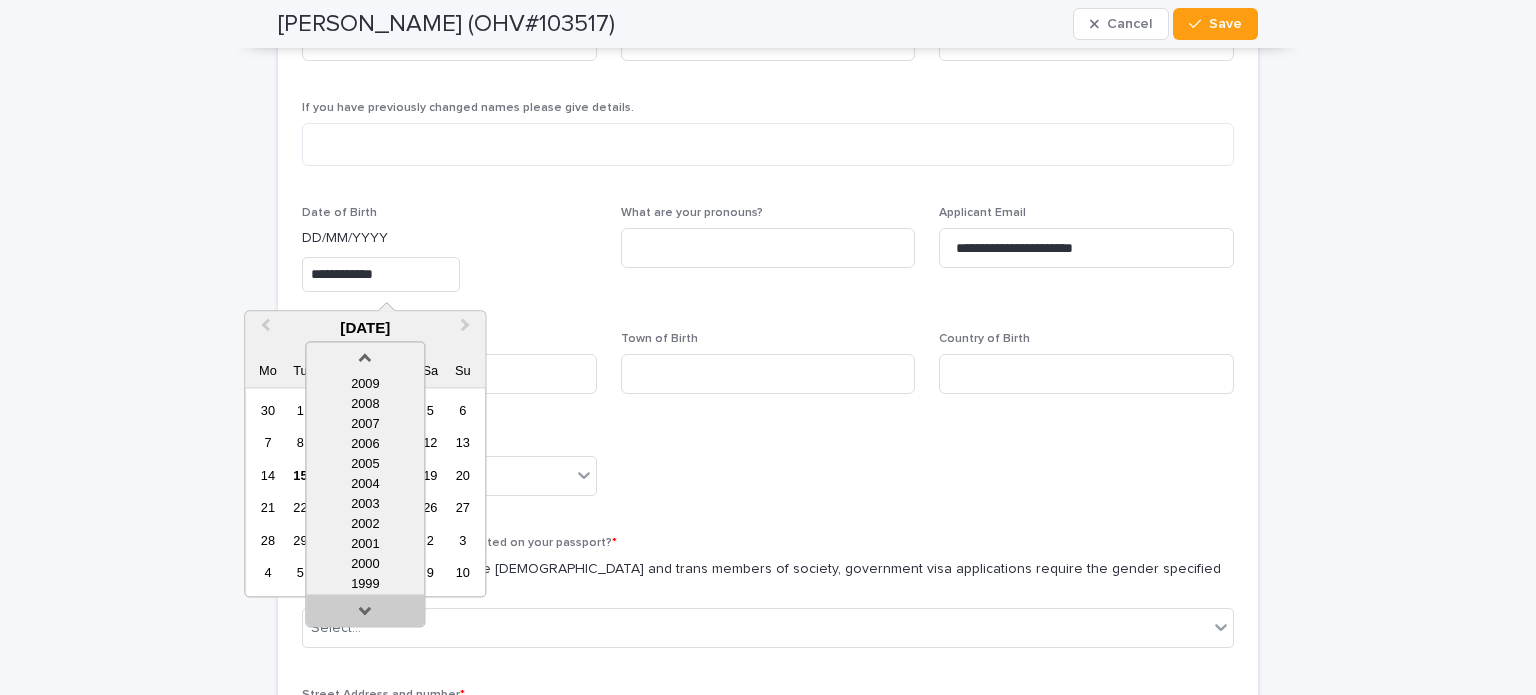 click at bounding box center [365, 614] 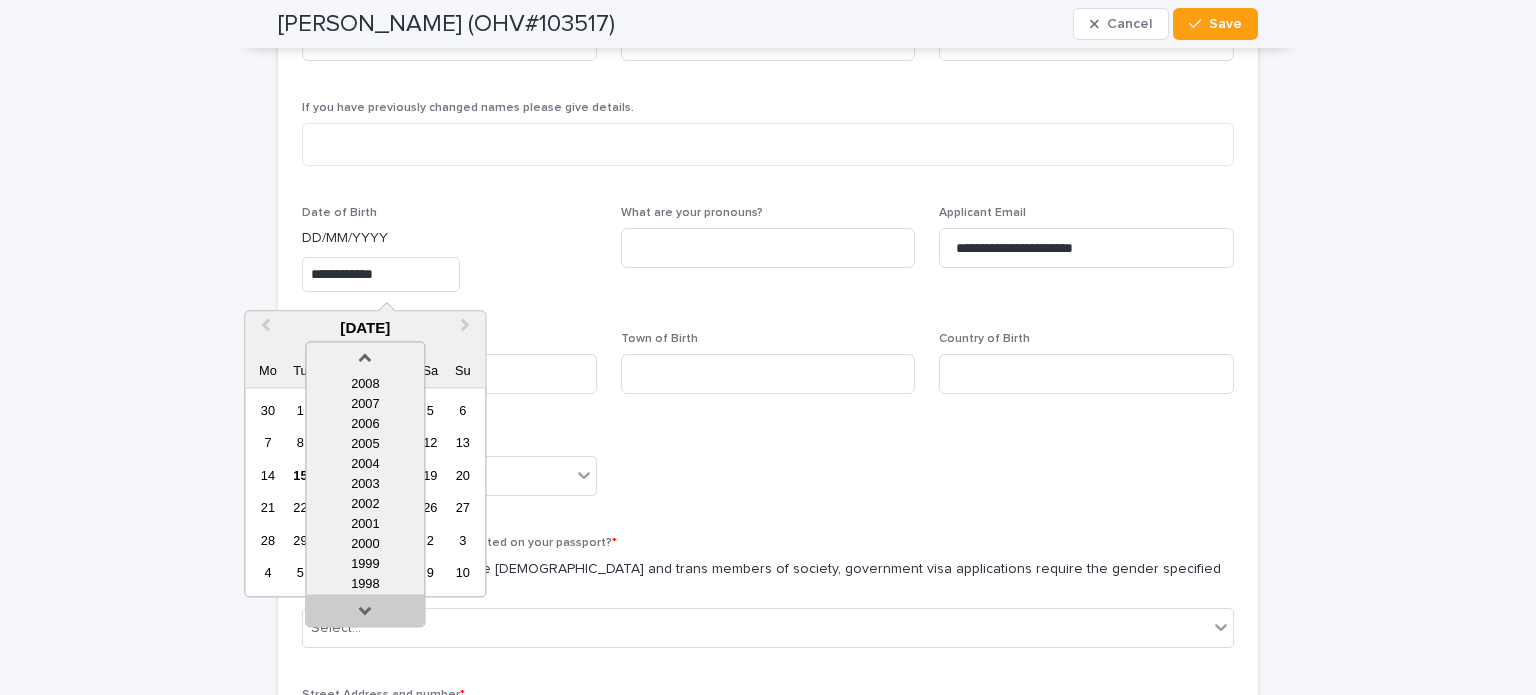click at bounding box center (365, 614) 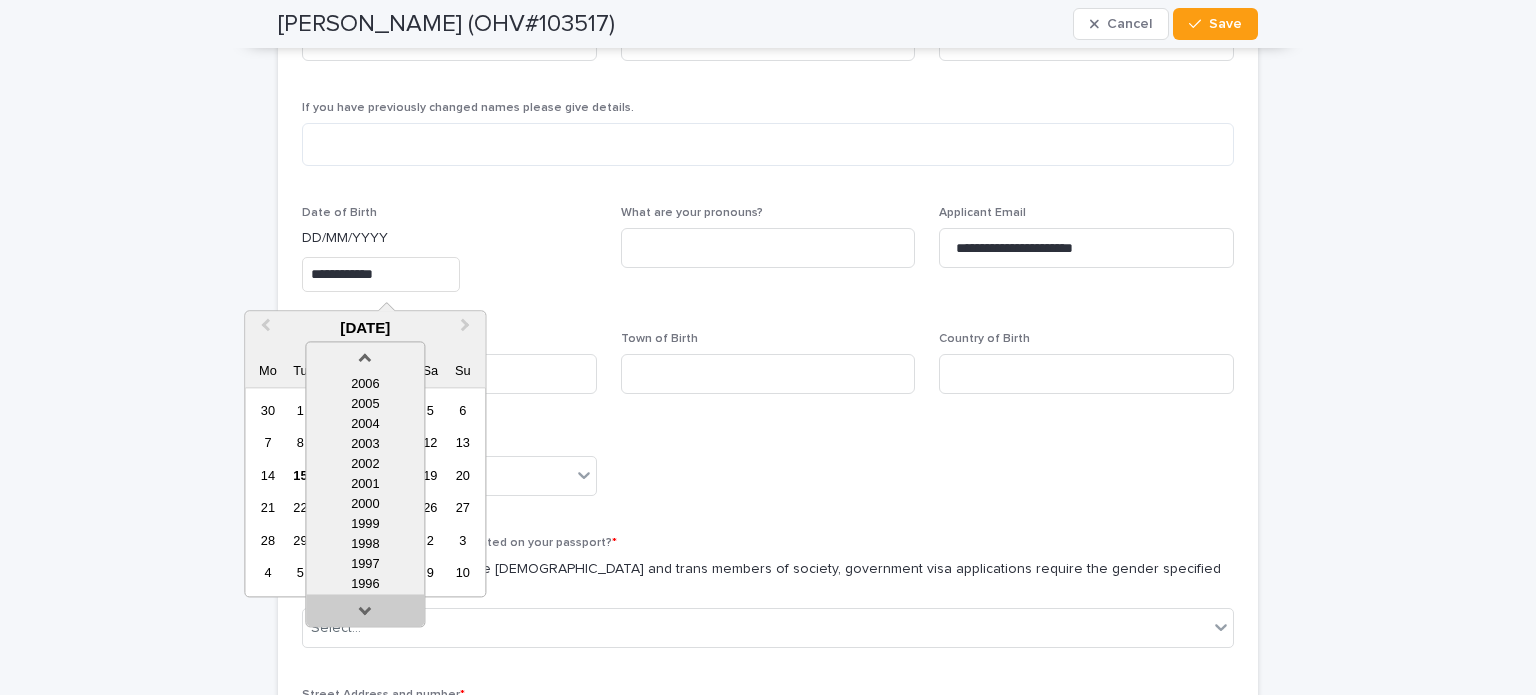 click at bounding box center [365, 614] 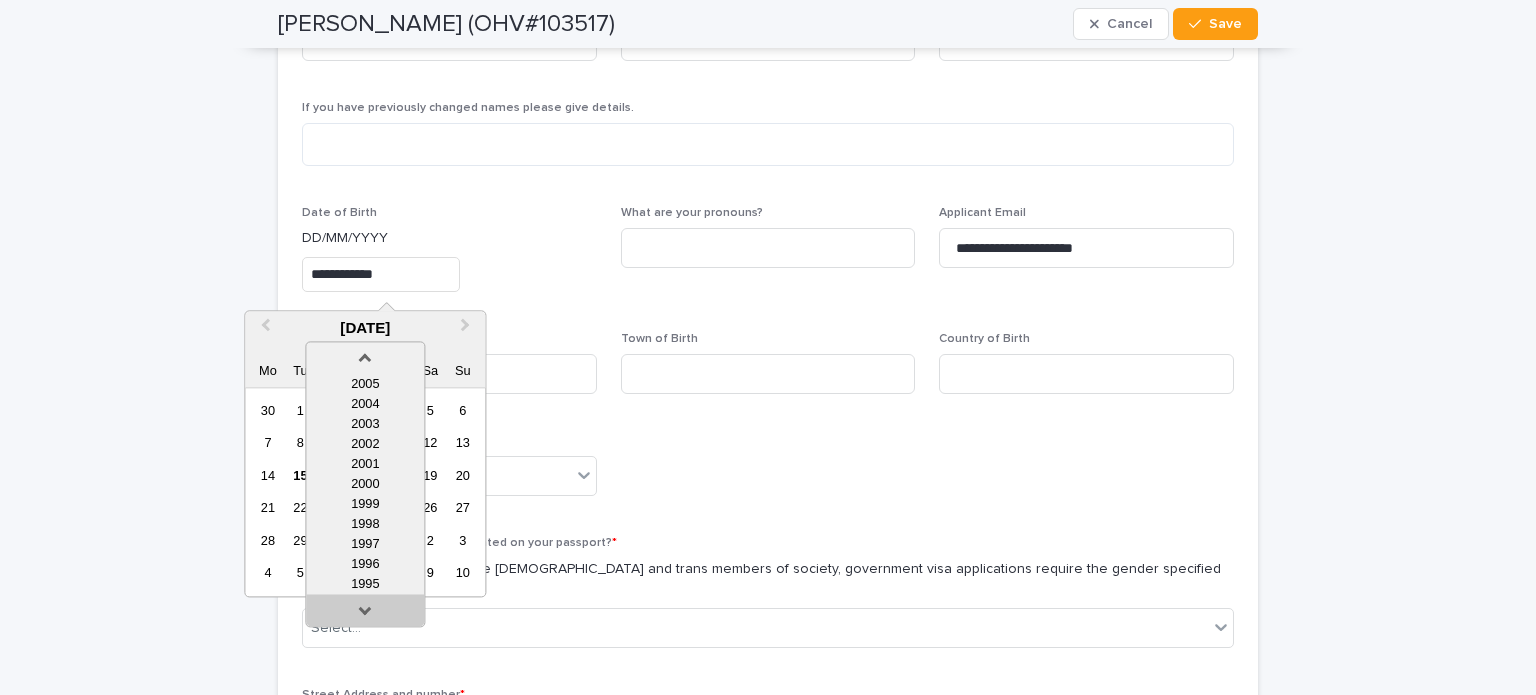 click at bounding box center (365, 614) 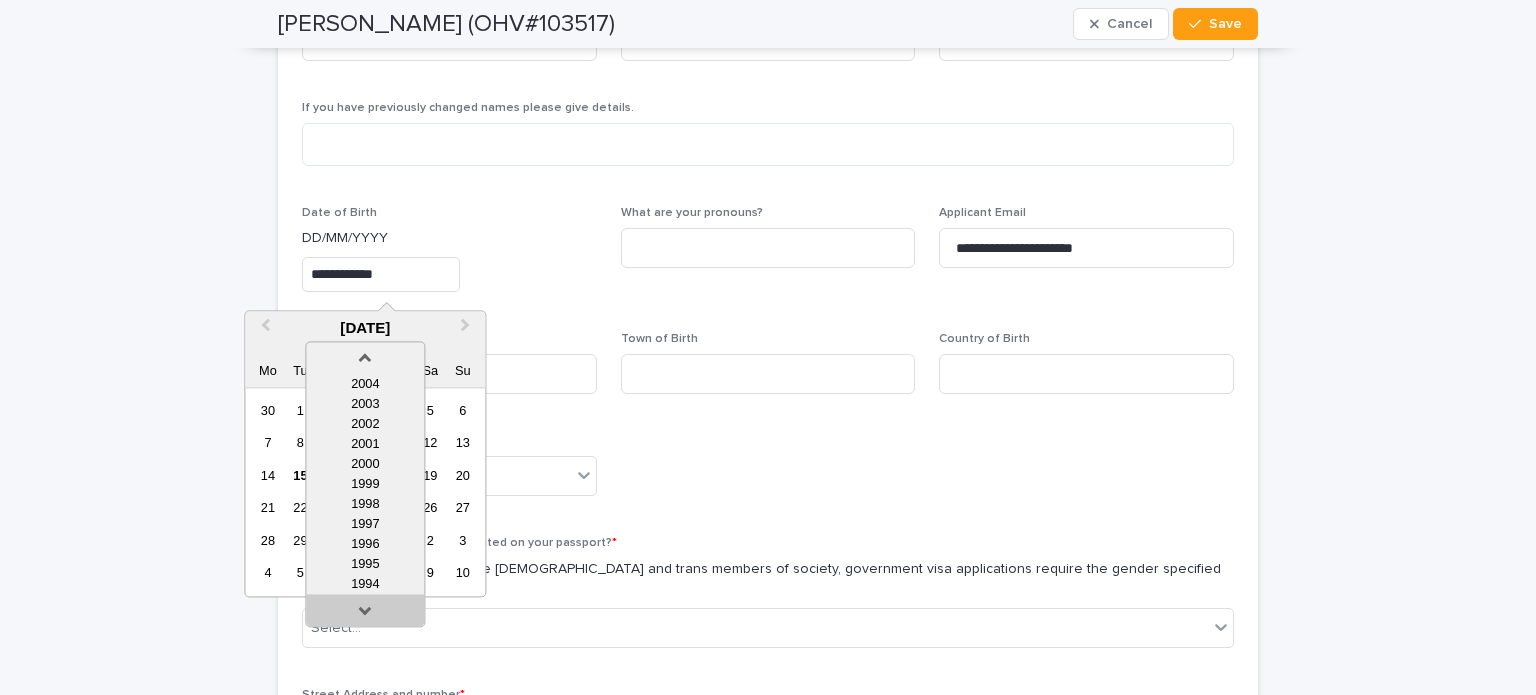 click at bounding box center (365, 614) 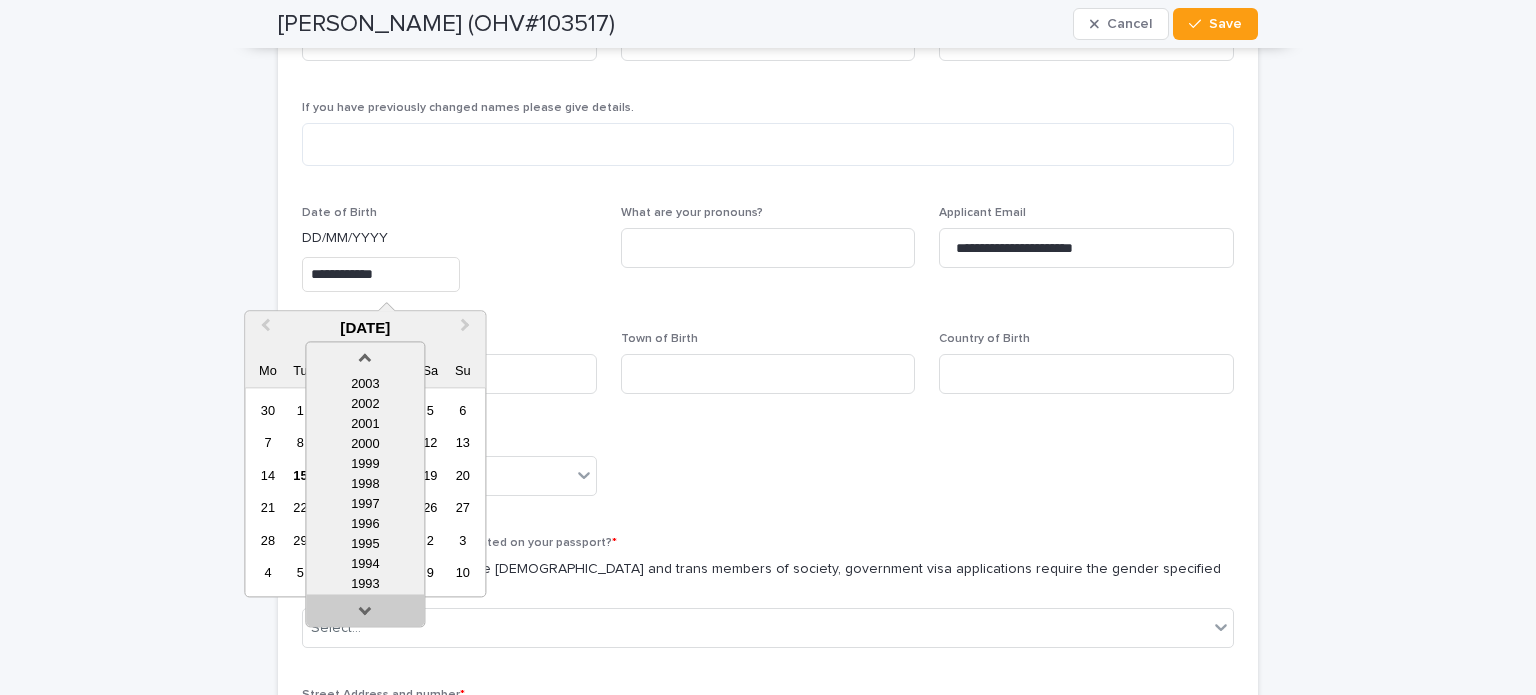 click at bounding box center (365, 614) 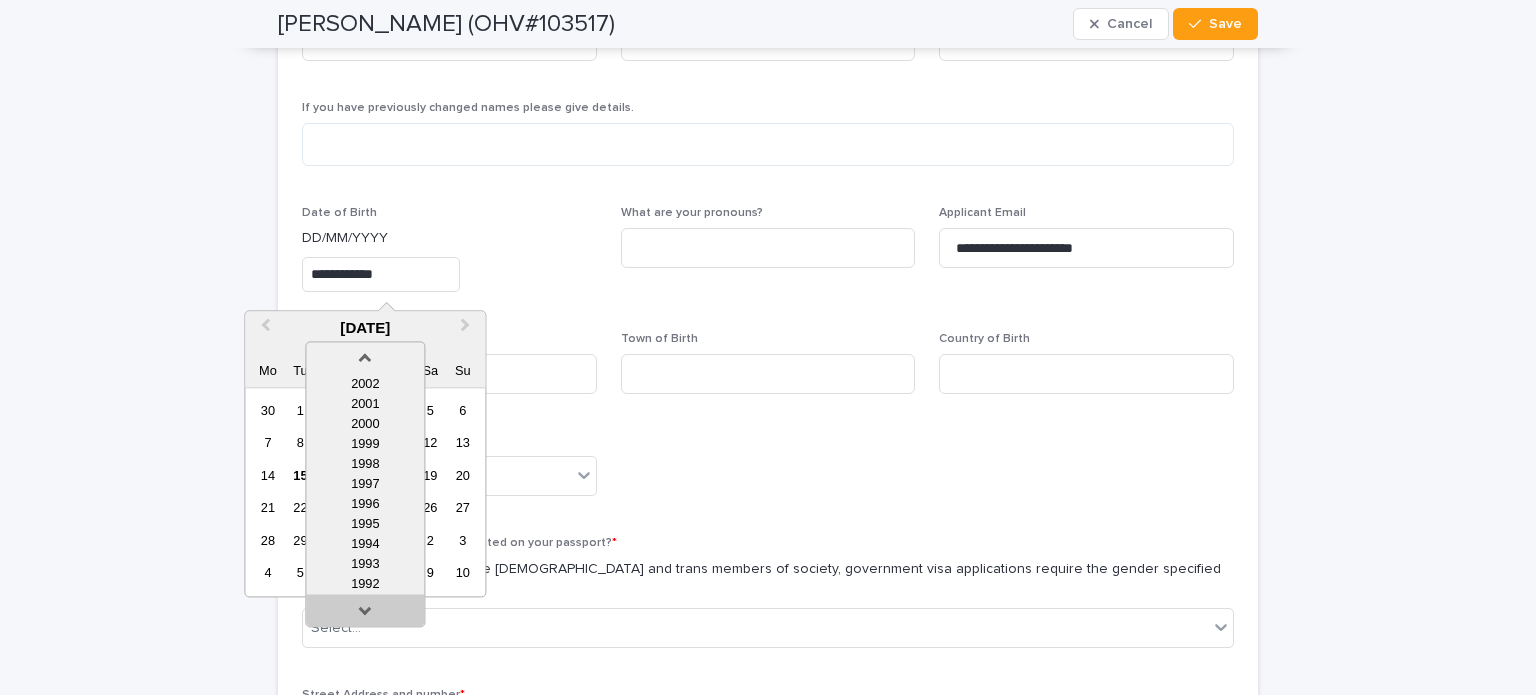 click at bounding box center [365, 614] 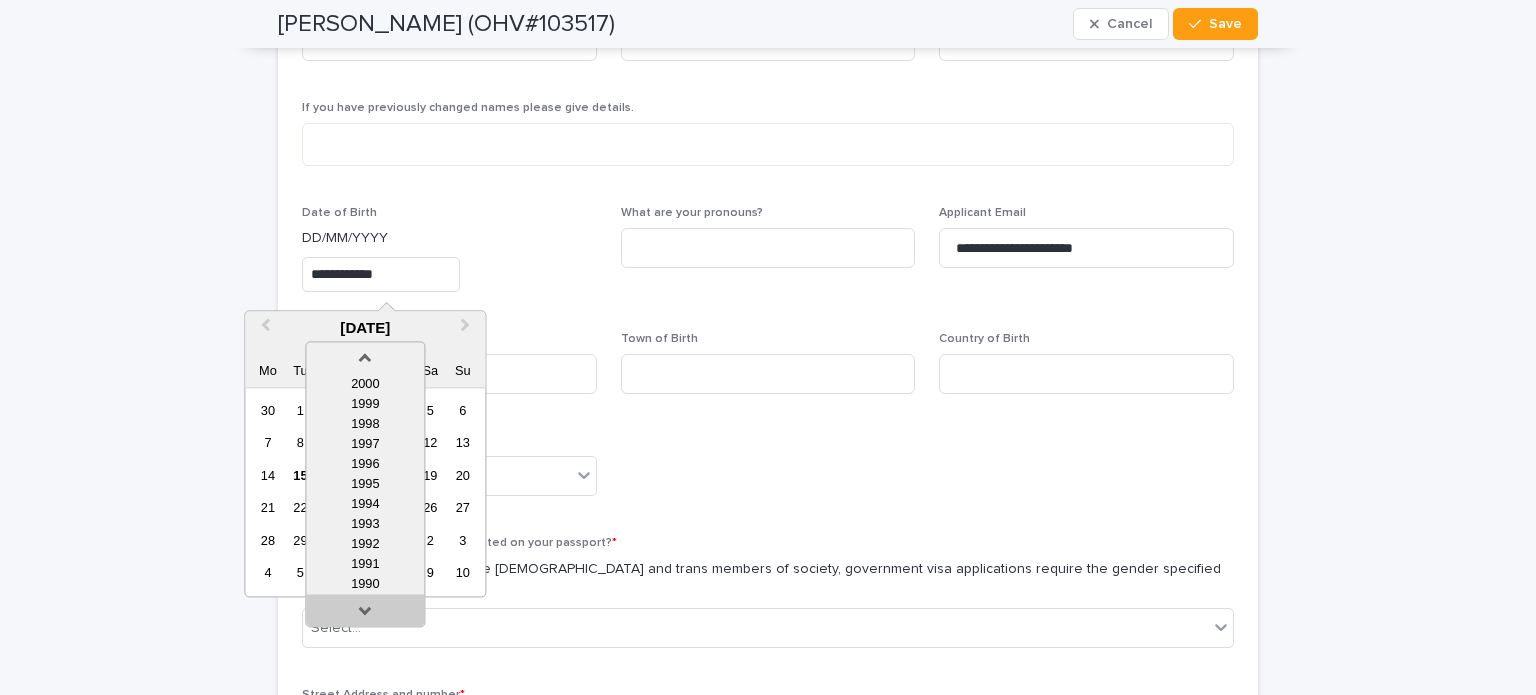 click at bounding box center (365, 614) 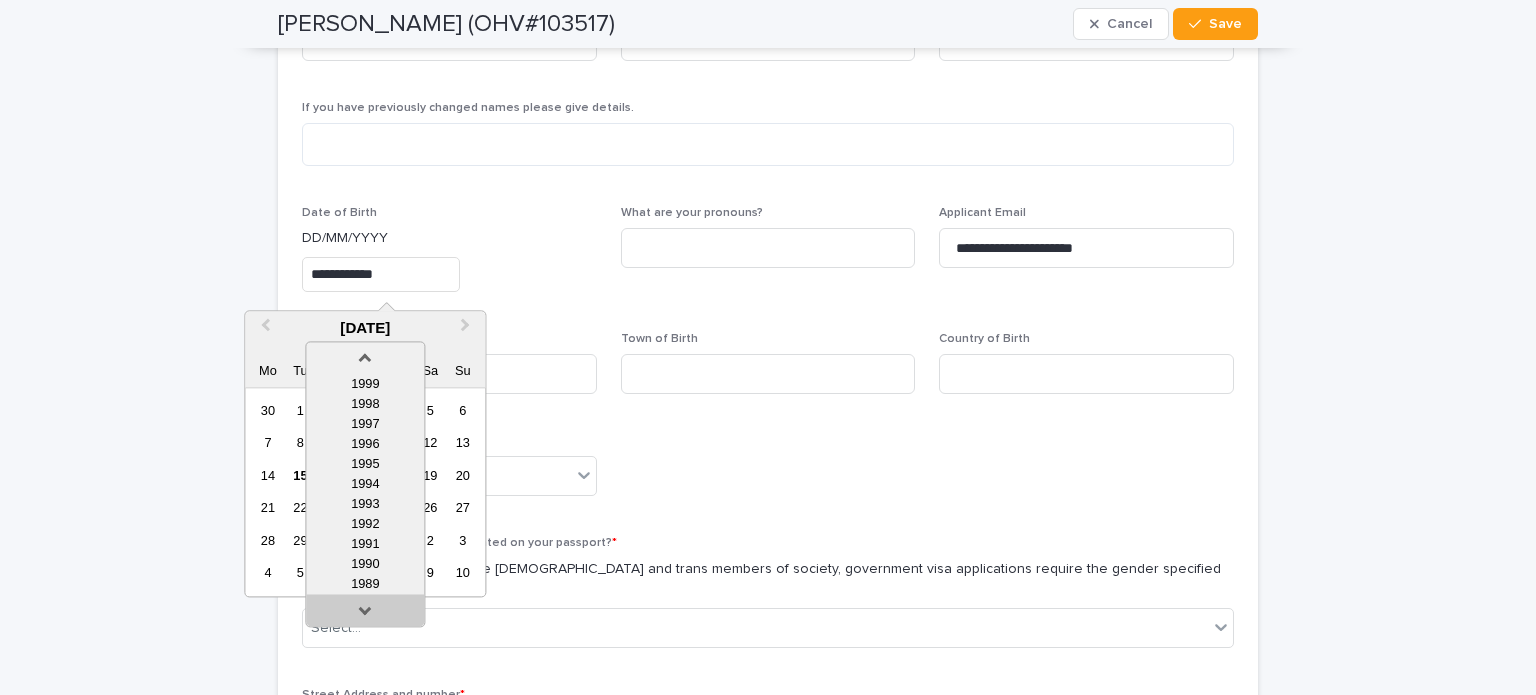 click at bounding box center (365, 614) 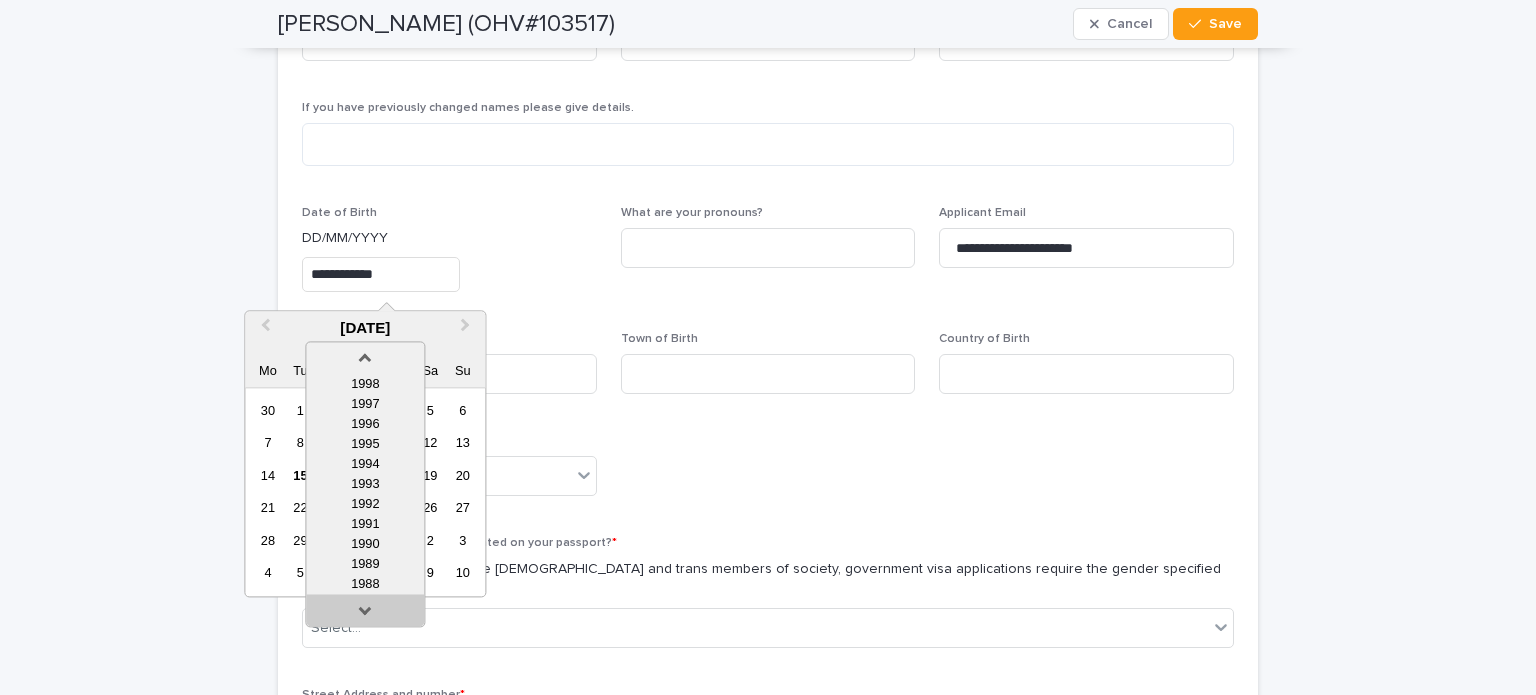 click at bounding box center (365, 614) 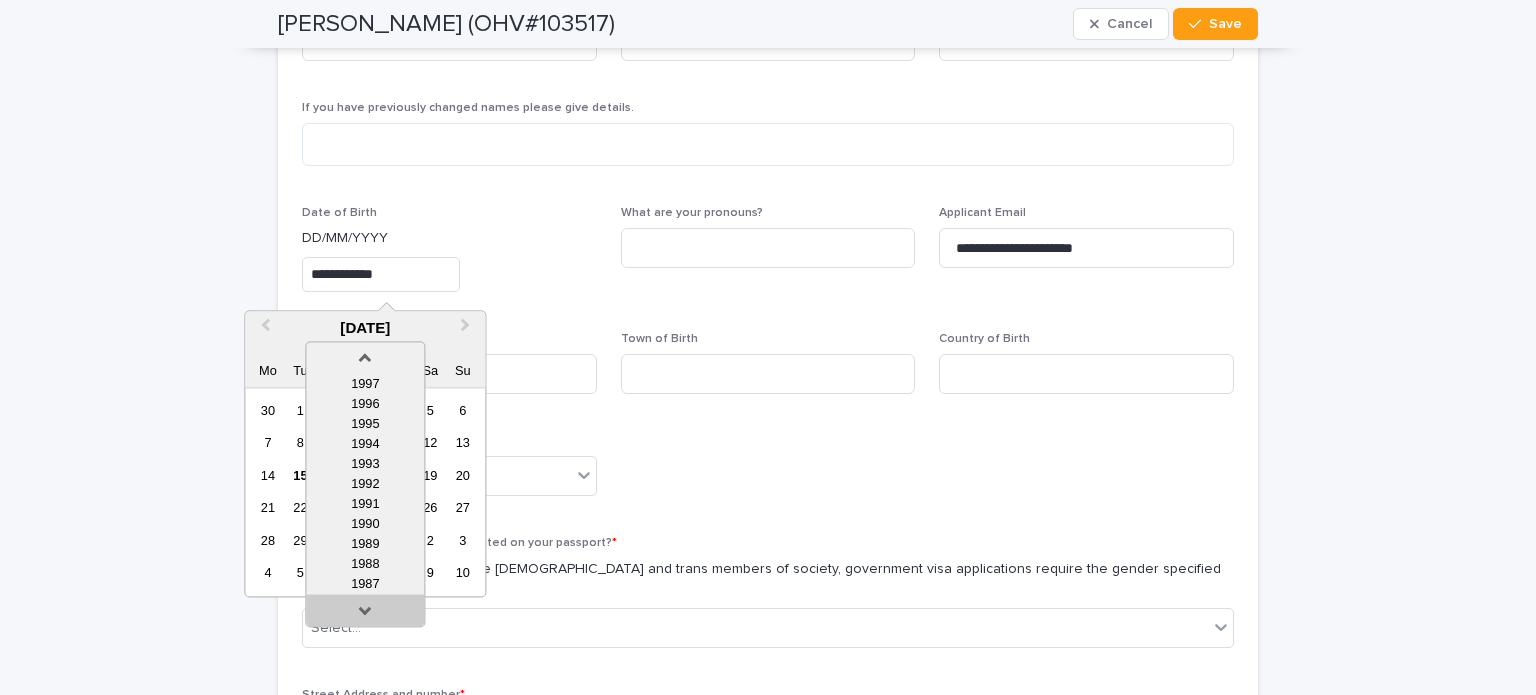 click at bounding box center (365, 614) 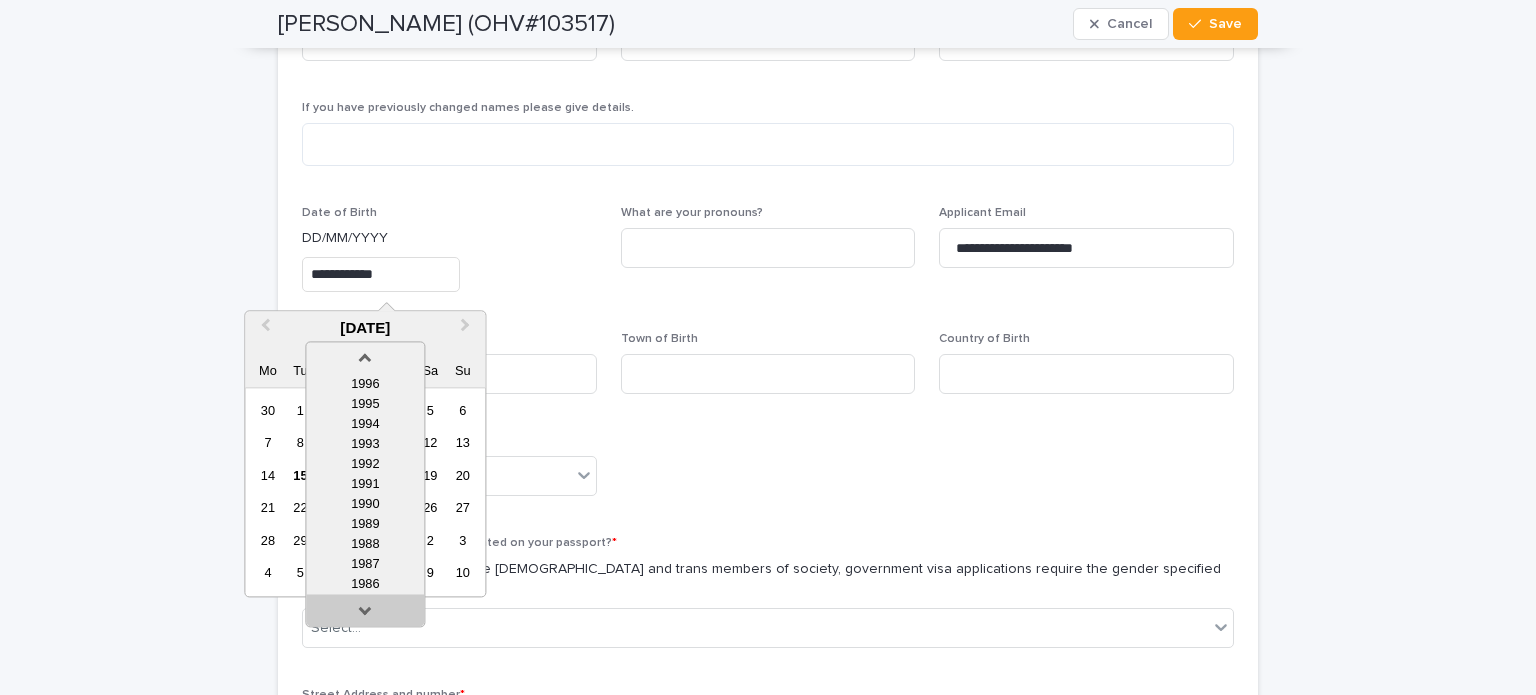 click at bounding box center [365, 614] 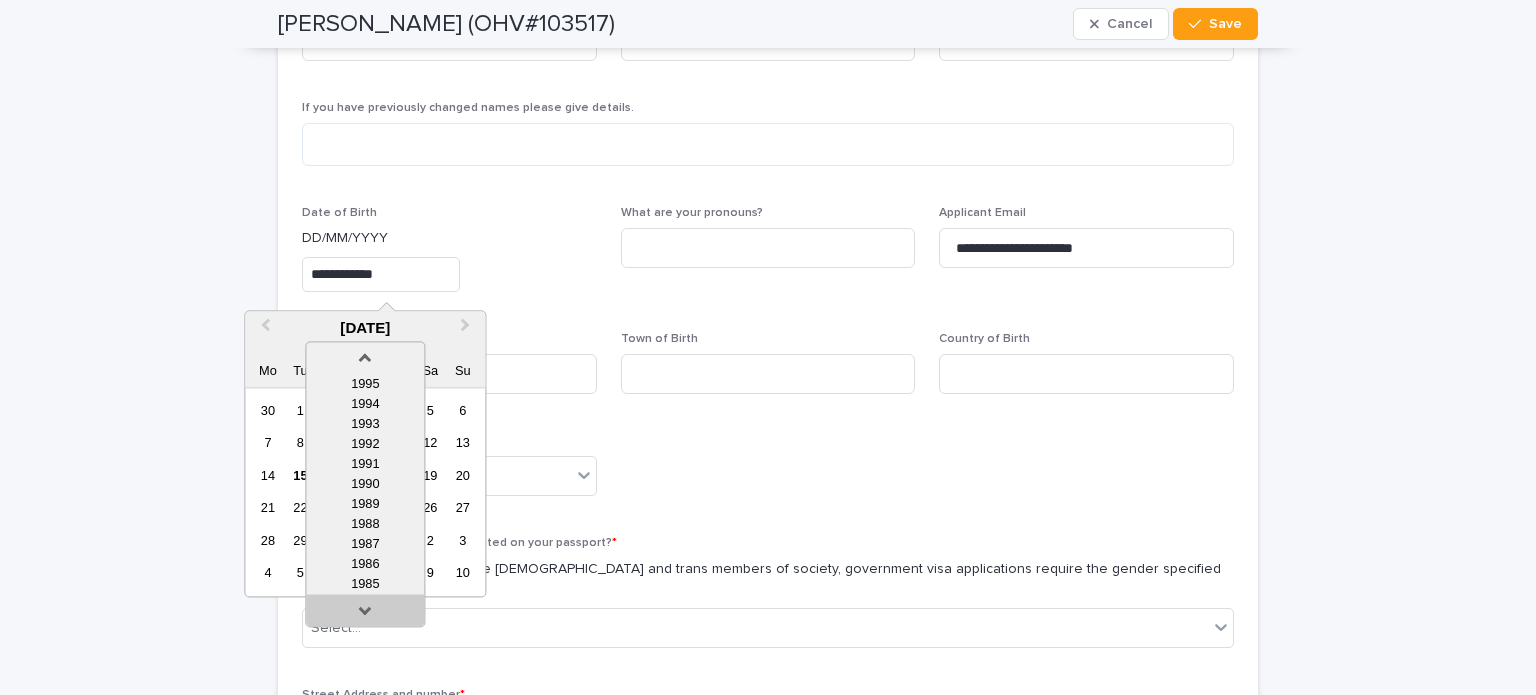 click at bounding box center [365, 614] 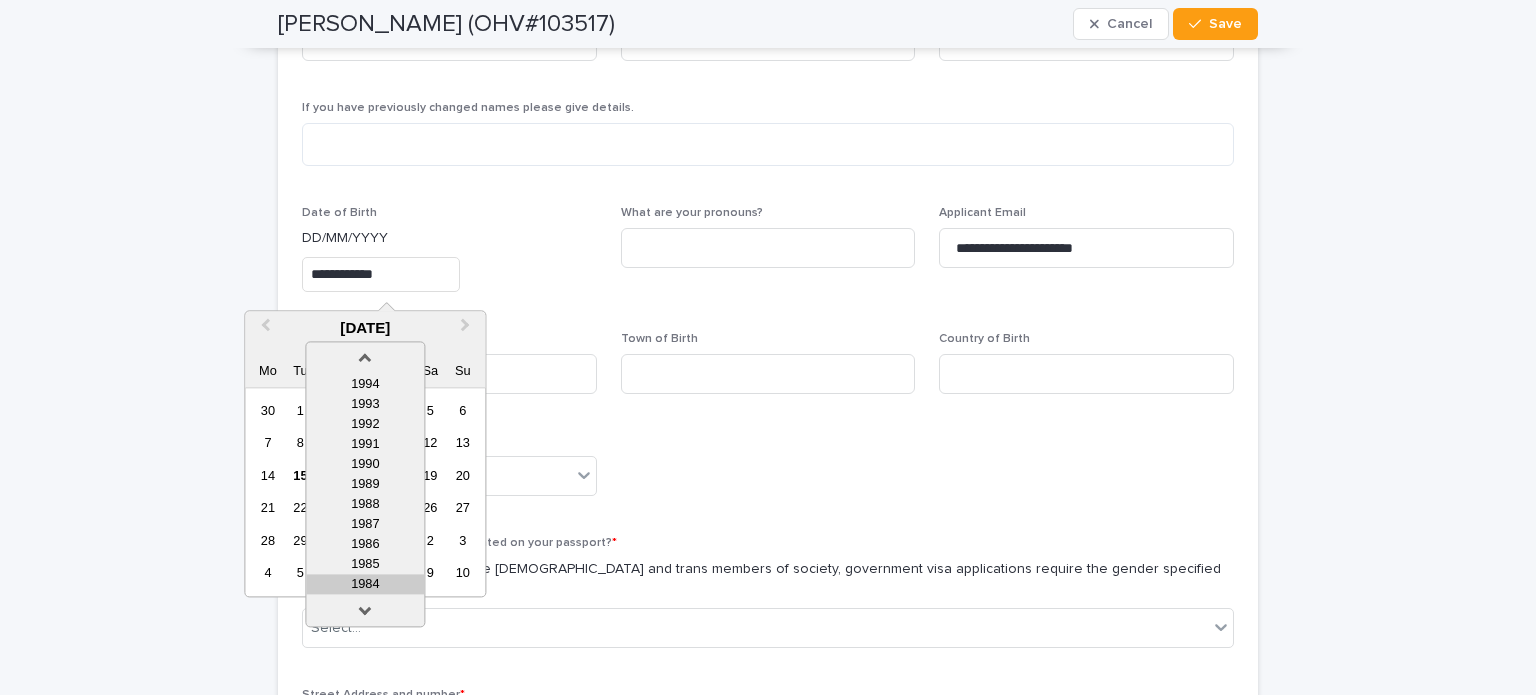 click on "1984" at bounding box center [365, 584] 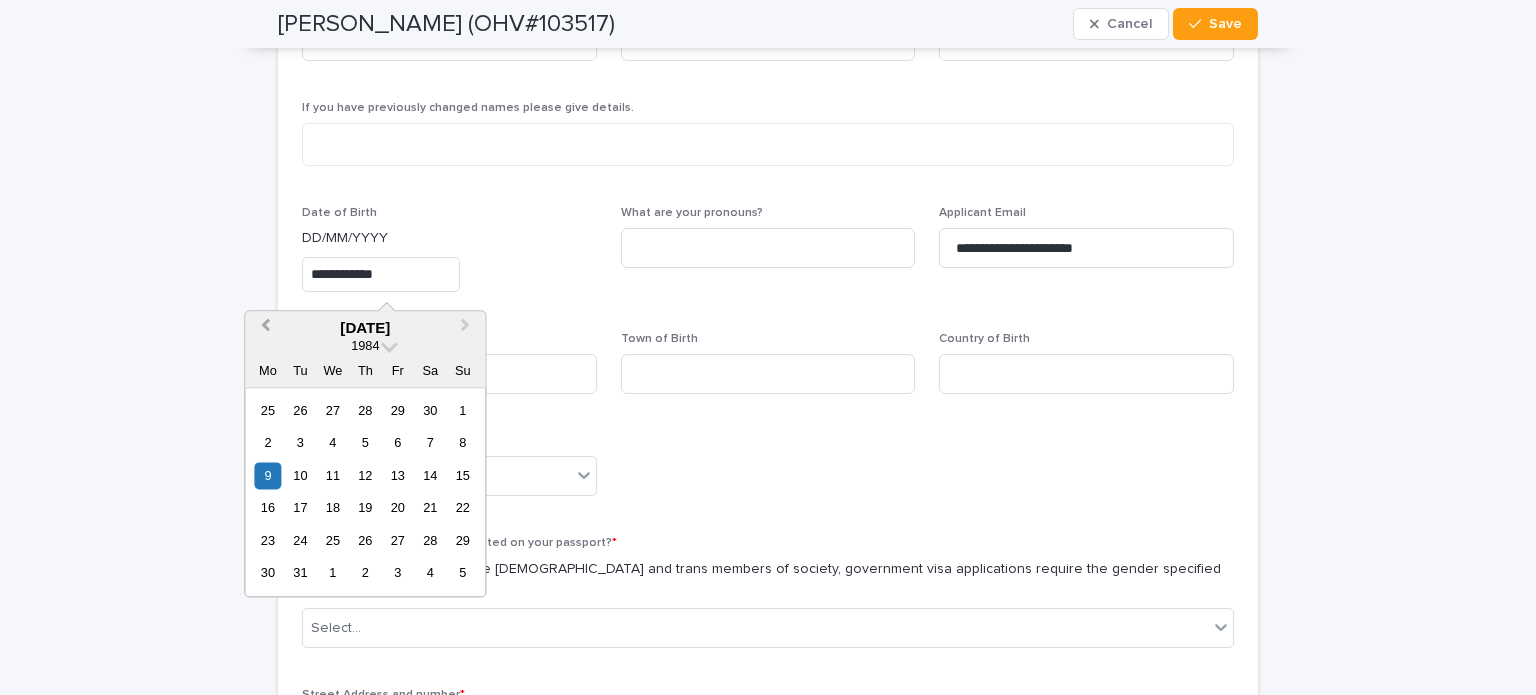 click on "Previous Month" at bounding box center [263, 329] 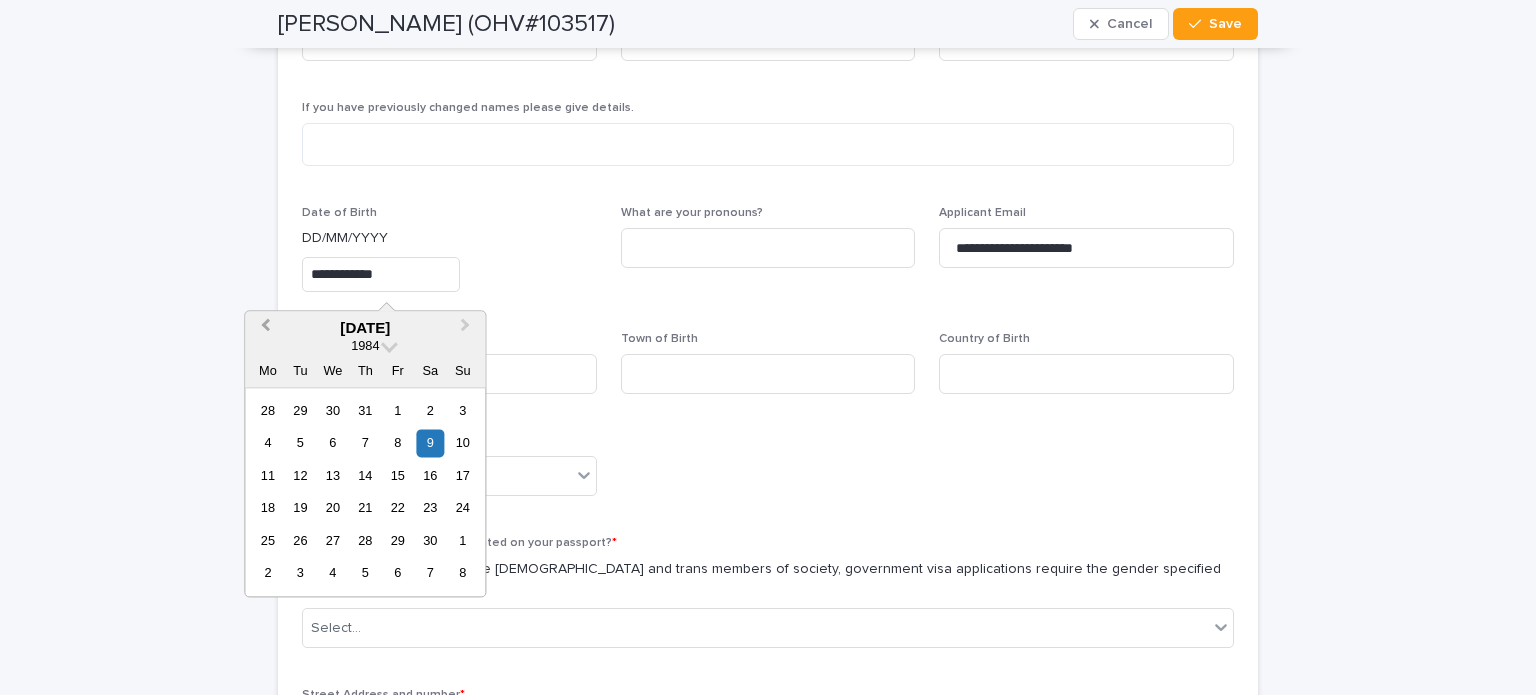 click on "Previous Month" at bounding box center [265, 328] 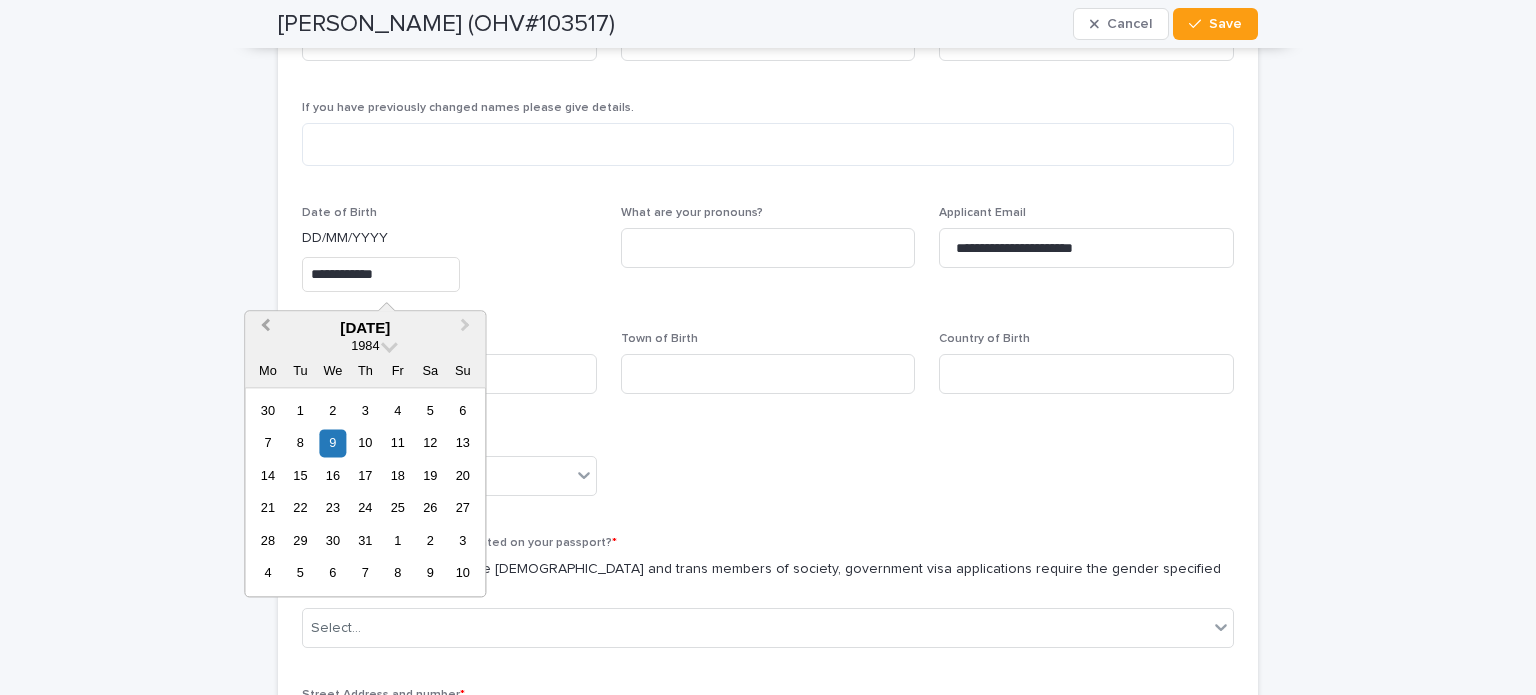 click on "Previous Month" at bounding box center (265, 328) 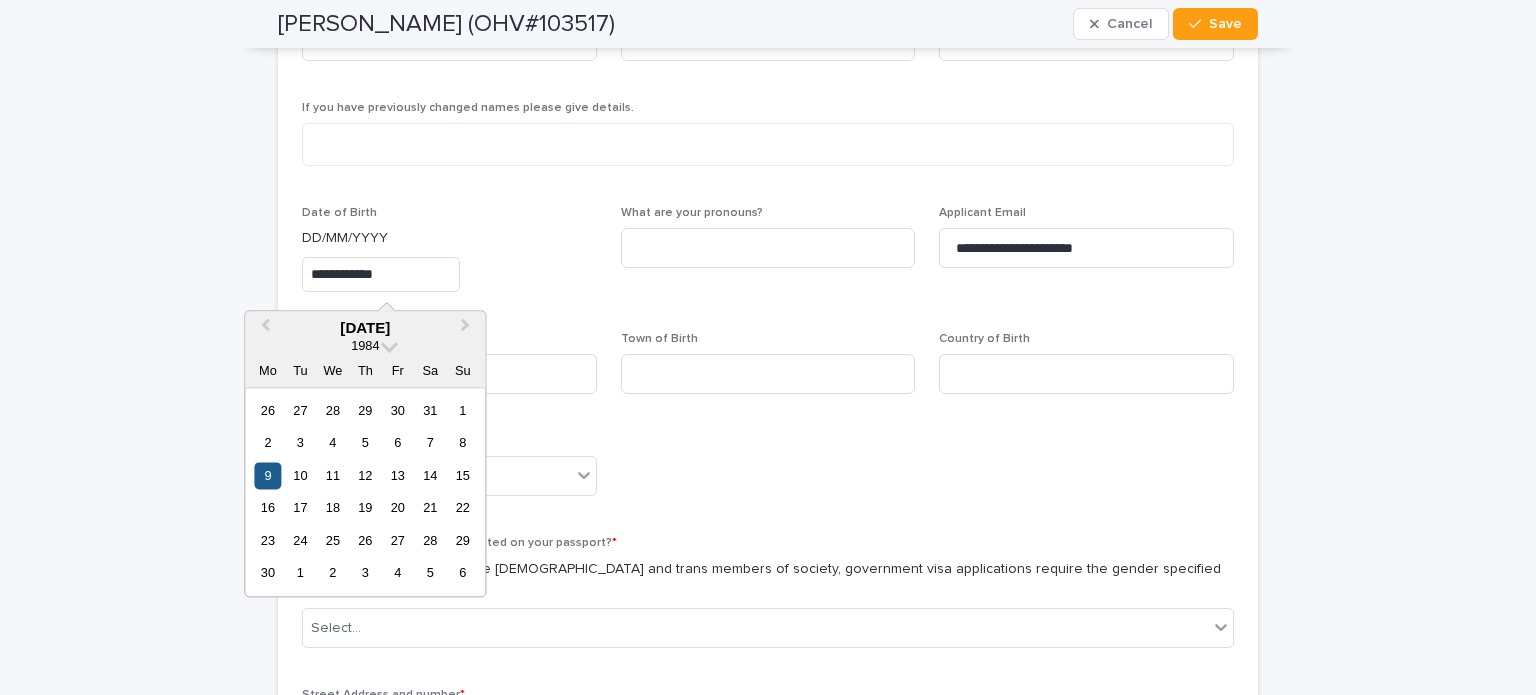 click on "9" at bounding box center [267, 475] 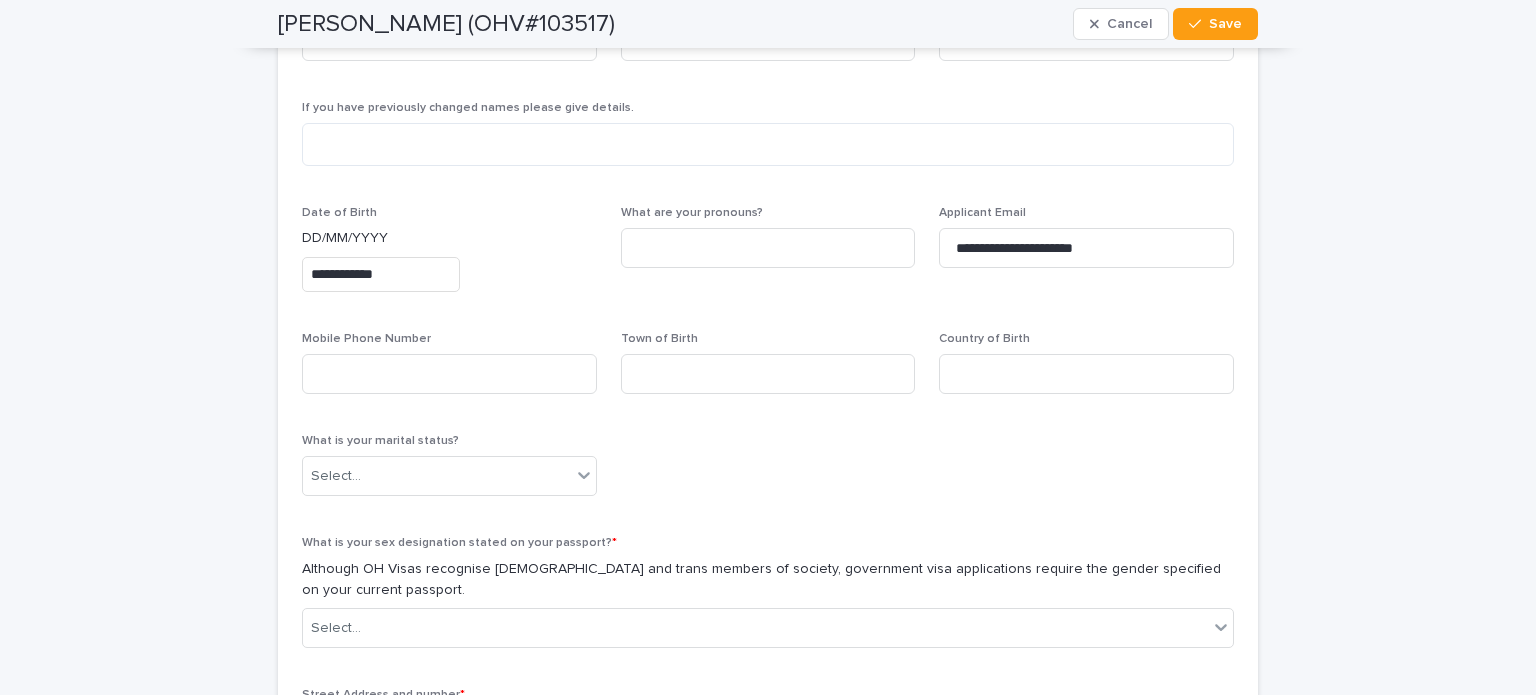 type on "**********" 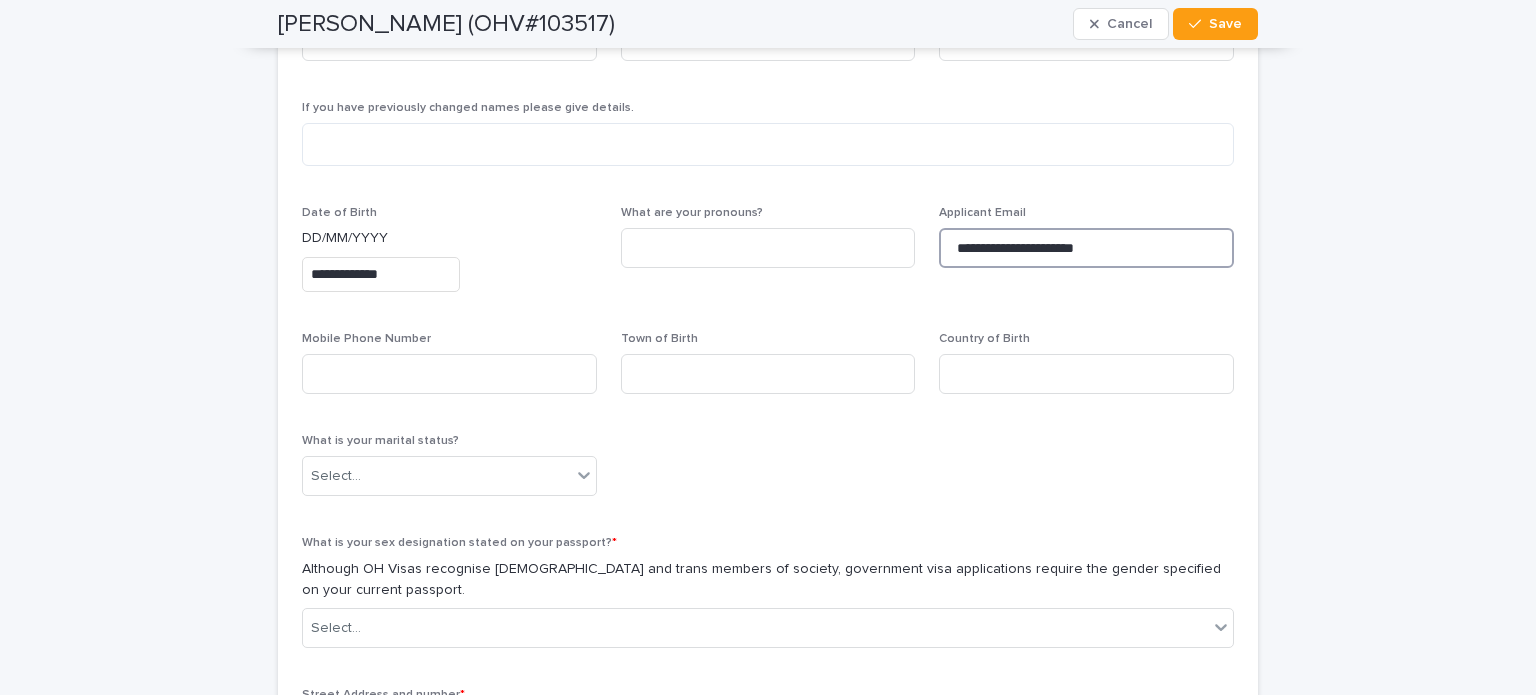 click on "**********" at bounding box center (1086, 248) 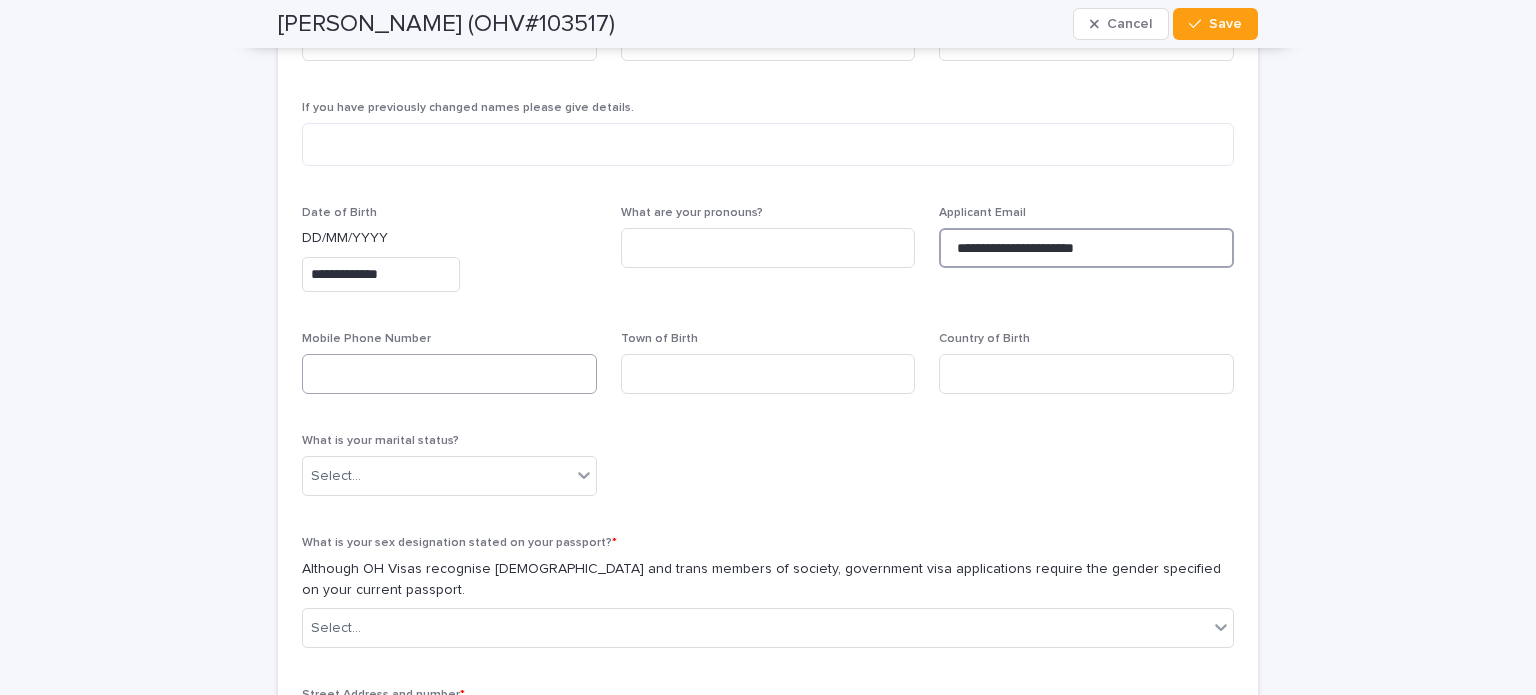 type on "**********" 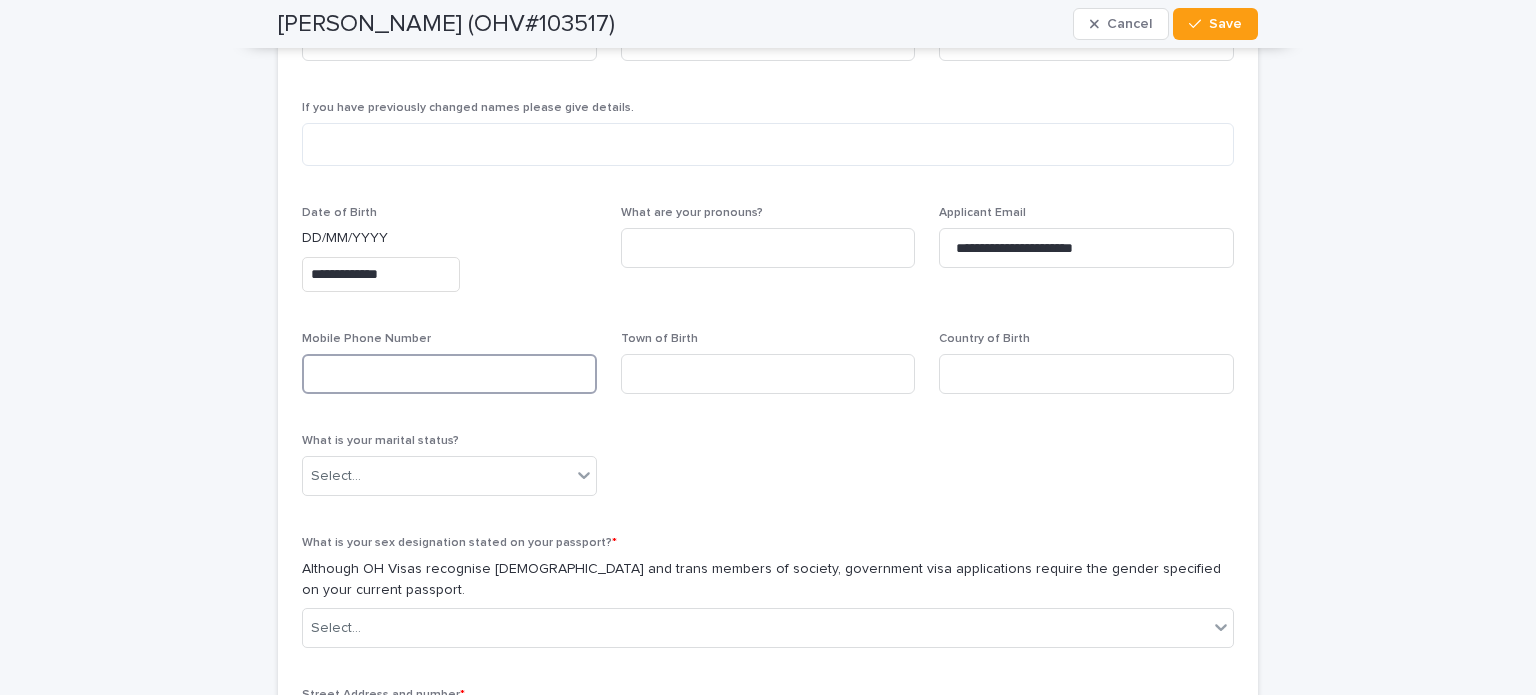 click at bounding box center [449, 374] 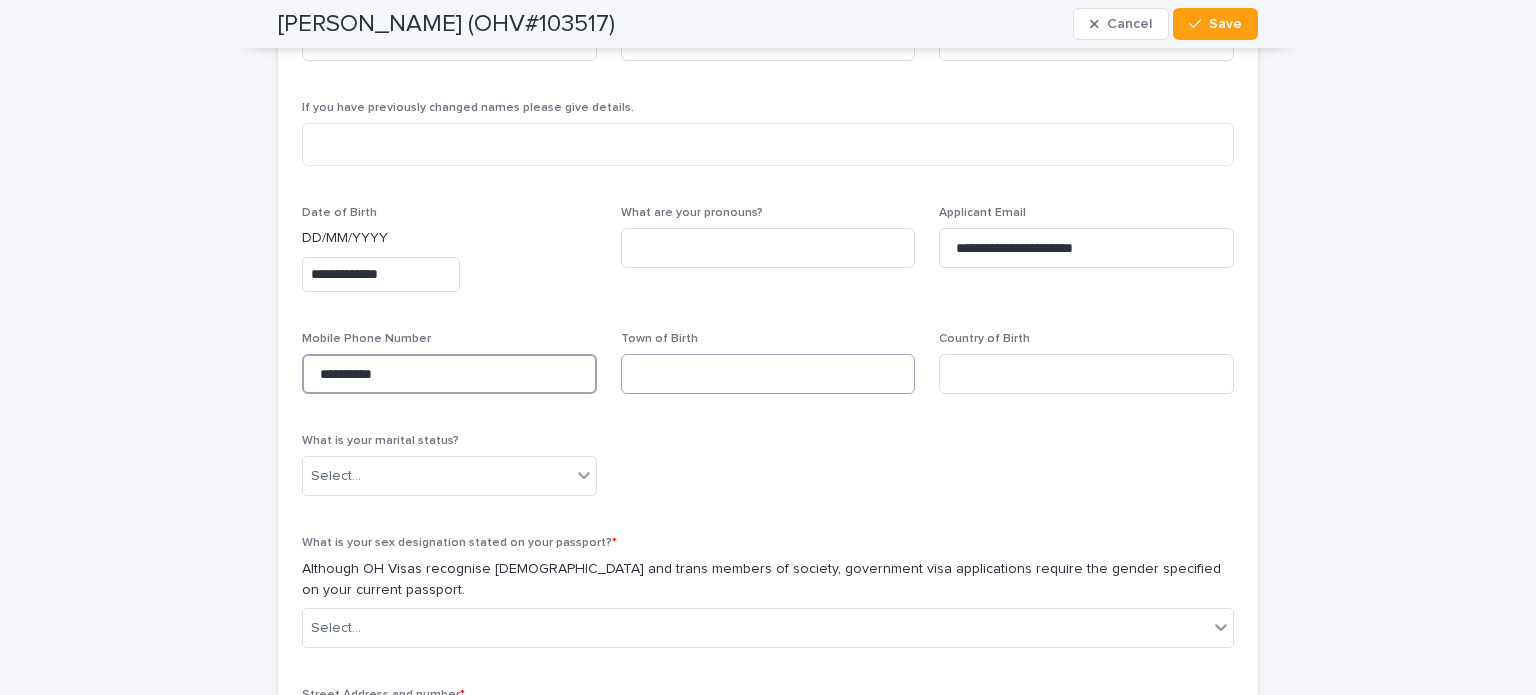 type on "**********" 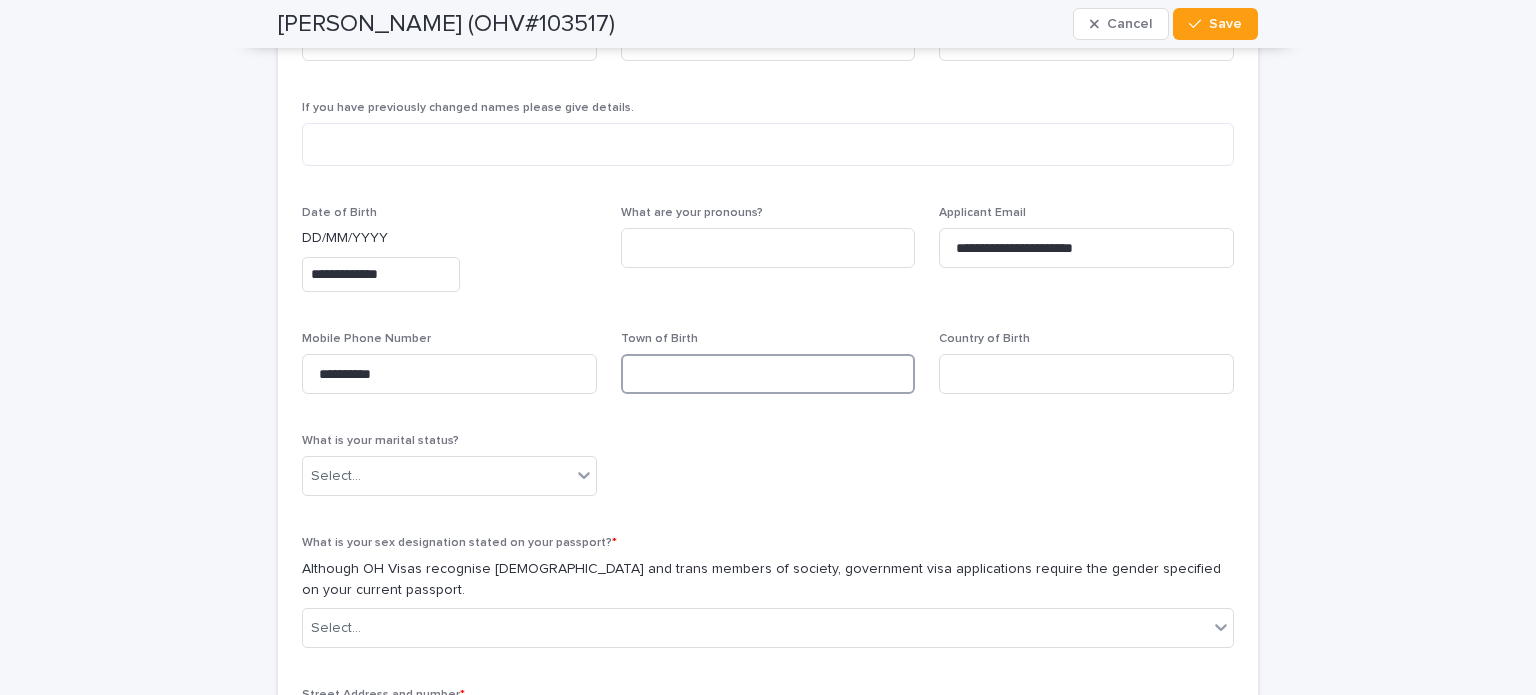 click at bounding box center [768, 374] 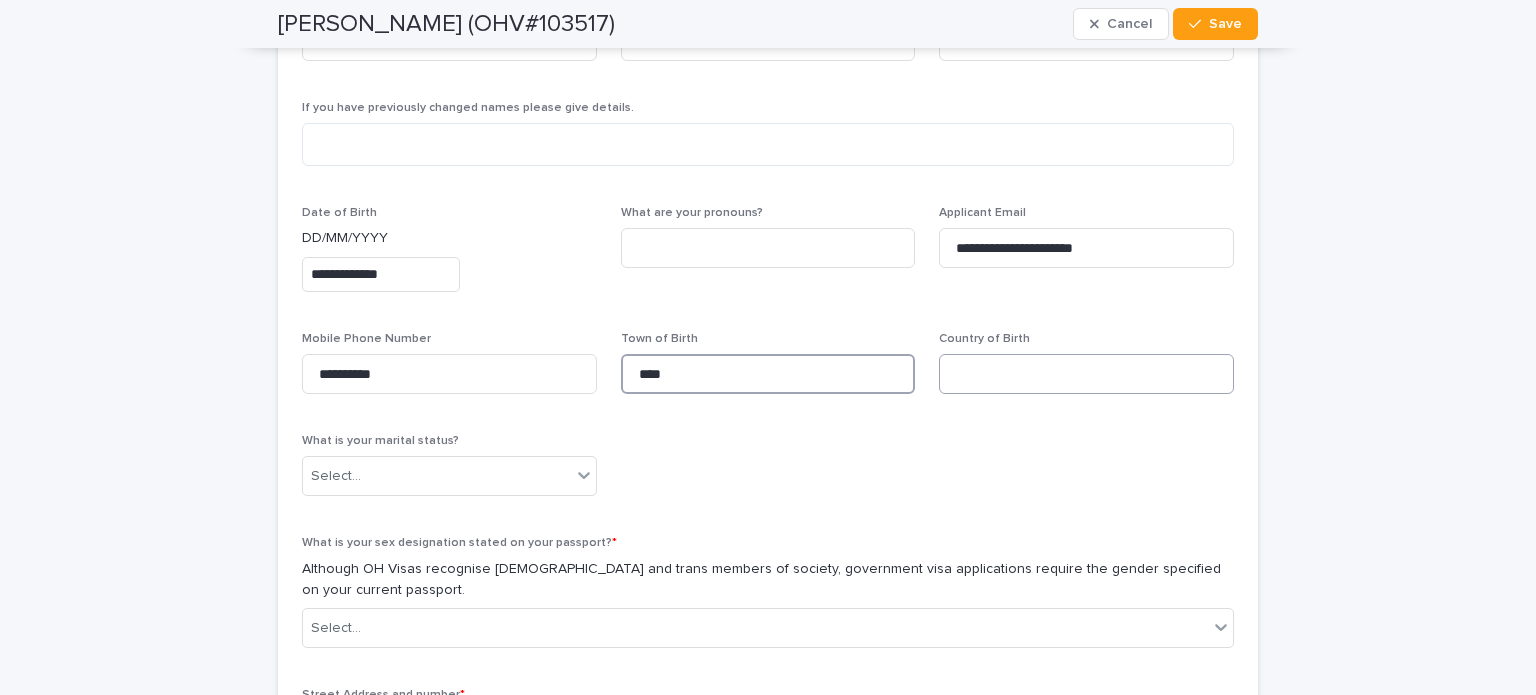 type on "****" 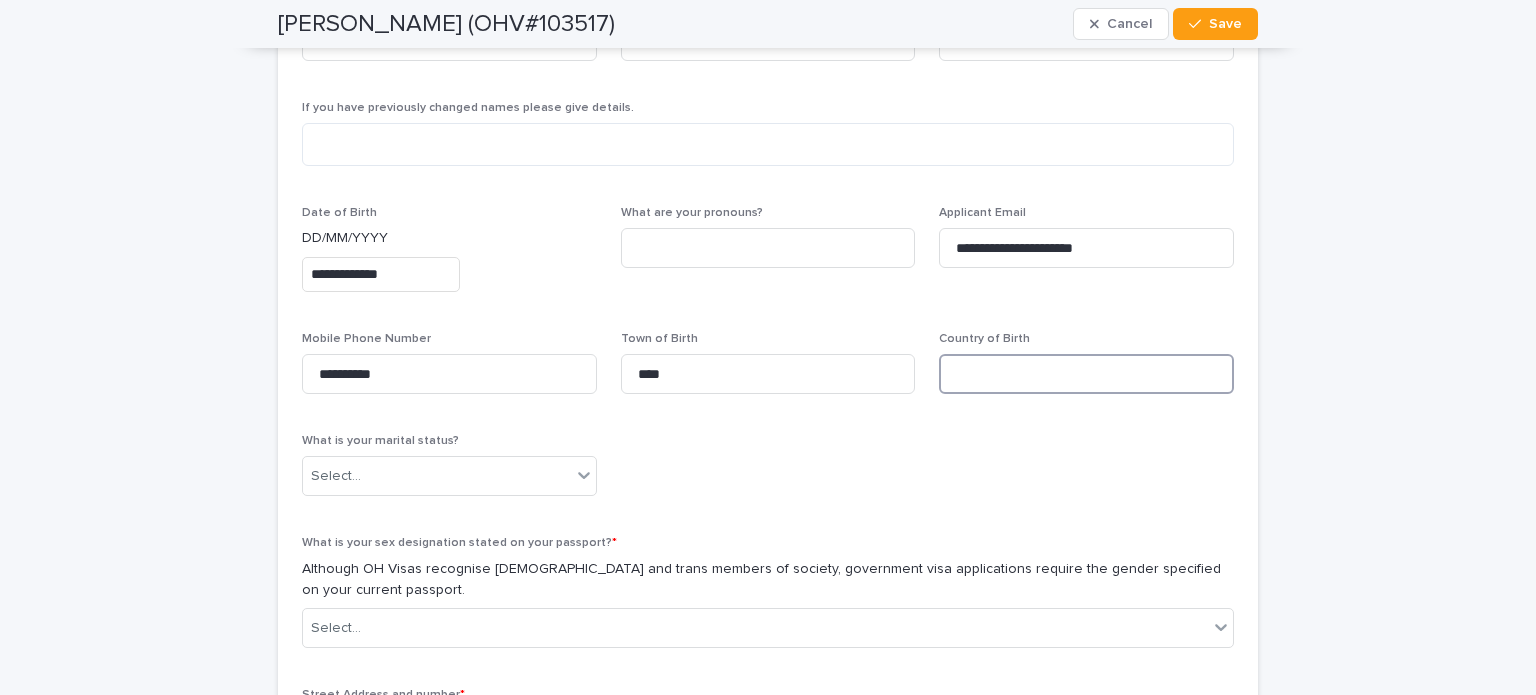 click at bounding box center (1086, 374) 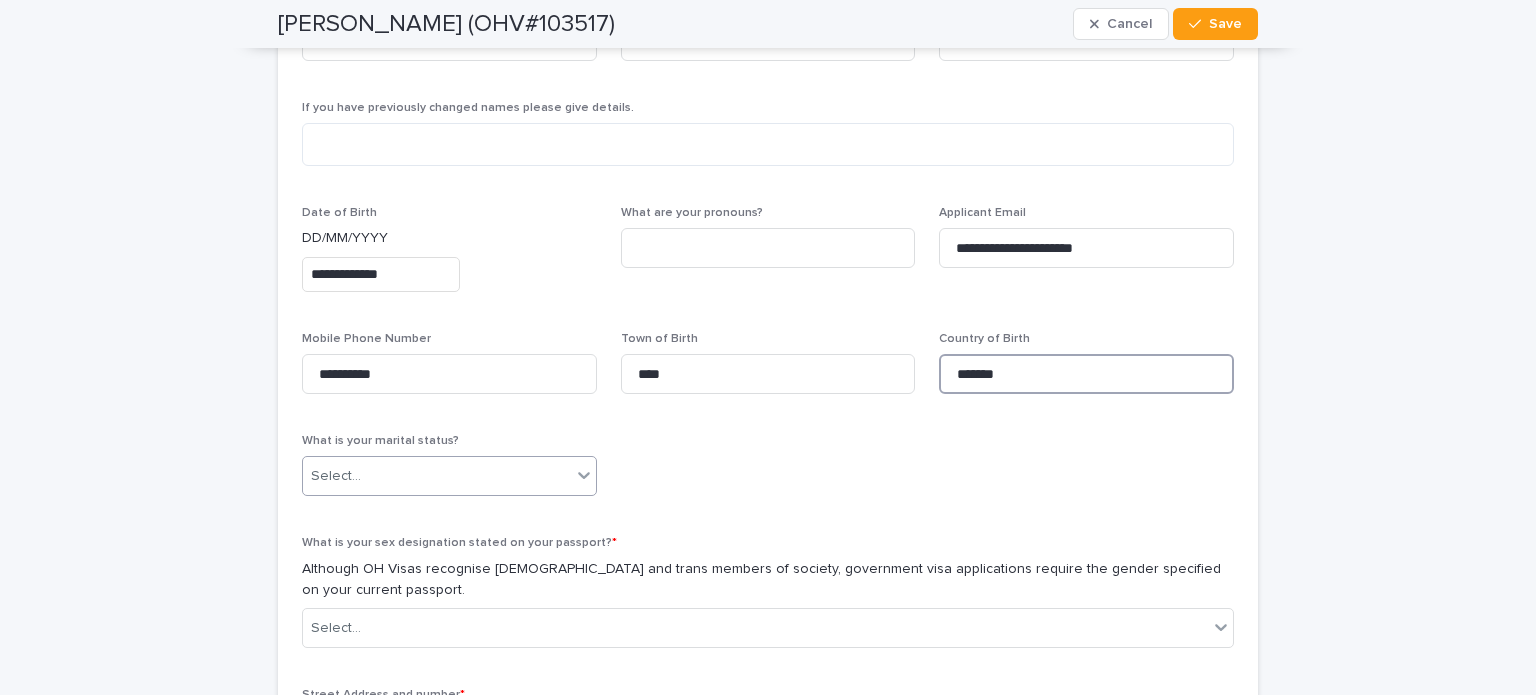 type on "*******" 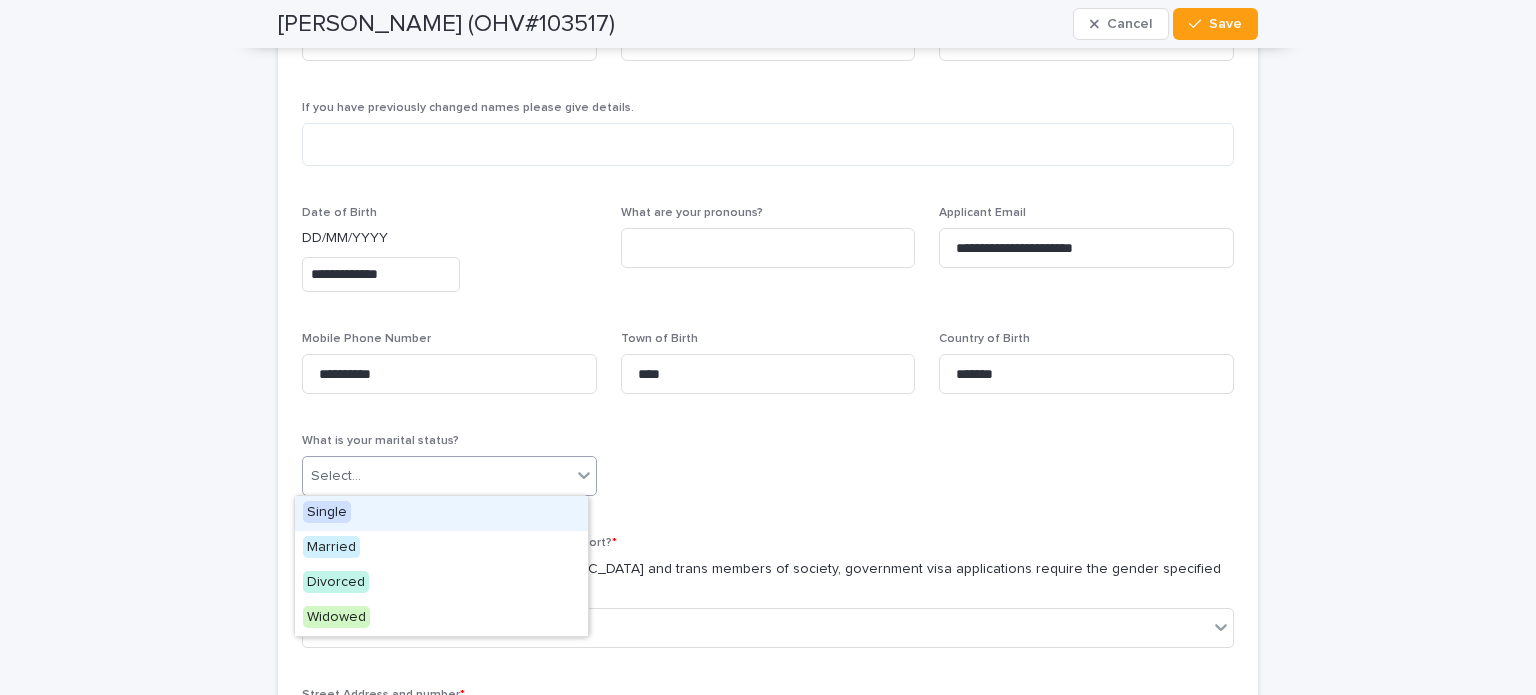 click on "Select..." at bounding box center [437, 476] 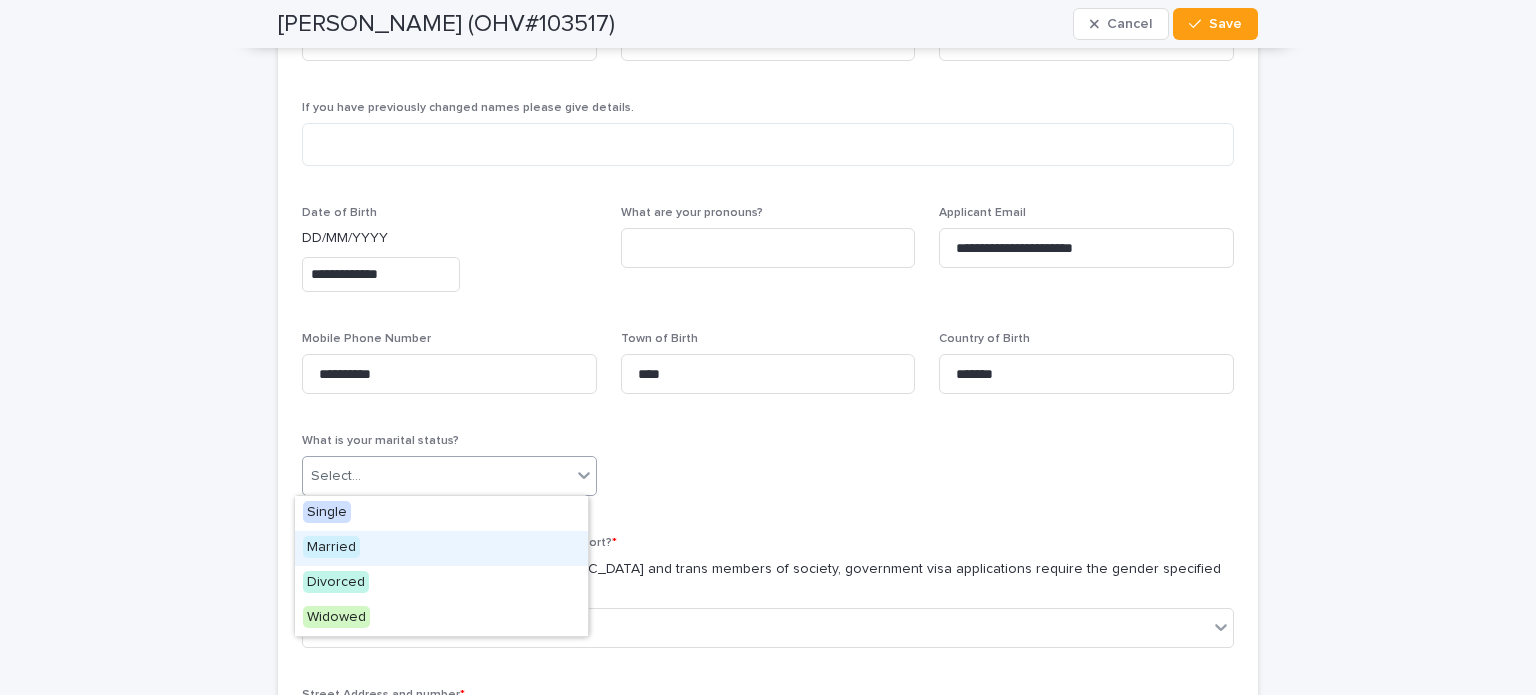 drag, startPoint x: 442, startPoint y: 530, endPoint x: 422, endPoint y: 547, distance: 26.24881 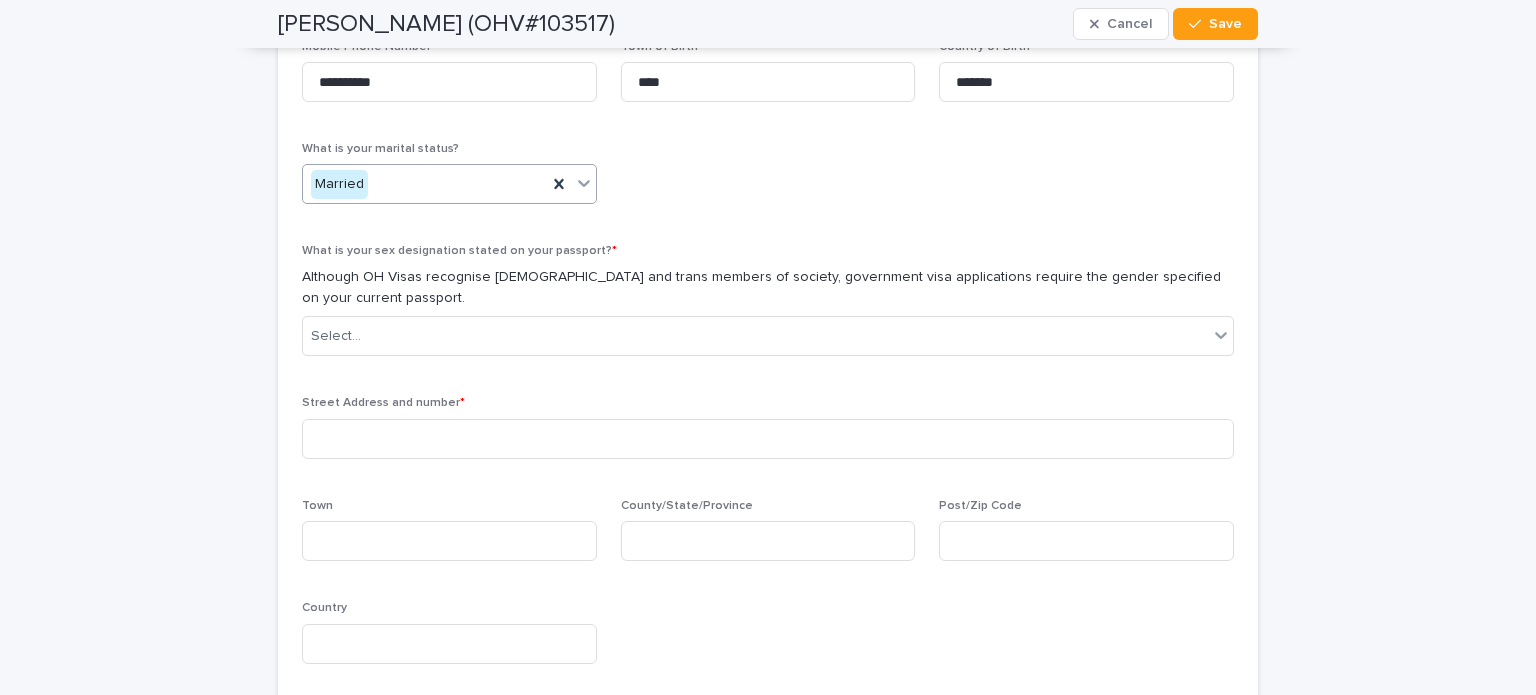 scroll, scrollTop: 1042, scrollLeft: 0, axis: vertical 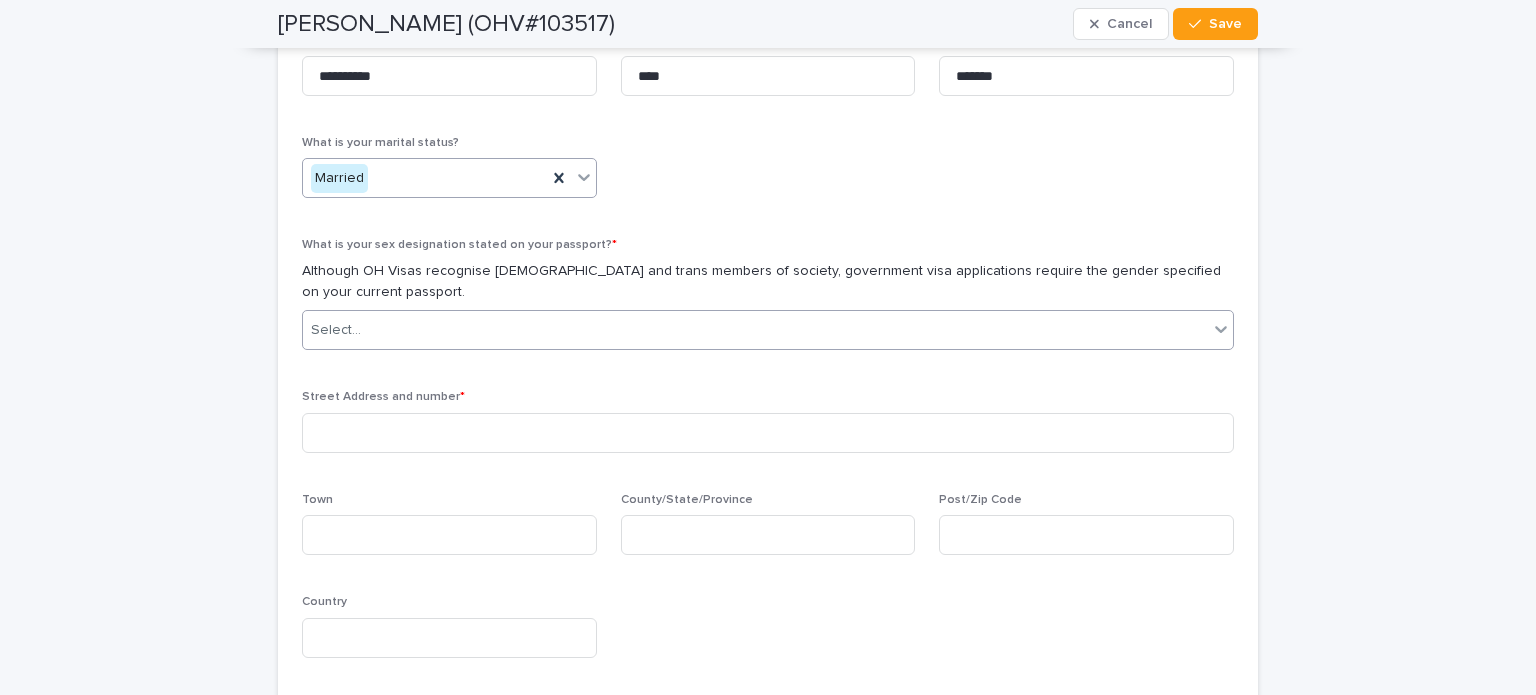 click 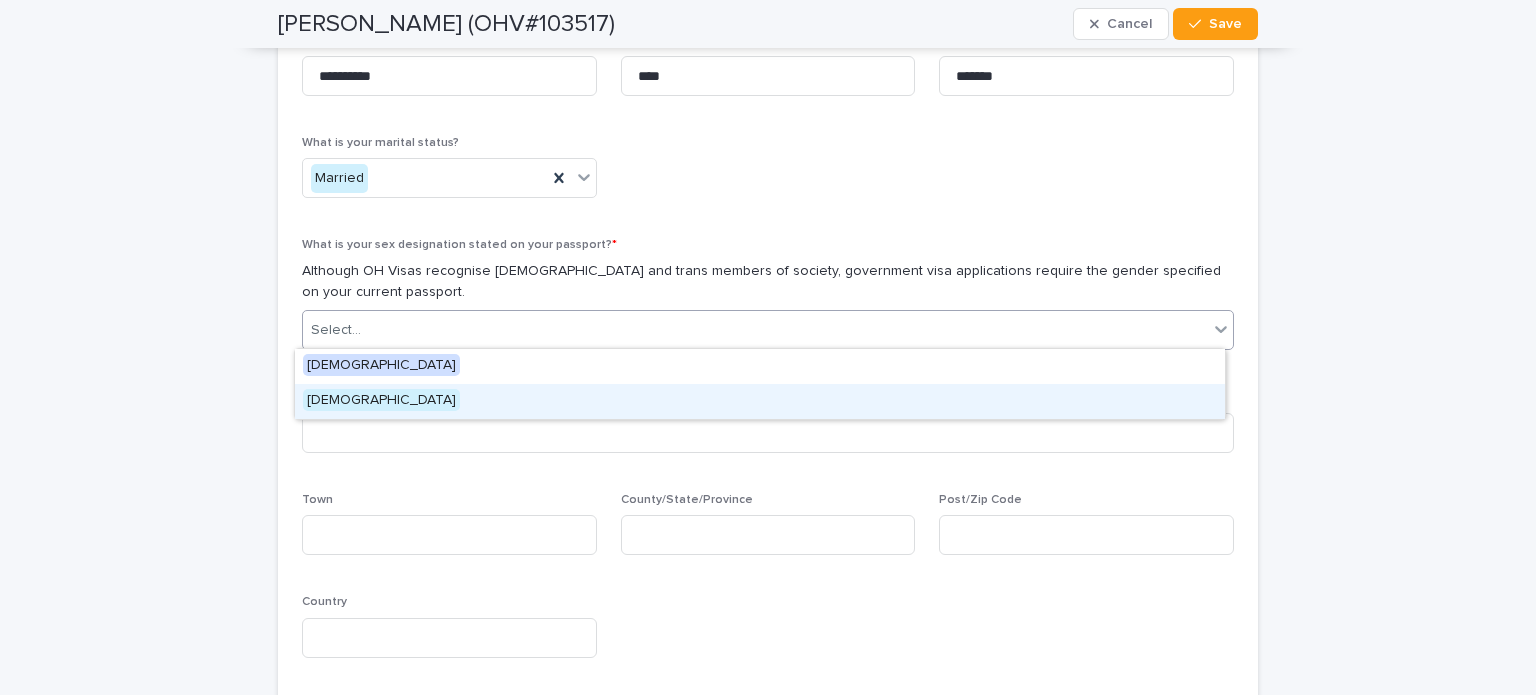 click on "[DEMOGRAPHIC_DATA]" at bounding box center [760, 401] 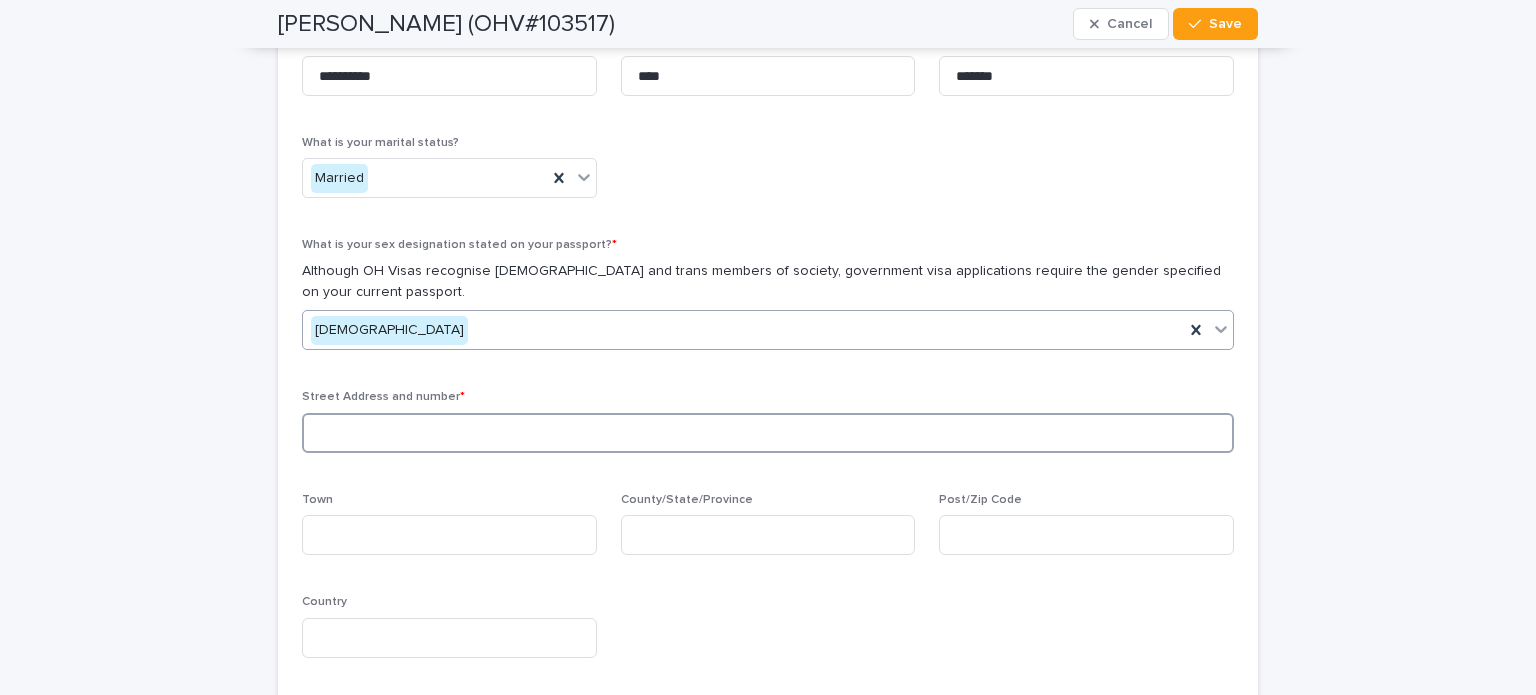click at bounding box center (768, 433) 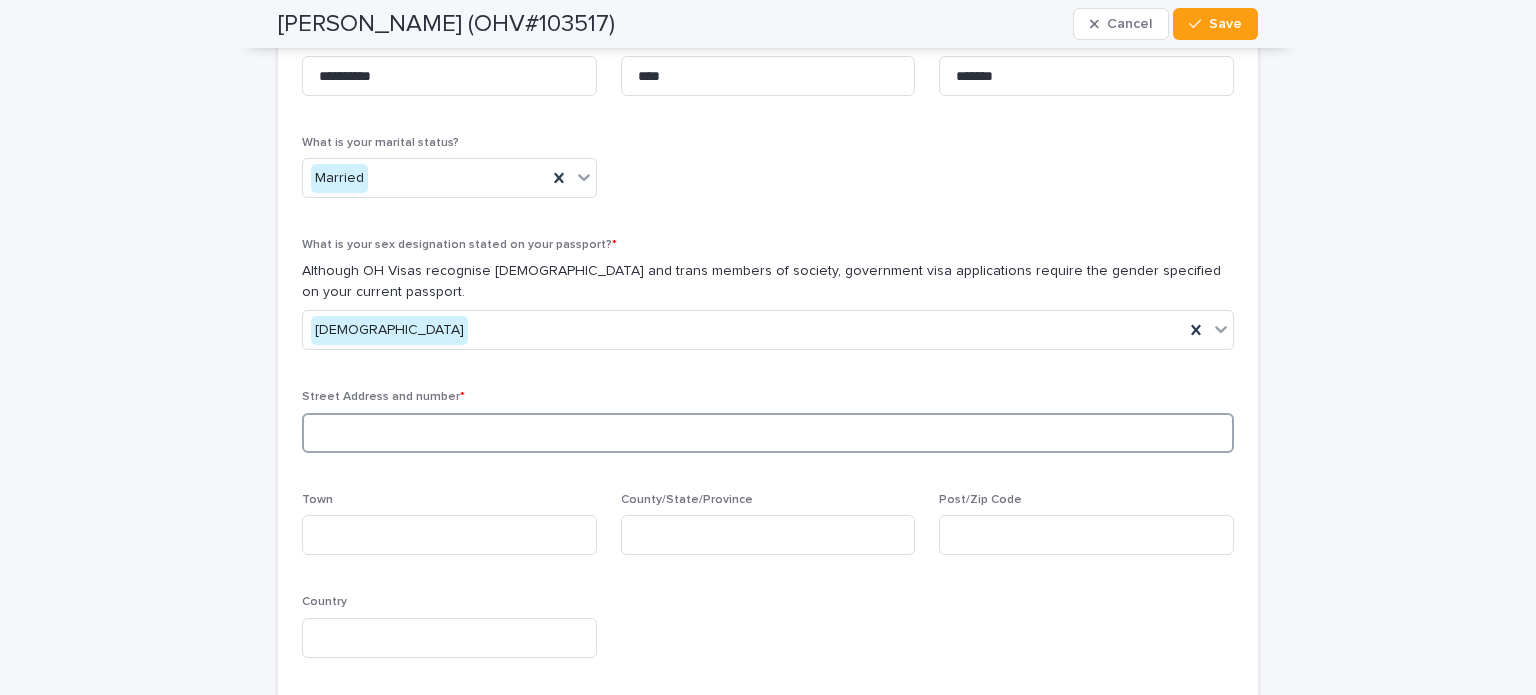 type on "**********" 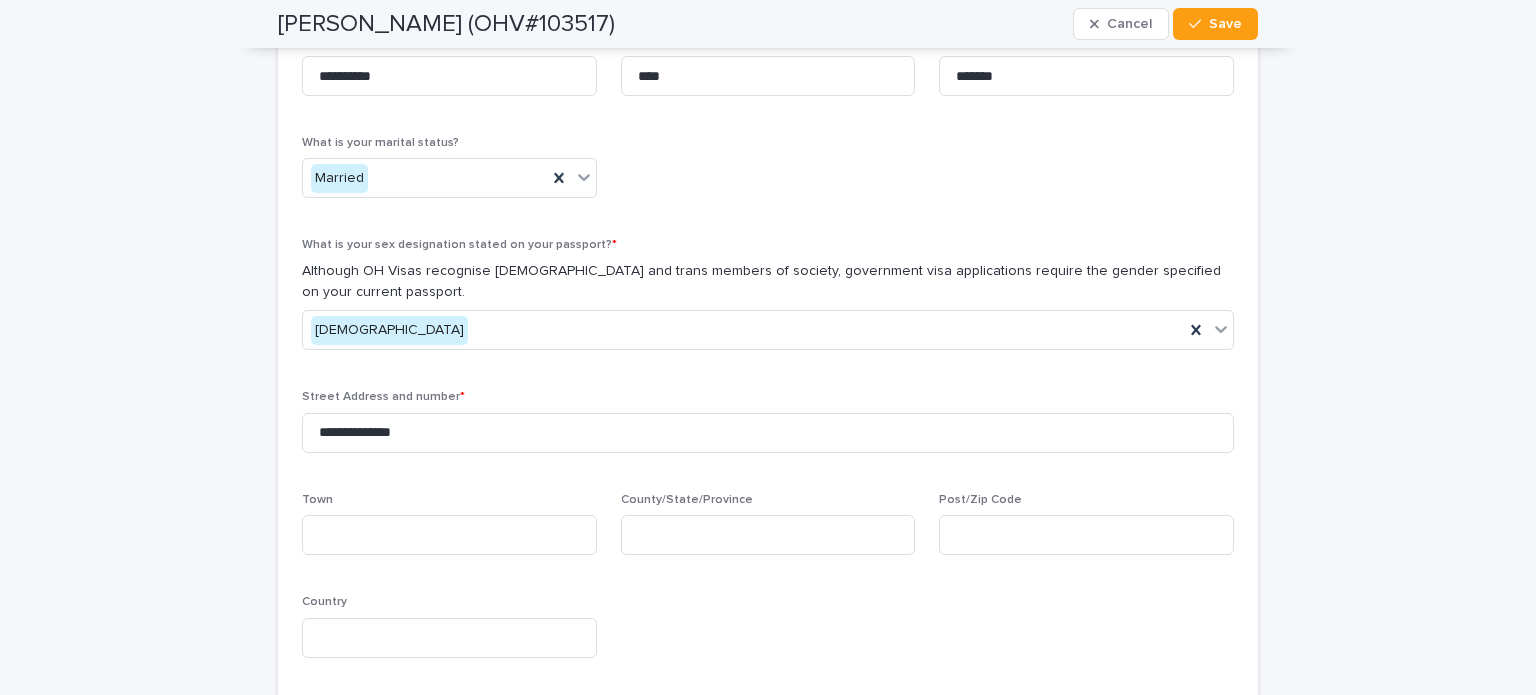 type on "******" 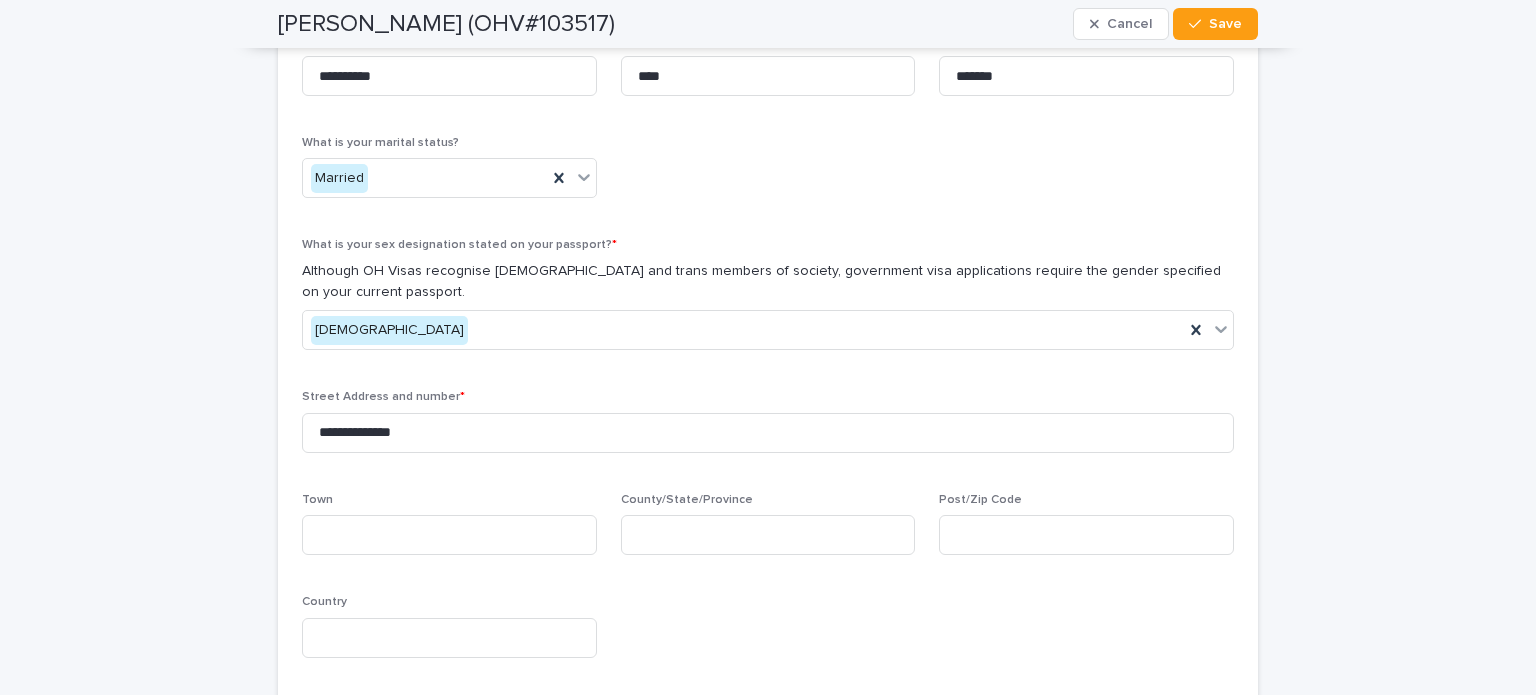 type on "*******" 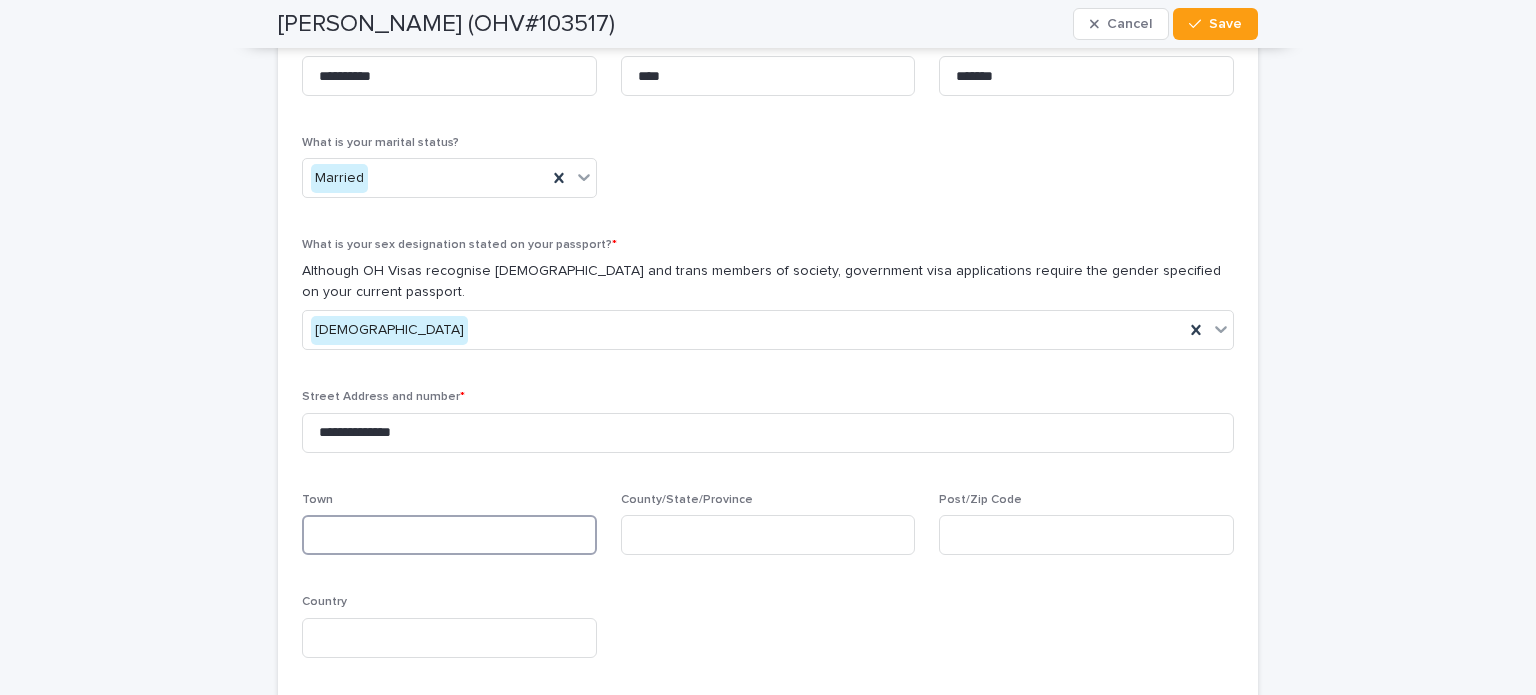 click at bounding box center [449, 535] 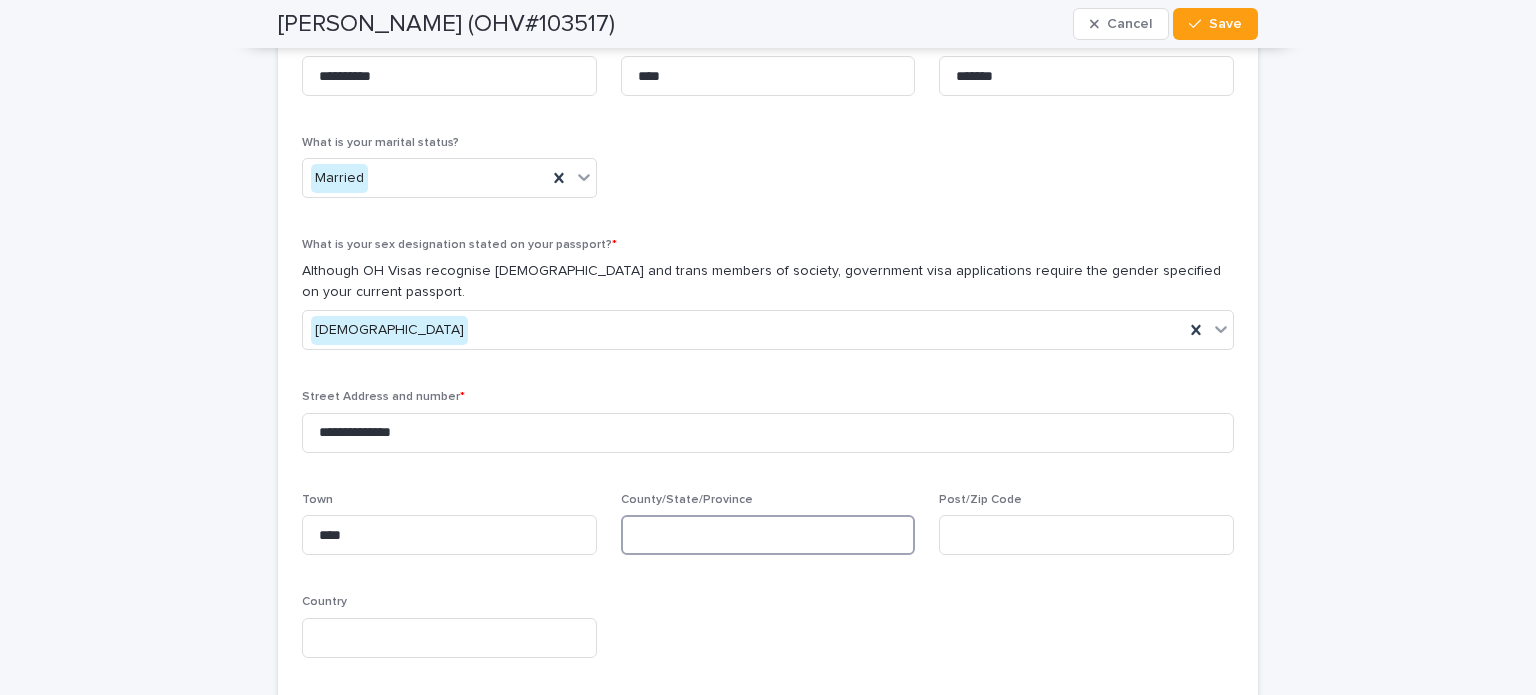 type on "**********" 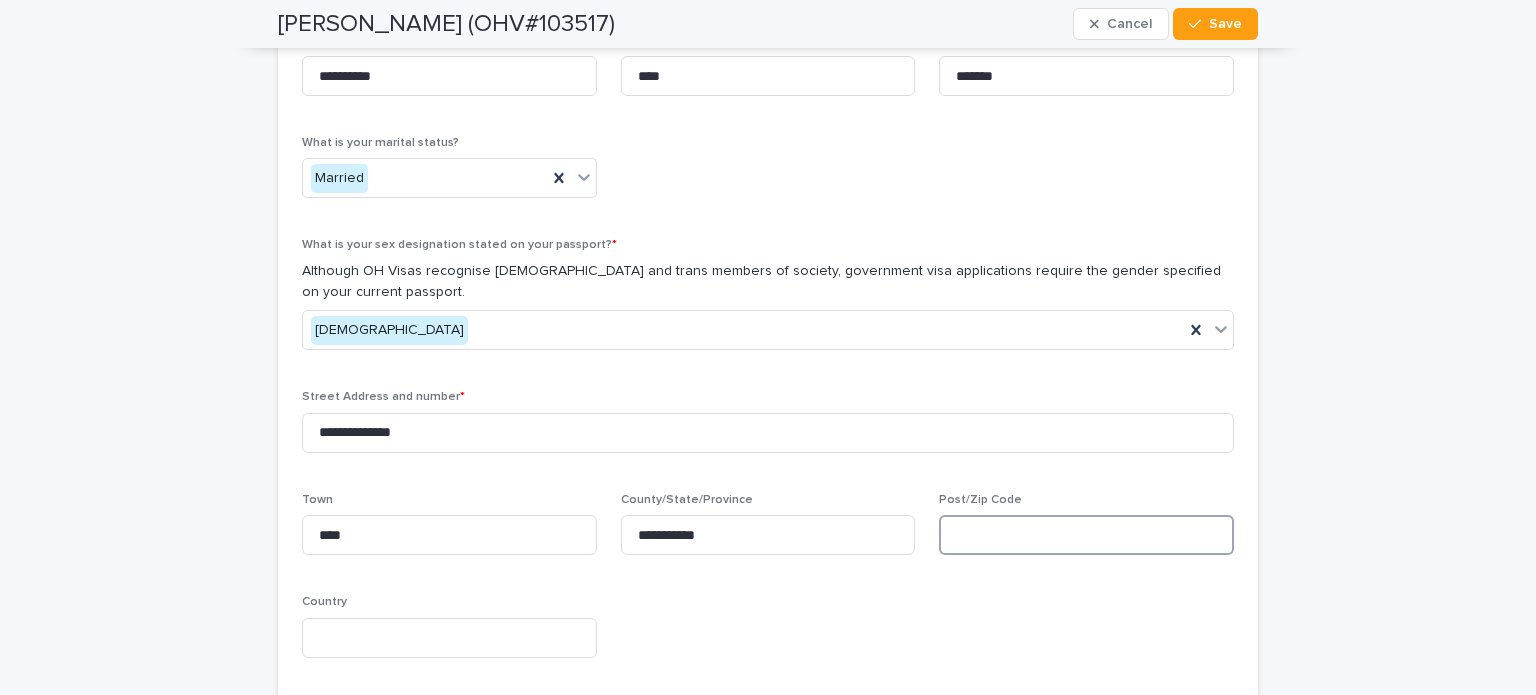 type on "********" 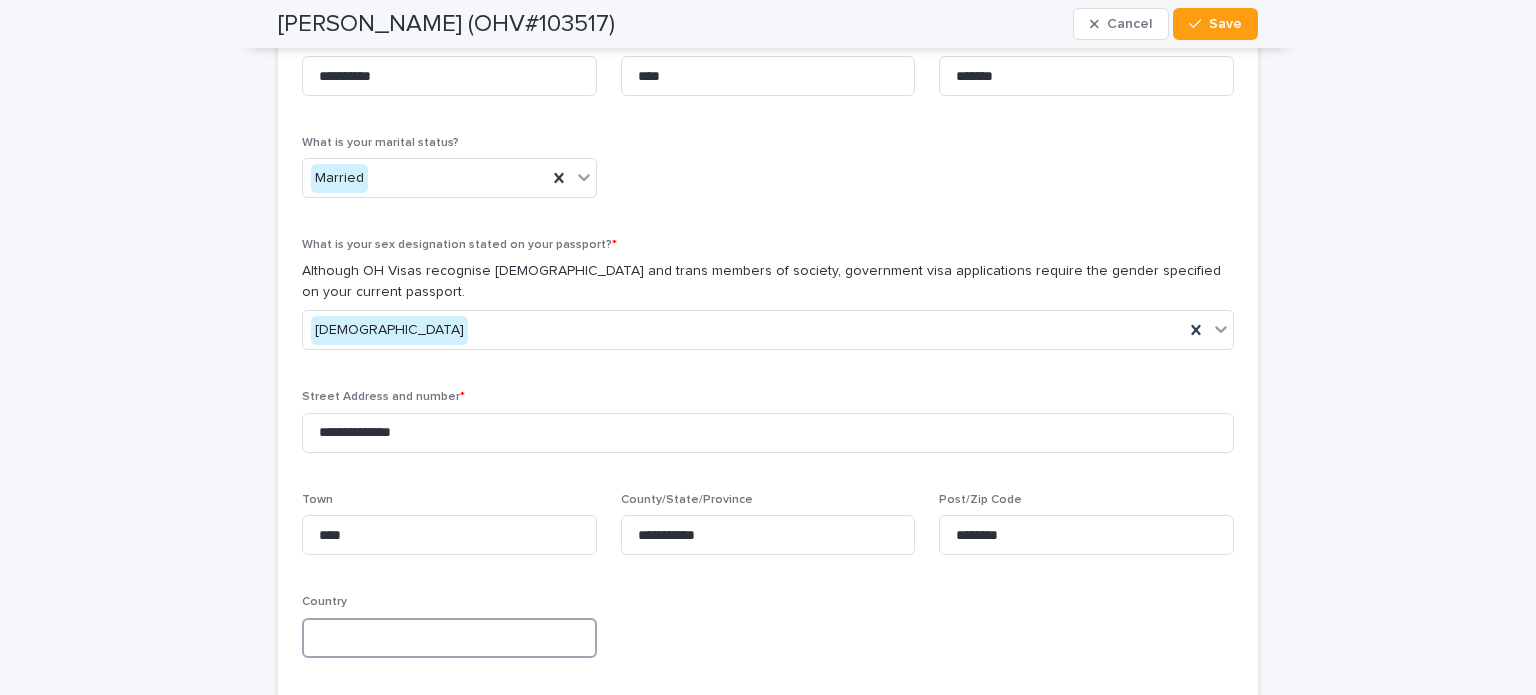type on "*******" 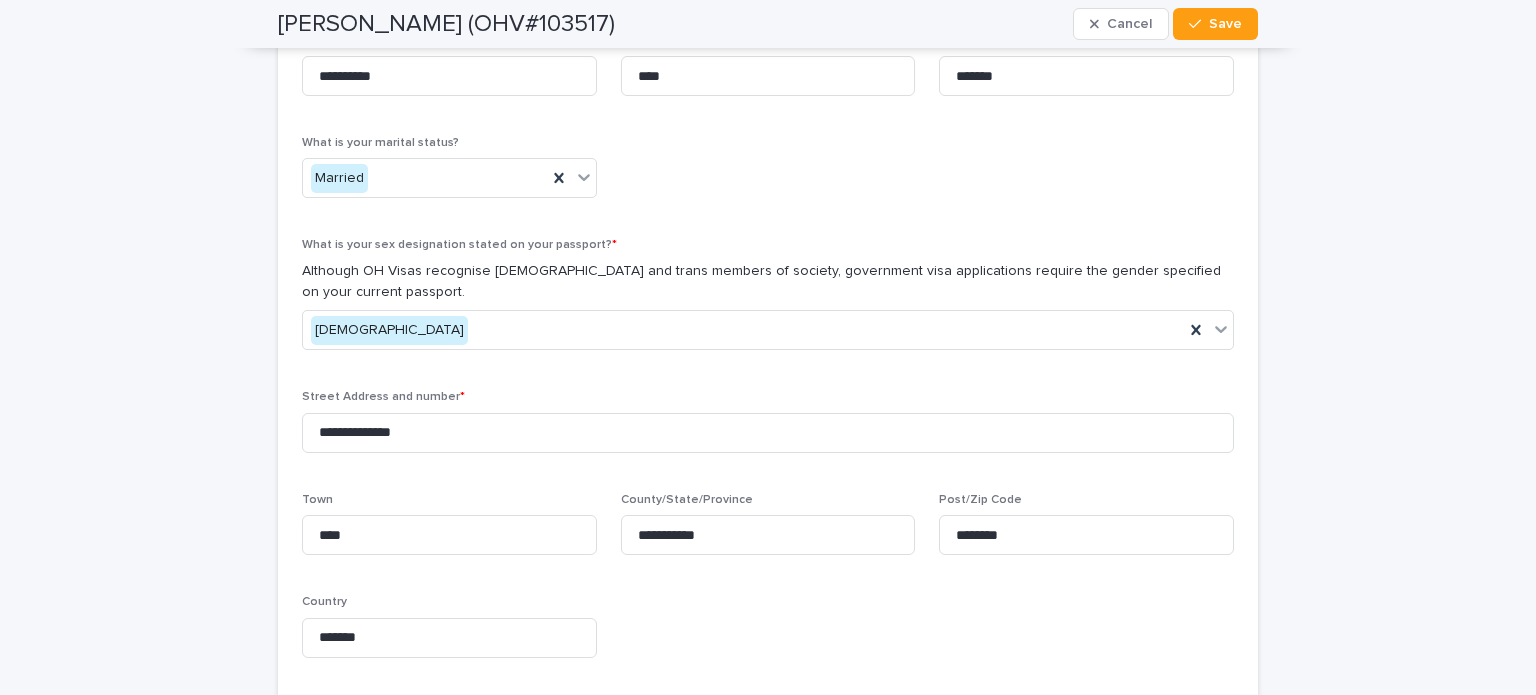 type on "**********" 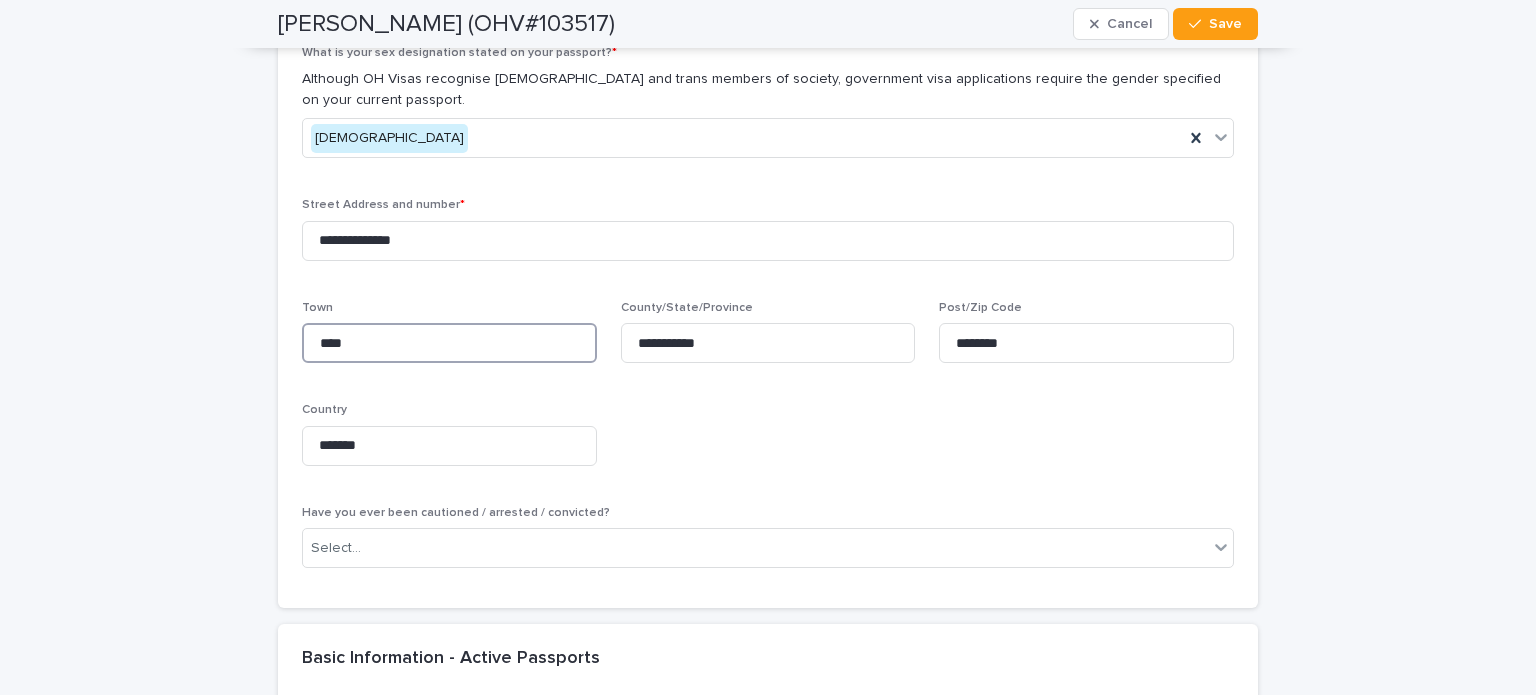 scroll, scrollTop: 1238, scrollLeft: 0, axis: vertical 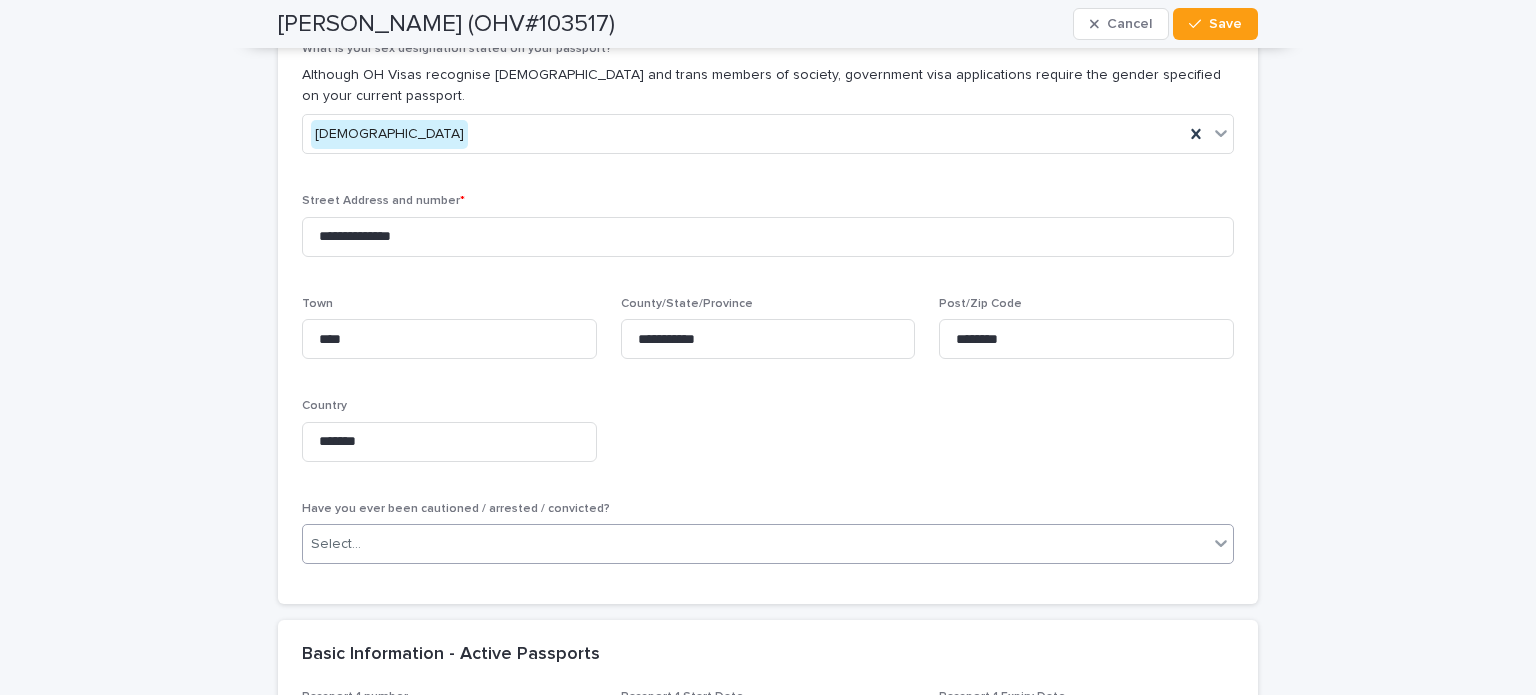 click on "Select..." at bounding box center [755, 544] 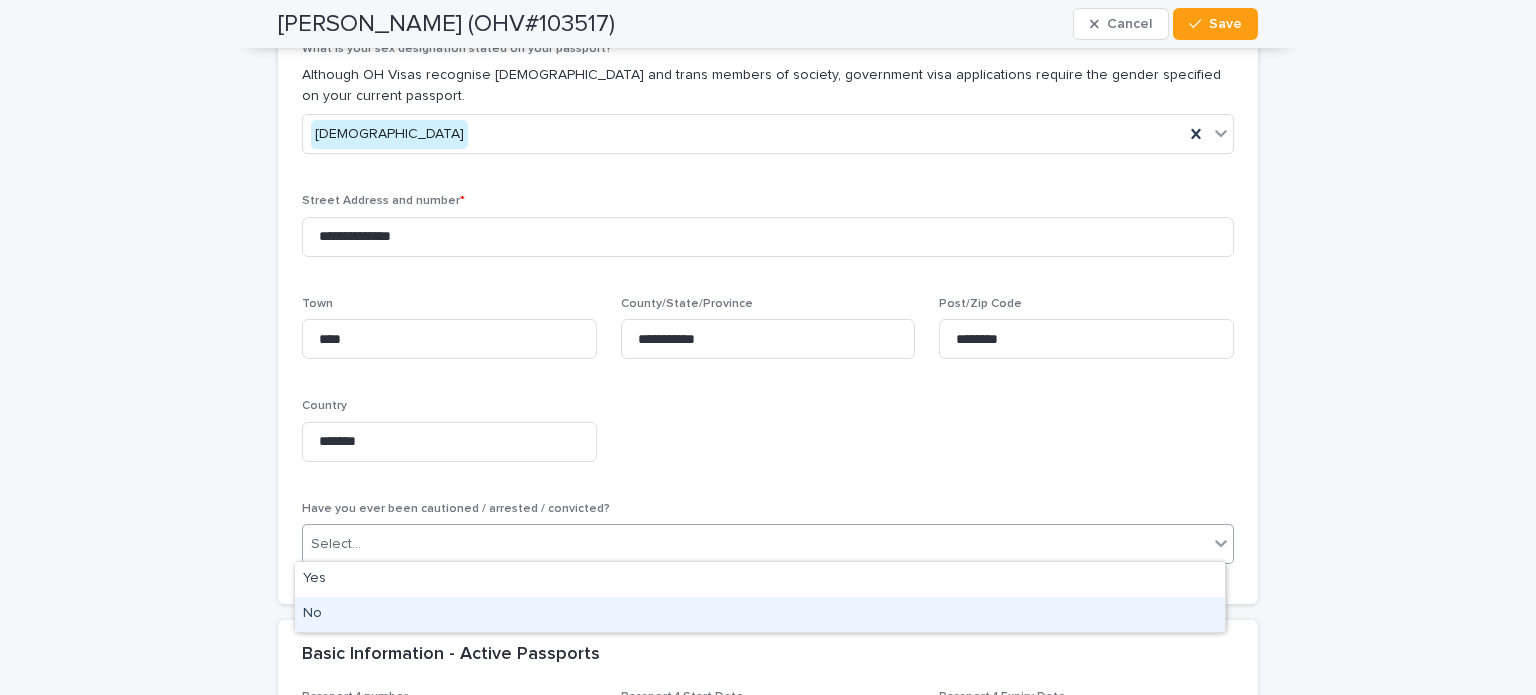 click on "No" at bounding box center [760, 614] 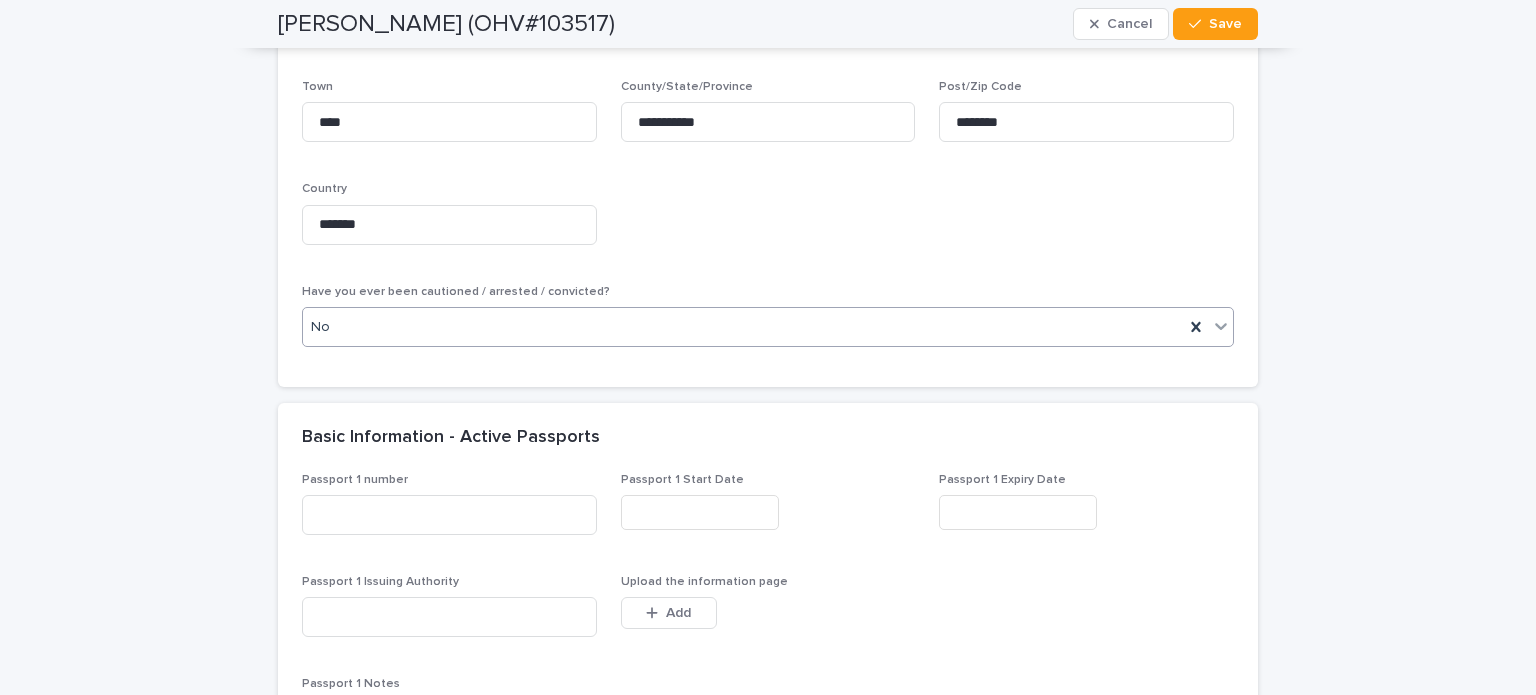 scroll, scrollTop: 1456, scrollLeft: 0, axis: vertical 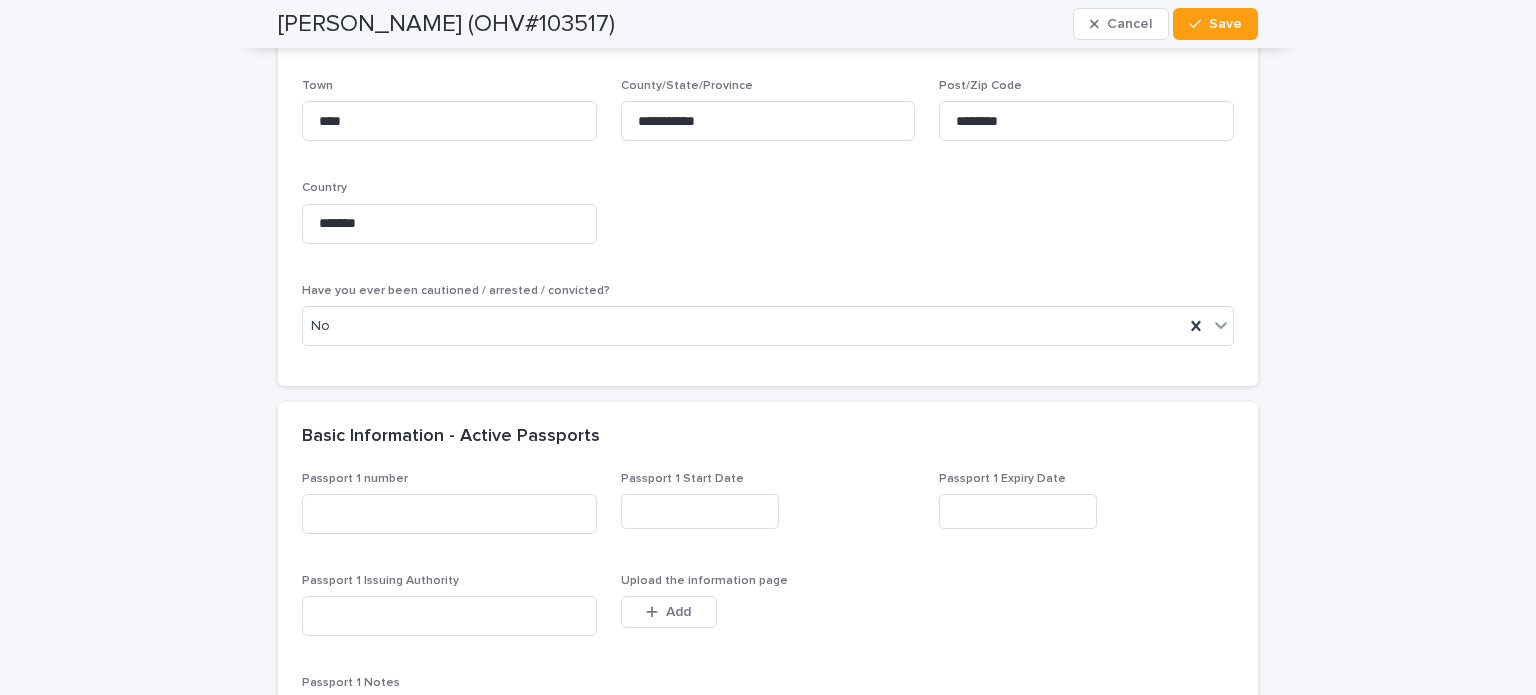 click on "Passport 1 number Passport 1 Start Date Passport 1 Expiry Date Passport 1 Issuing Authority Upload the information page  This file cannot be opened Download File Add Passport 1 Notes Passport 2 number (if applicable) Passport 2 Start Date Passport 2 Expiry Date Passport 2 Issuing Authority Upload the information page This file cannot be opened Download File Add Passport 2 Notes Have you ever lost or had a passport stolen? If so, provide passport number, passport country of issue and how/when it was lost/stolen. Duel/Multinationals - Do you have a passport for another nationality?  Select..." at bounding box center [768, 873] 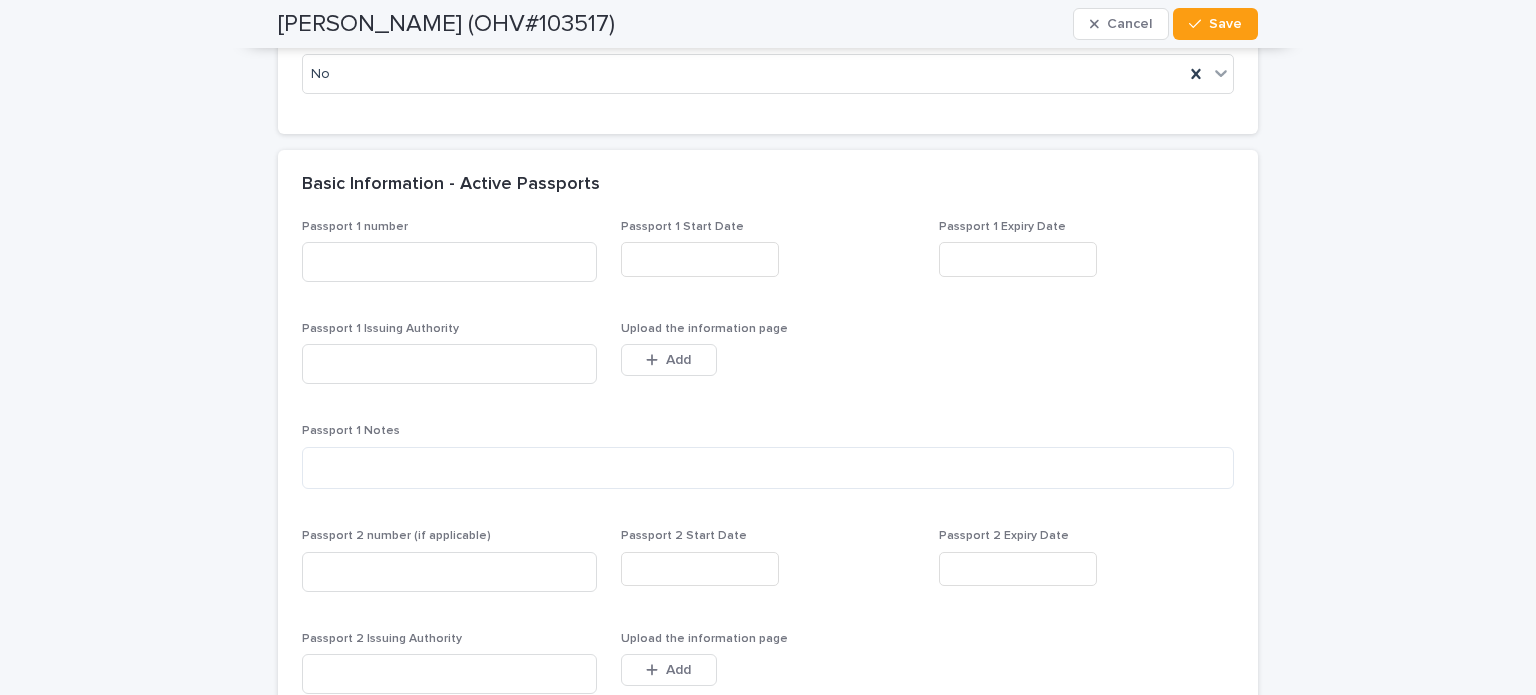 scroll, scrollTop: 1707, scrollLeft: 0, axis: vertical 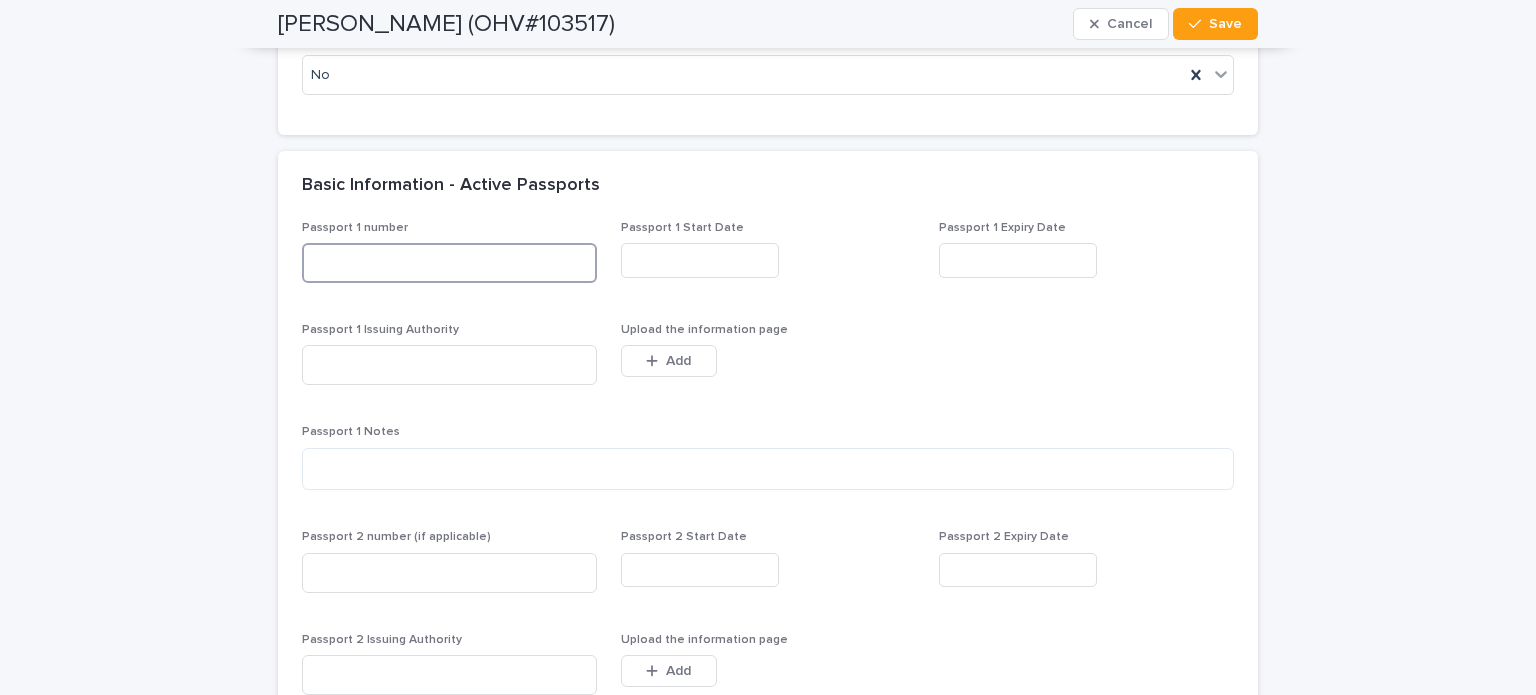 click at bounding box center [449, 263] 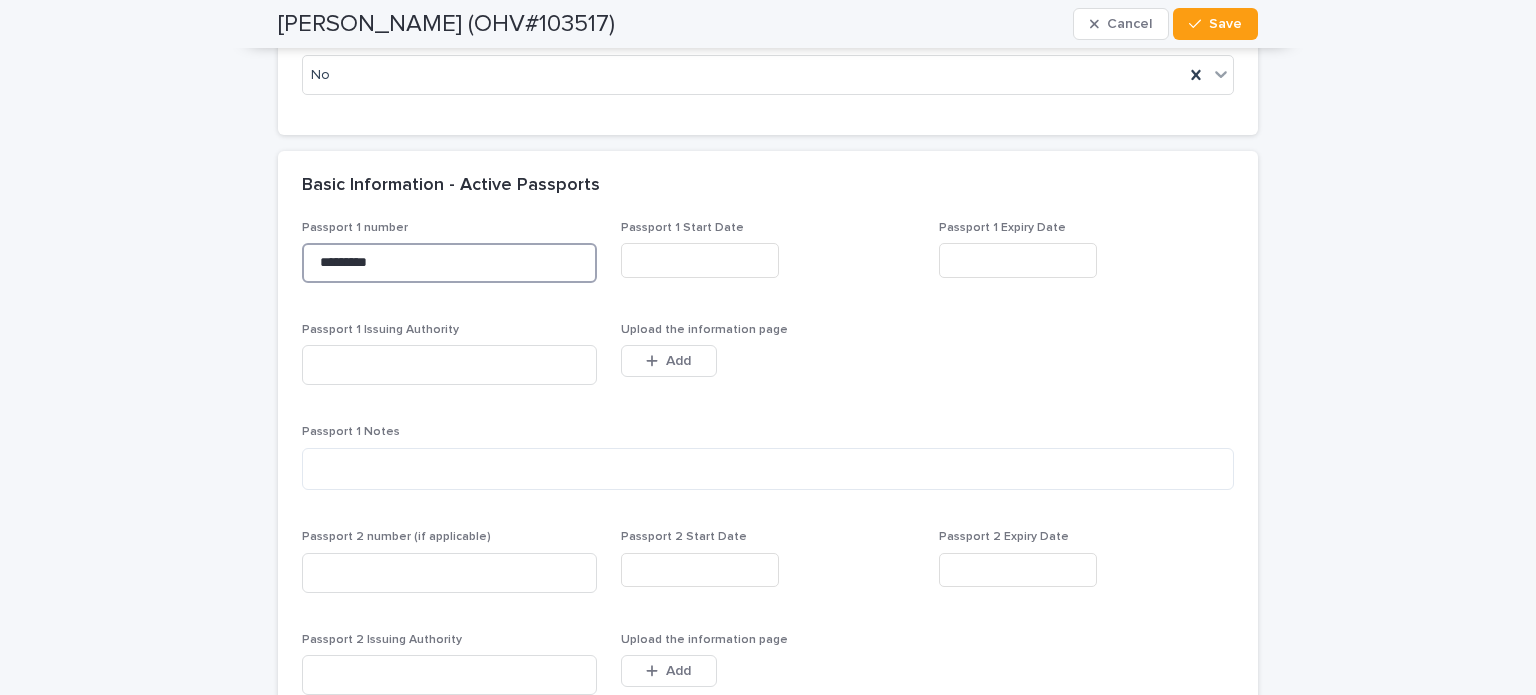 type on "*********" 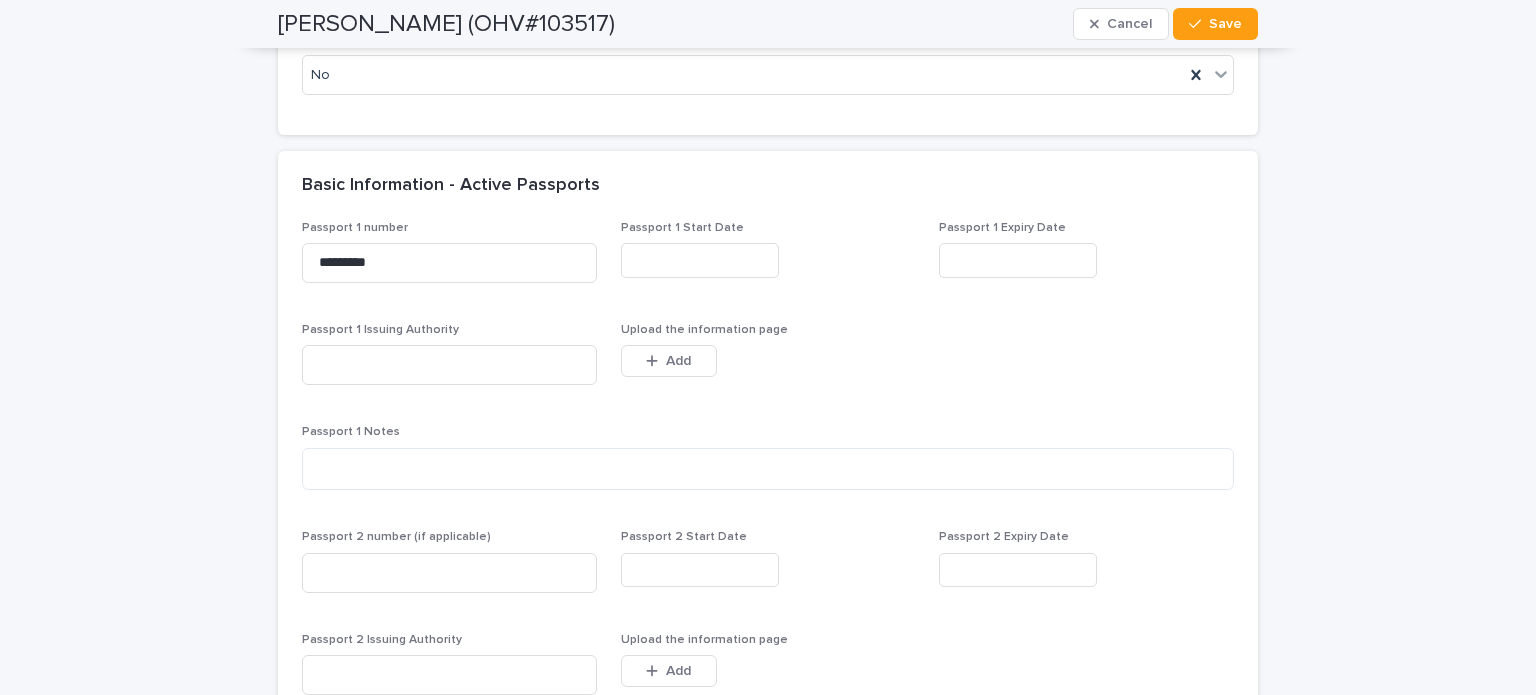 click at bounding box center [700, 260] 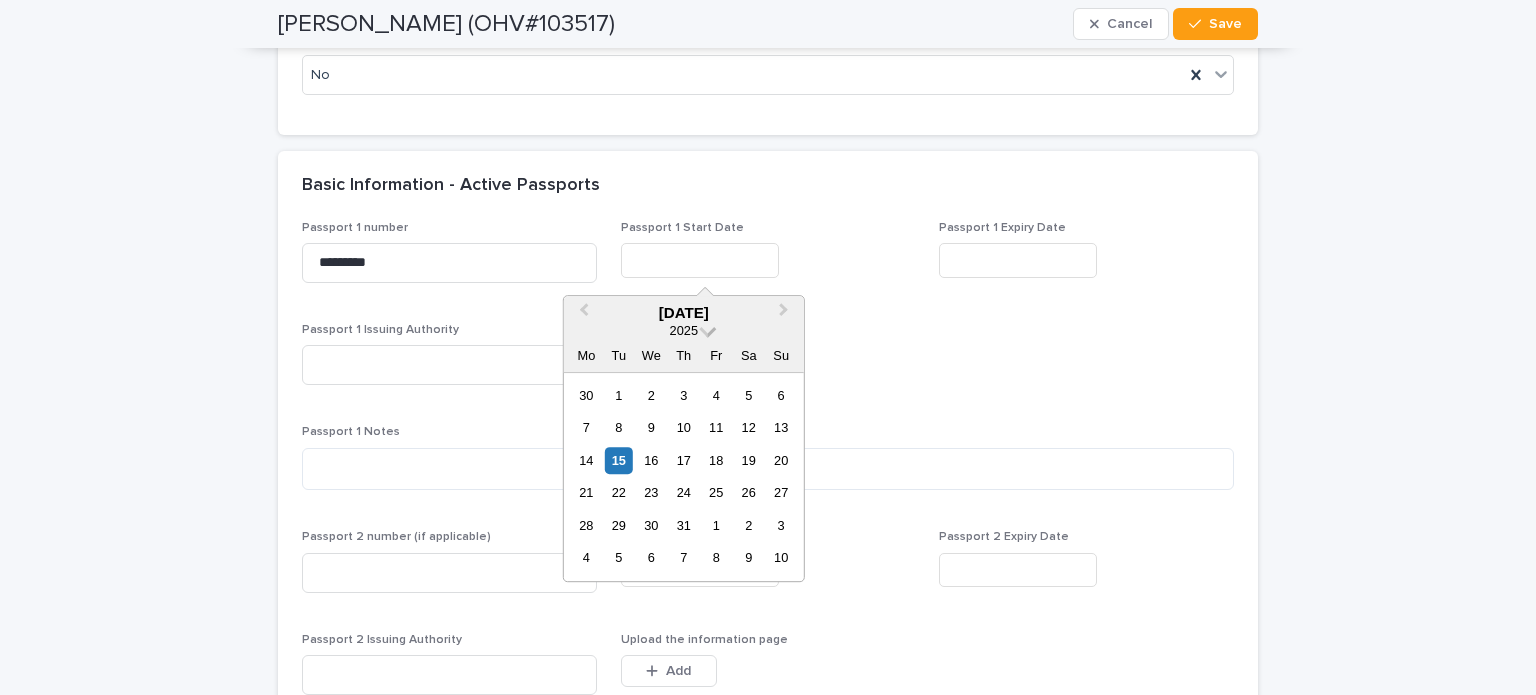 click on "2025" at bounding box center (684, 330) 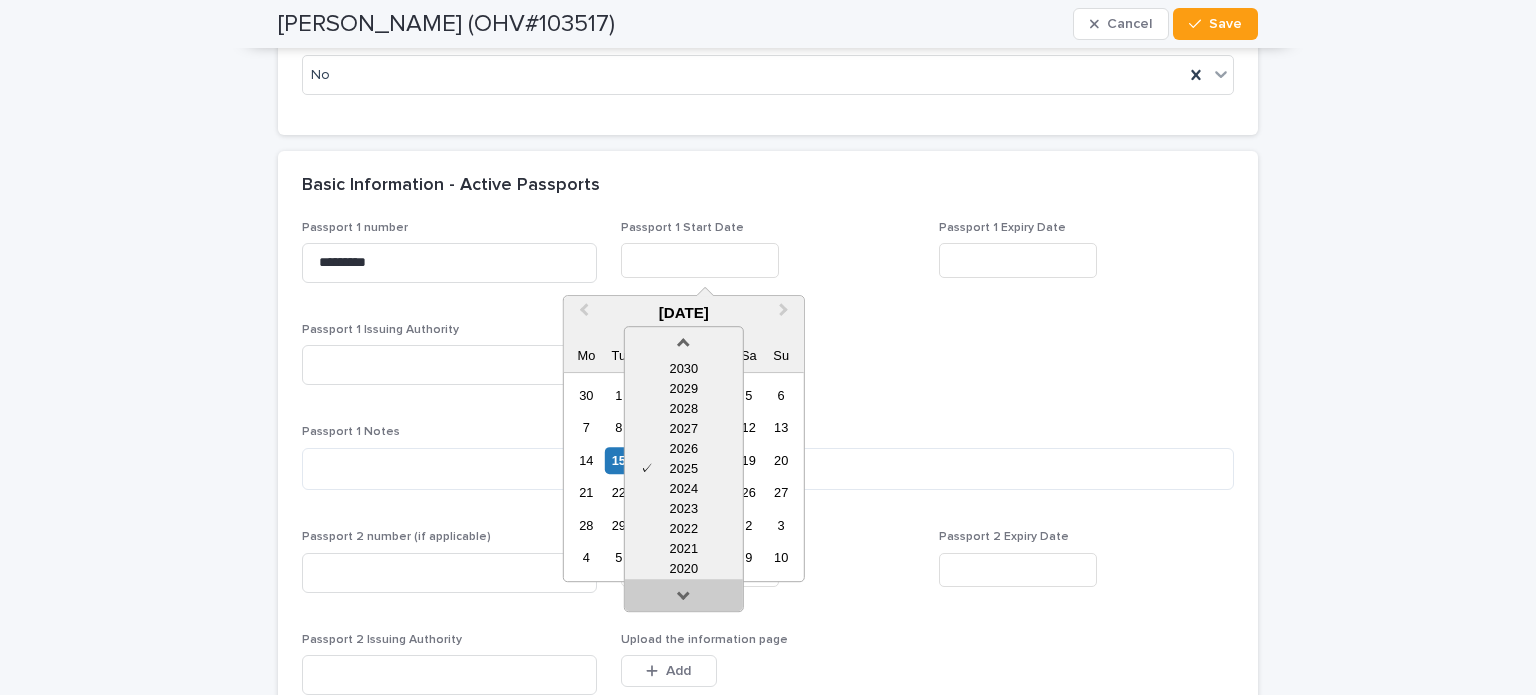 click at bounding box center [684, 599] 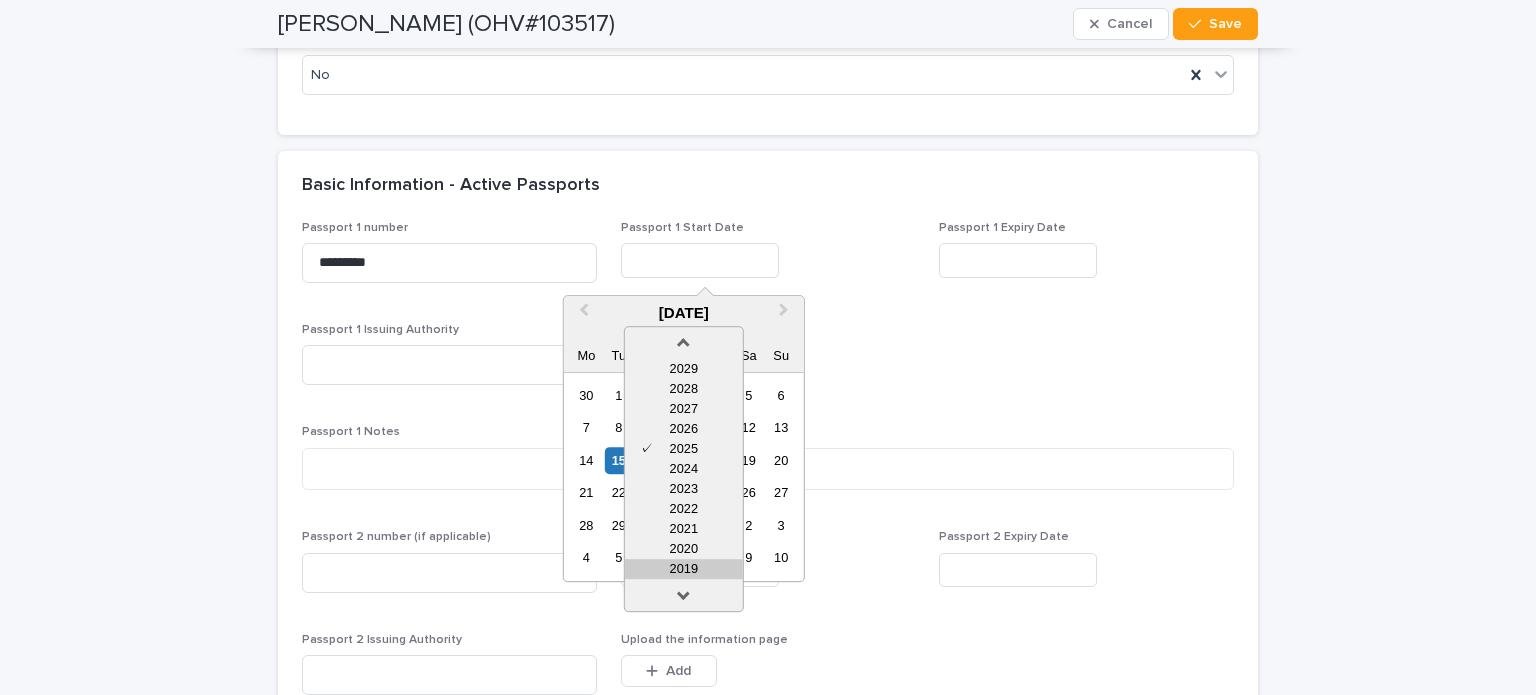 click on "2019" at bounding box center (684, 569) 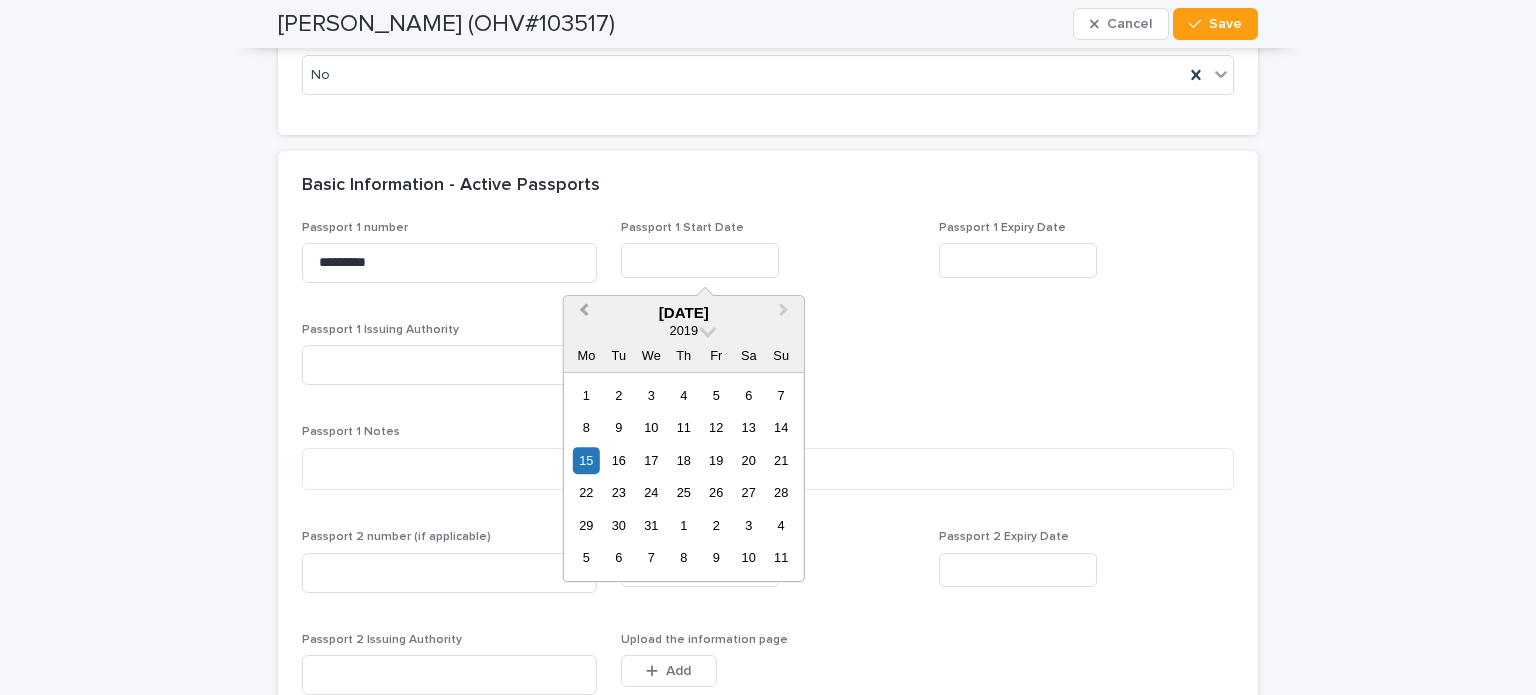click on "Previous Month" at bounding box center [584, 313] 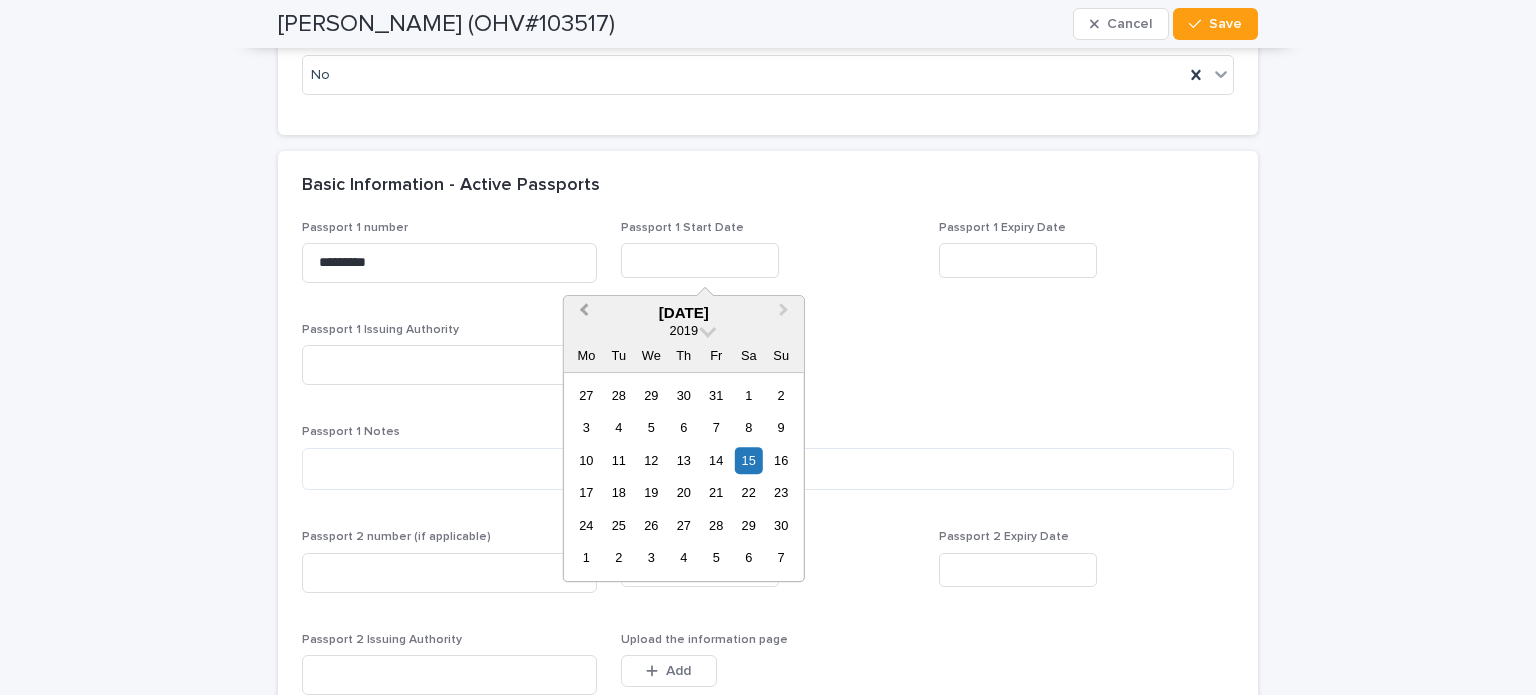 click on "Previous Month" at bounding box center [584, 313] 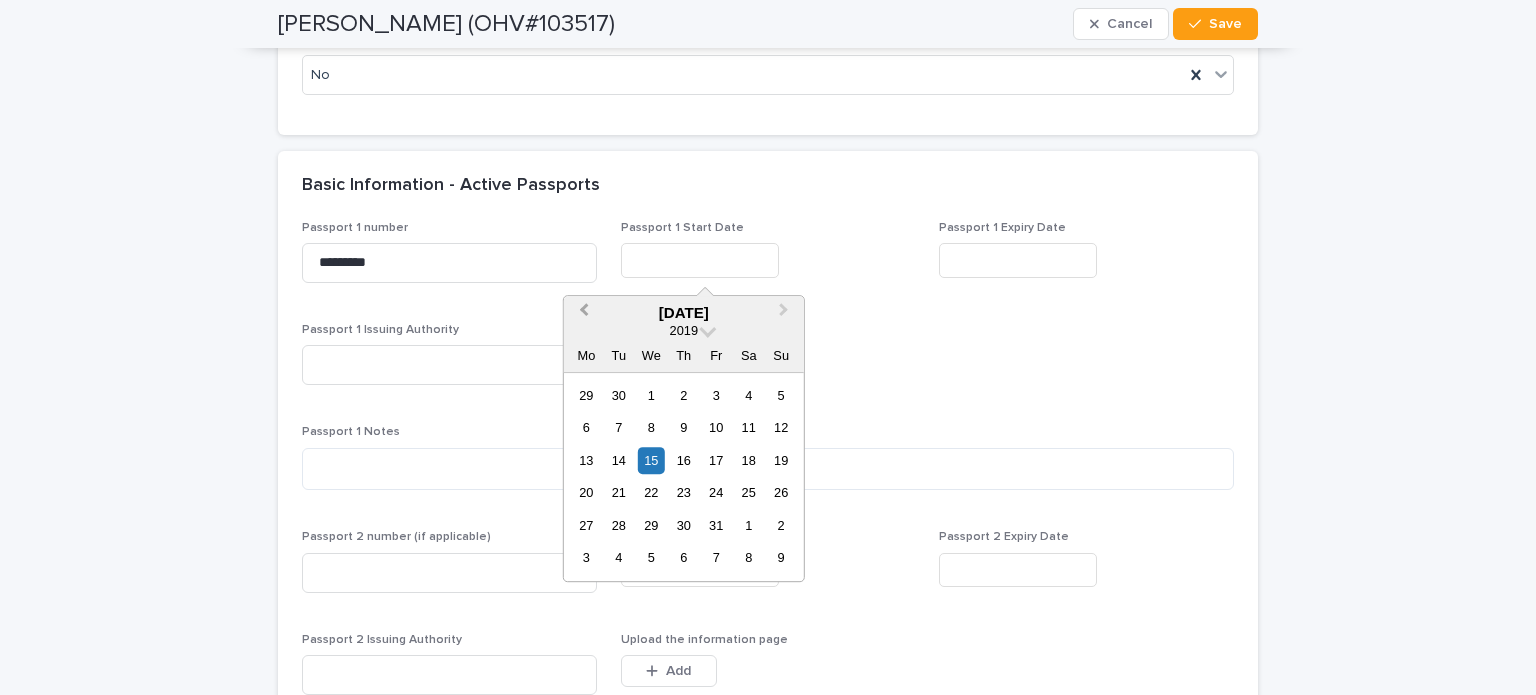 click on "Previous Month" at bounding box center [584, 313] 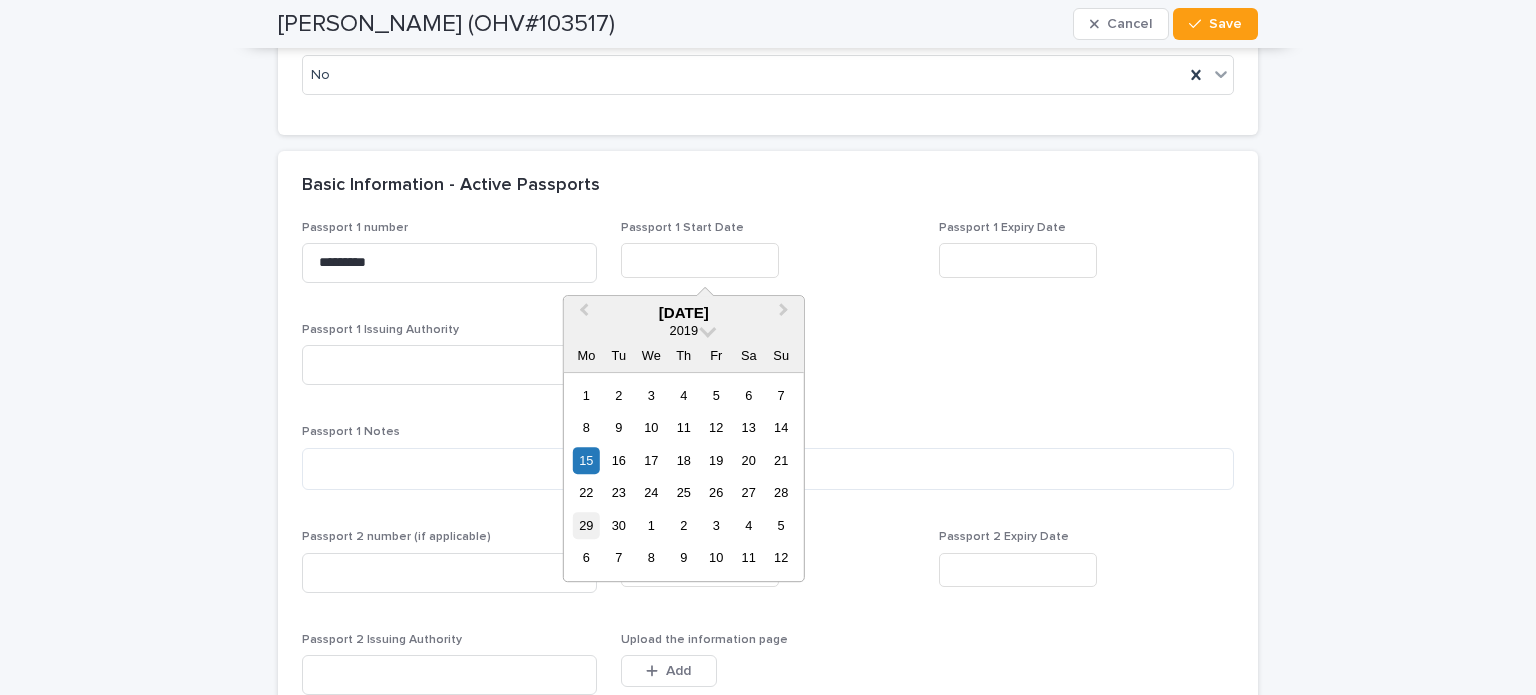 click on "29" at bounding box center (586, 525) 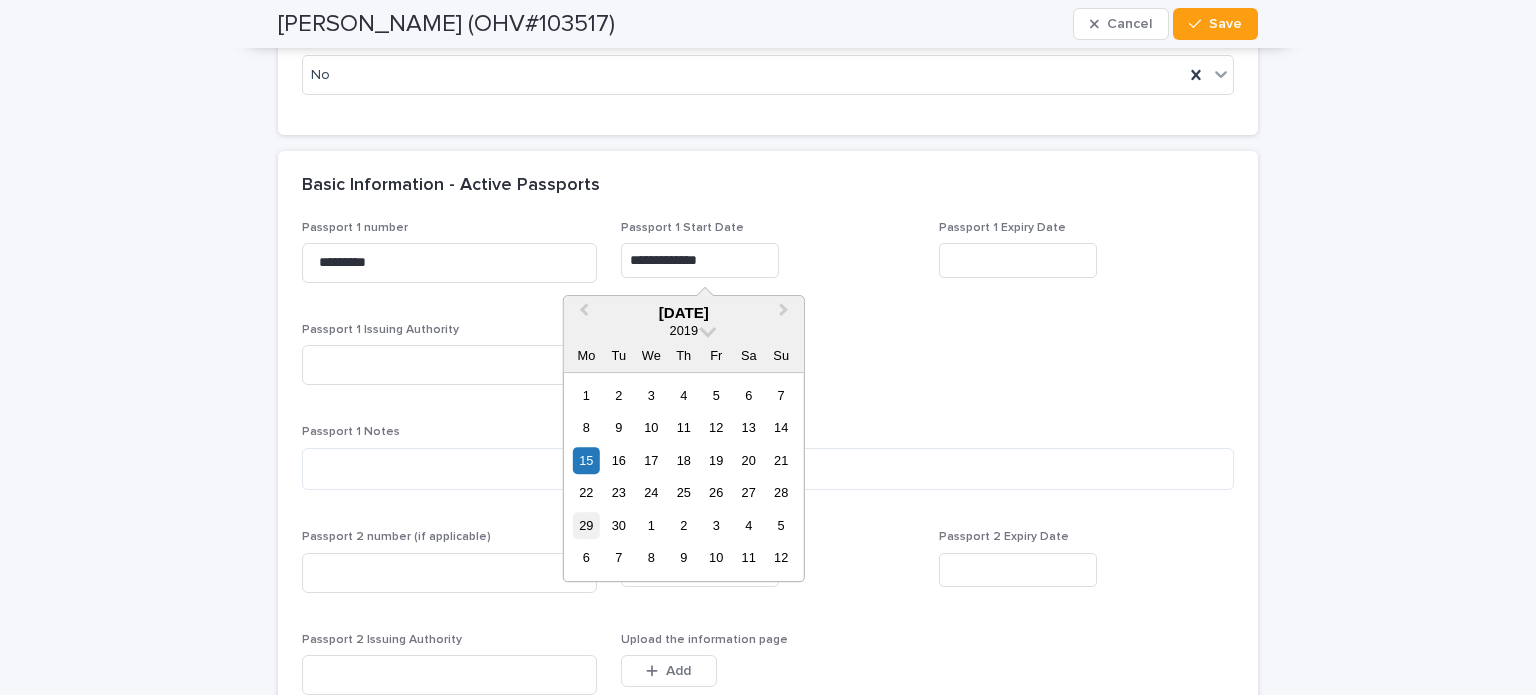 click on "**********" at bounding box center [768, 622] 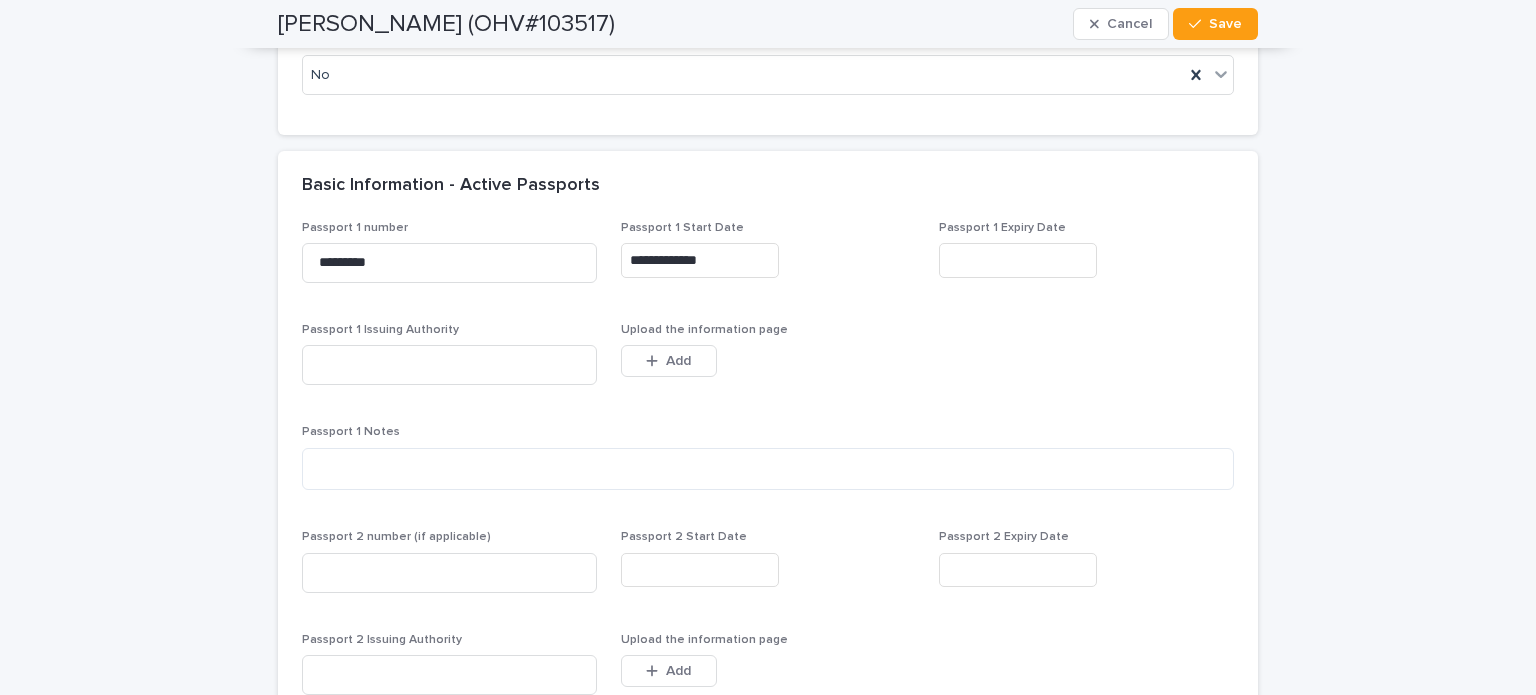 click at bounding box center [1018, 260] 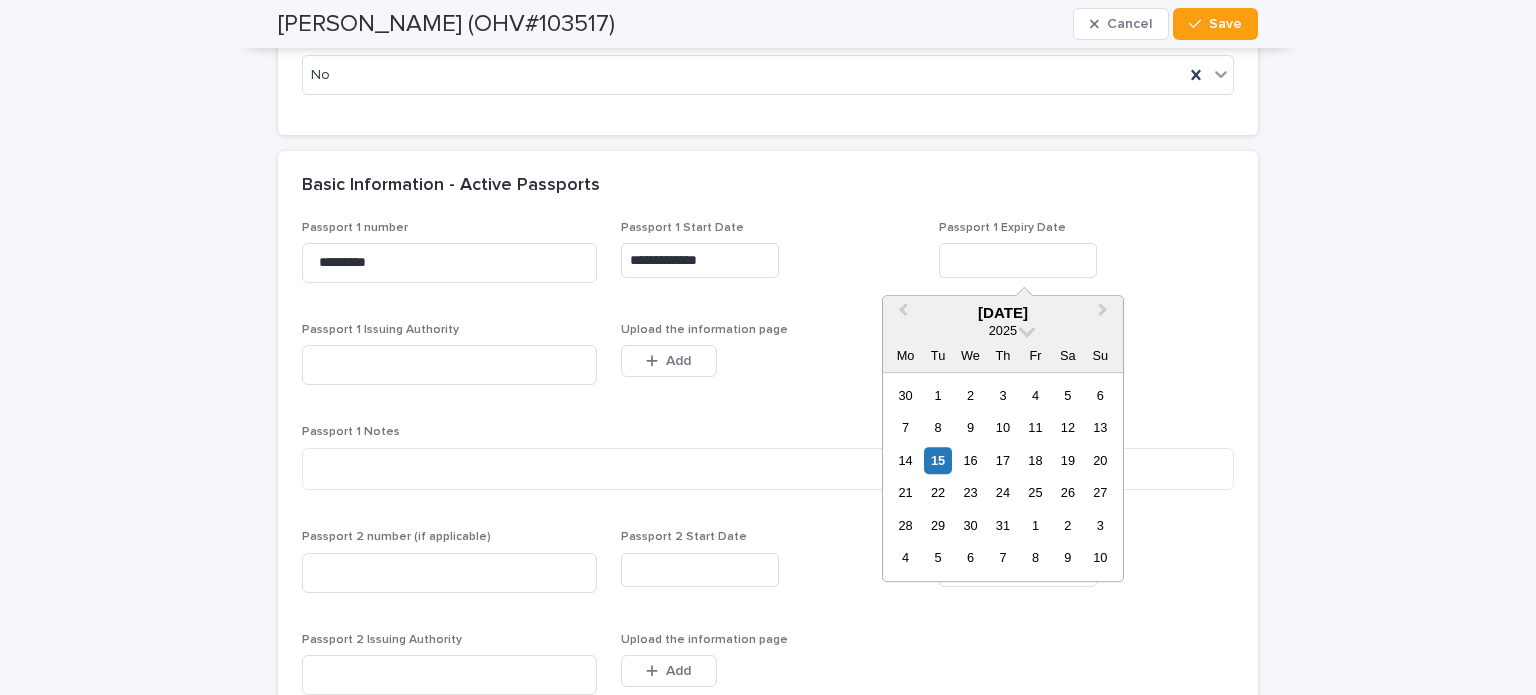 click at bounding box center [1018, 260] 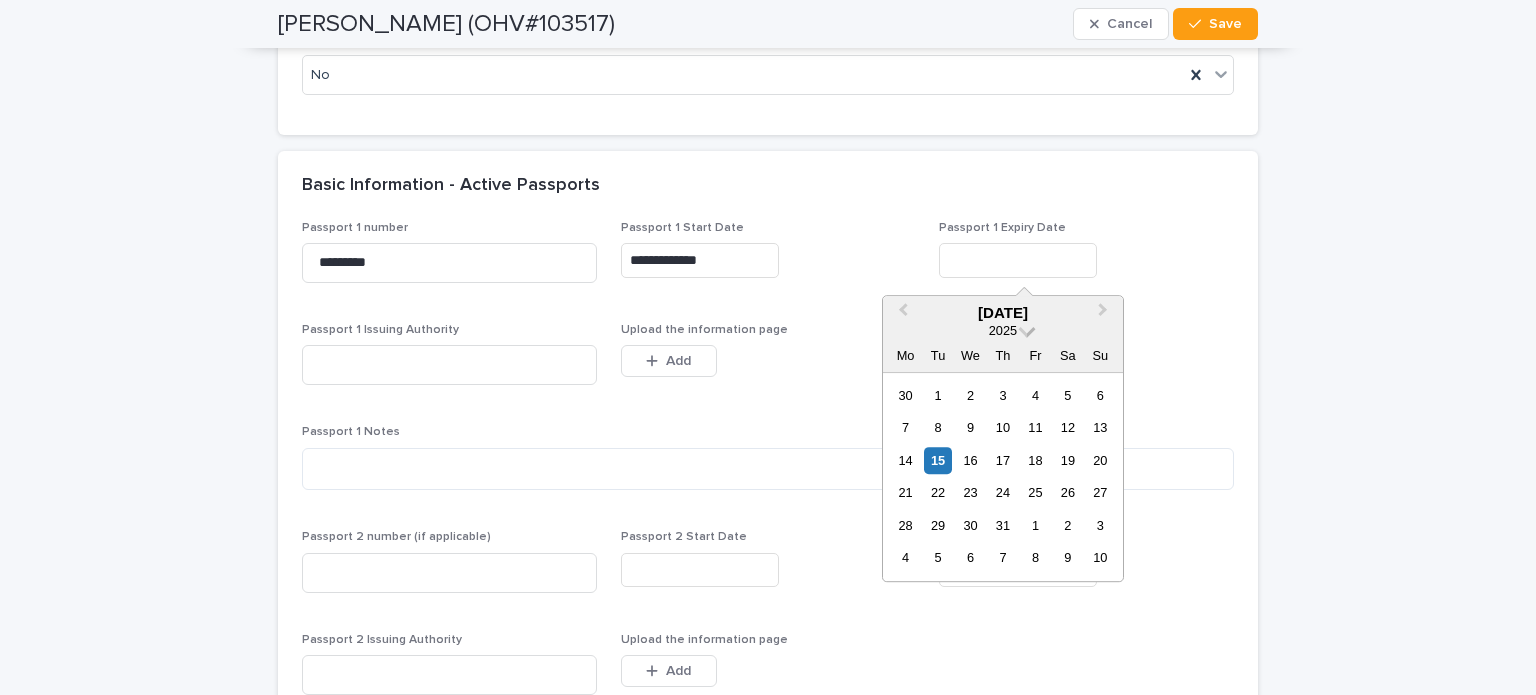 click at bounding box center [1027, 329] 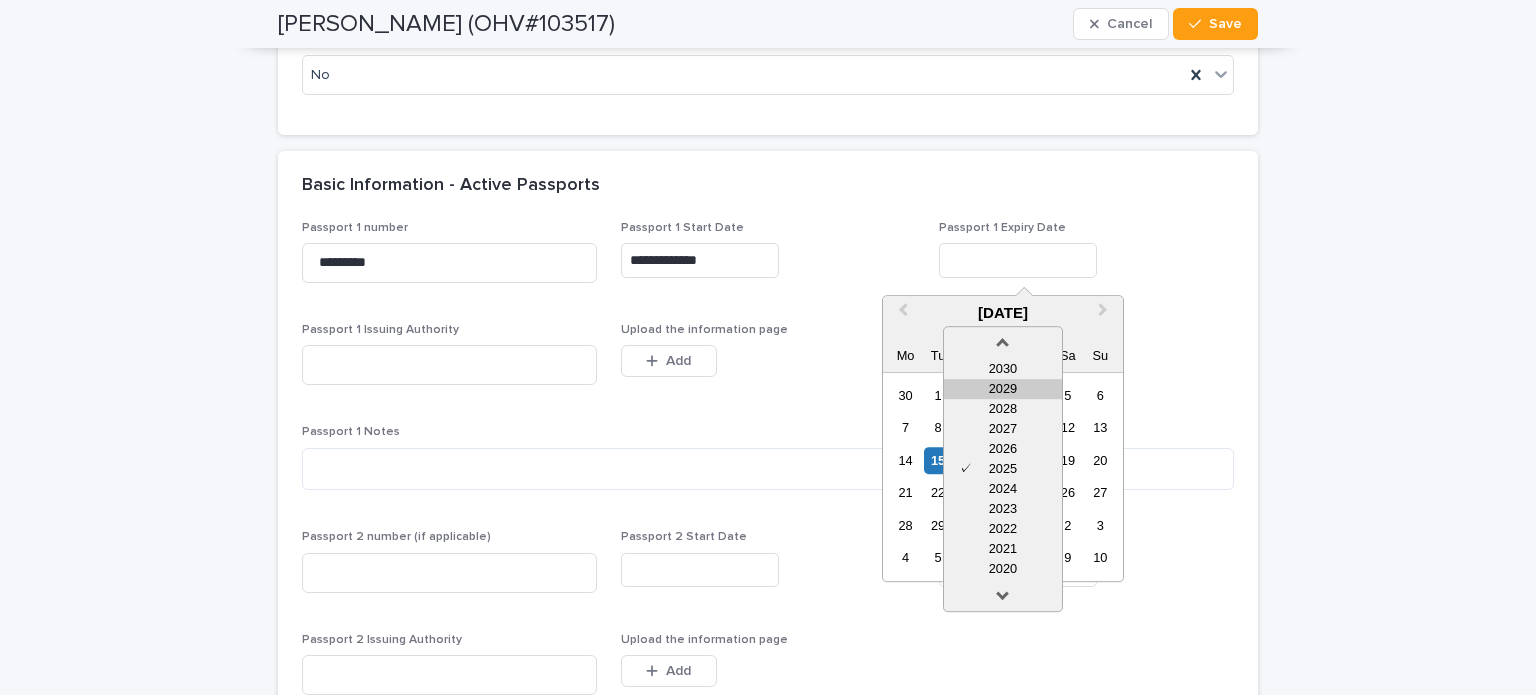 click on "2029" at bounding box center (1003, 389) 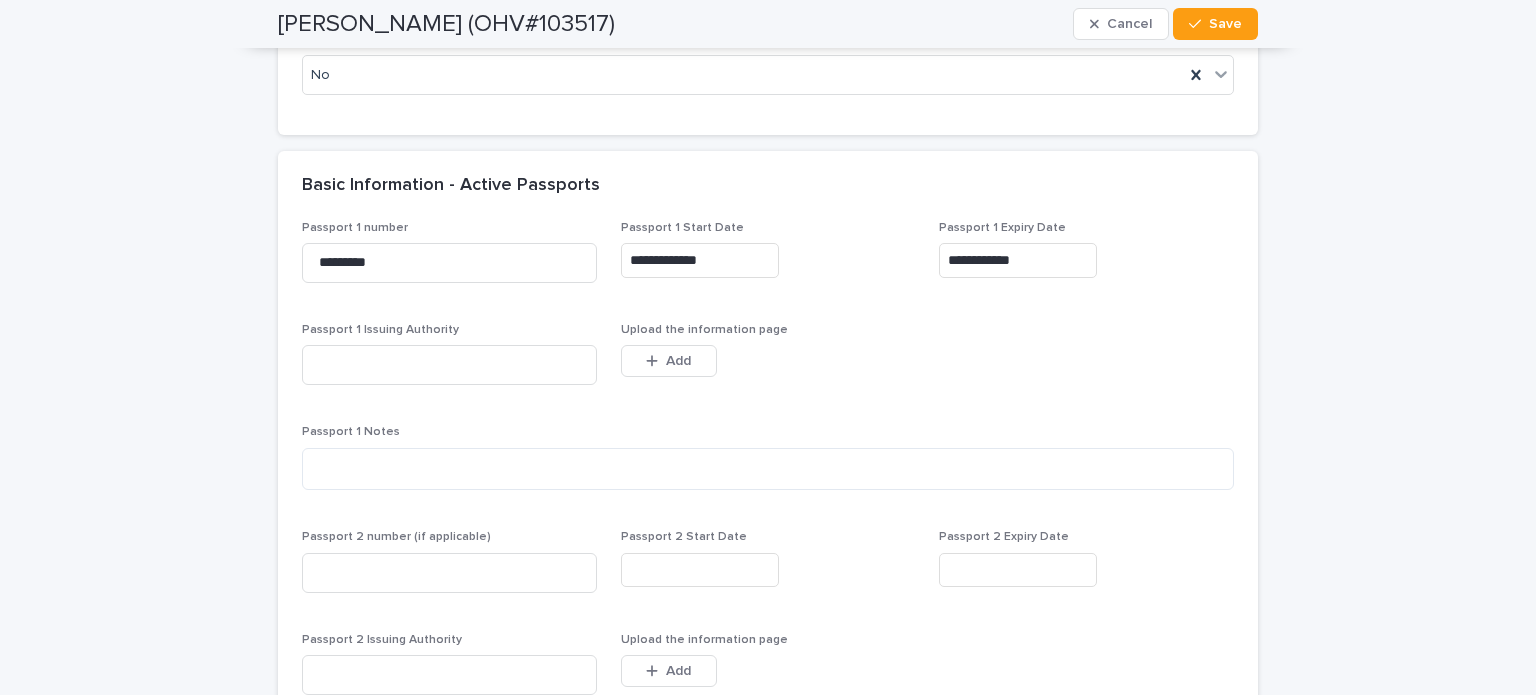 click on "**********" at bounding box center [1018, 260] 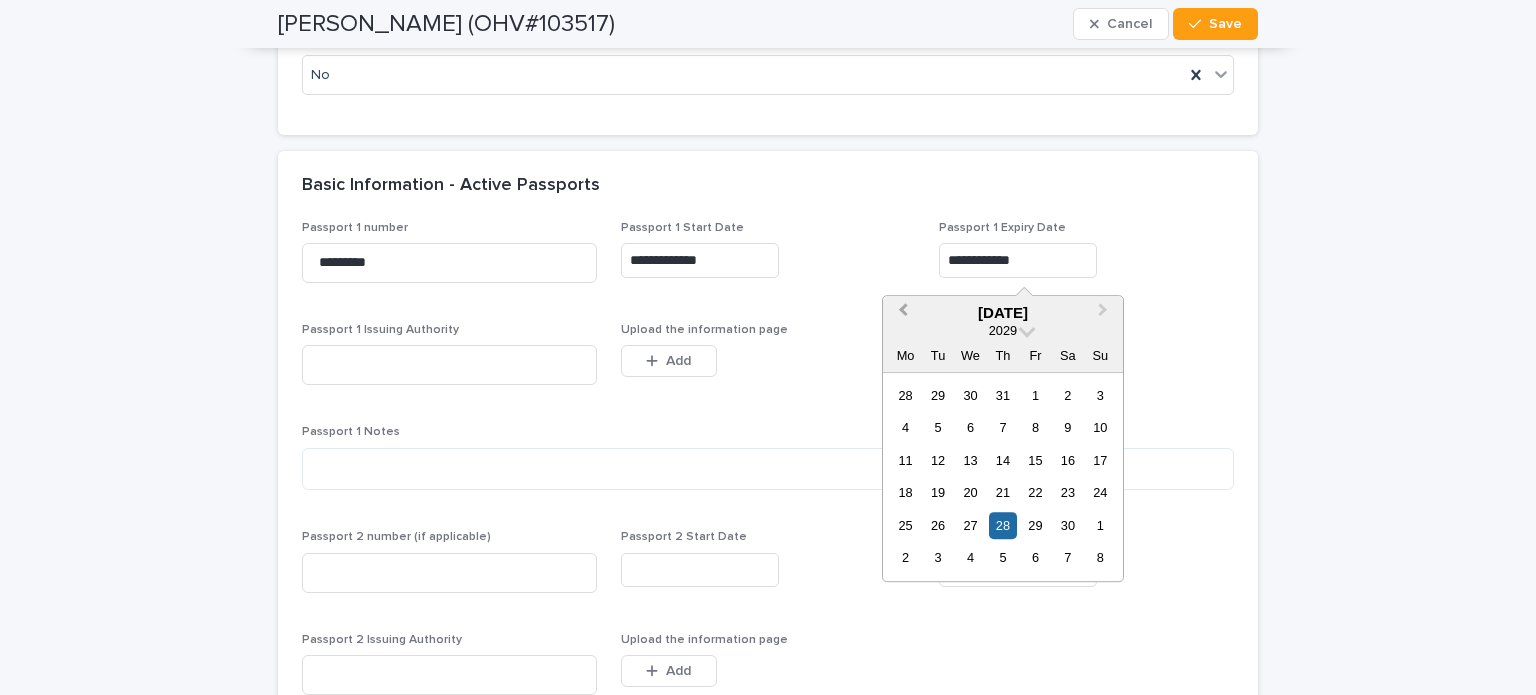 click on "Previous Month" at bounding box center (901, 314) 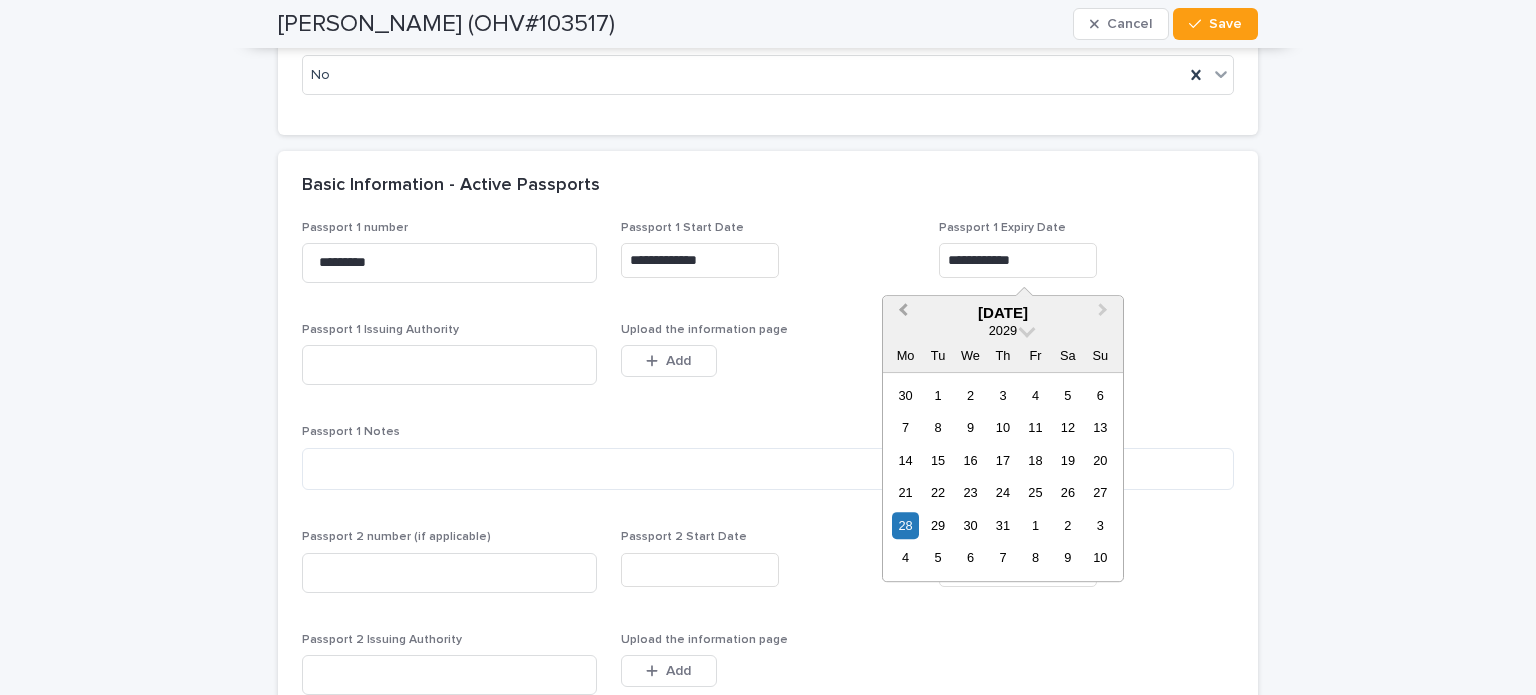 click on "Previous Month" at bounding box center (901, 314) 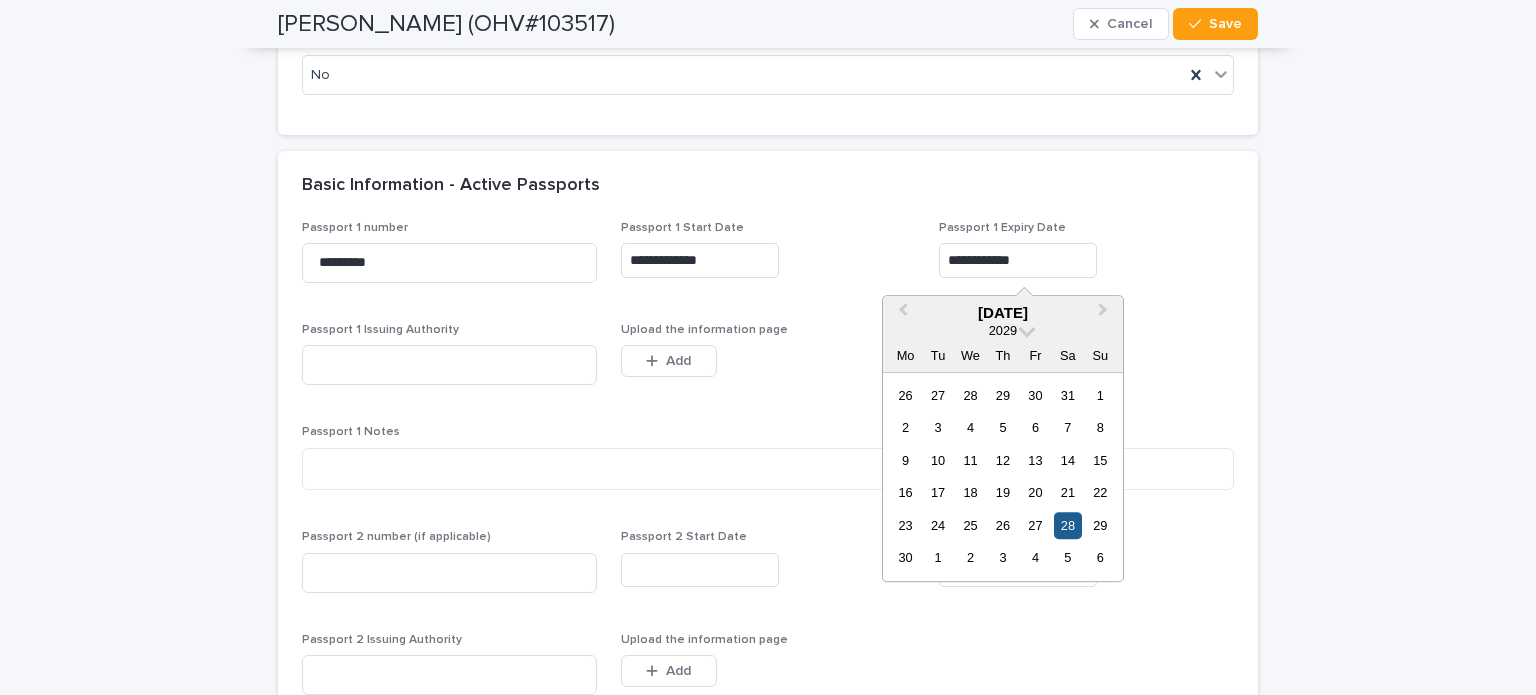 click on "28" at bounding box center [1067, 525] 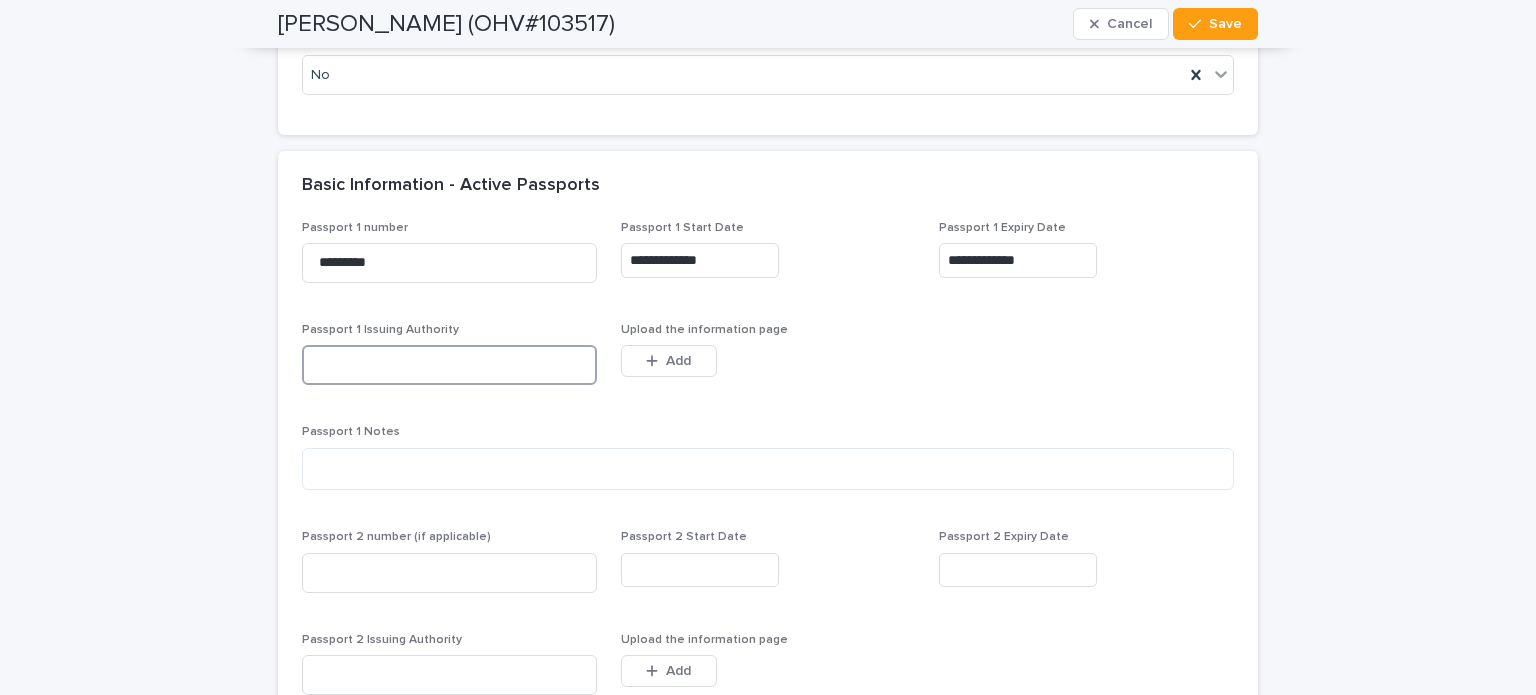 click at bounding box center (449, 365) 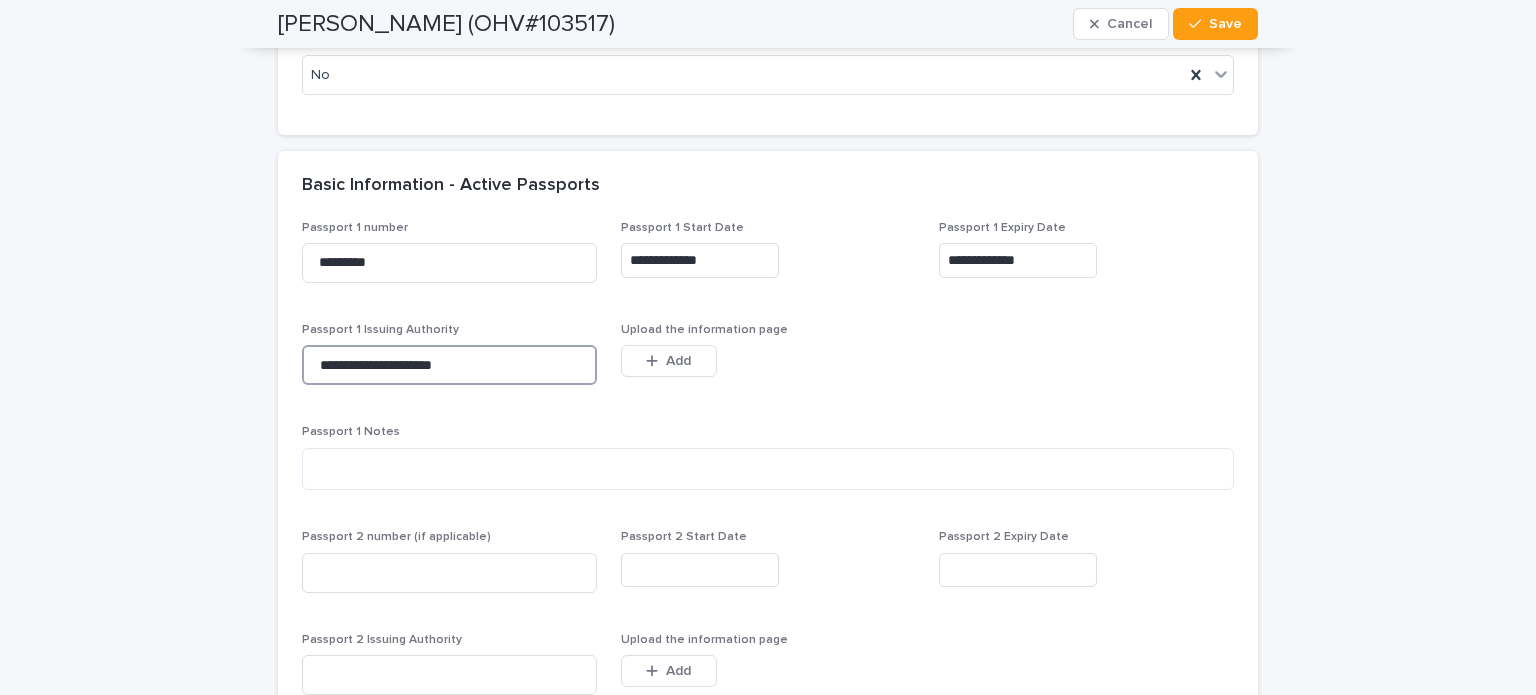 type on "**********" 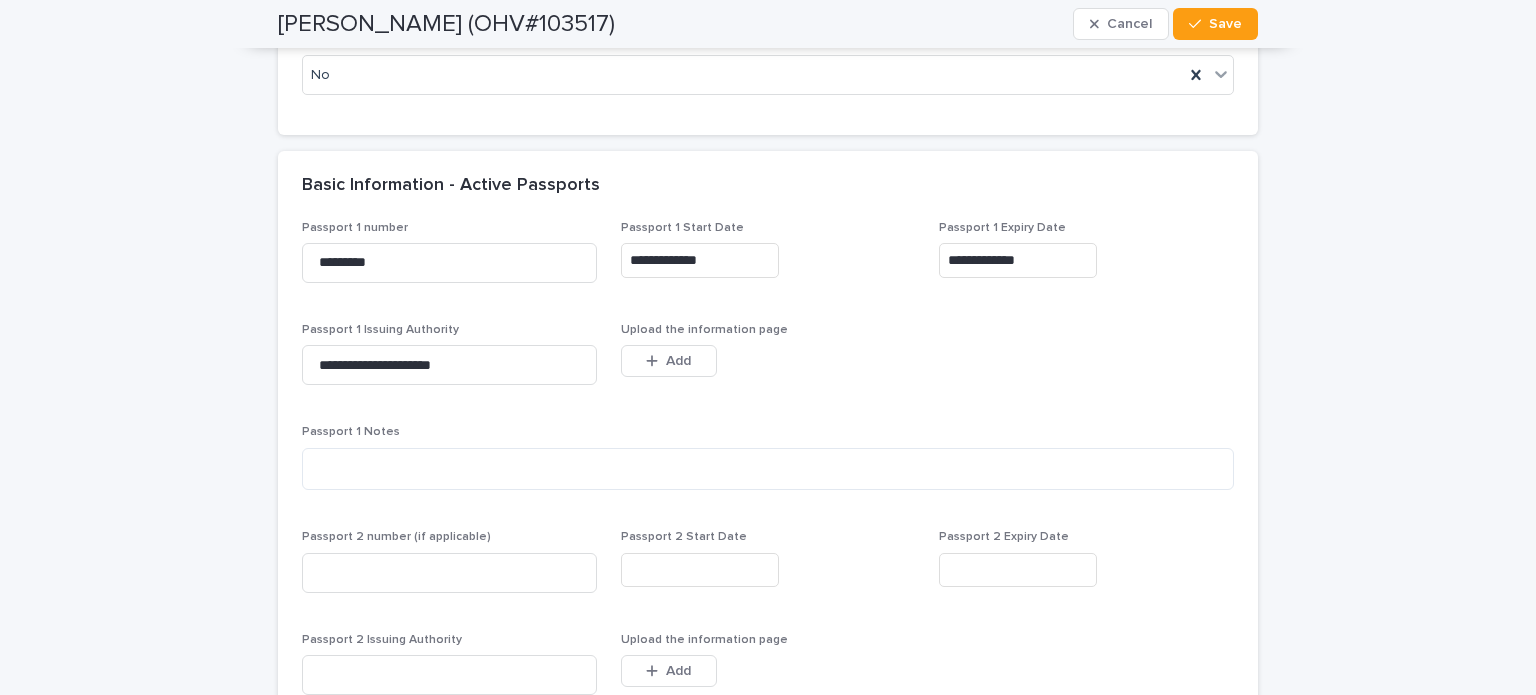 click on "**********" at bounding box center (768, 622) 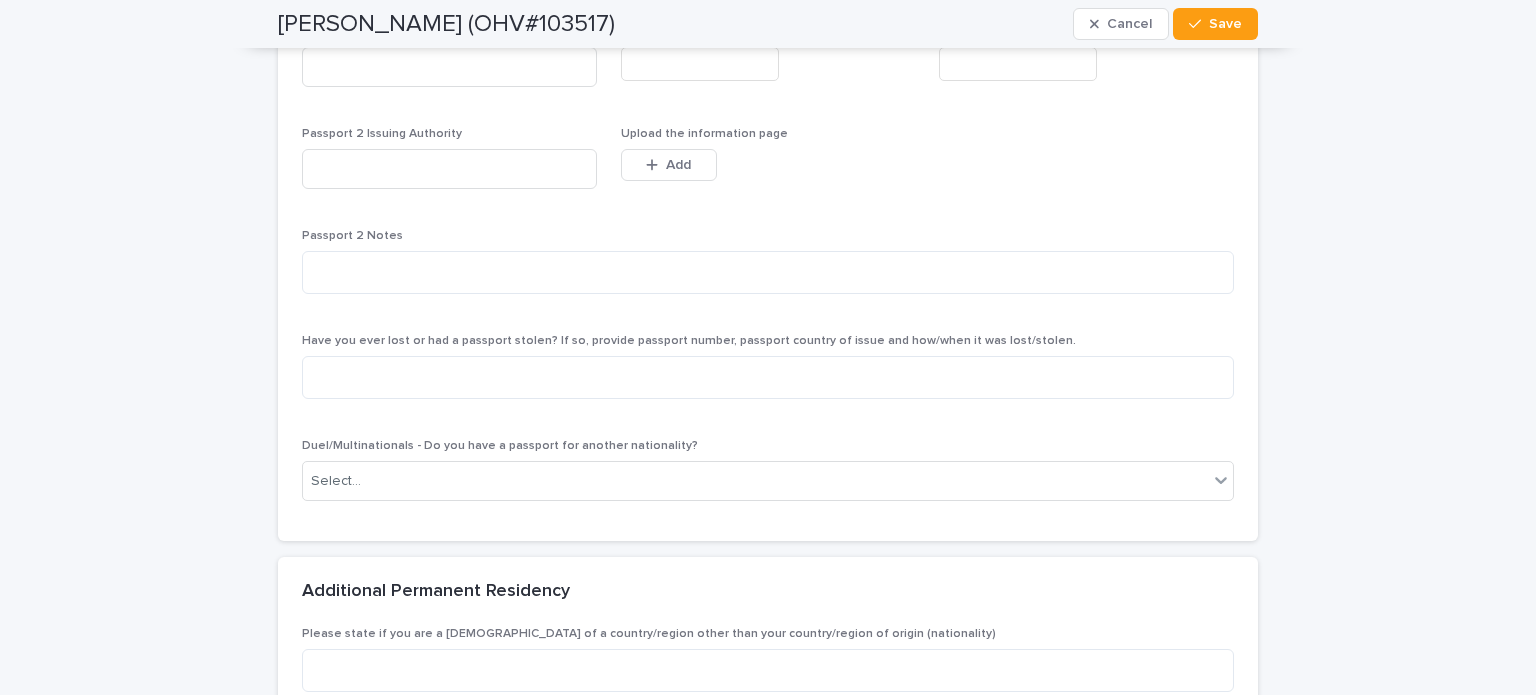 scroll, scrollTop: 2216, scrollLeft: 0, axis: vertical 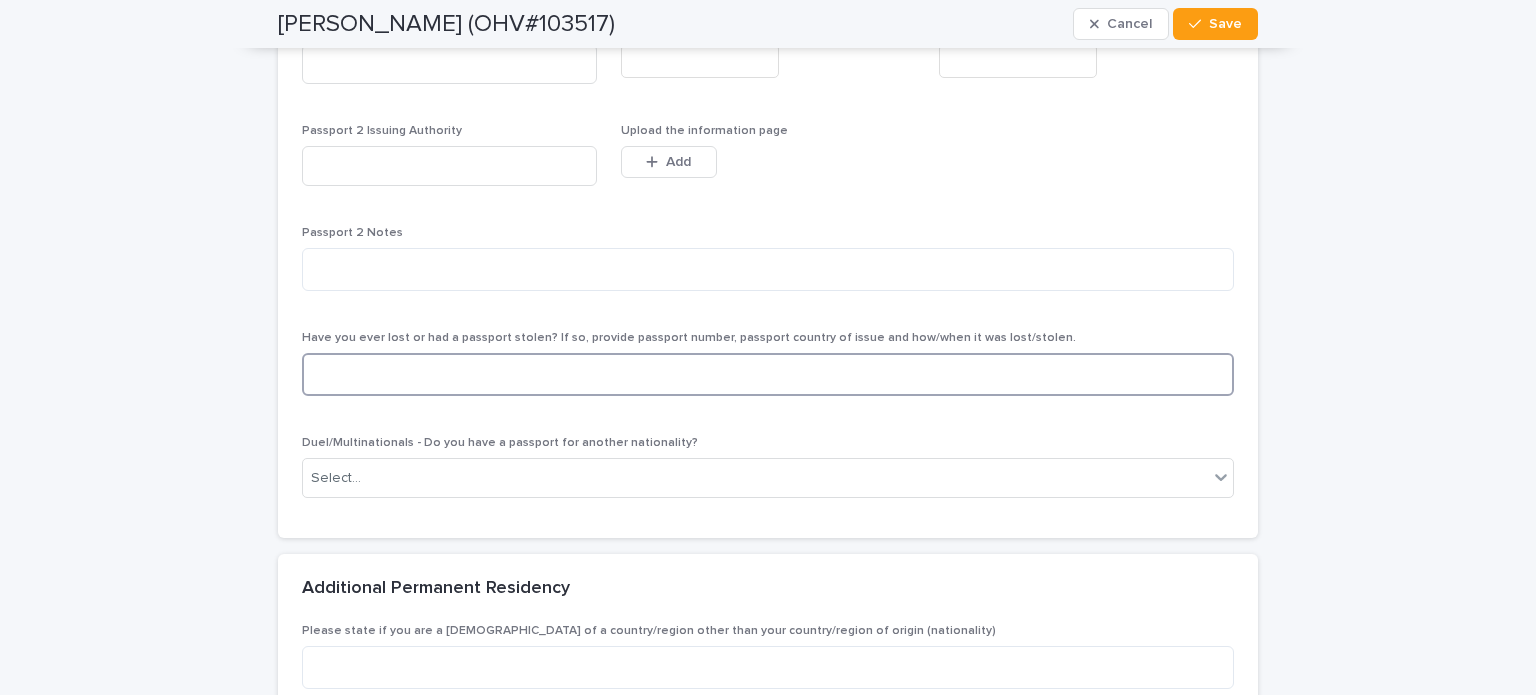 click at bounding box center (768, 374) 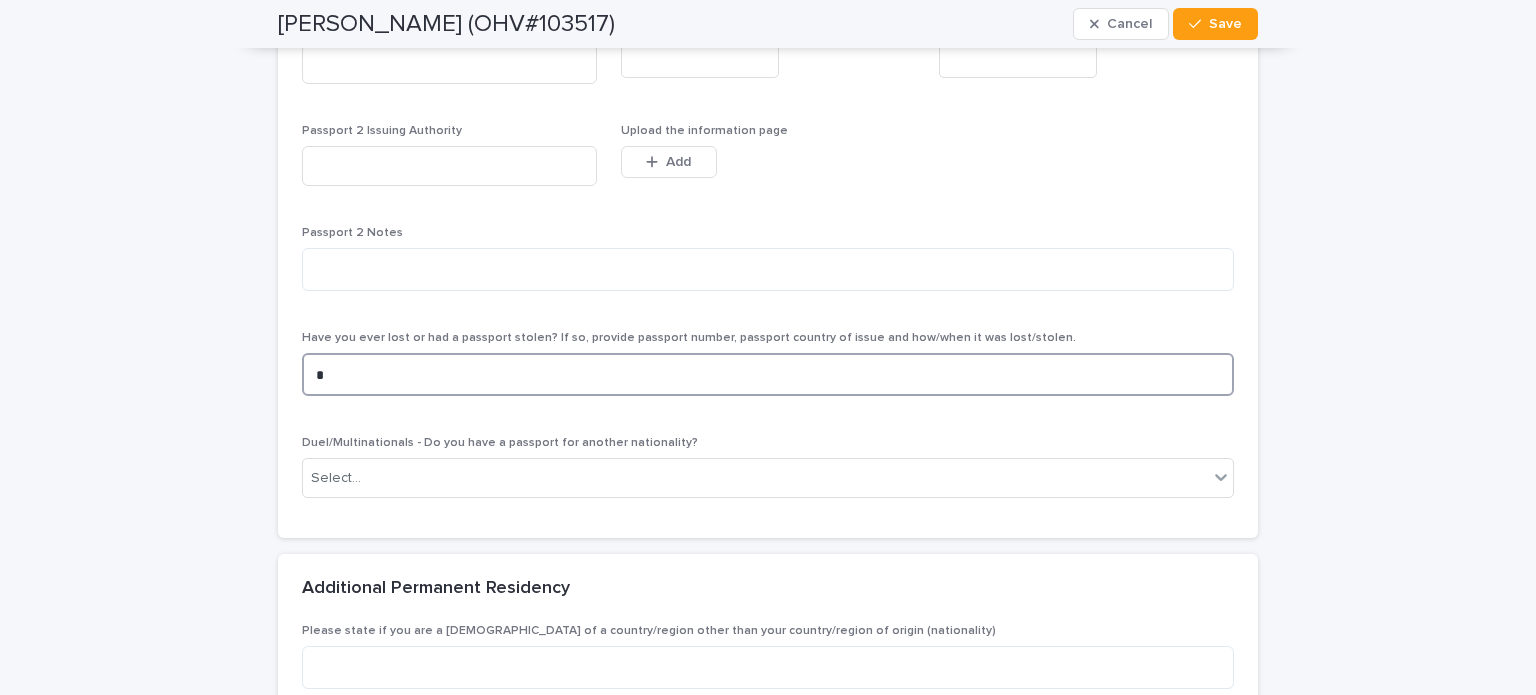 type on "**" 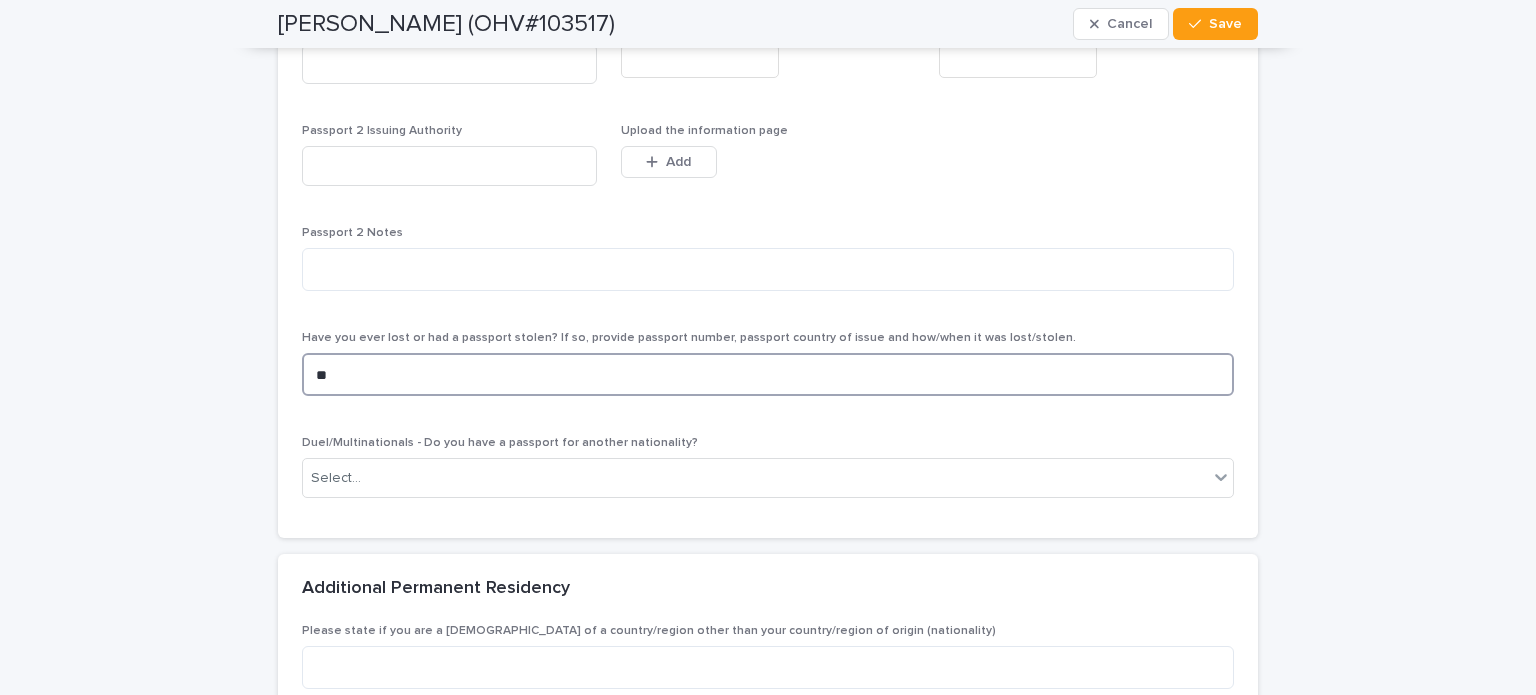 type on "**" 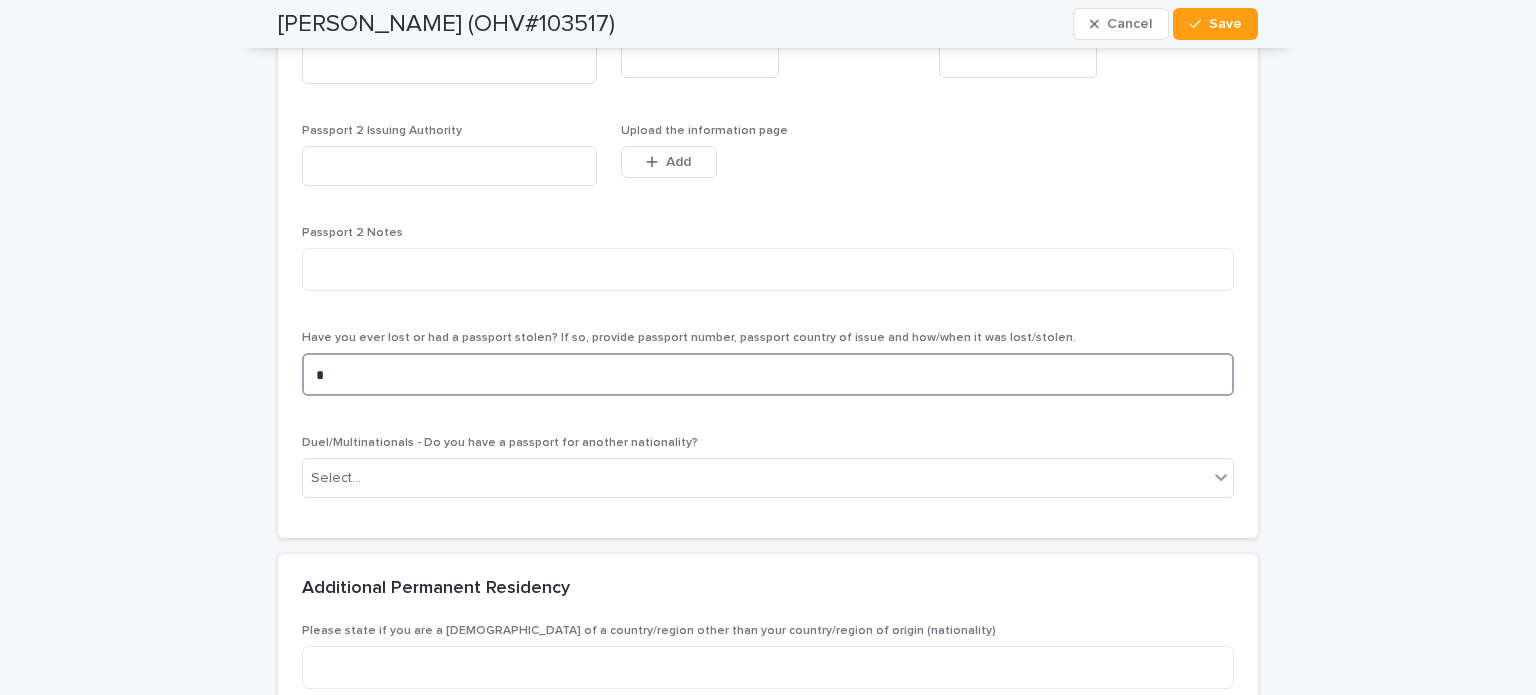 type 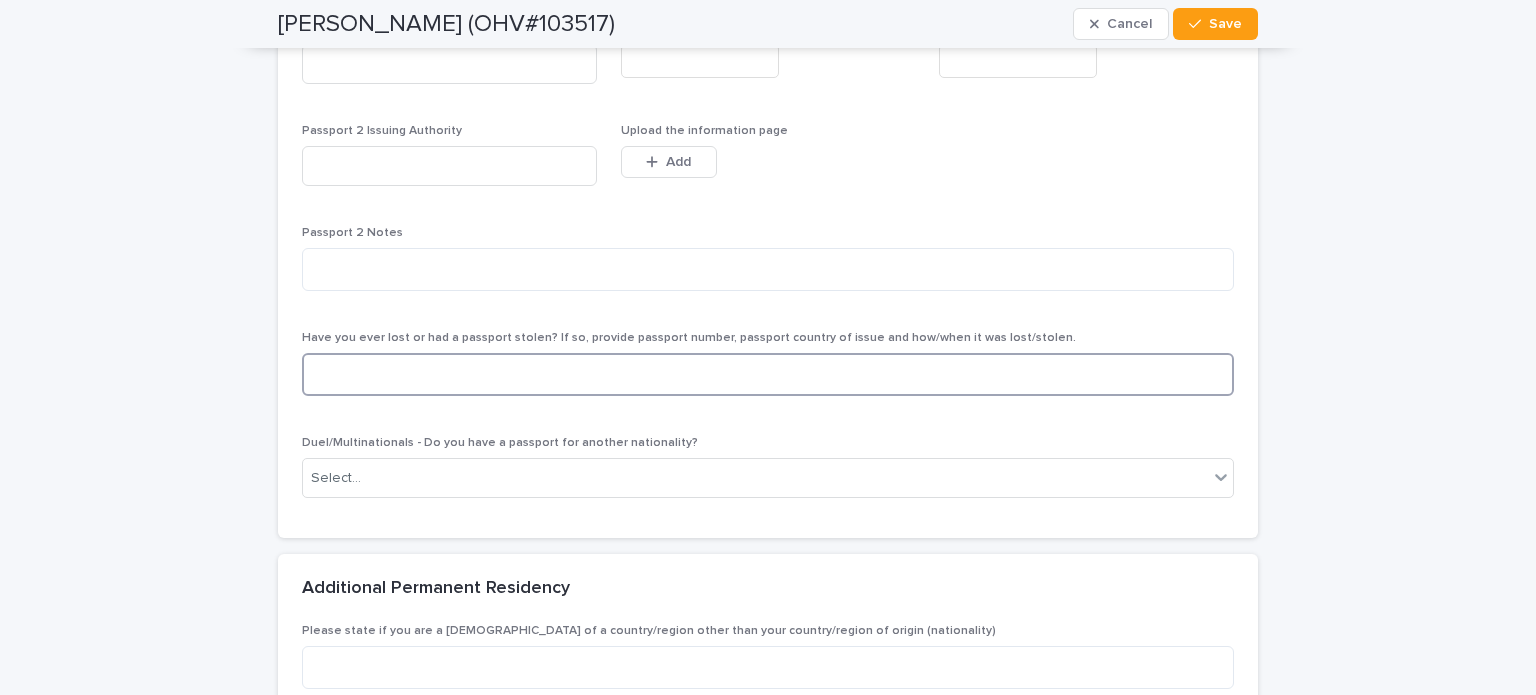 type 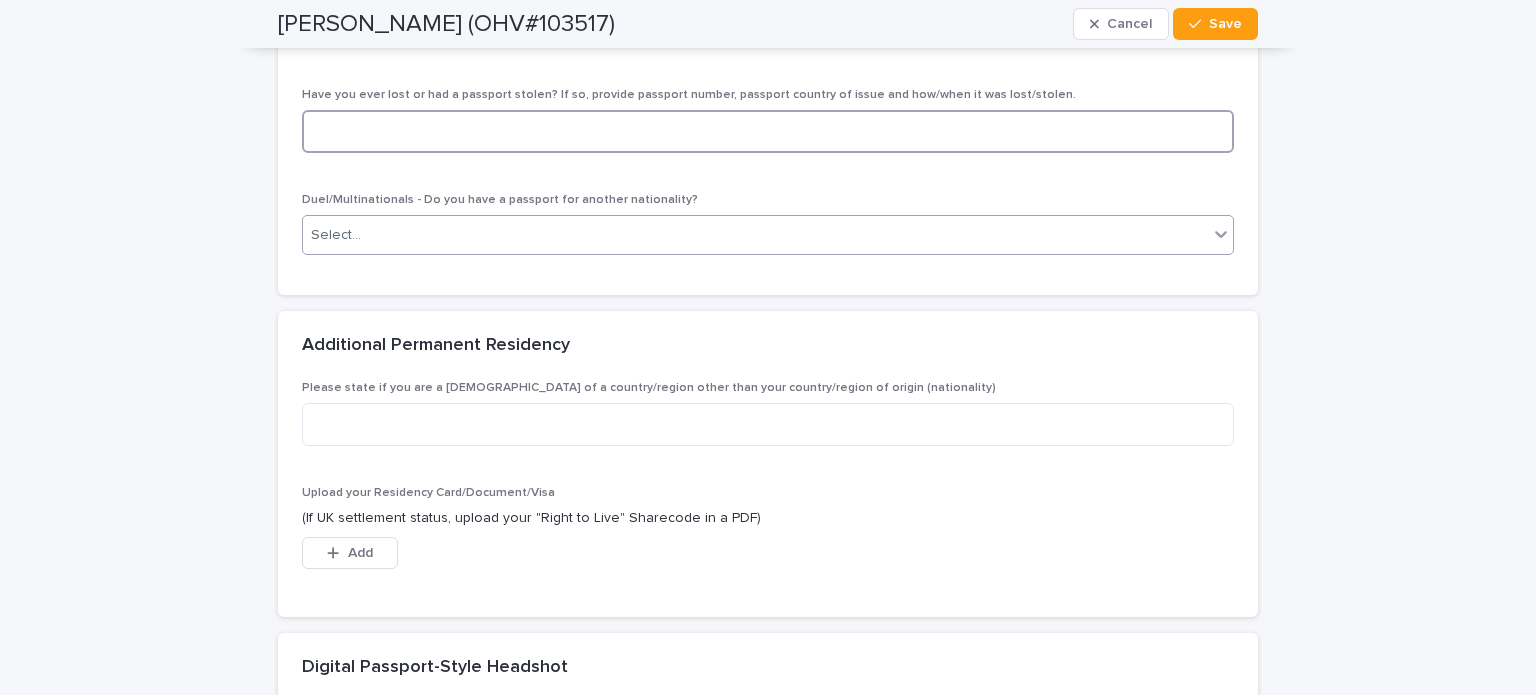 scroll, scrollTop: 2460, scrollLeft: 0, axis: vertical 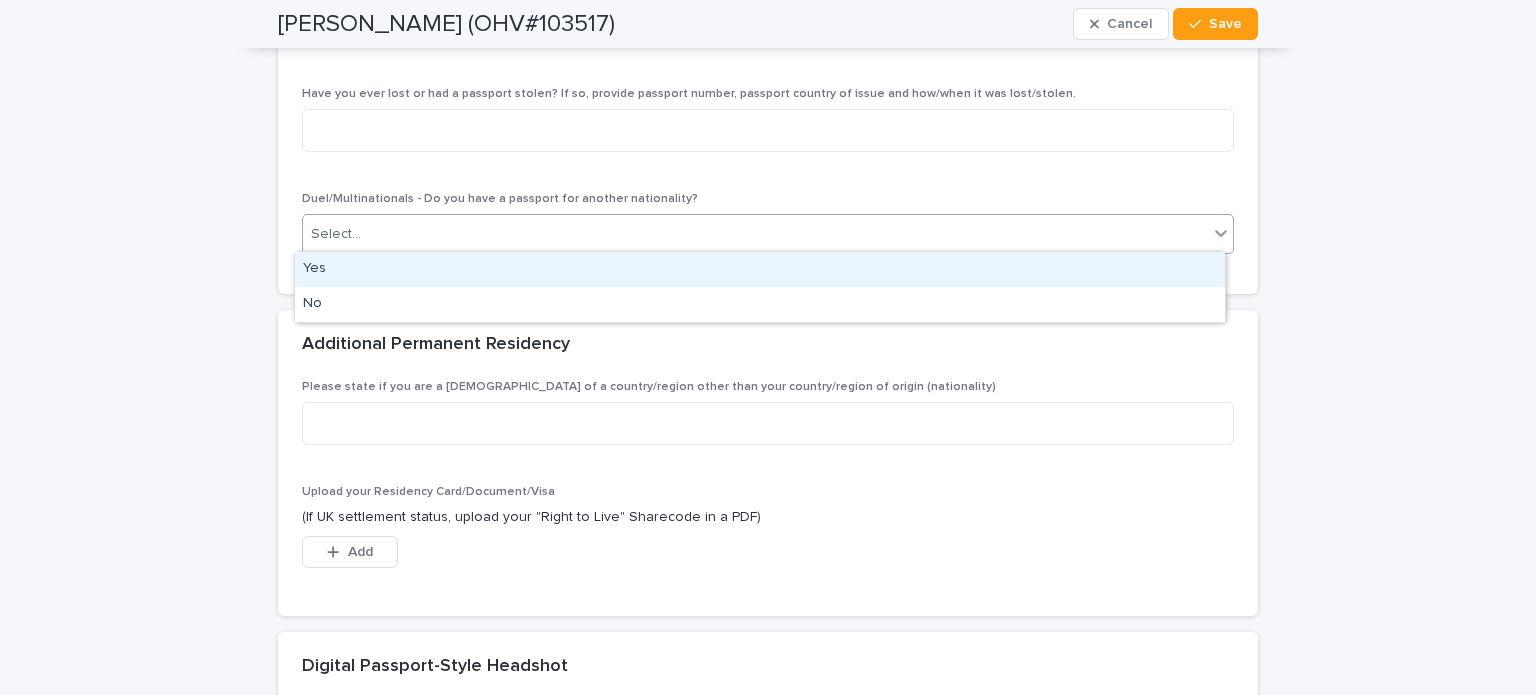 click at bounding box center (1221, 233) 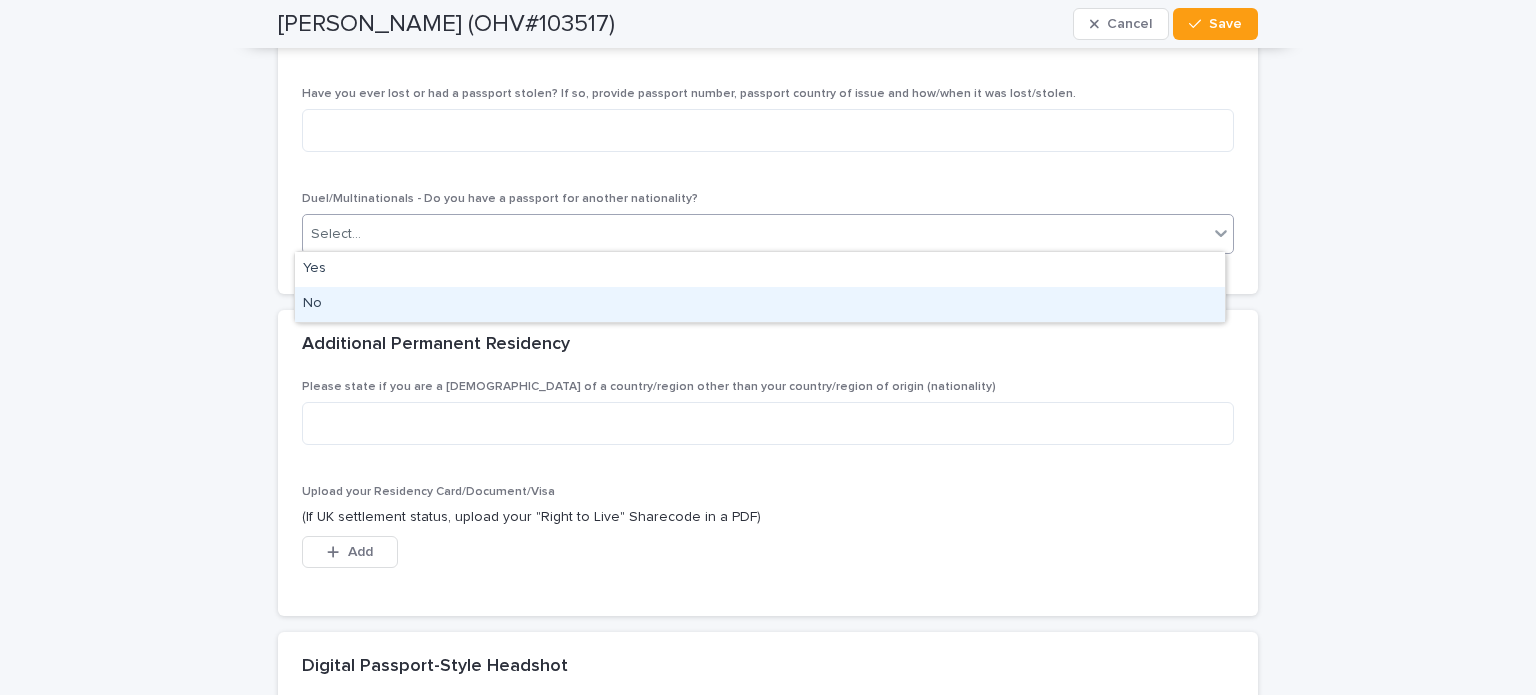 click on "No" at bounding box center (760, 304) 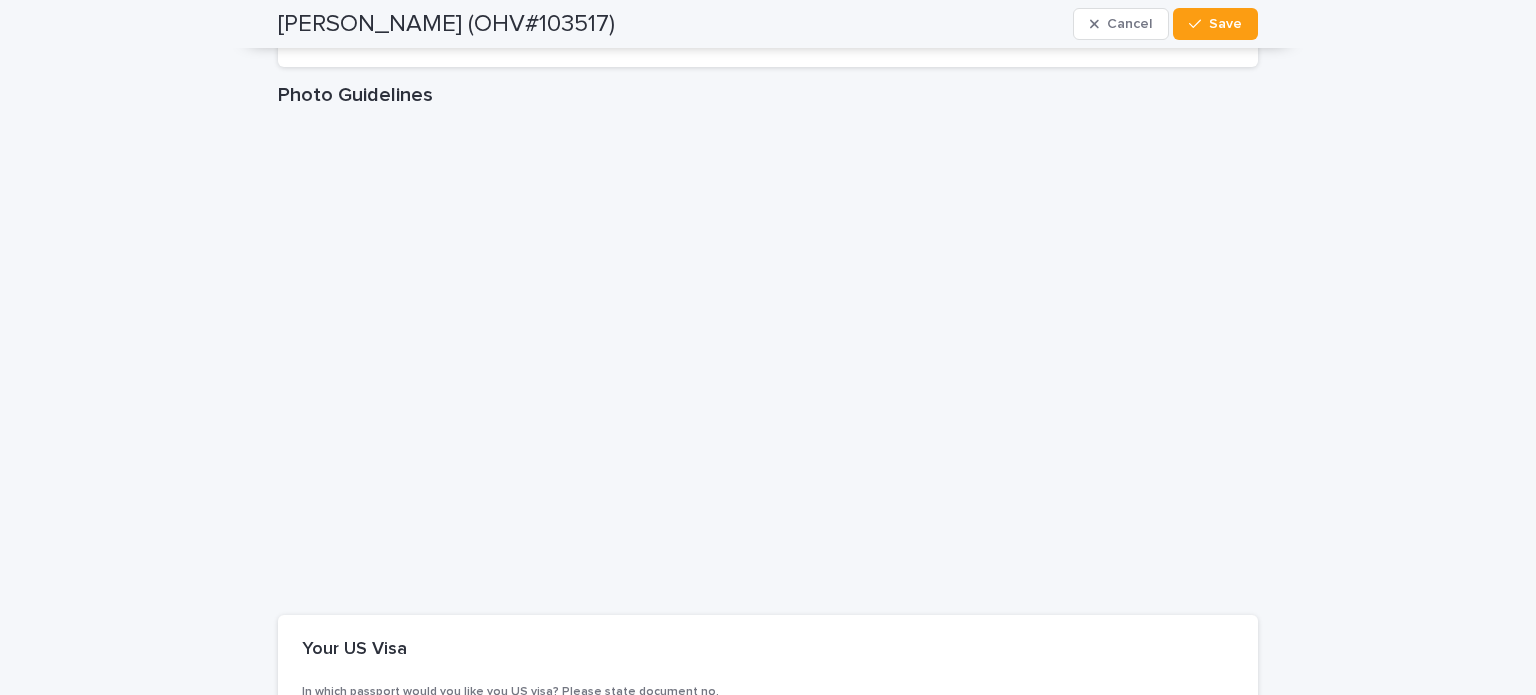 scroll, scrollTop: 3368, scrollLeft: 0, axis: vertical 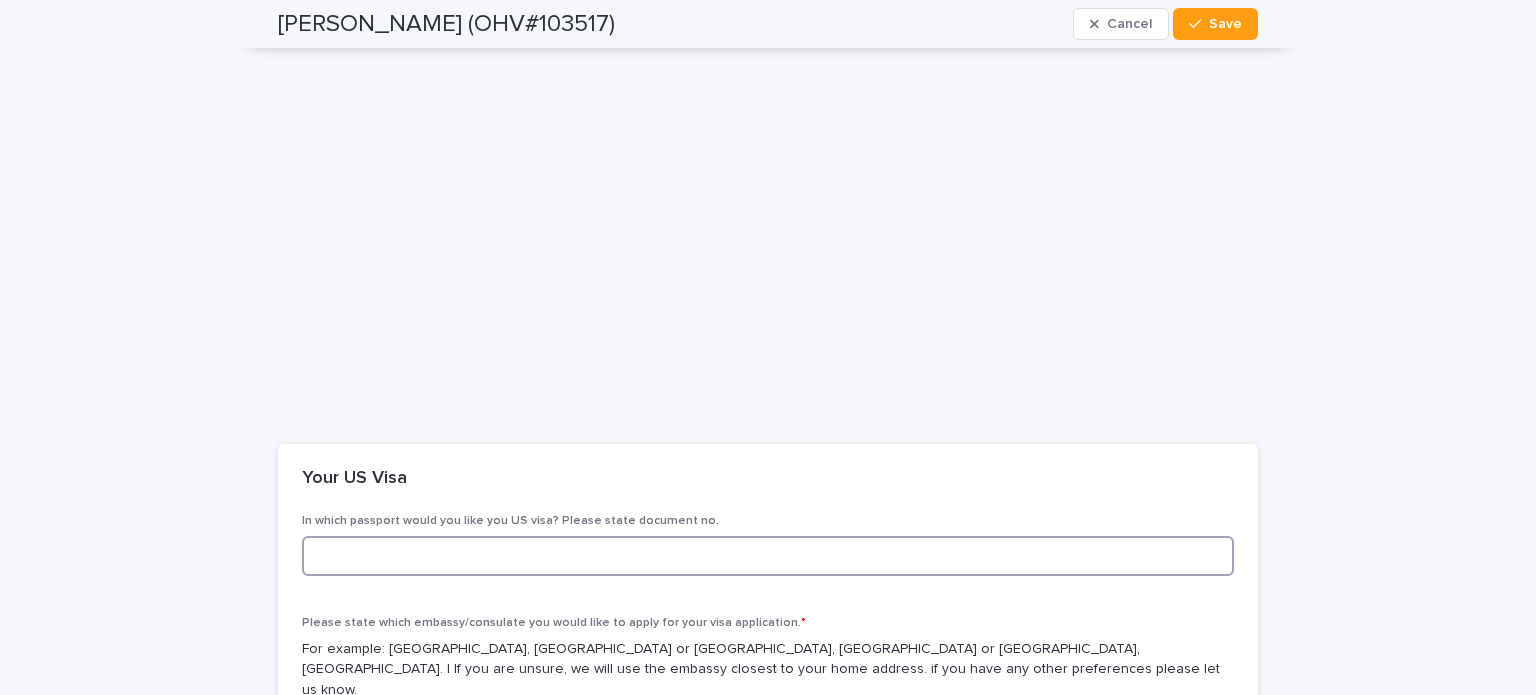 click at bounding box center [768, 556] 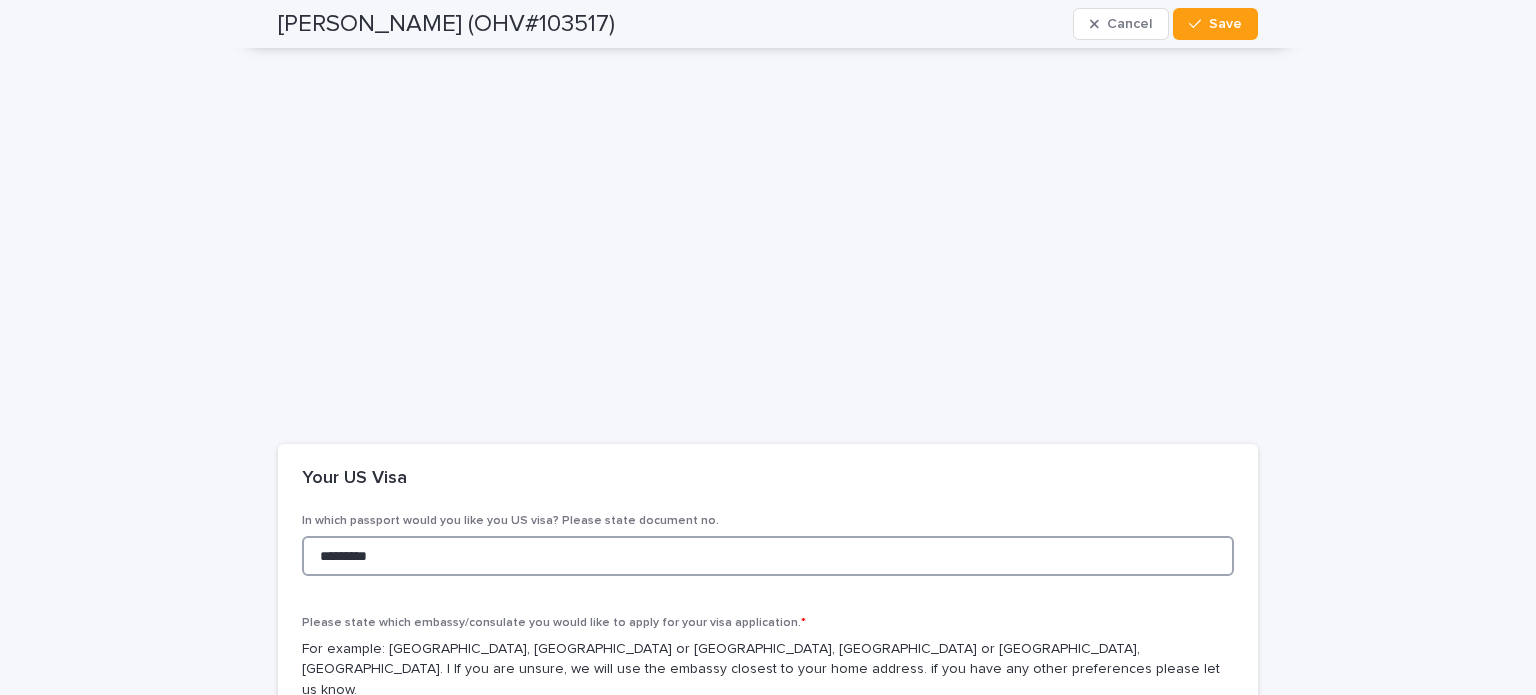 type on "*********" 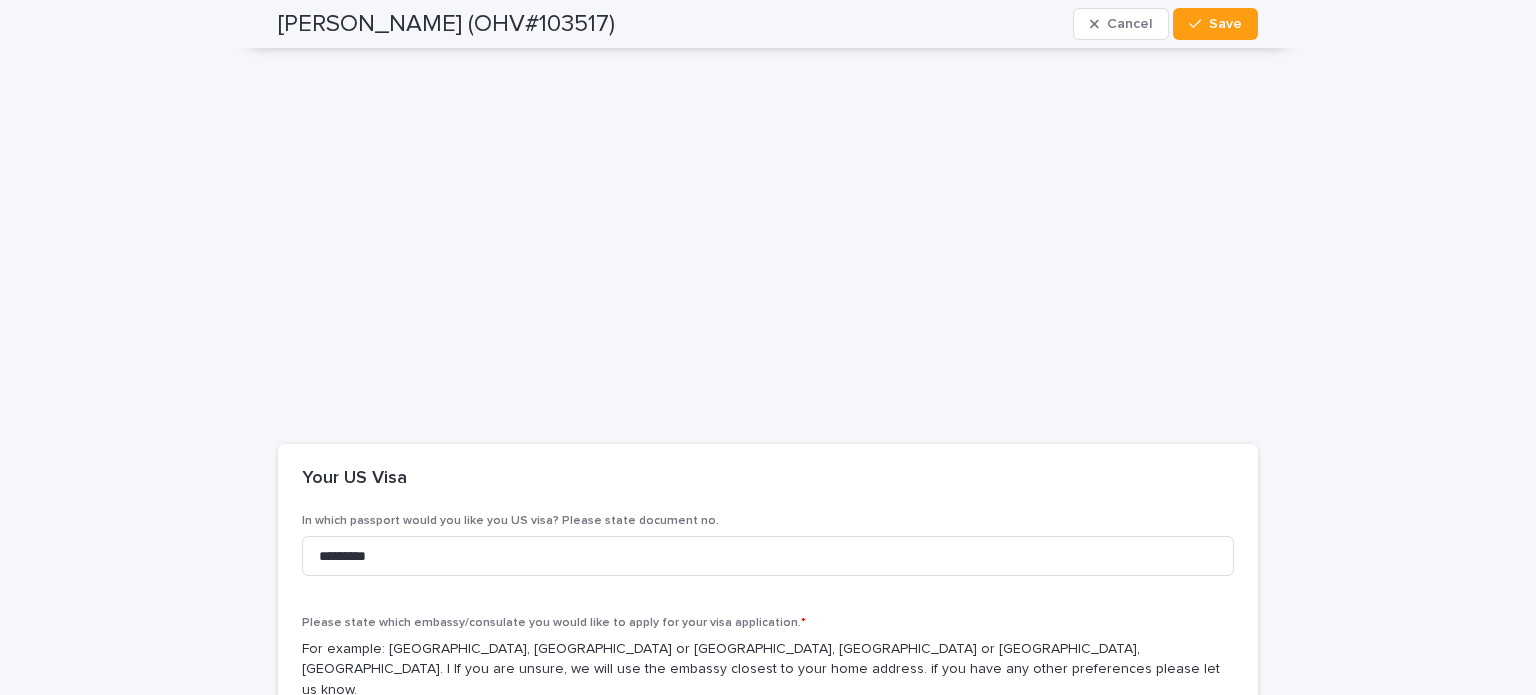 click on "Please state which embassy/consulate you would like to apply for your visa application. *" at bounding box center (768, 623) 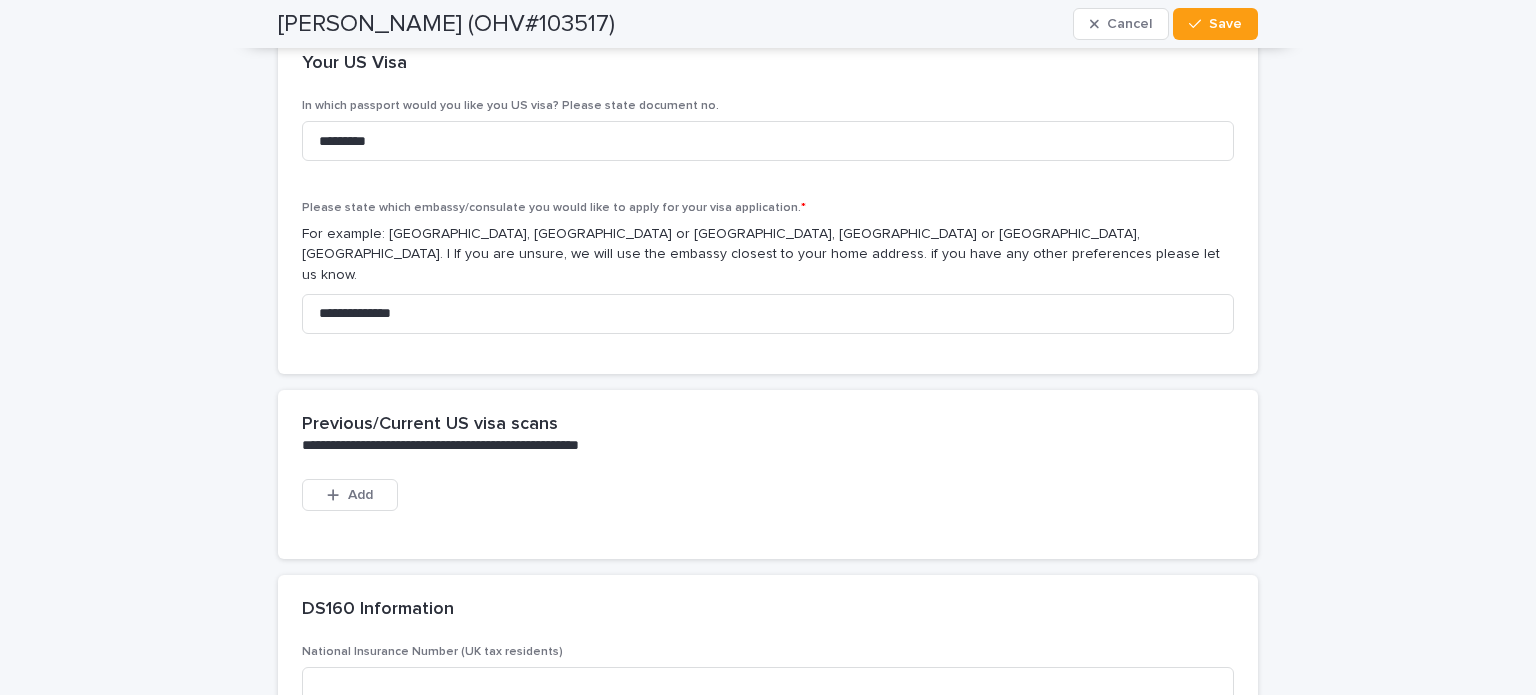scroll, scrollTop: 3784, scrollLeft: 0, axis: vertical 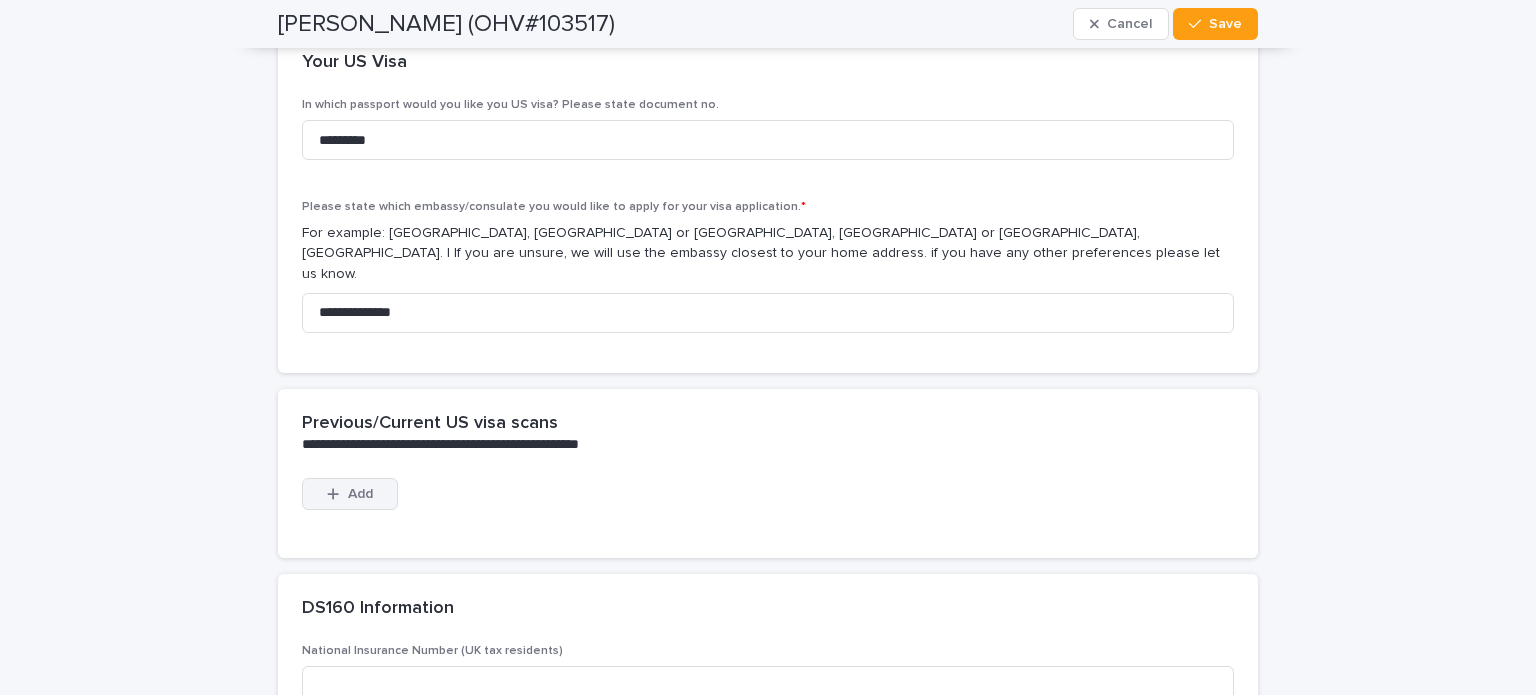 click at bounding box center (337, 494) 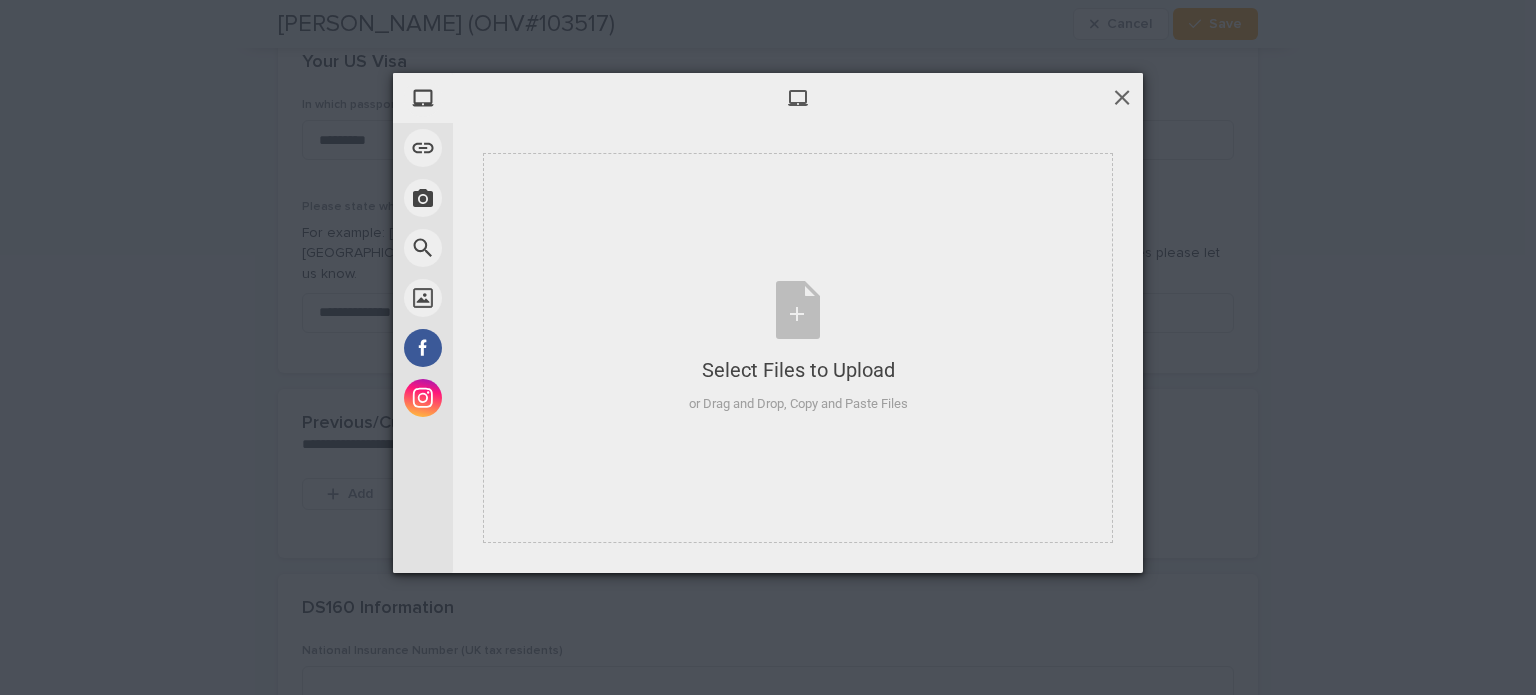 click at bounding box center [1122, 97] 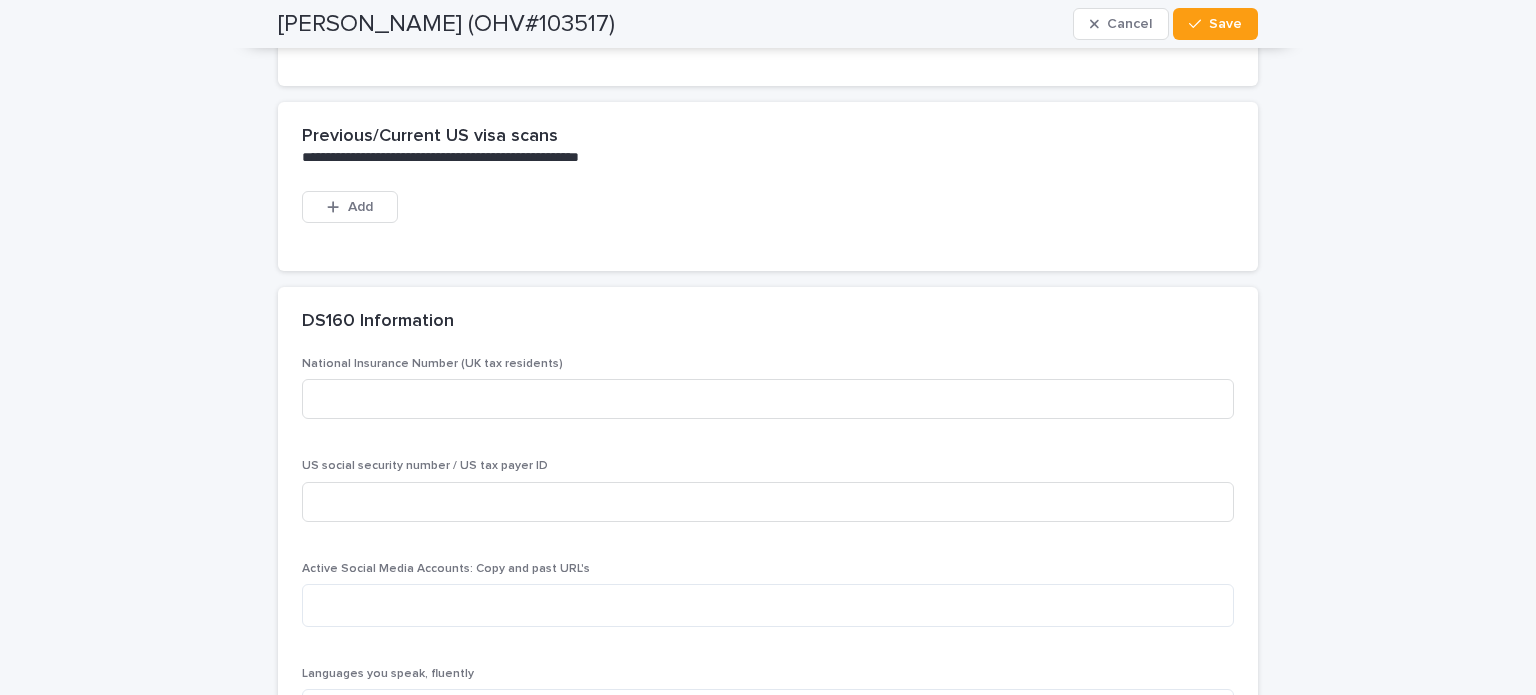 scroll, scrollTop: 4072, scrollLeft: 0, axis: vertical 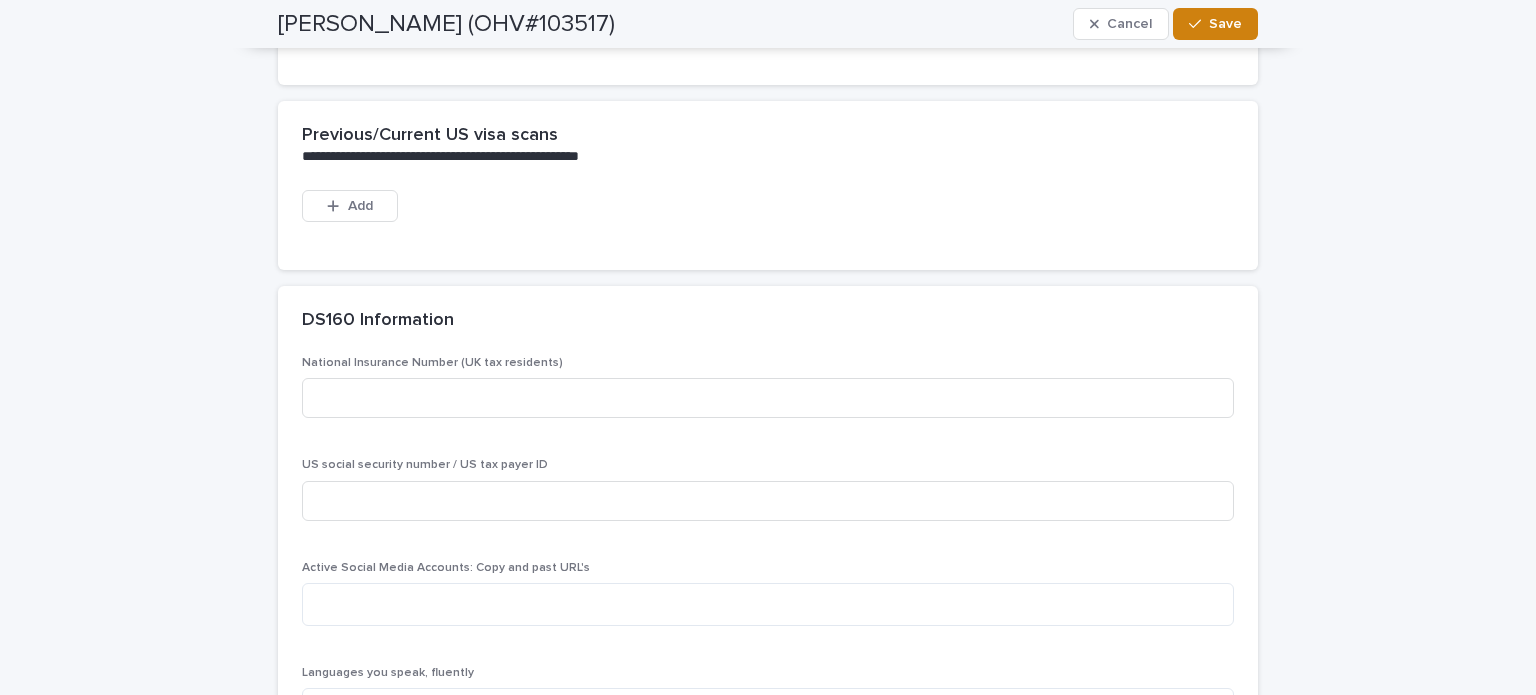 click on "Save" at bounding box center (1225, 24) 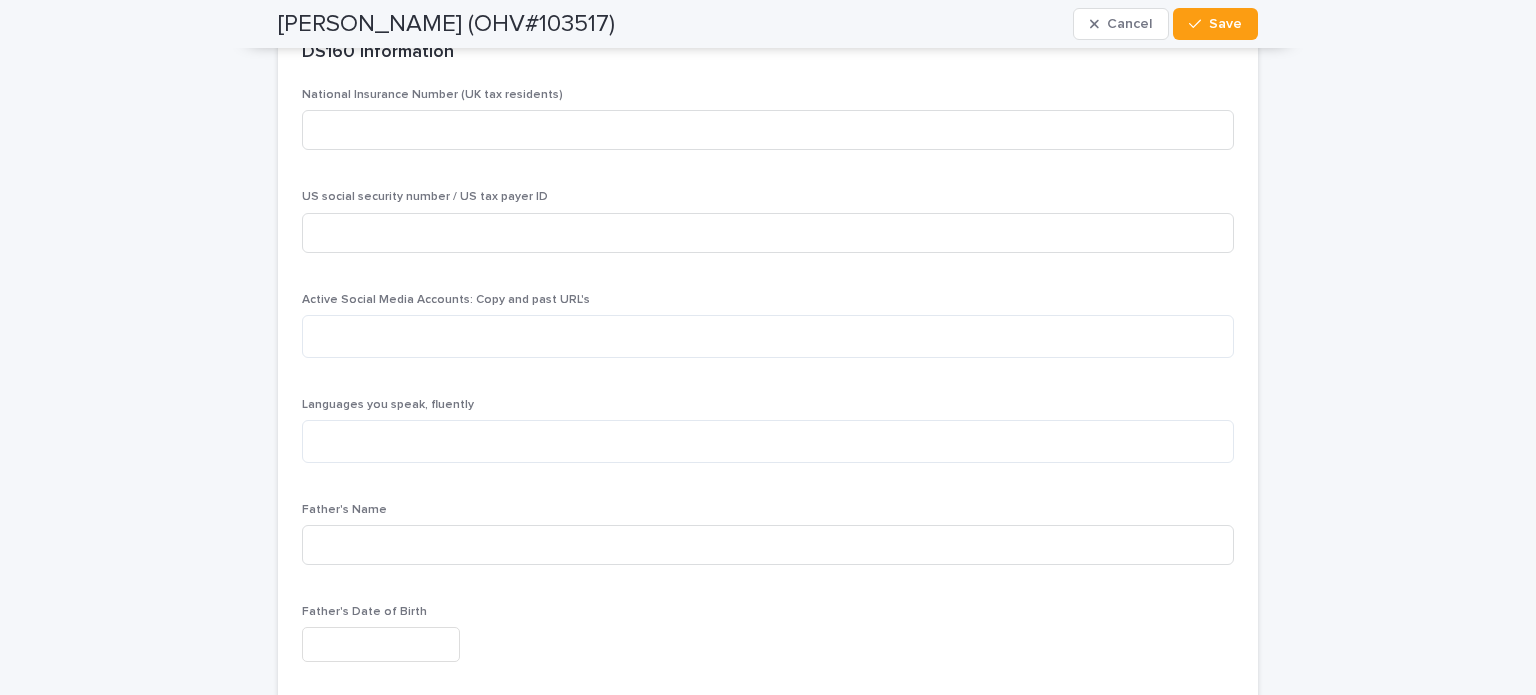 scroll, scrollTop: 4333, scrollLeft: 0, axis: vertical 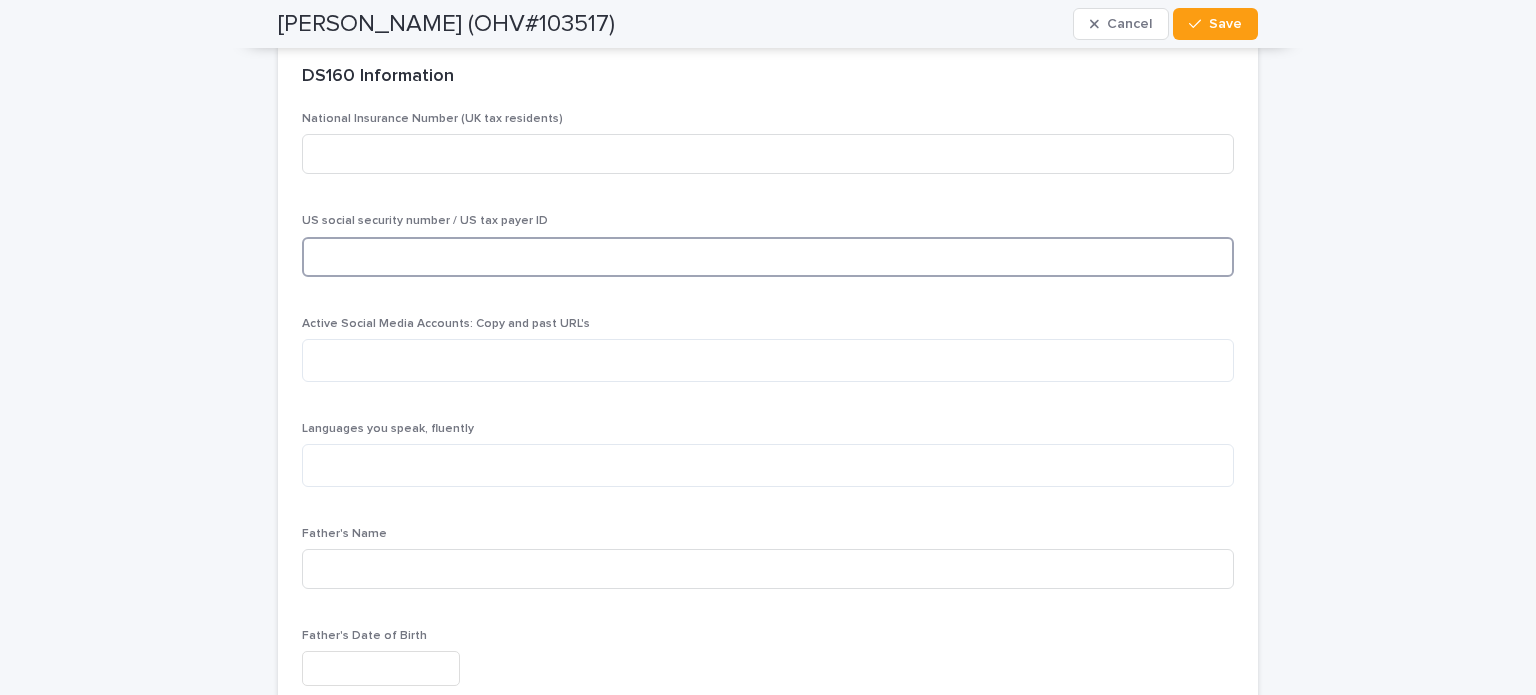 click at bounding box center [768, 257] 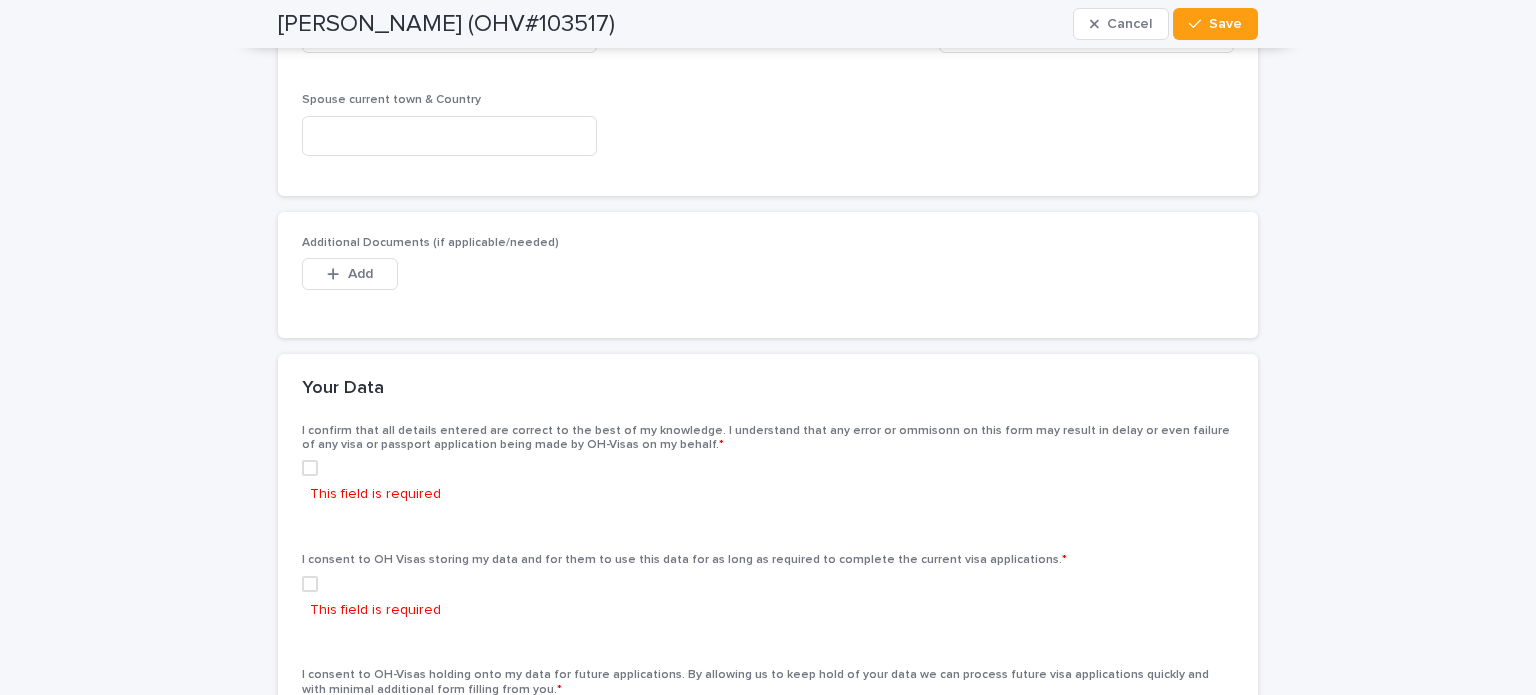 scroll, scrollTop: 8017, scrollLeft: 0, axis: vertical 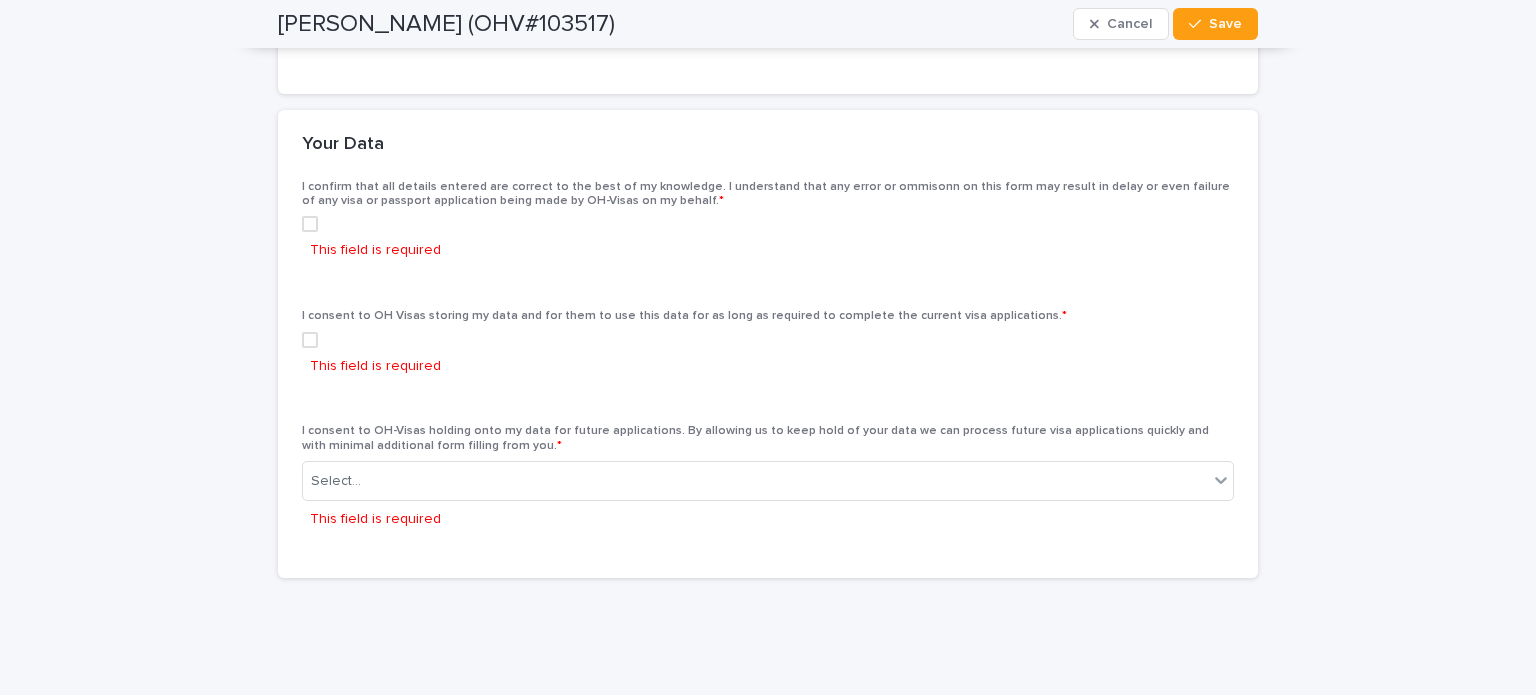 click at bounding box center (310, 340) 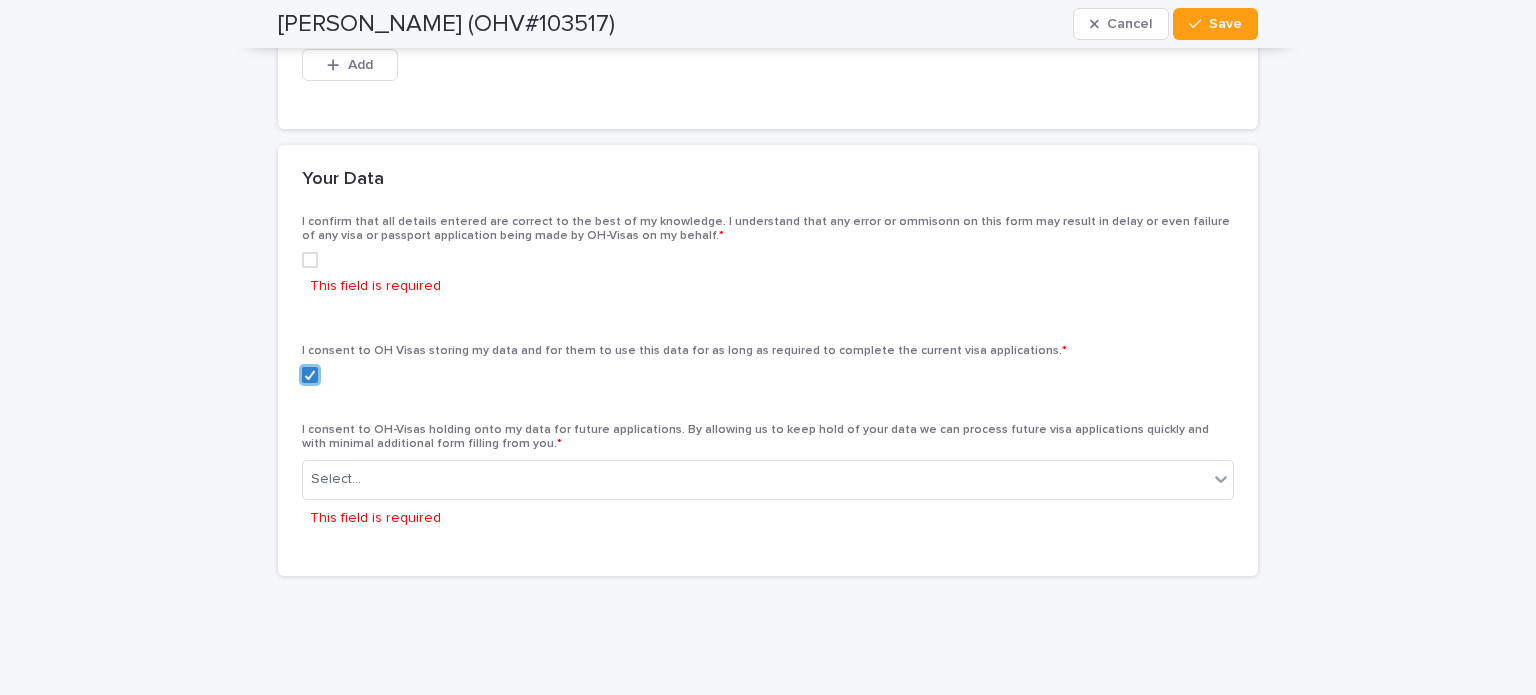 scroll, scrollTop: 7964, scrollLeft: 0, axis: vertical 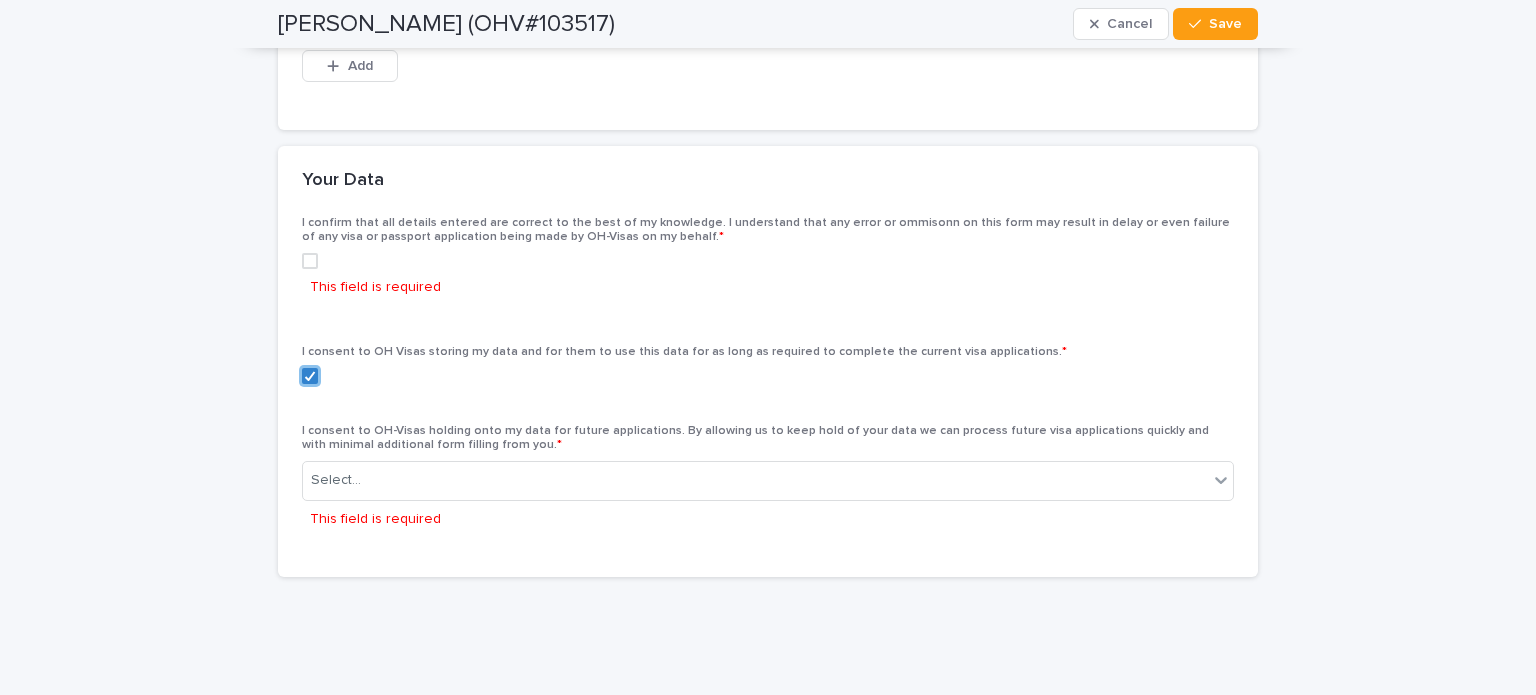 click at bounding box center (310, 261) 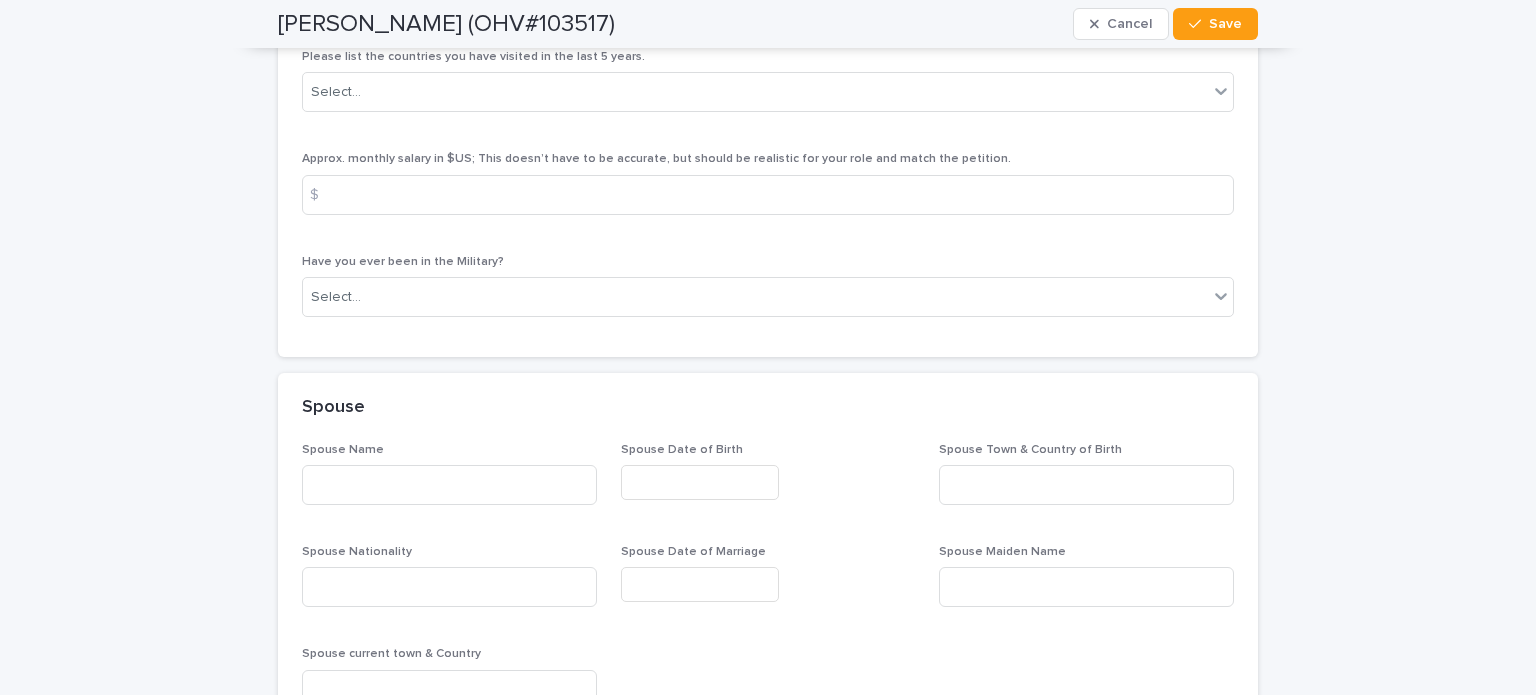 scroll, scrollTop: 7927, scrollLeft: 0, axis: vertical 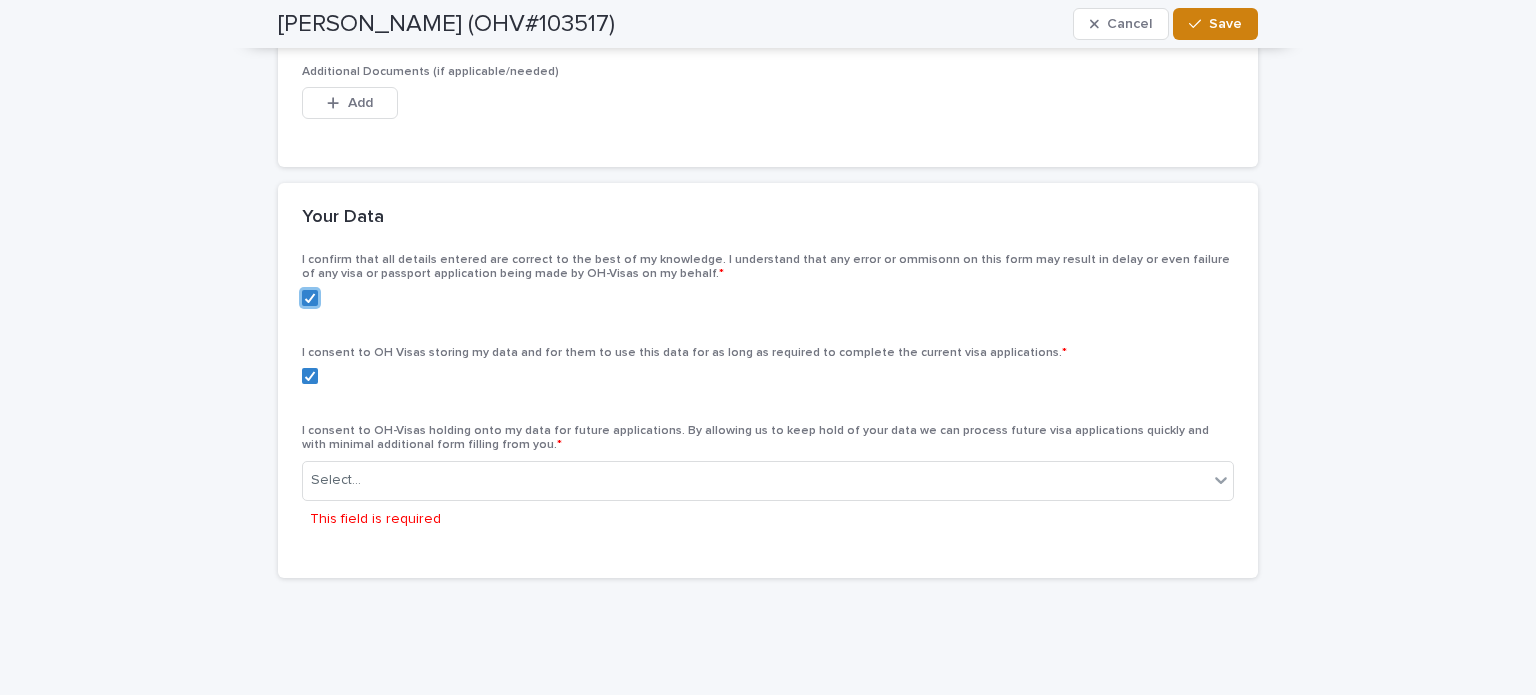 click on "Save" at bounding box center (1225, 24) 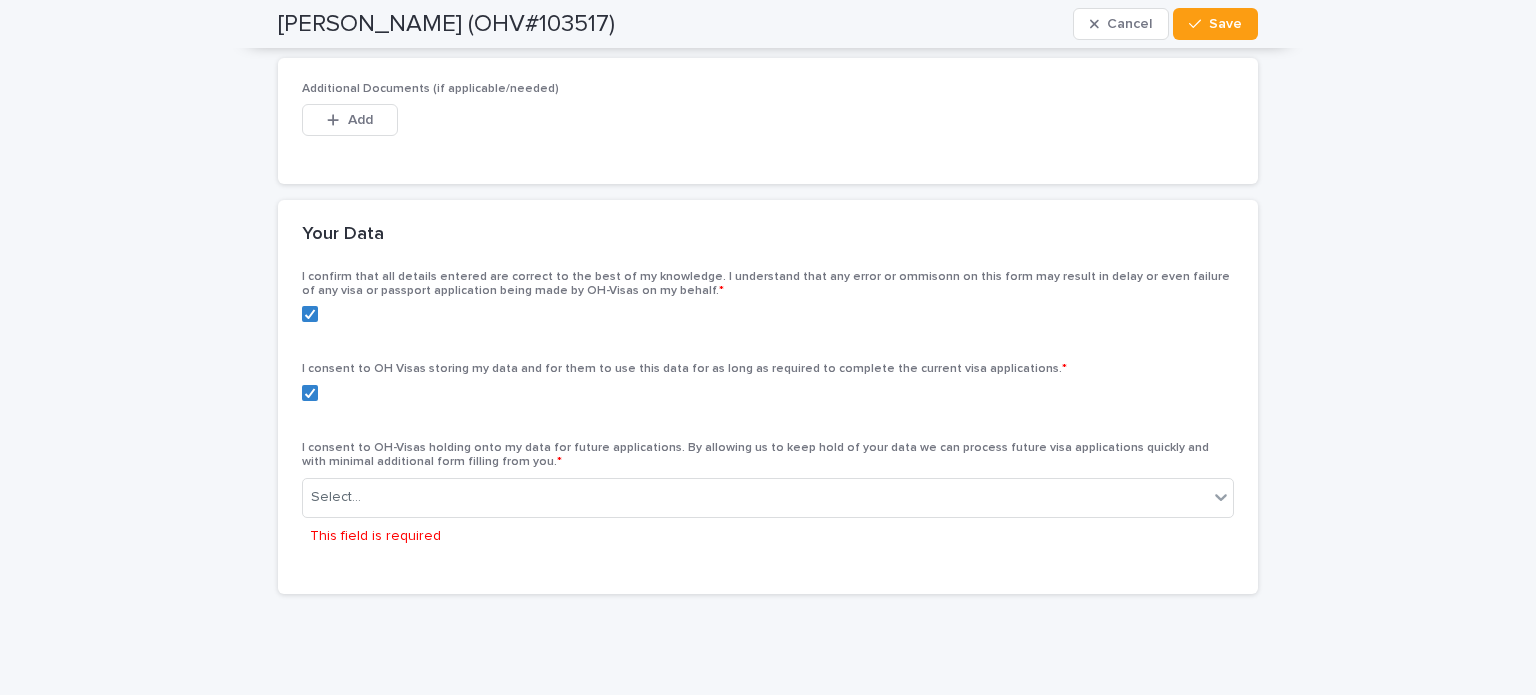 click on "Select... This field is required" 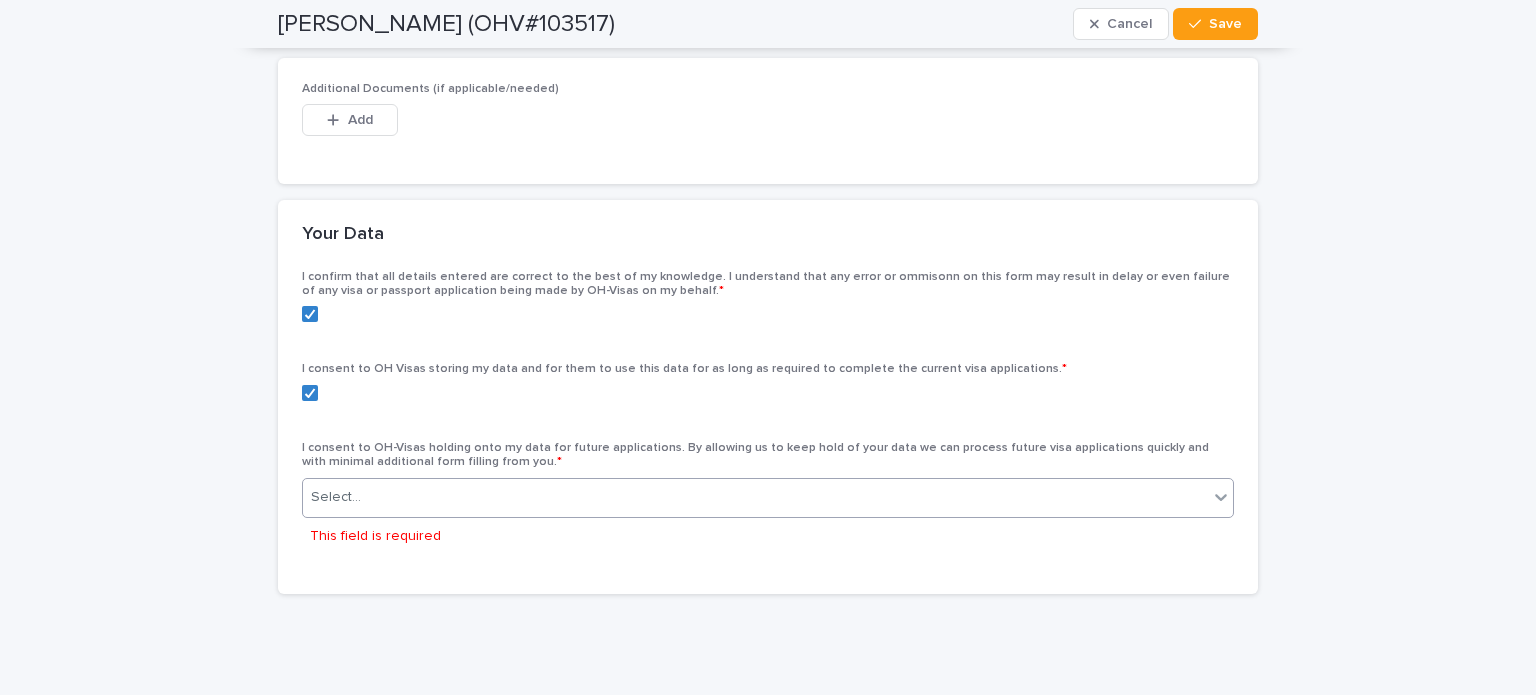 click 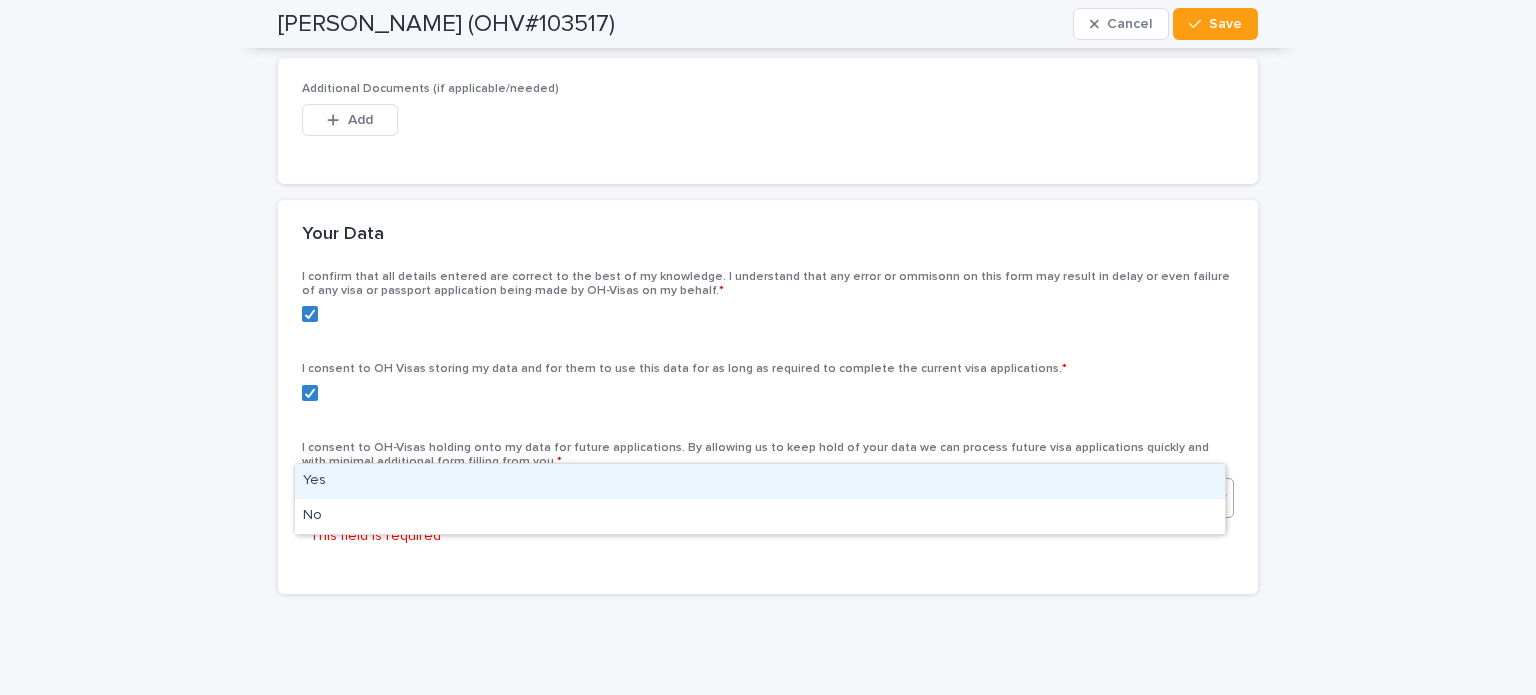 click on "Yes" at bounding box center (760, 481) 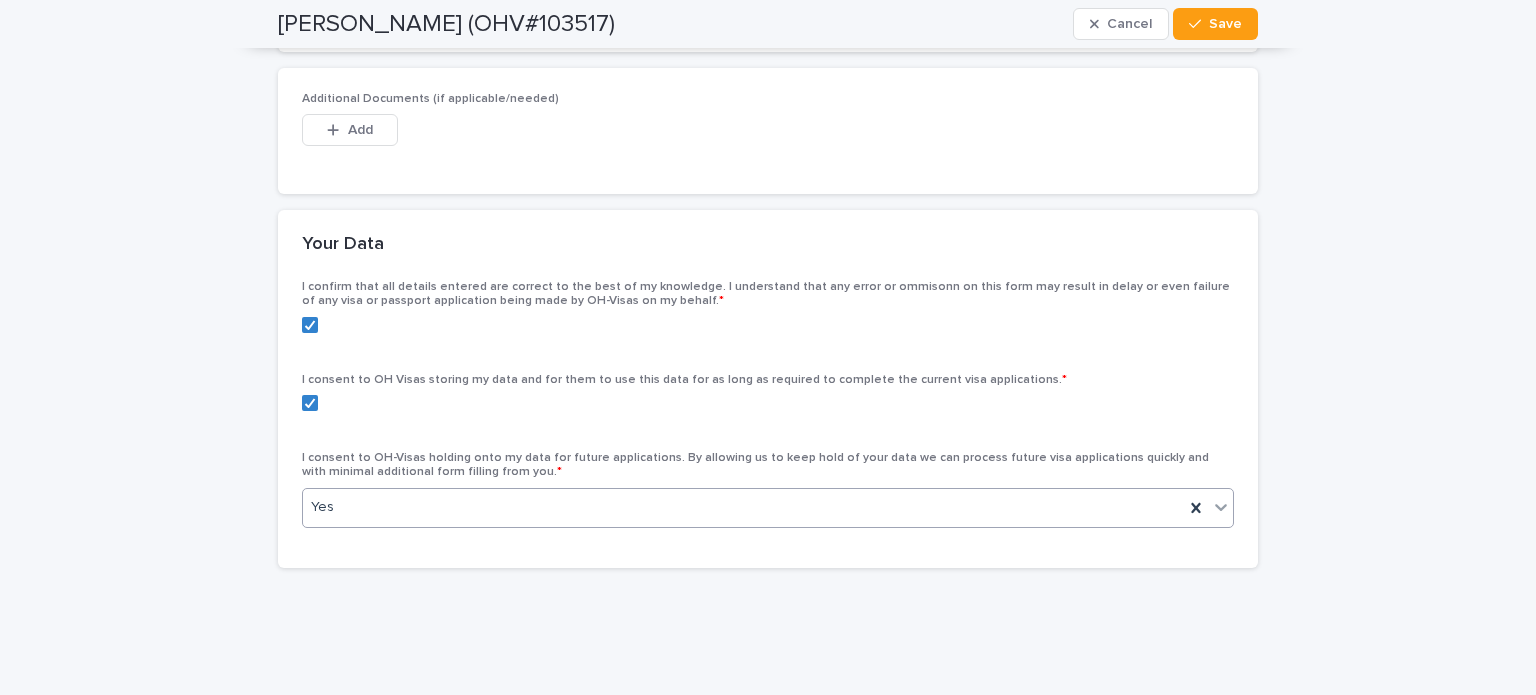 scroll, scrollTop: 7890, scrollLeft: 0, axis: vertical 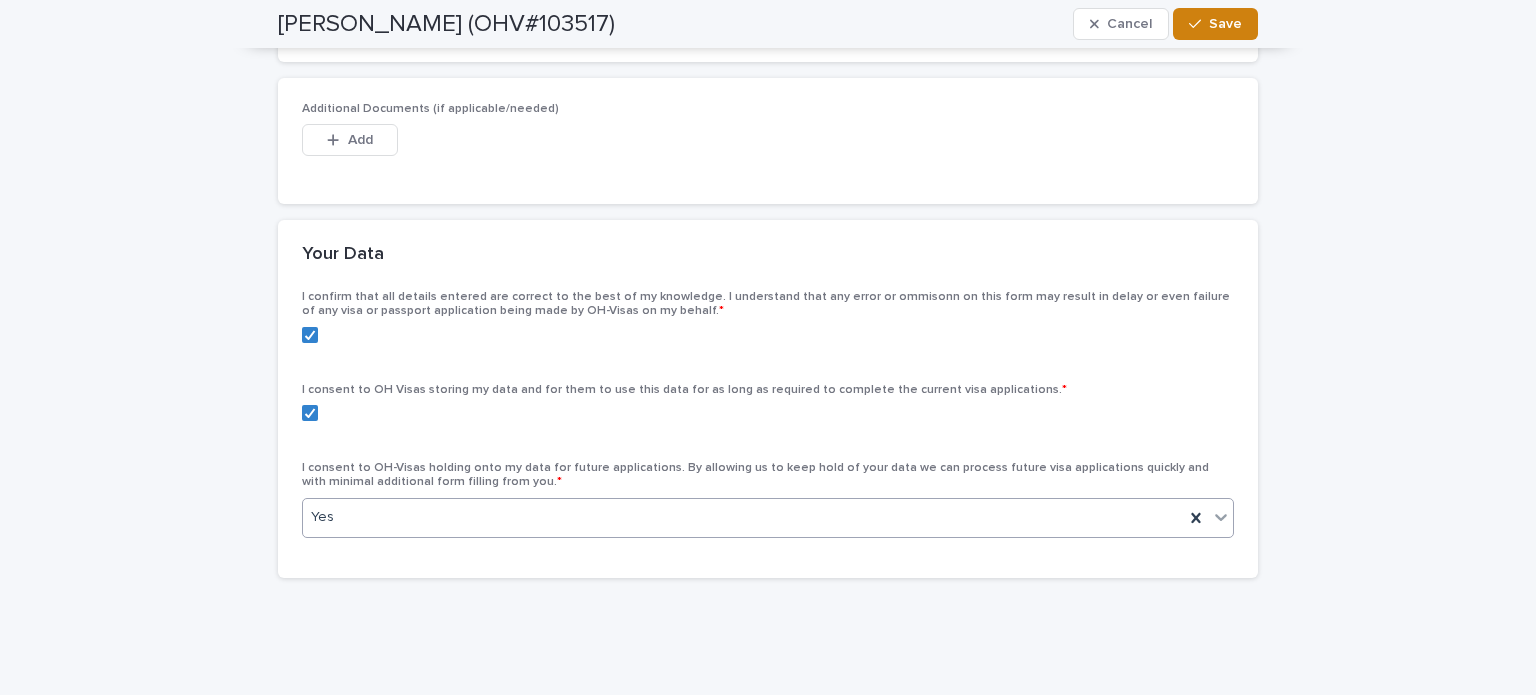 click on "Save" at bounding box center [1215, 24] 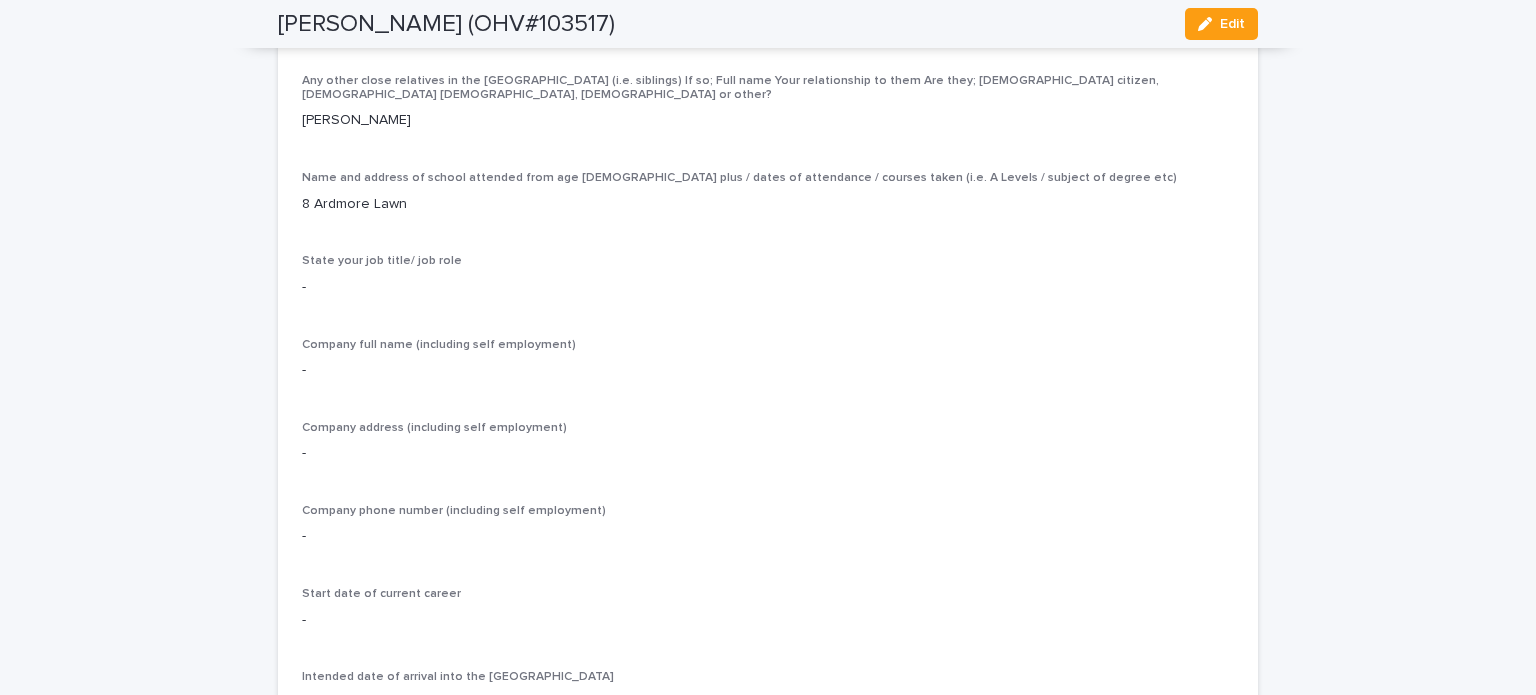 scroll, scrollTop: 4460, scrollLeft: 0, axis: vertical 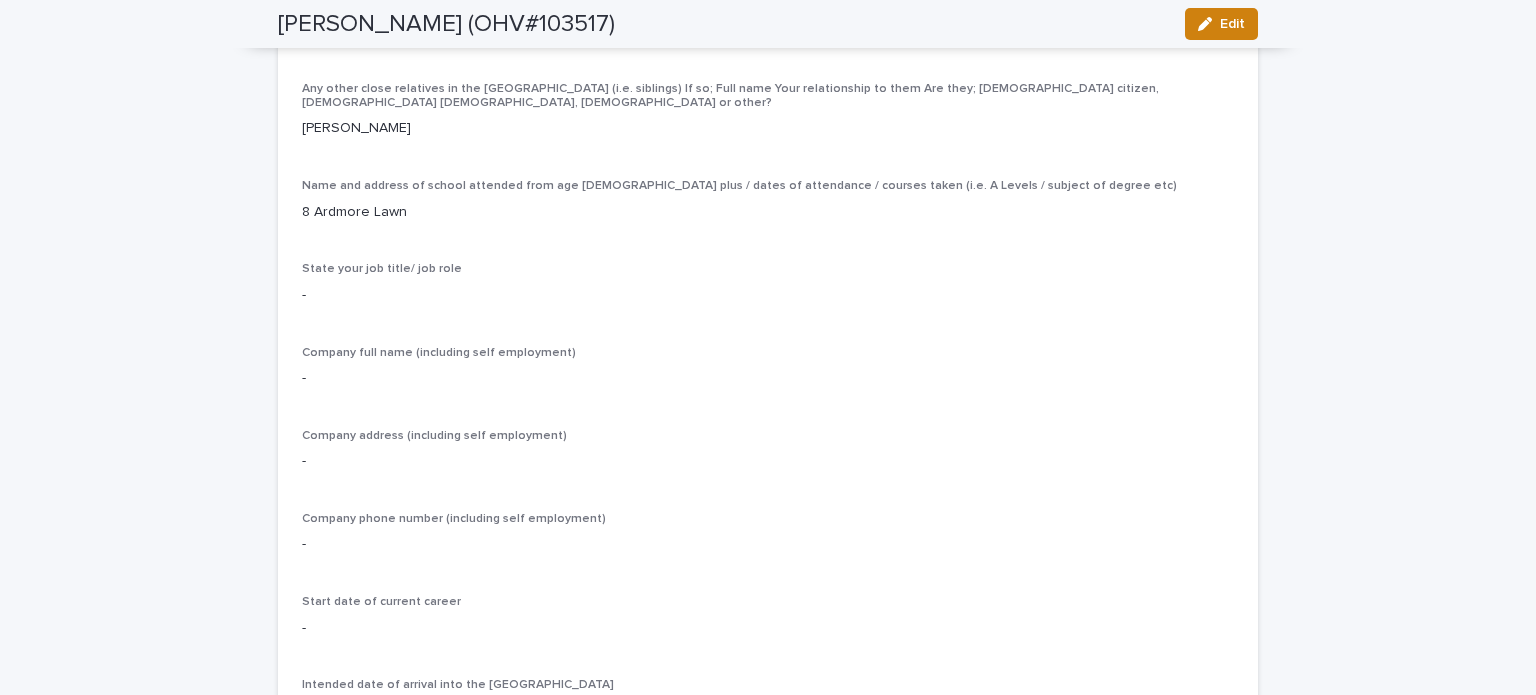 click on "Edit" at bounding box center (1232, 24) 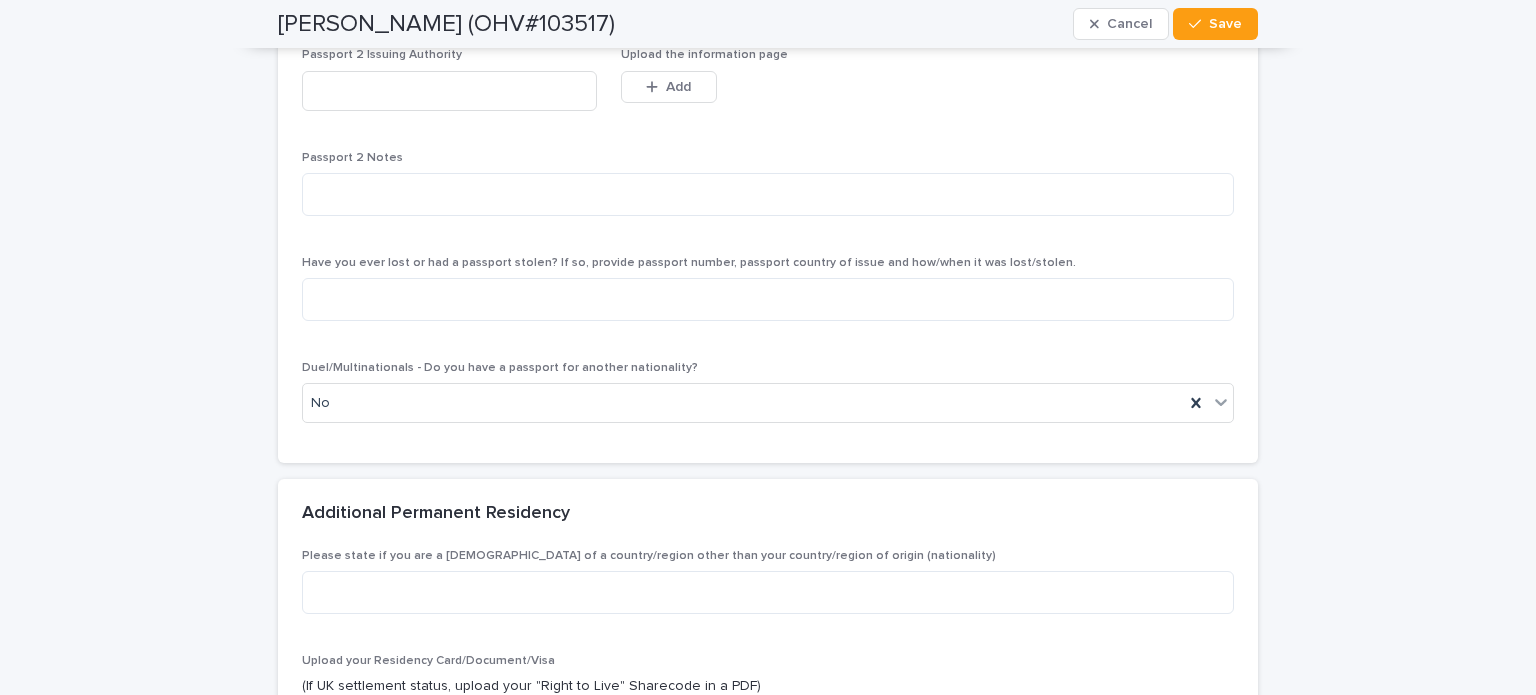 scroll, scrollTop: 2308, scrollLeft: 0, axis: vertical 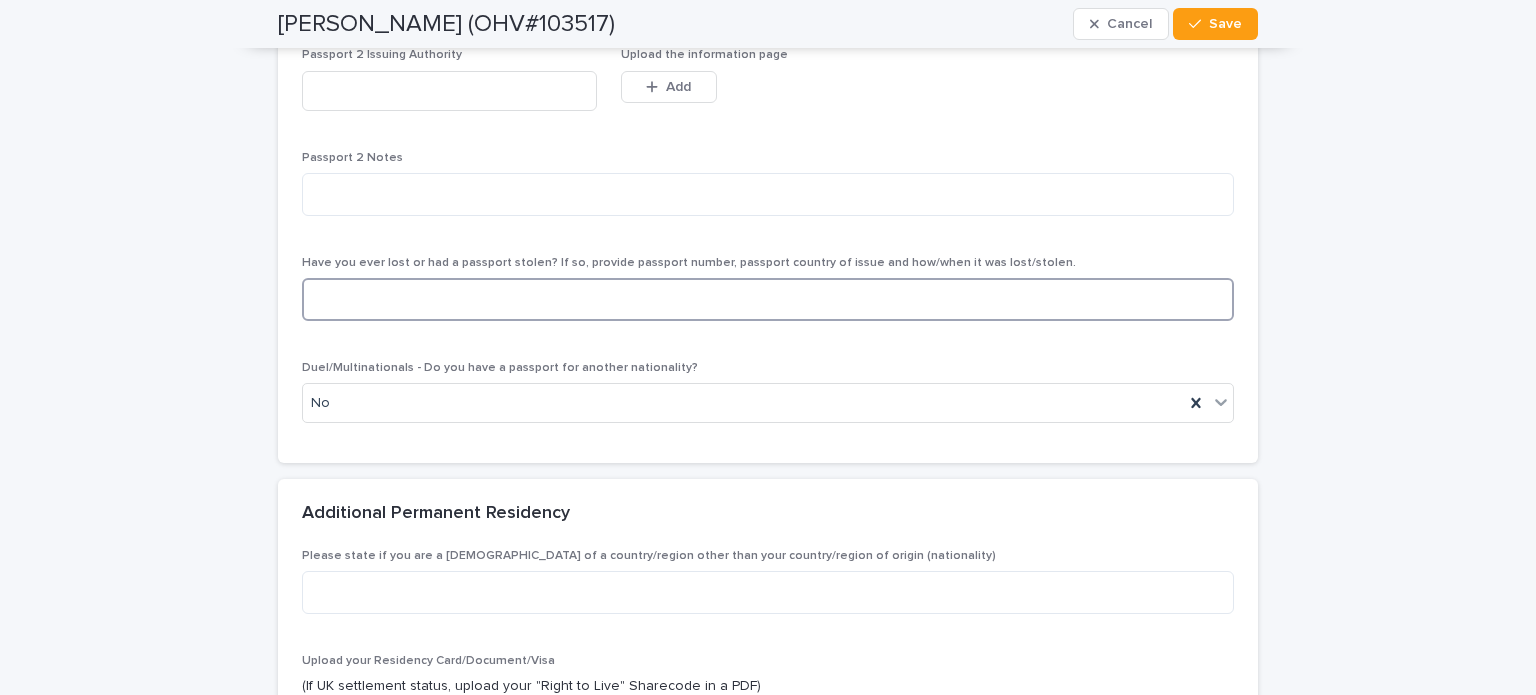 click at bounding box center [768, 299] 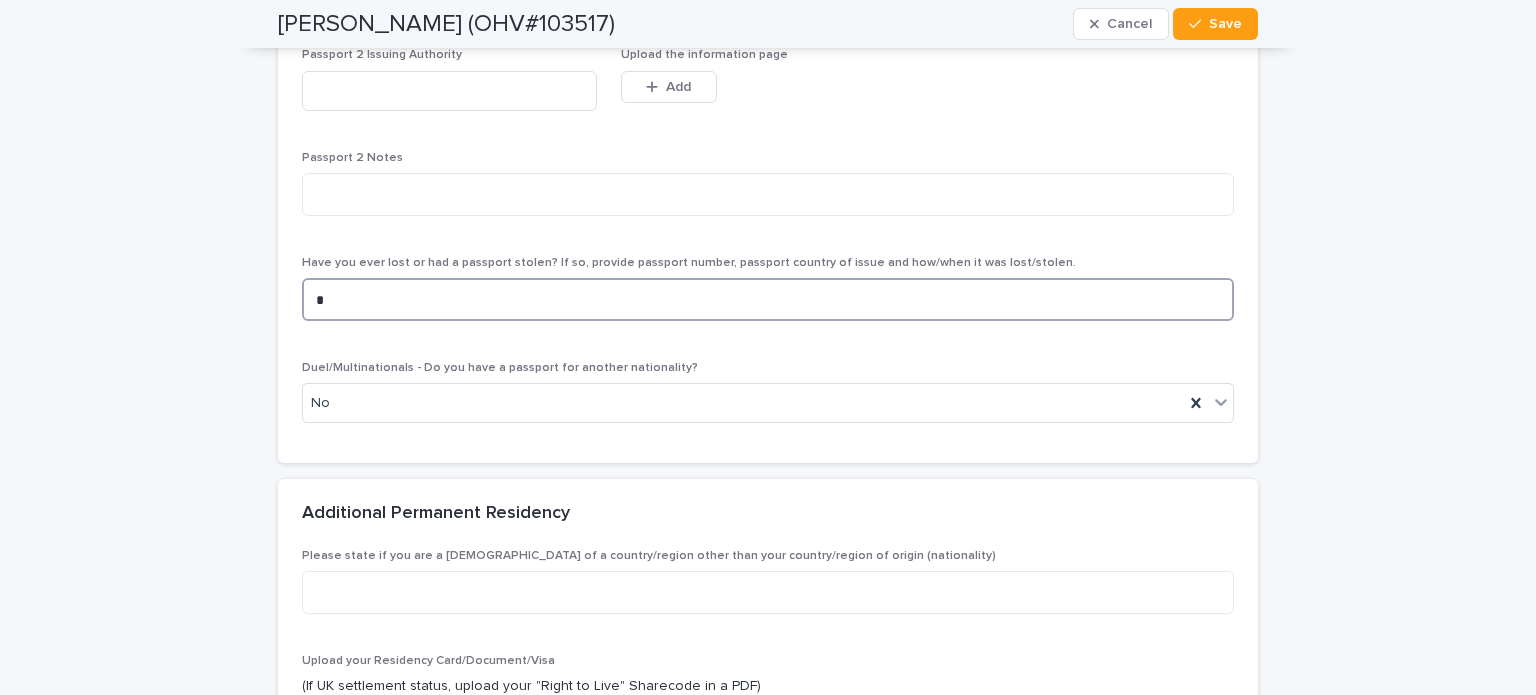 type on "**" 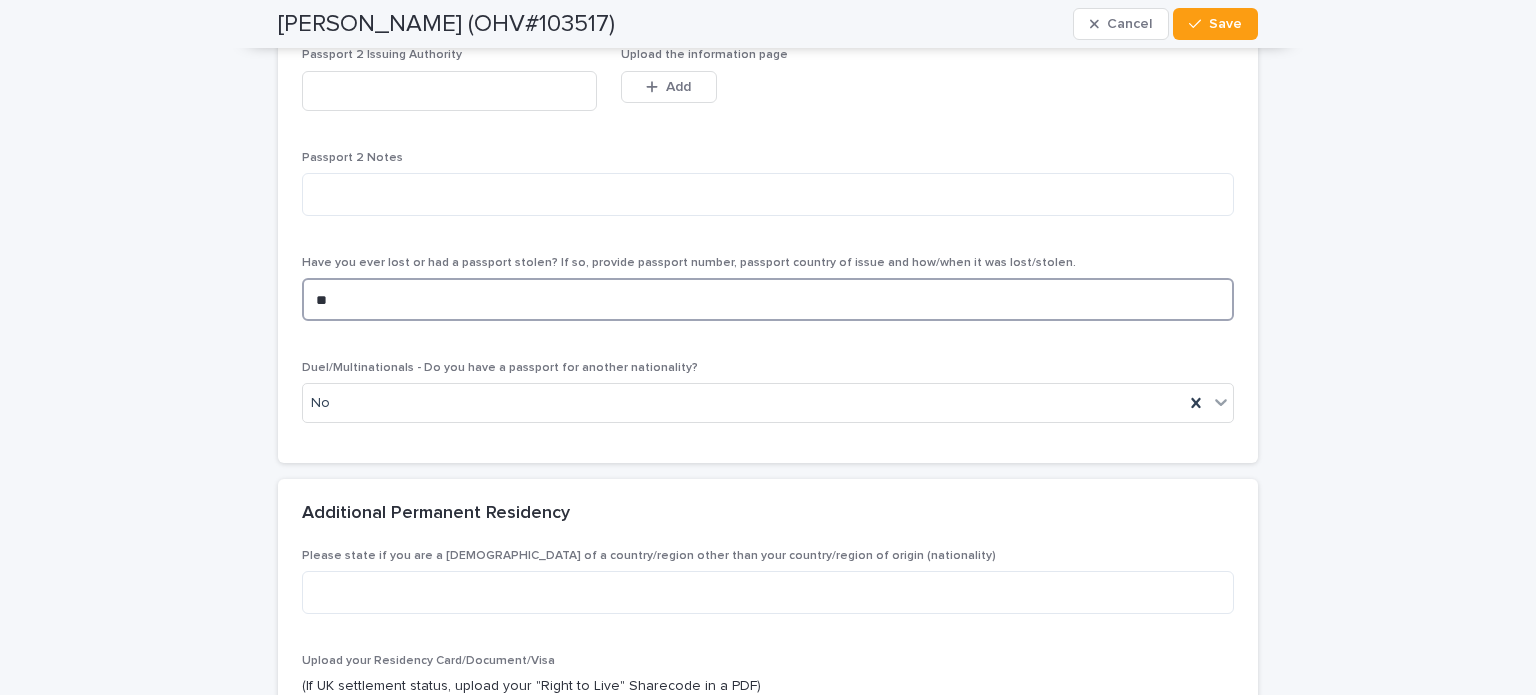 type on "**" 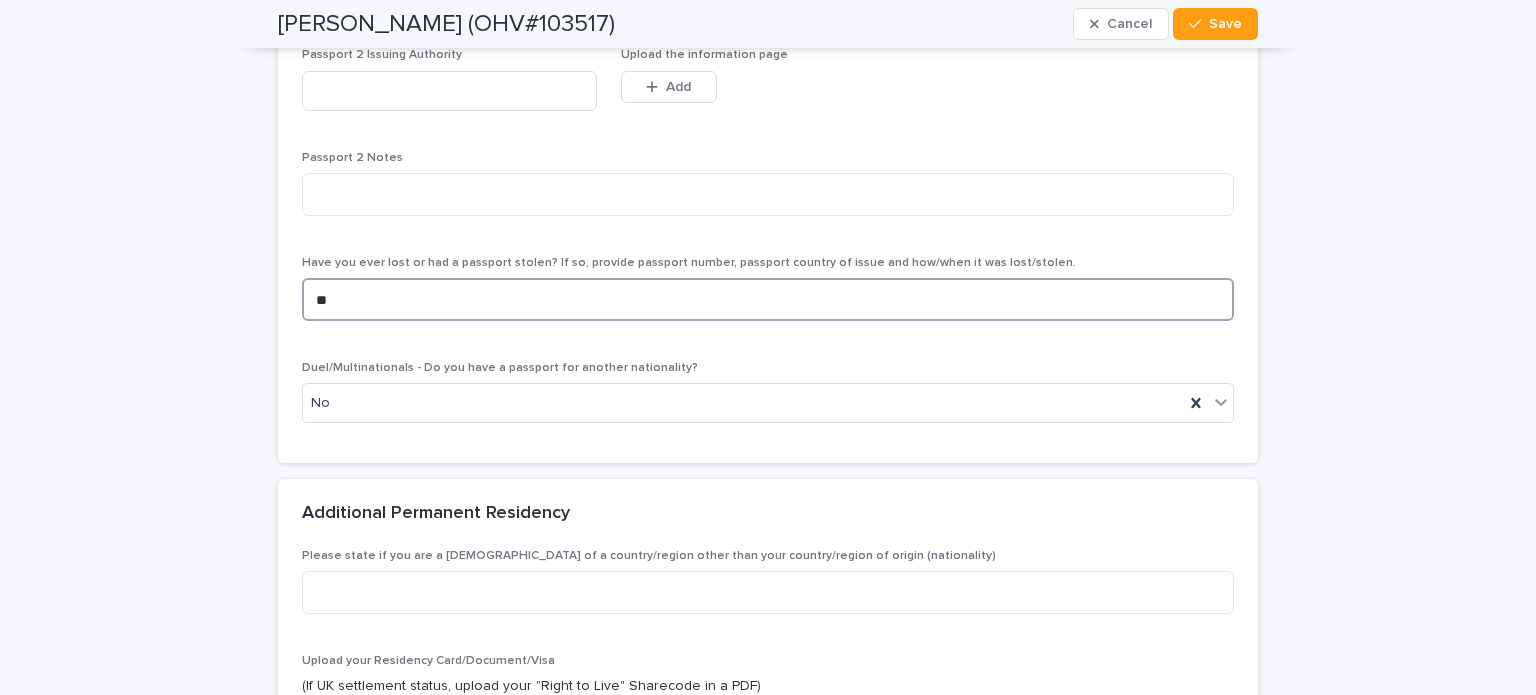 type on "**" 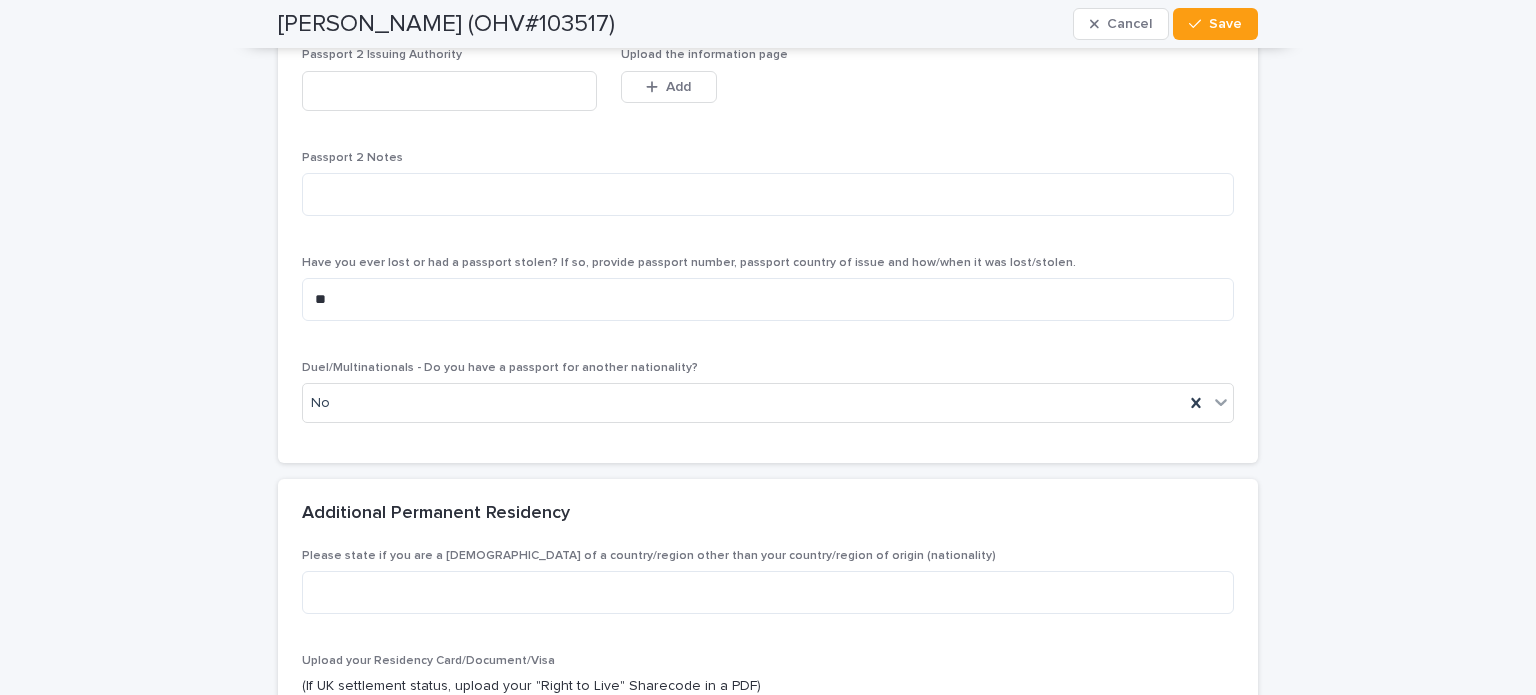 click on "Additional Permanent Residency" at bounding box center [768, 514] 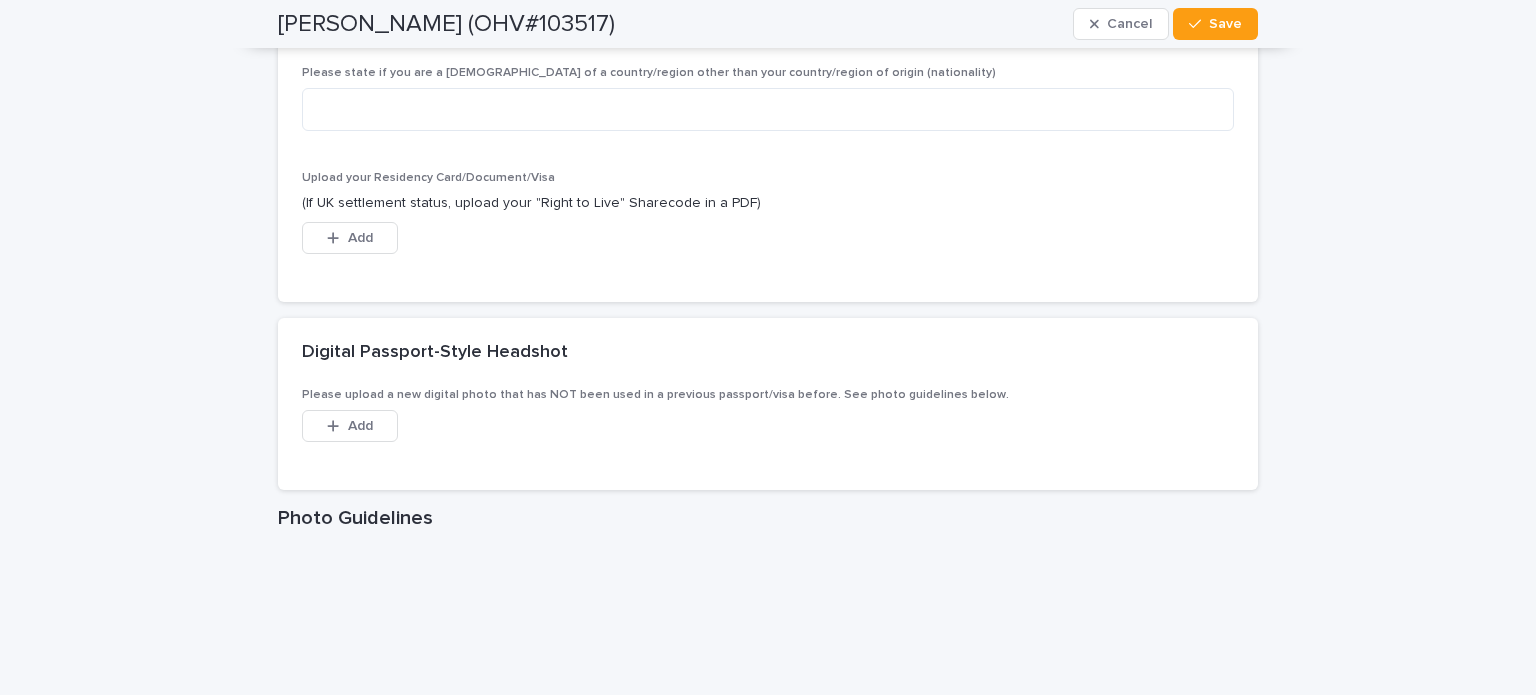 scroll, scrollTop: 2851, scrollLeft: 0, axis: vertical 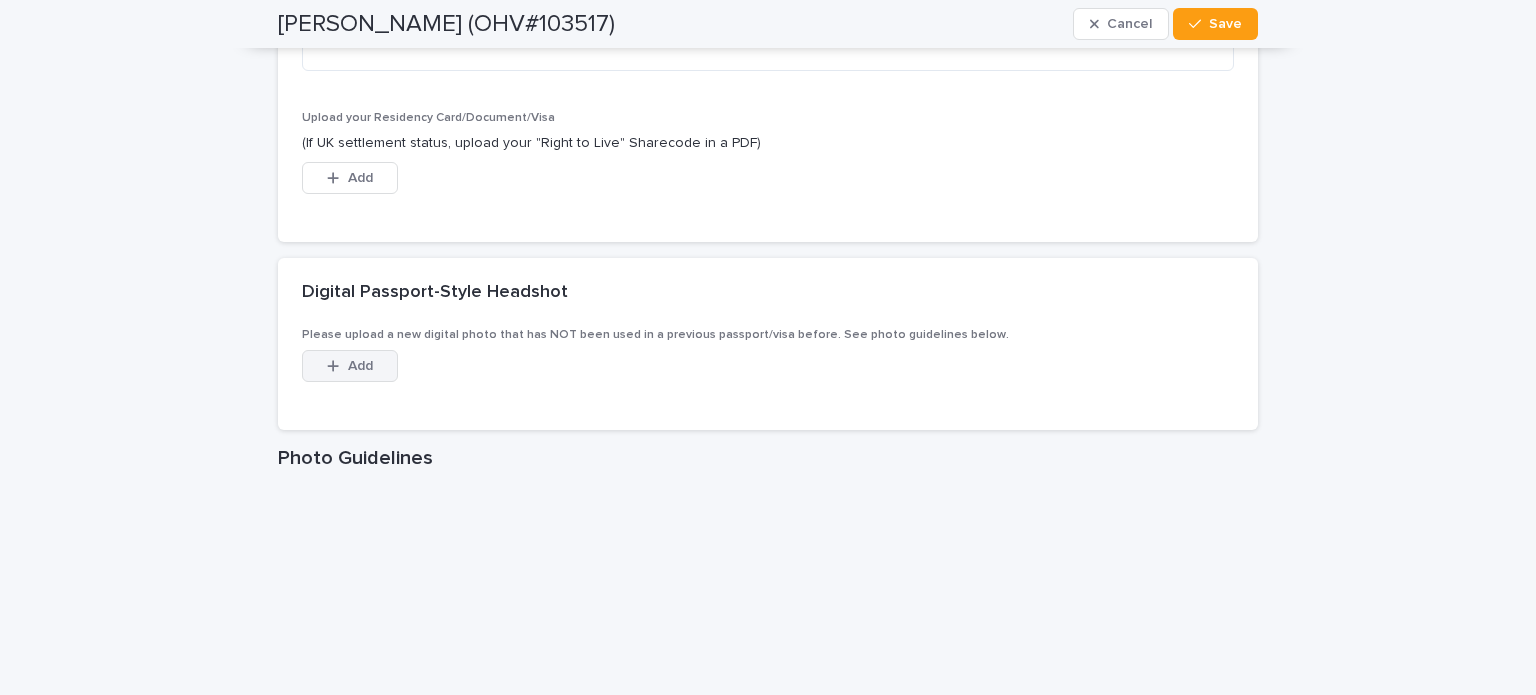 click on "Add" at bounding box center (360, 366) 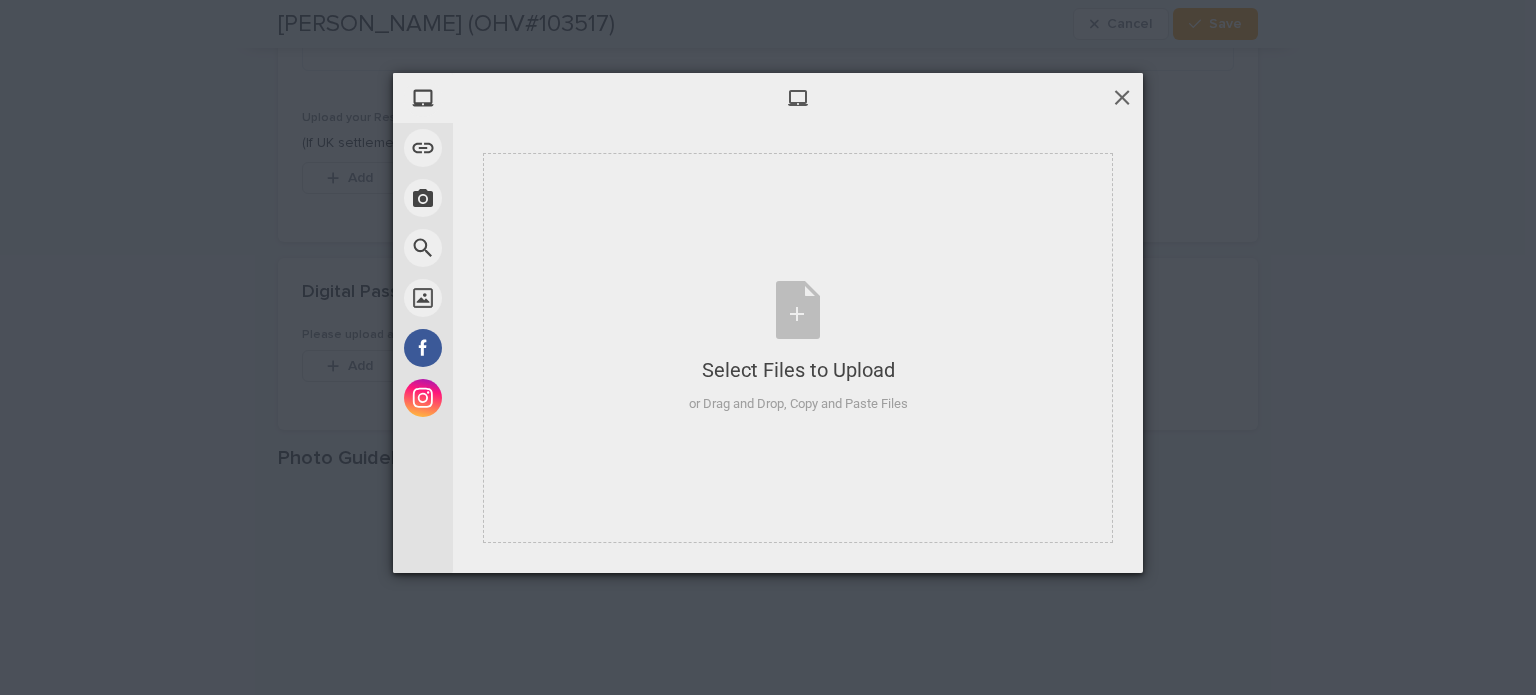 click at bounding box center (1122, 97) 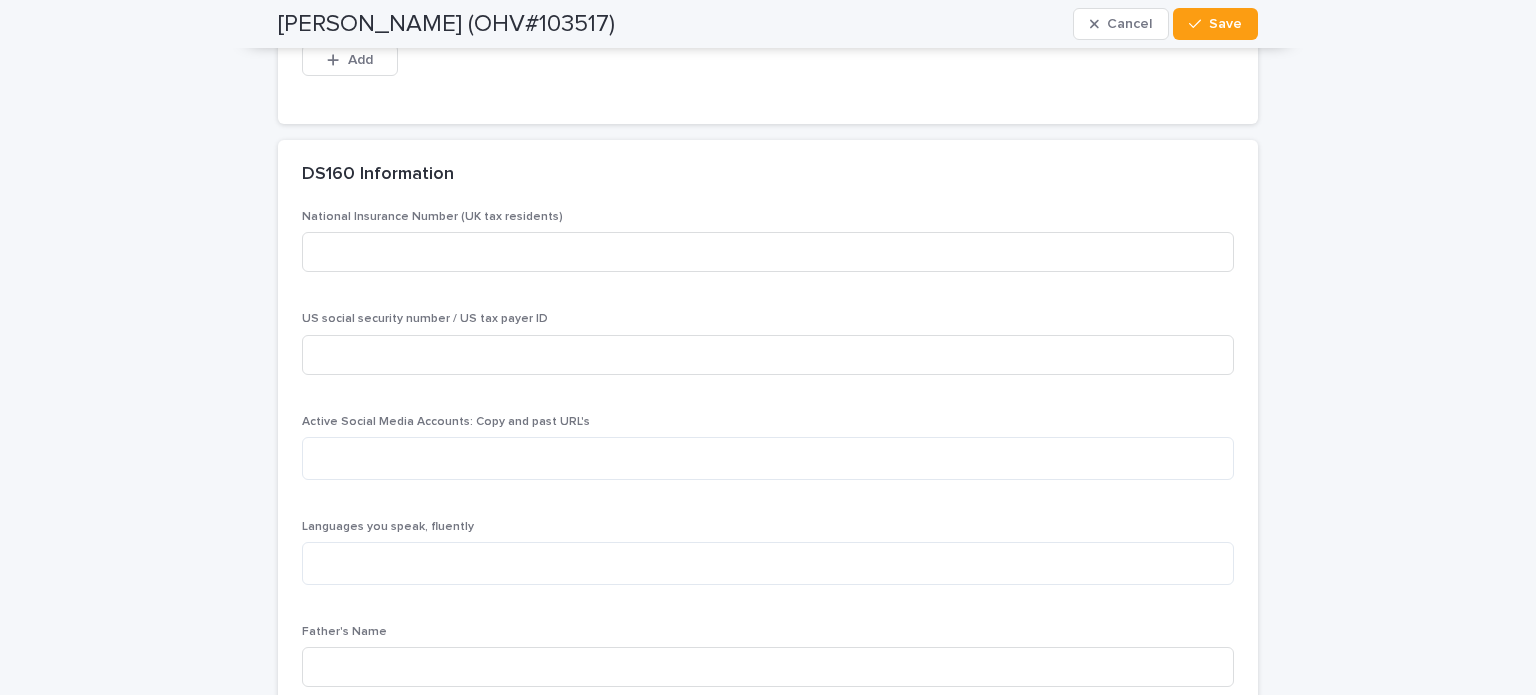 scroll, scrollTop: 4236, scrollLeft: 0, axis: vertical 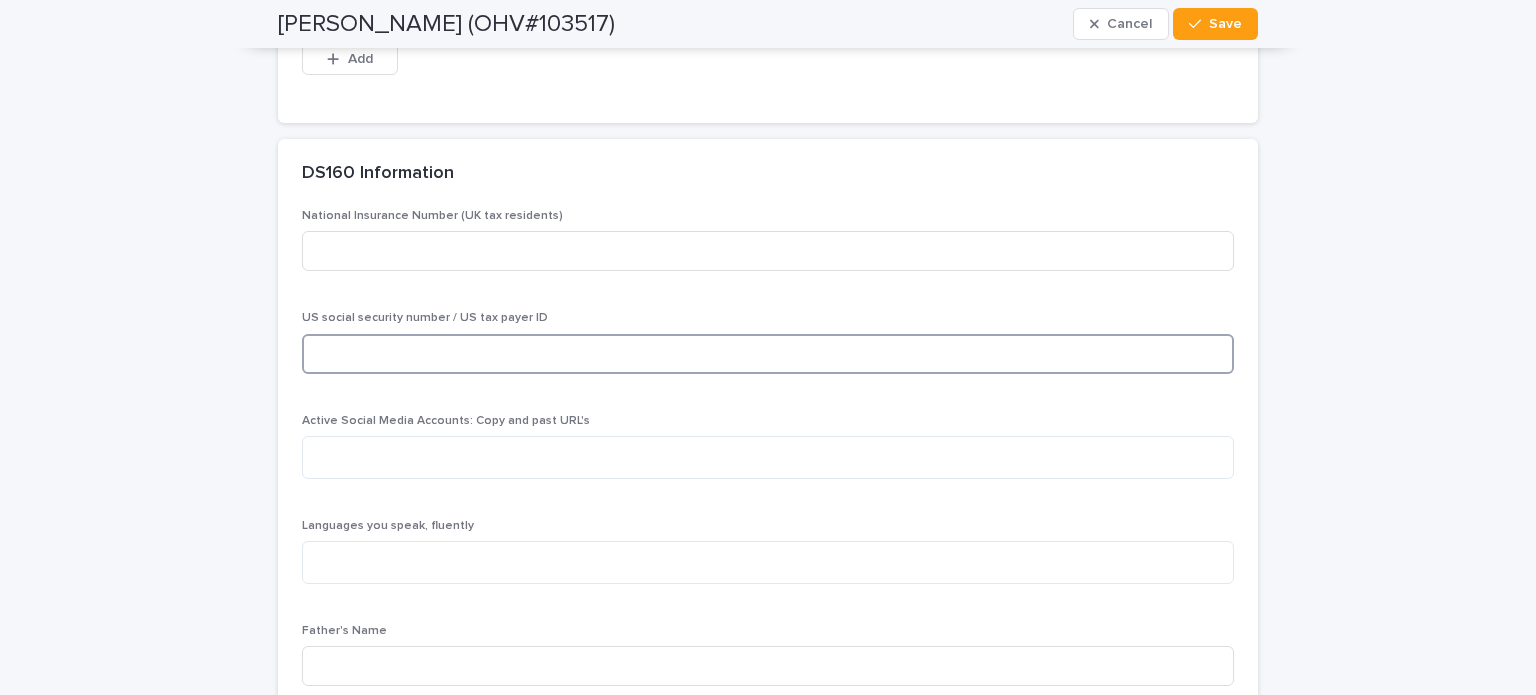 click at bounding box center [768, 354] 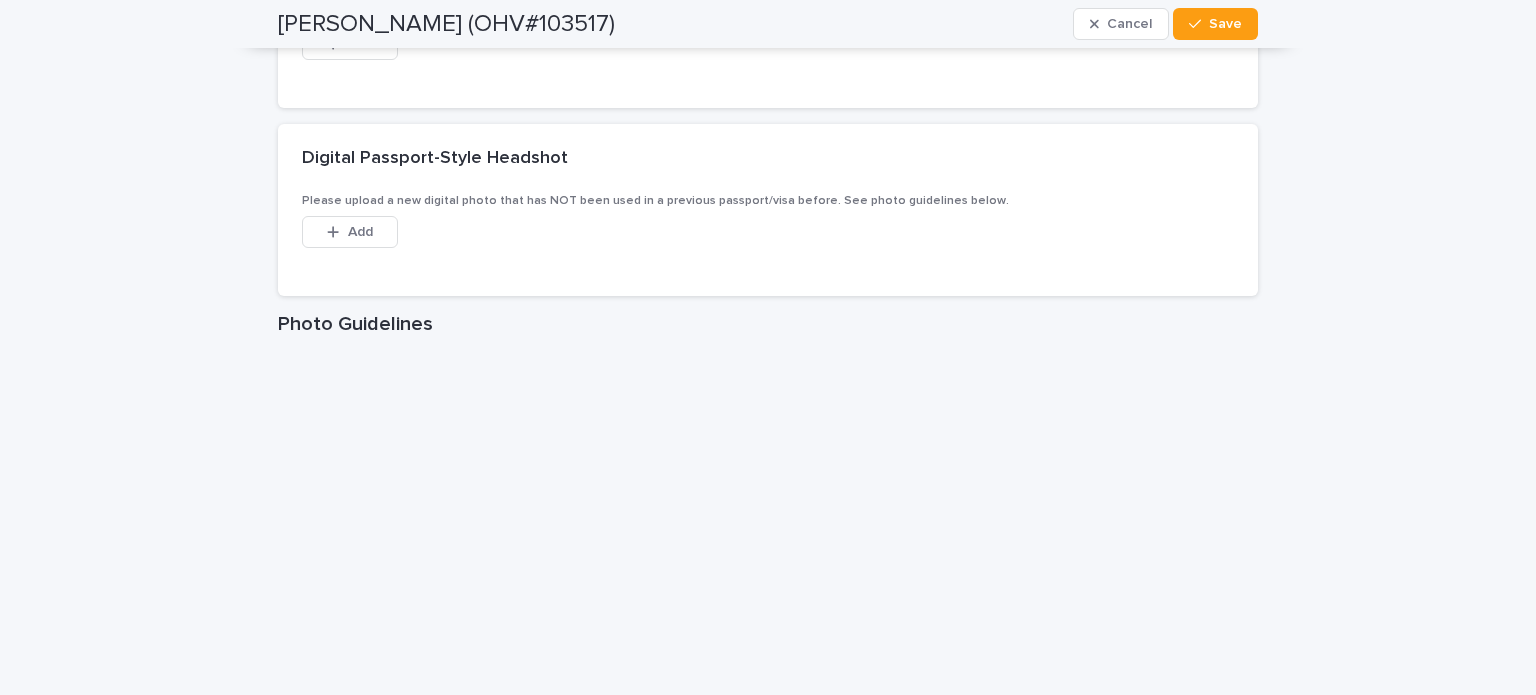 scroll, scrollTop: 2984, scrollLeft: 0, axis: vertical 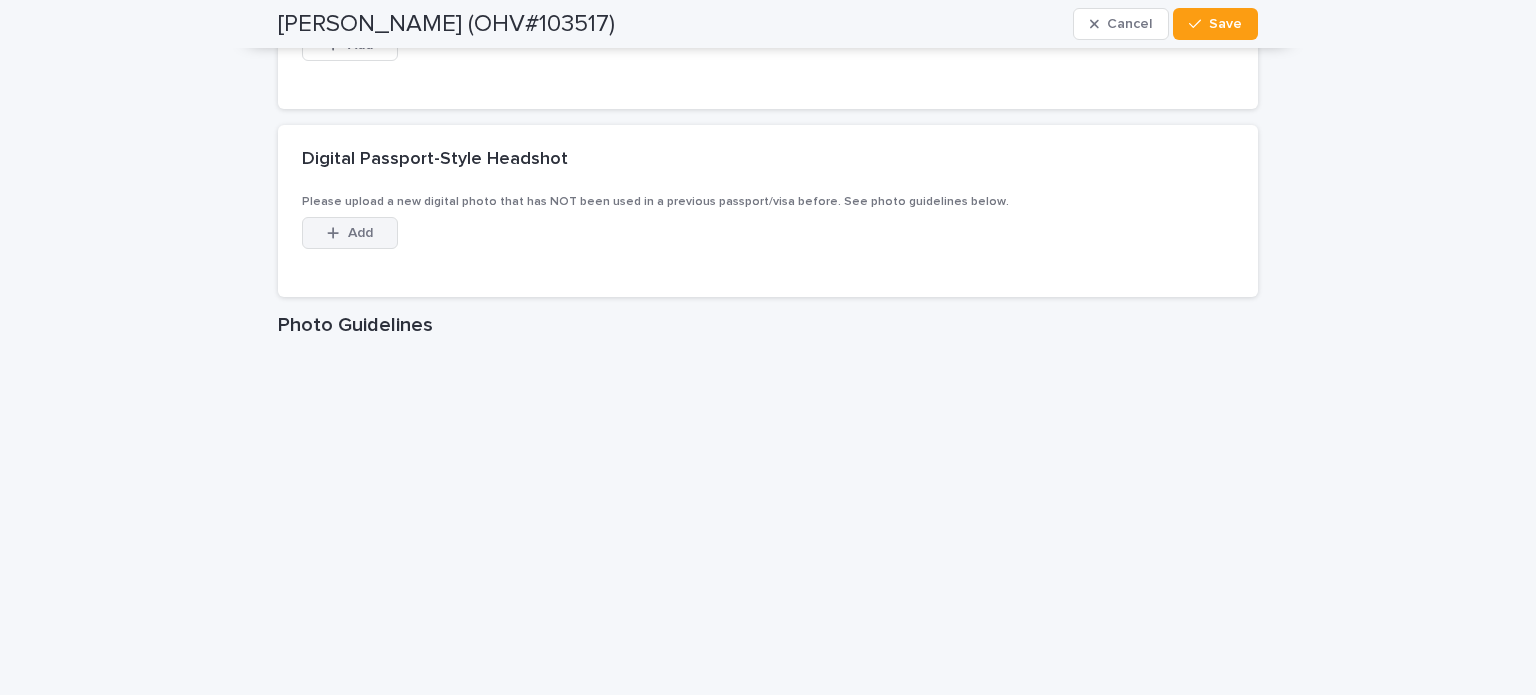 click 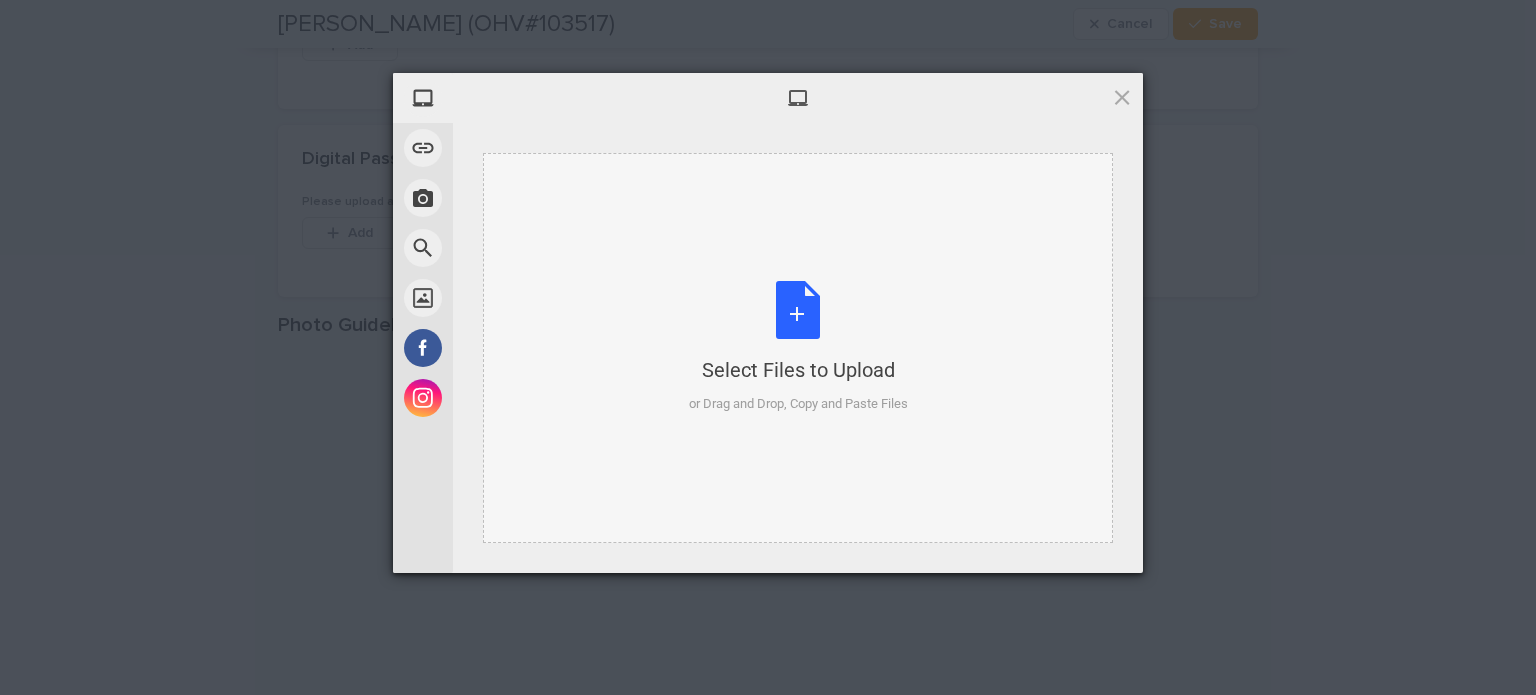click on "Select Files to Upload
or Drag and Drop, Copy and Paste Files" at bounding box center [798, 348] 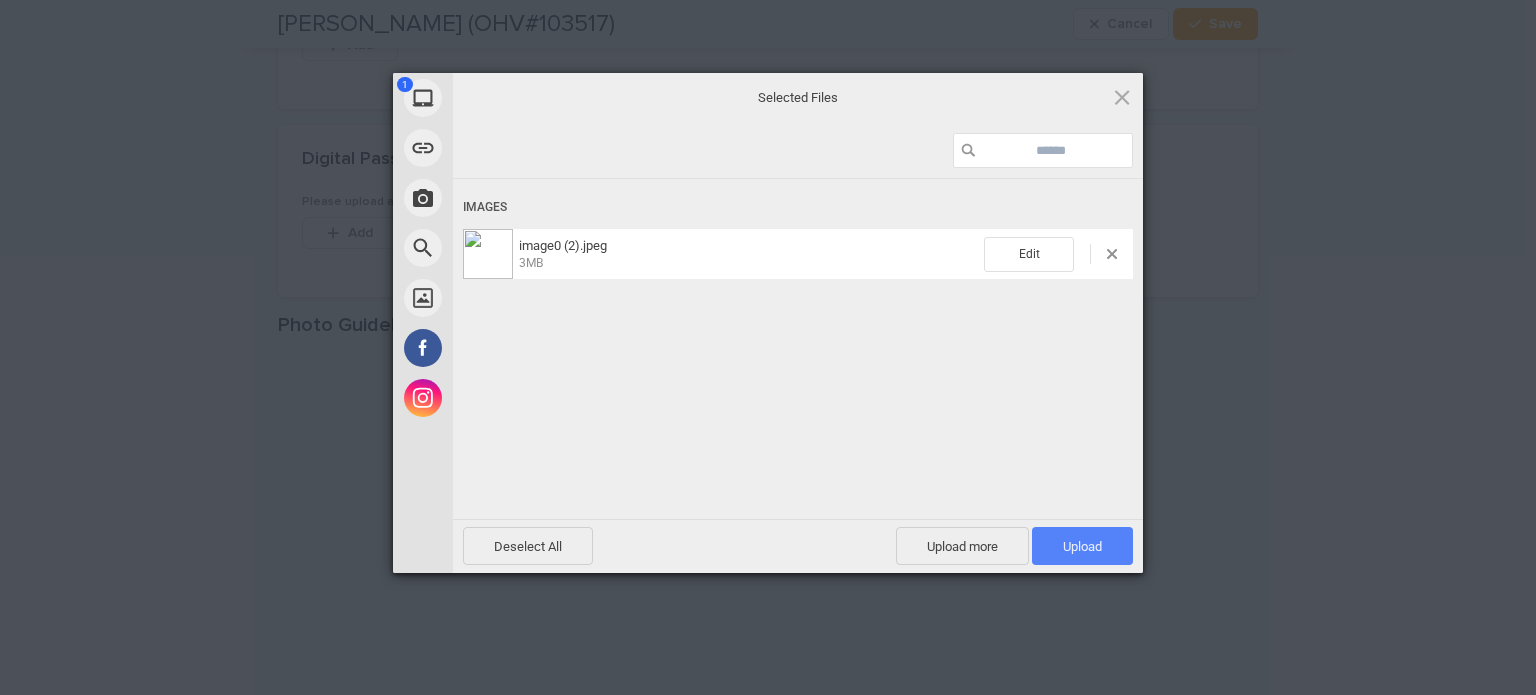 click on "Upload
1" at bounding box center [1082, 546] 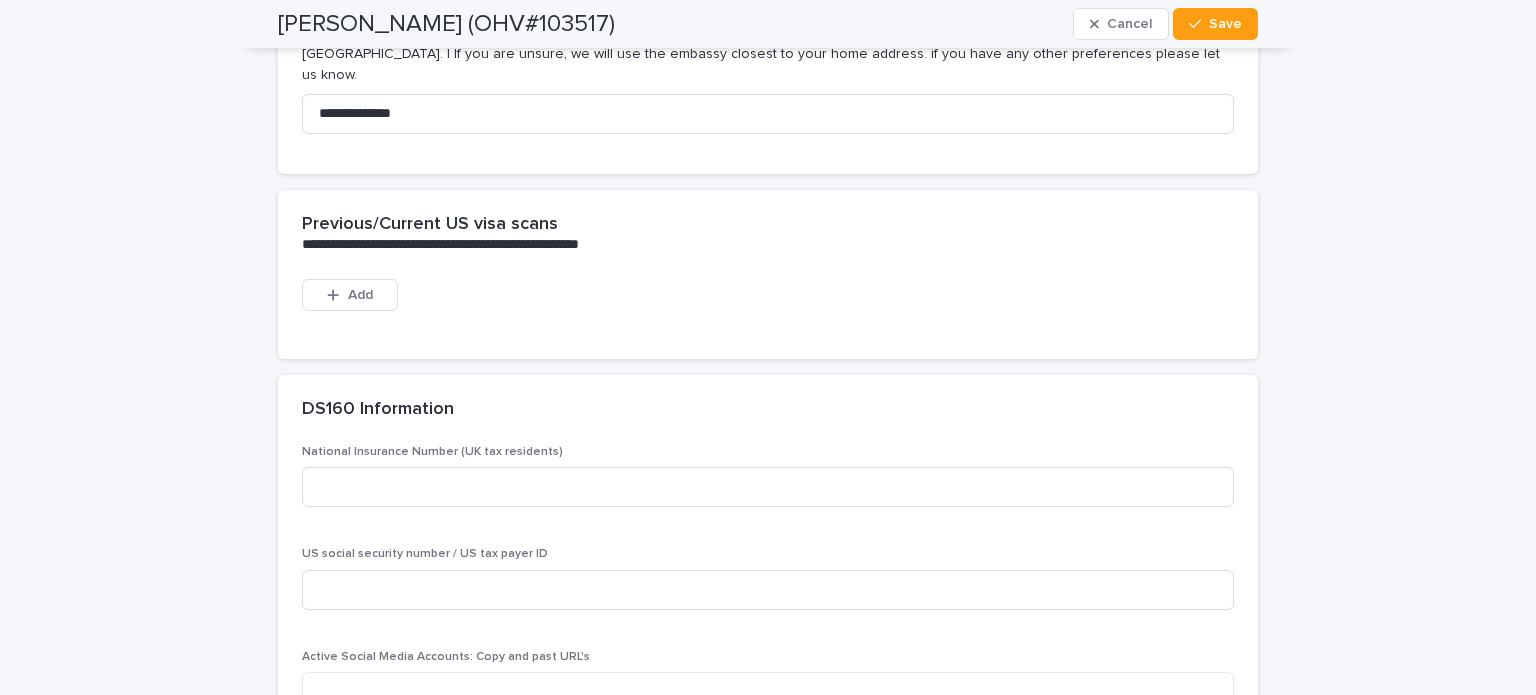 scroll, scrollTop: 4161, scrollLeft: 0, axis: vertical 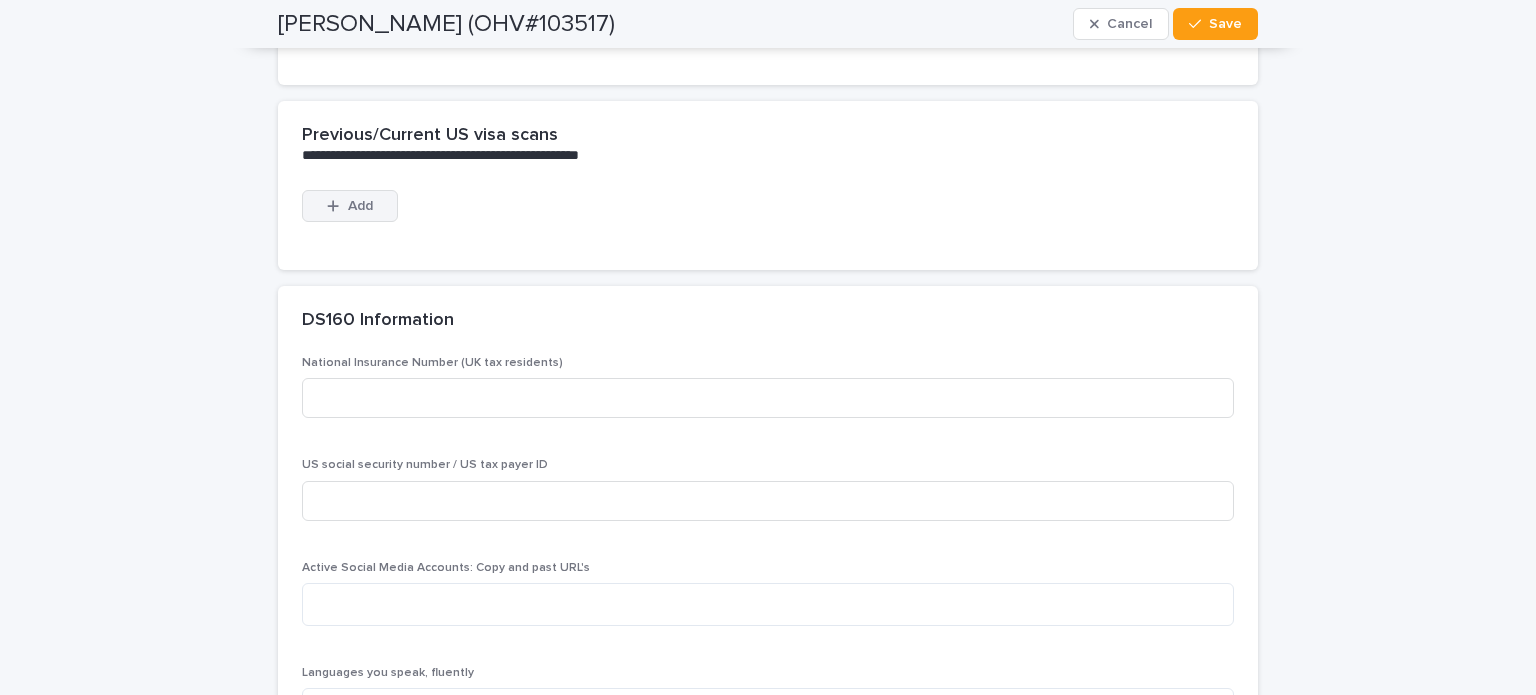 click on "Add" at bounding box center (350, 206) 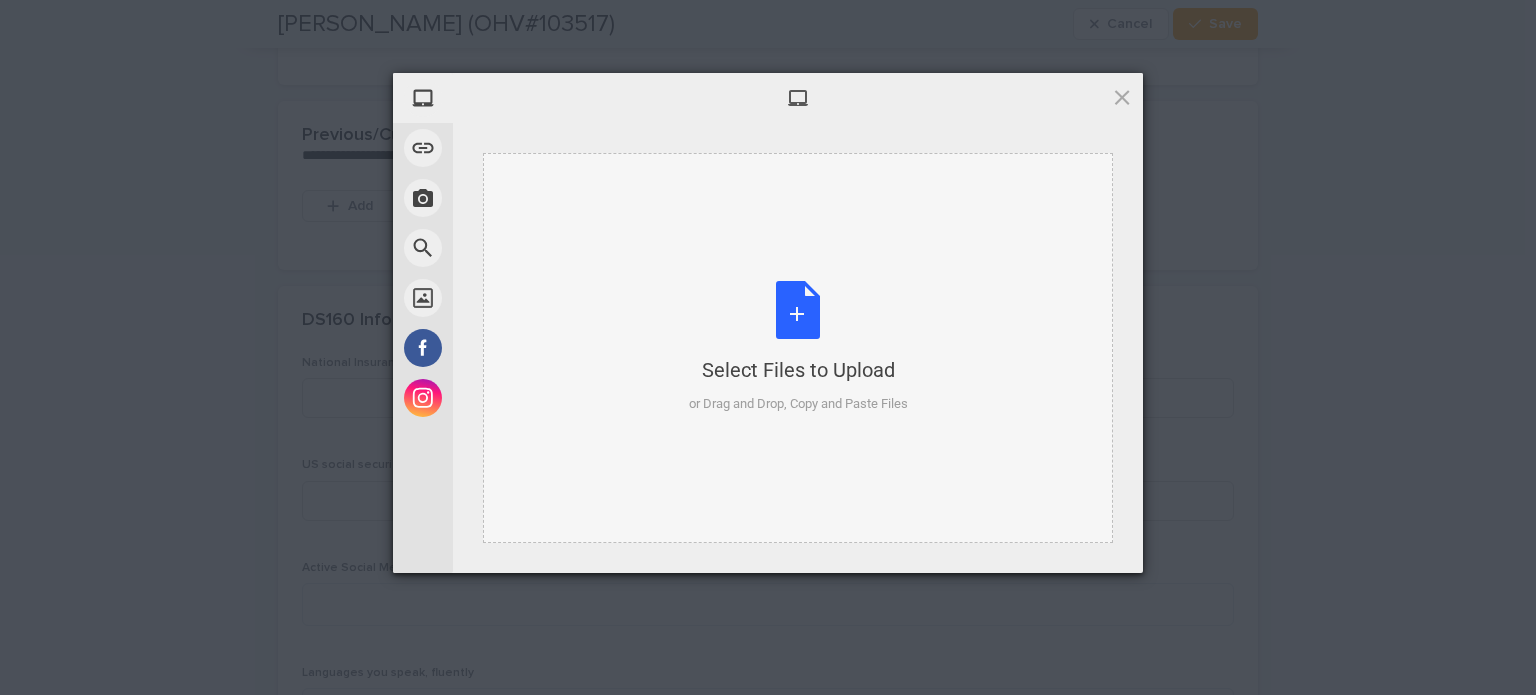 click on "Select Files to Upload
or Drag and Drop, Copy and Paste Files" at bounding box center (798, 347) 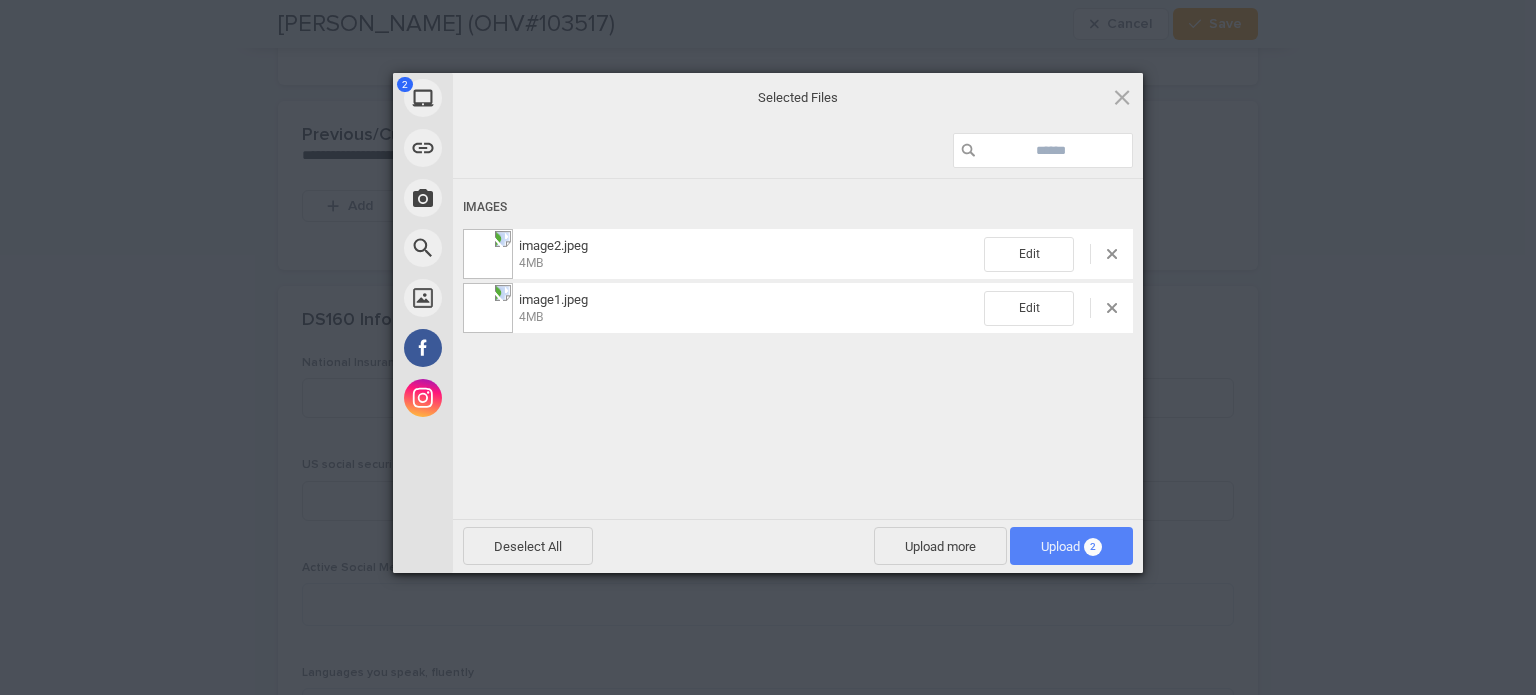 click on "Upload
2" at bounding box center [1071, 546] 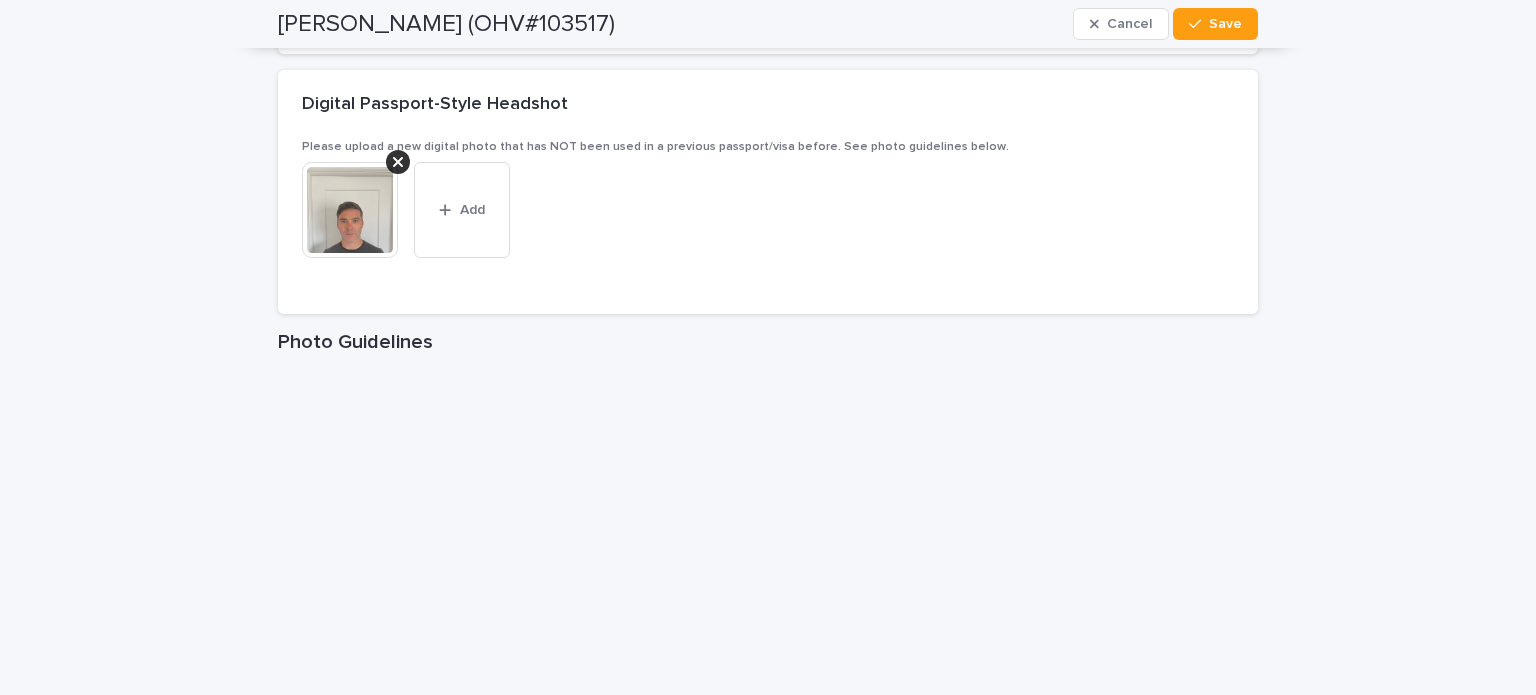 scroll, scrollTop: 3028, scrollLeft: 0, axis: vertical 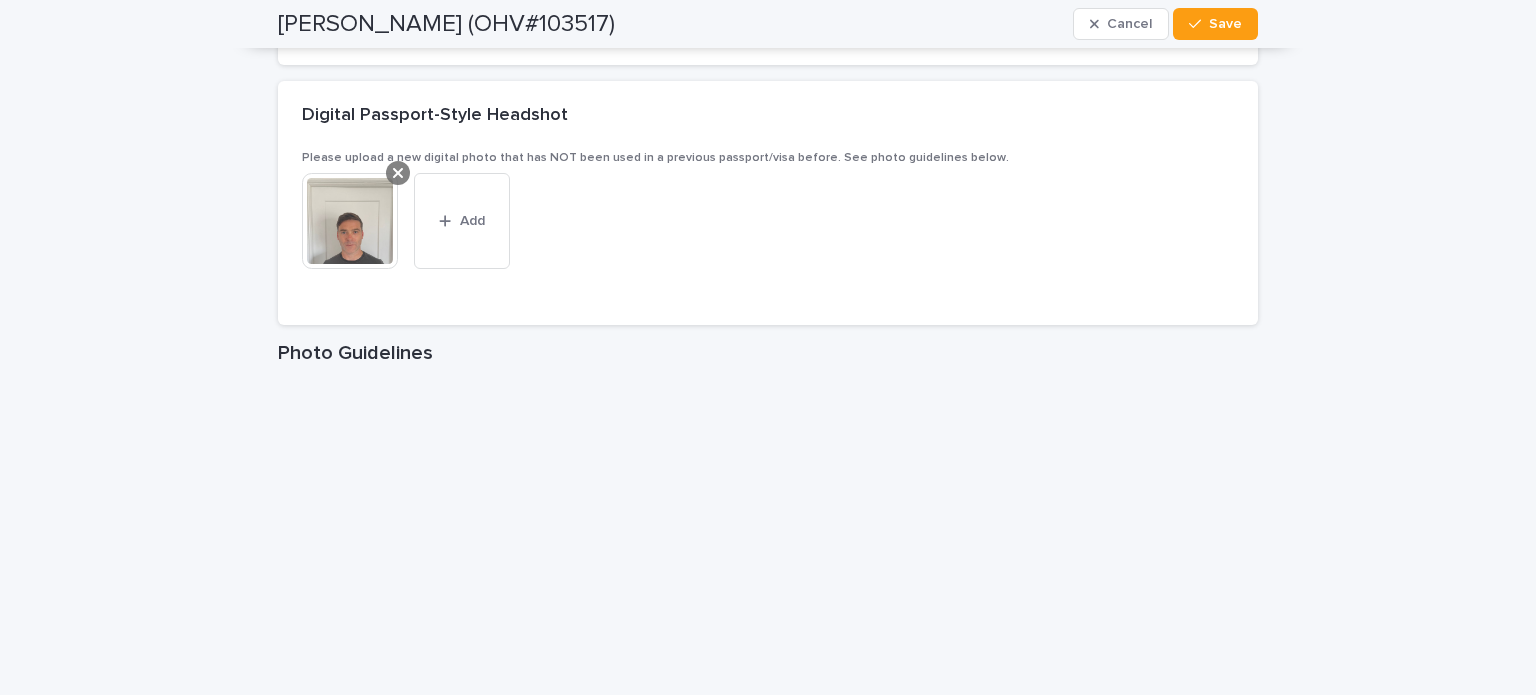 click at bounding box center [398, 173] 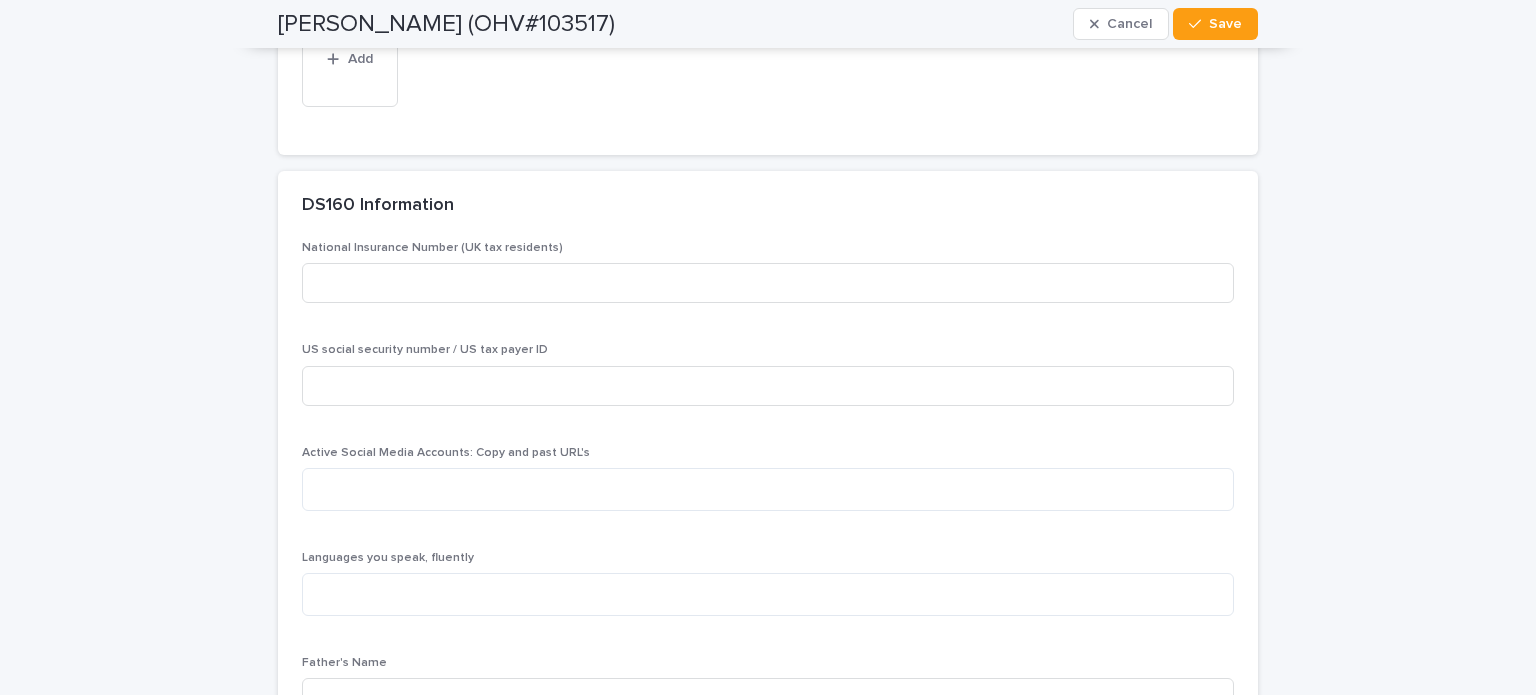 scroll, scrollTop: 4385, scrollLeft: 0, axis: vertical 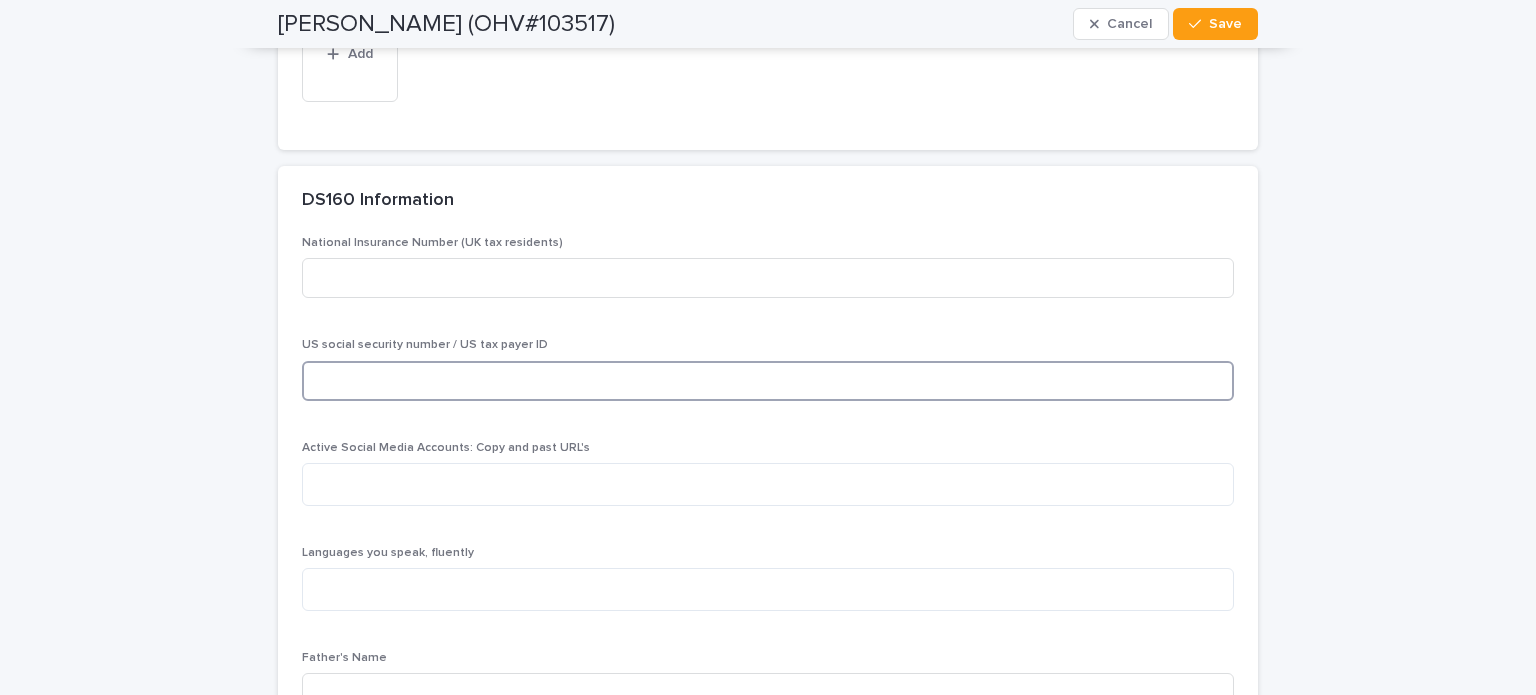 click at bounding box center (768, 381) 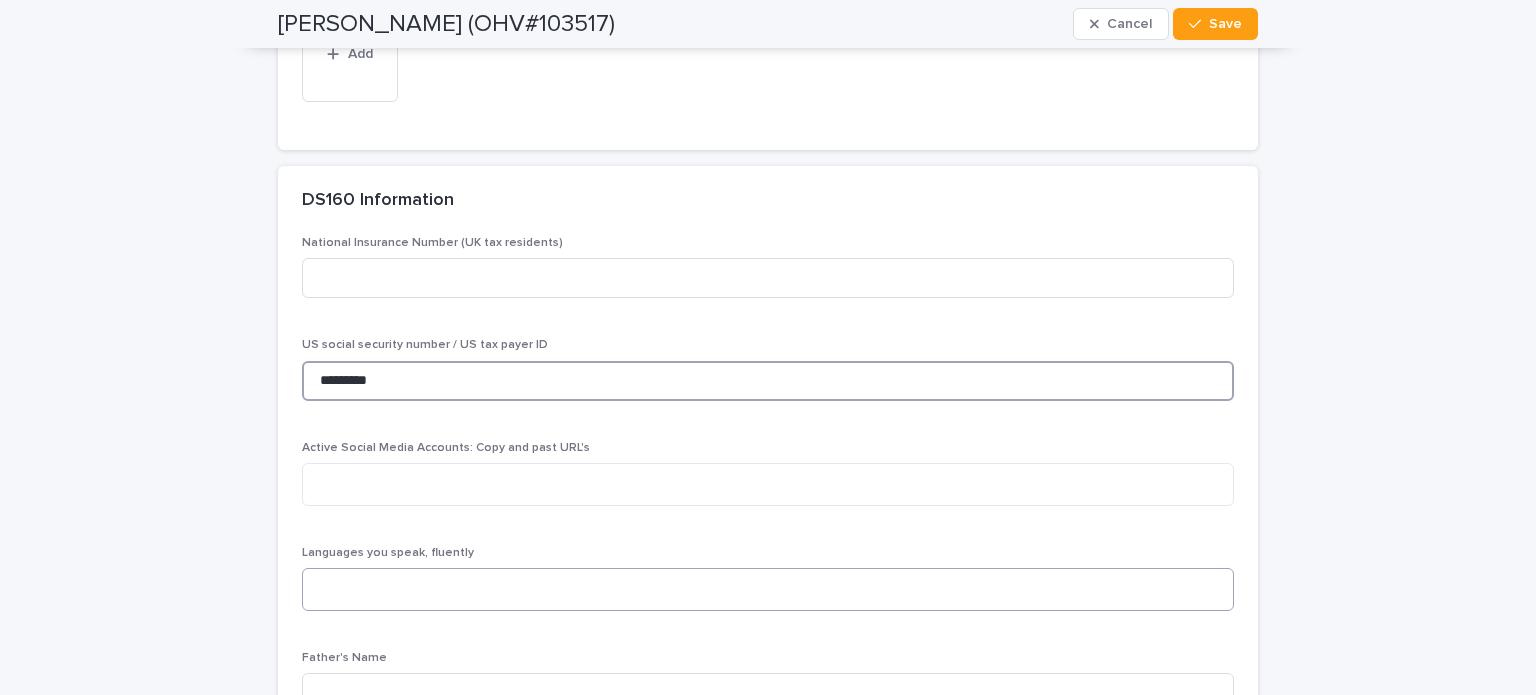 type on "*********" 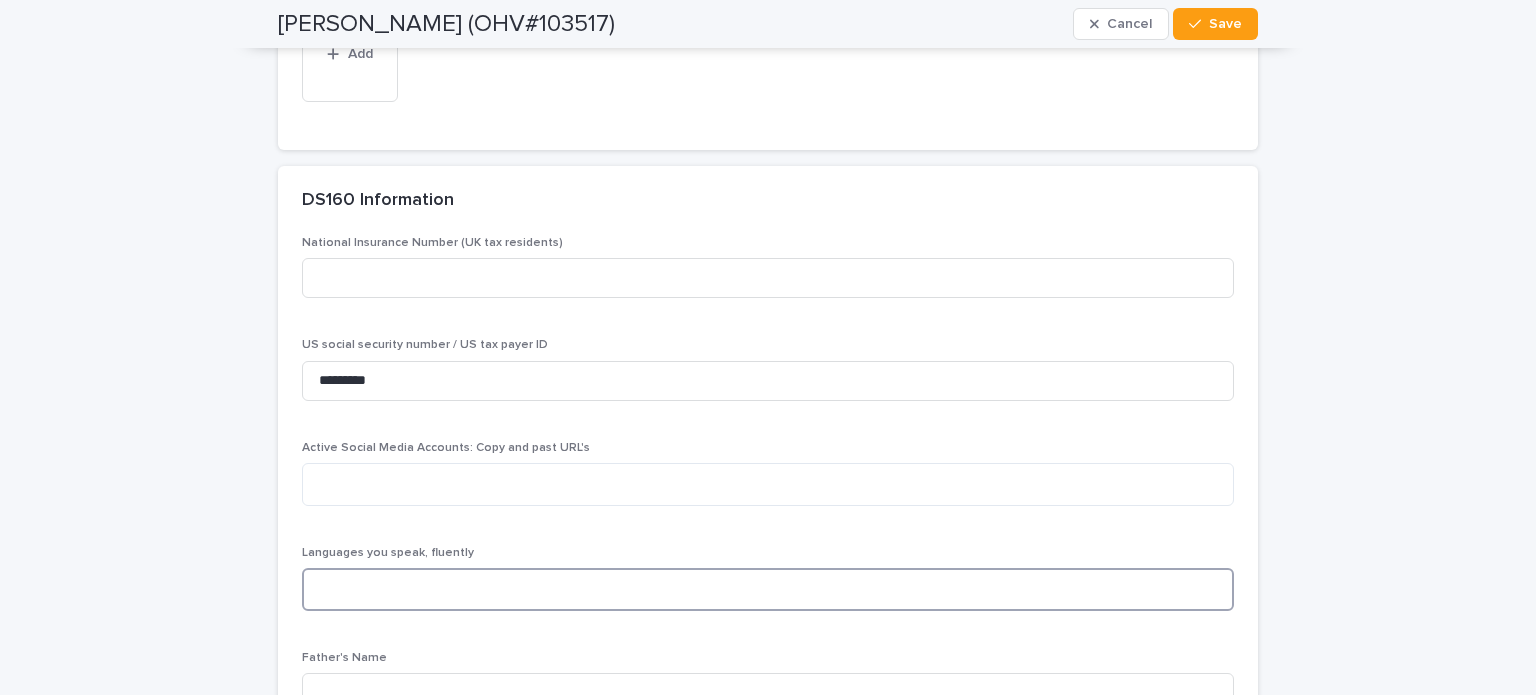 click at bounding box center [768, 589] 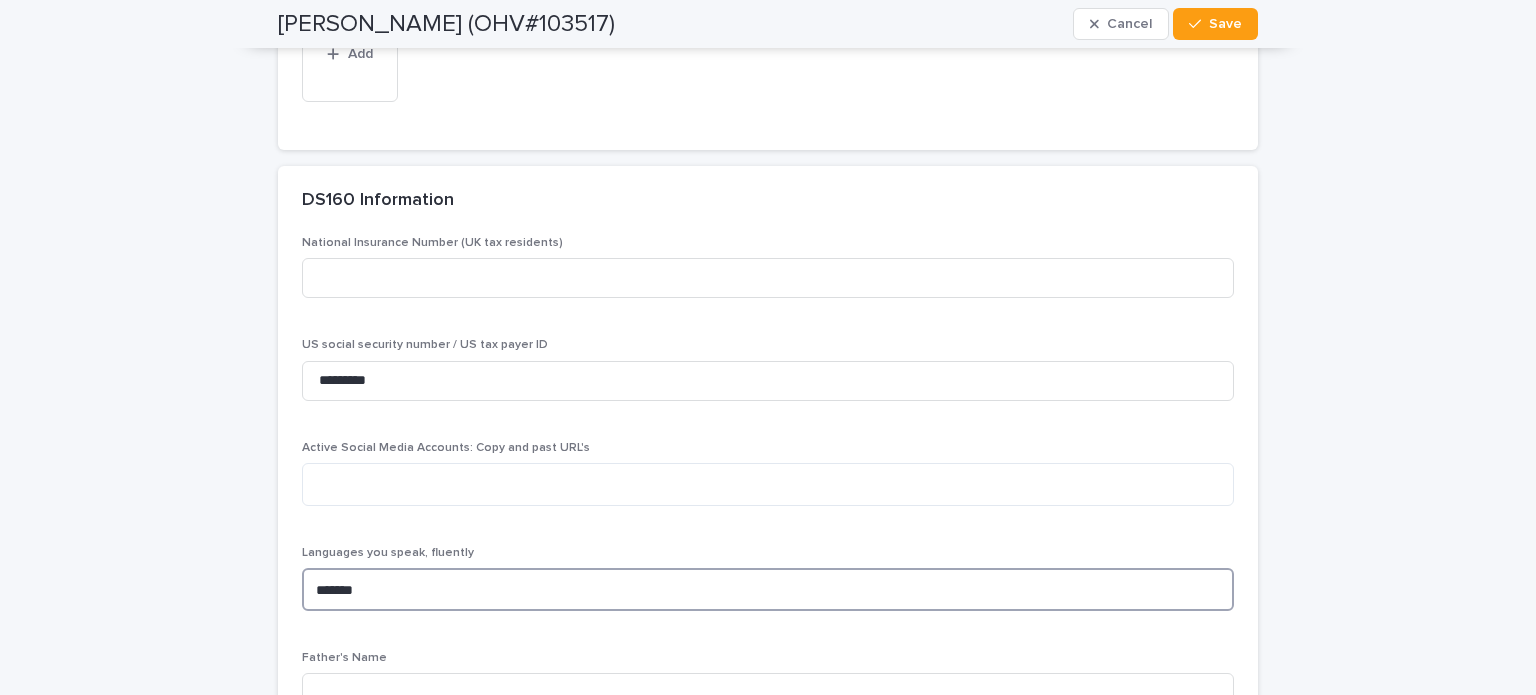 click on "*******" at bounding box center (768, 589) 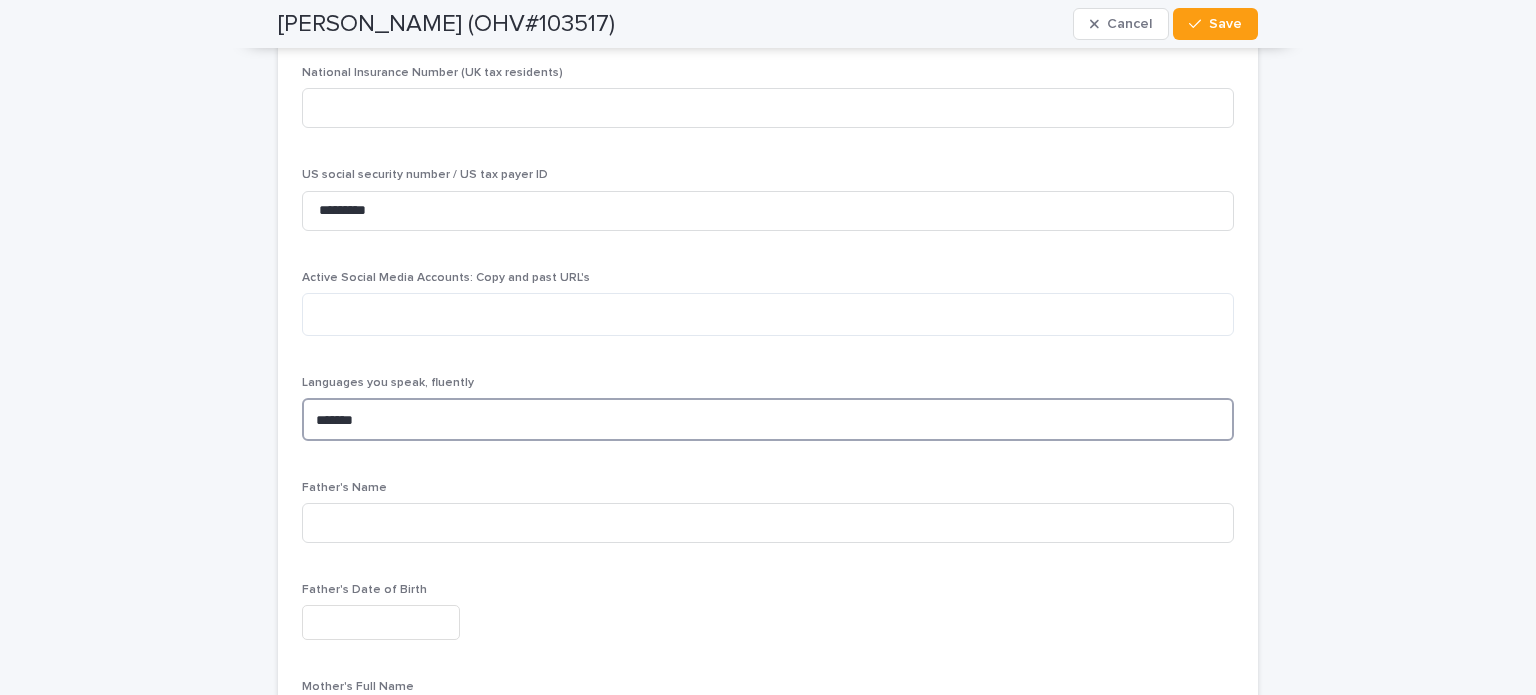 scroll, scrollTop: 4553, scrollLeft: 0, axis: vertical 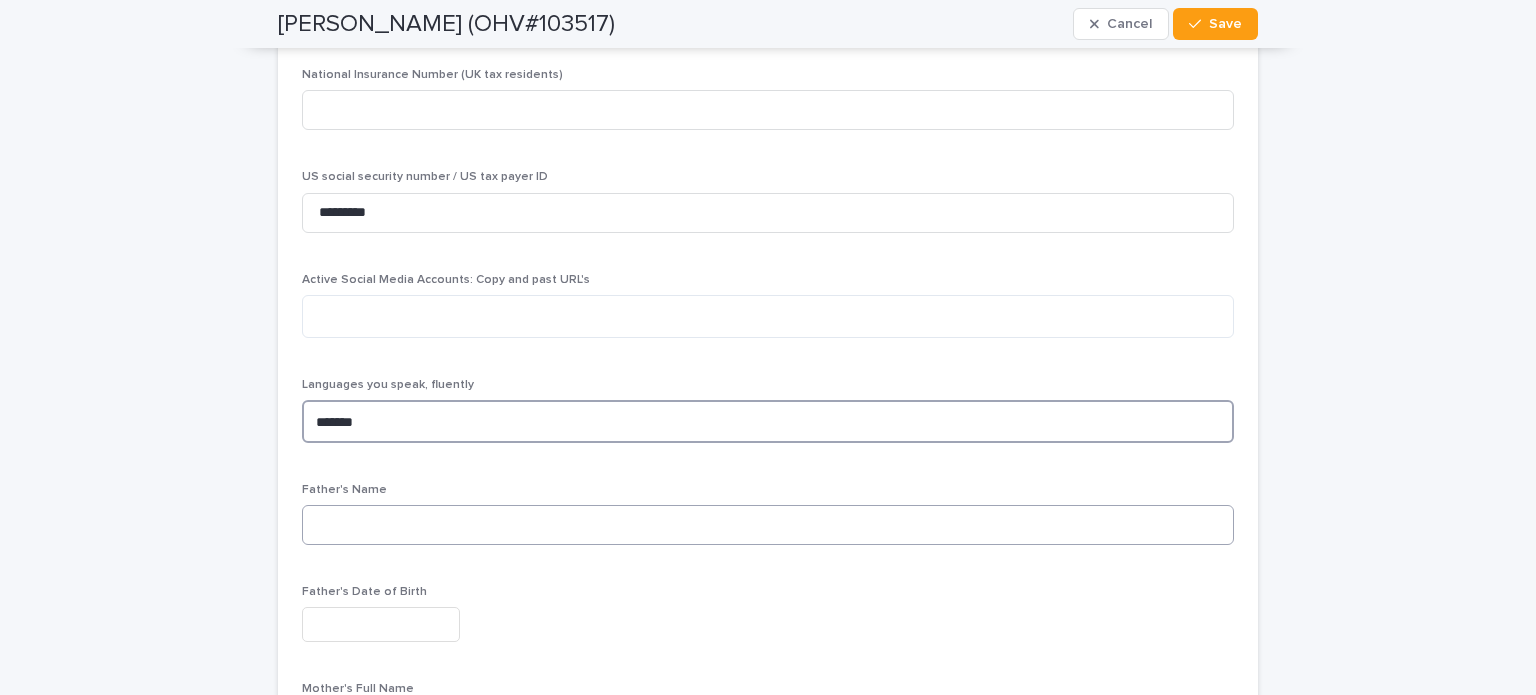 type on "*******" 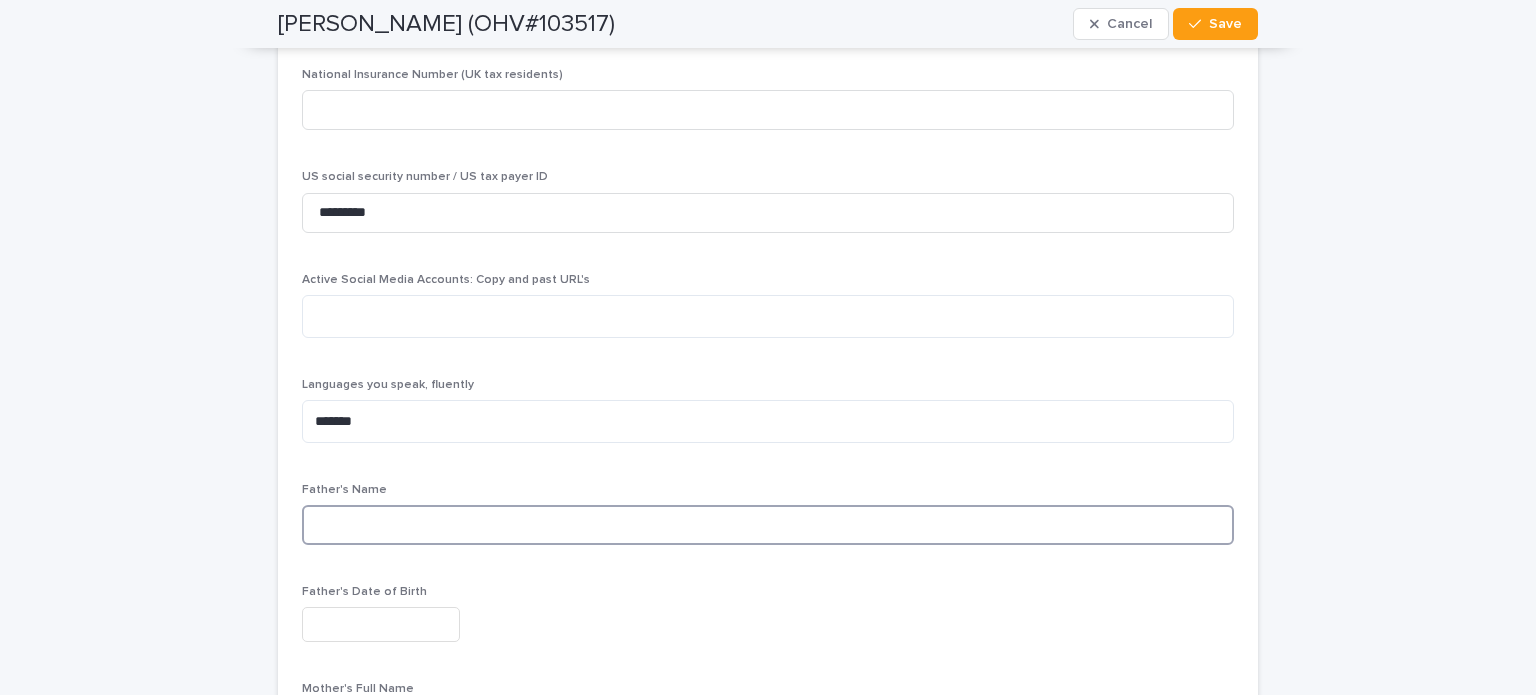 click at bounding box center [768, 525] 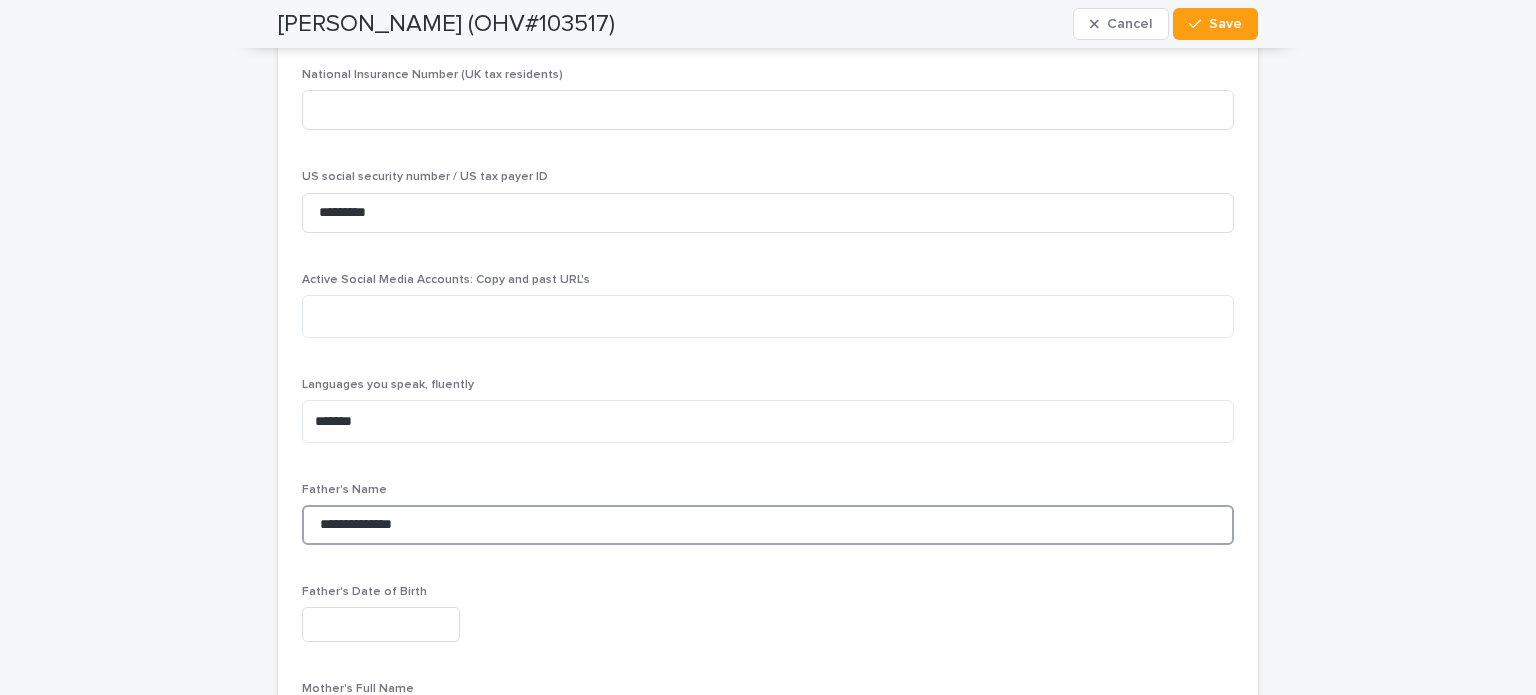 type on "**********" 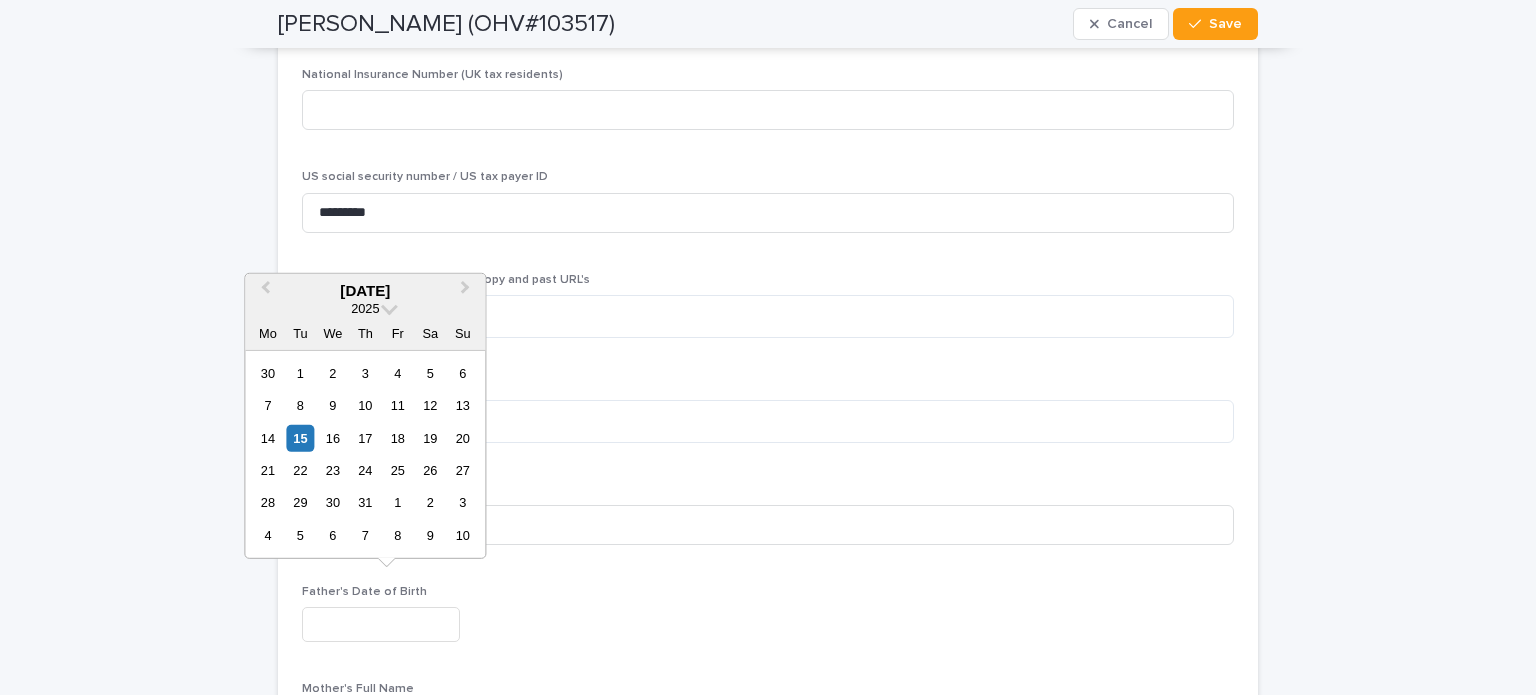 click at bounding box center [381, 624] 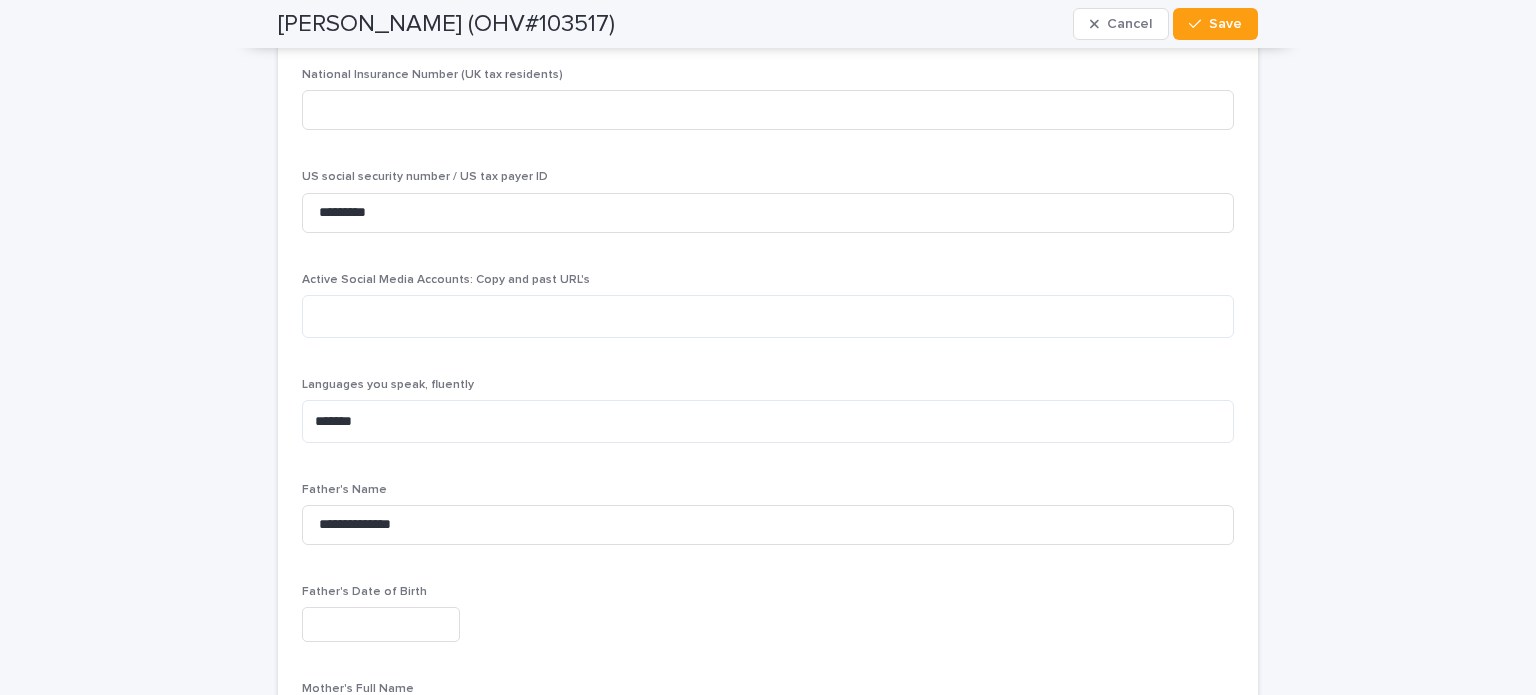 click on "**********" at bounding box center [768, -95] 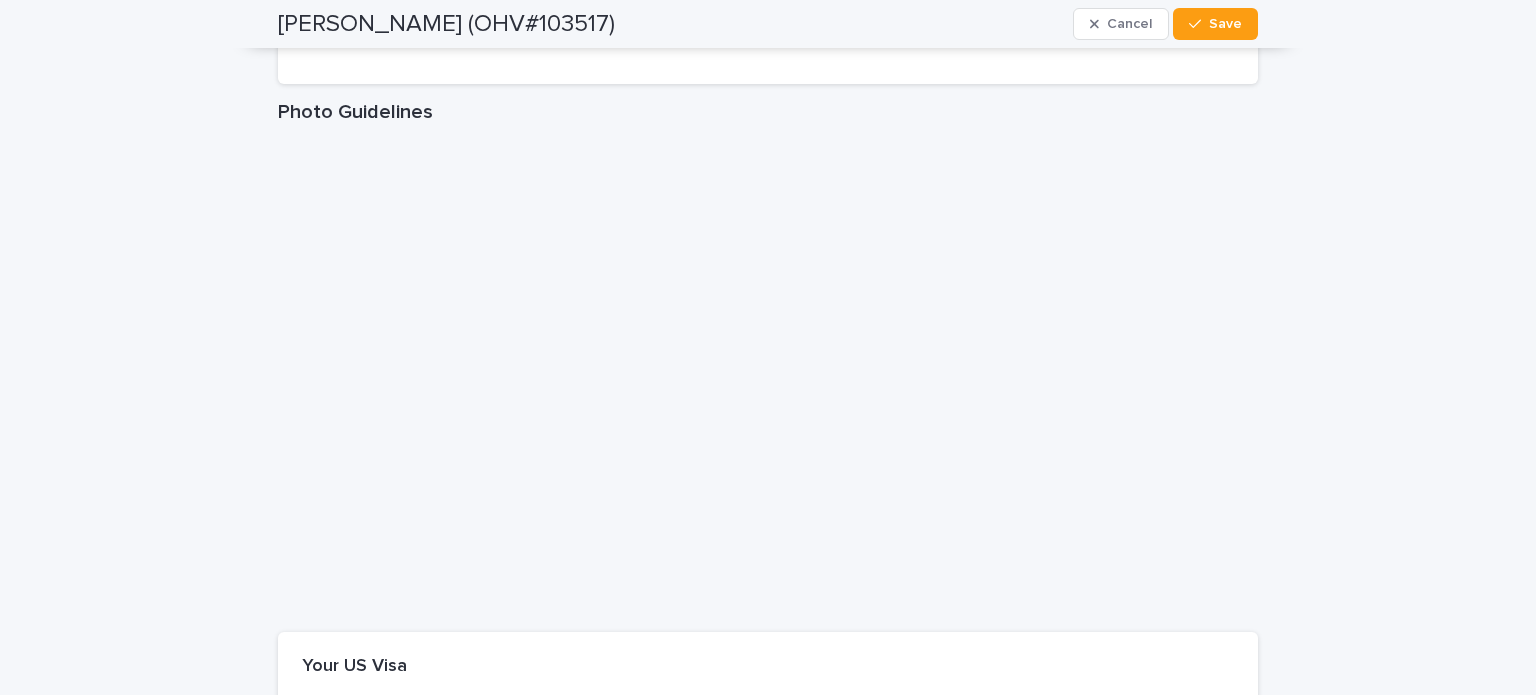 scroll, scrollTop: 2829, scrollLeft: 0, axis: vertical 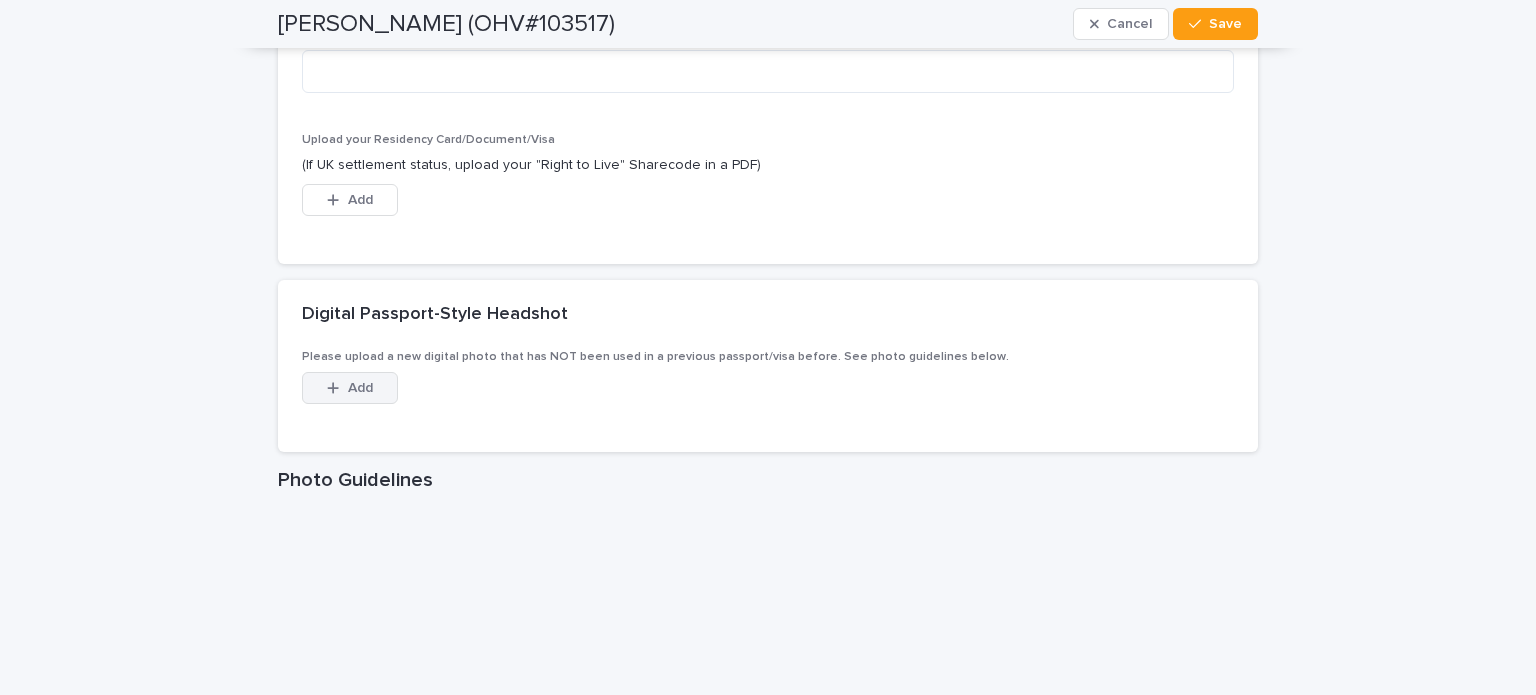 click on "Add" at bounding box center [350, 388] 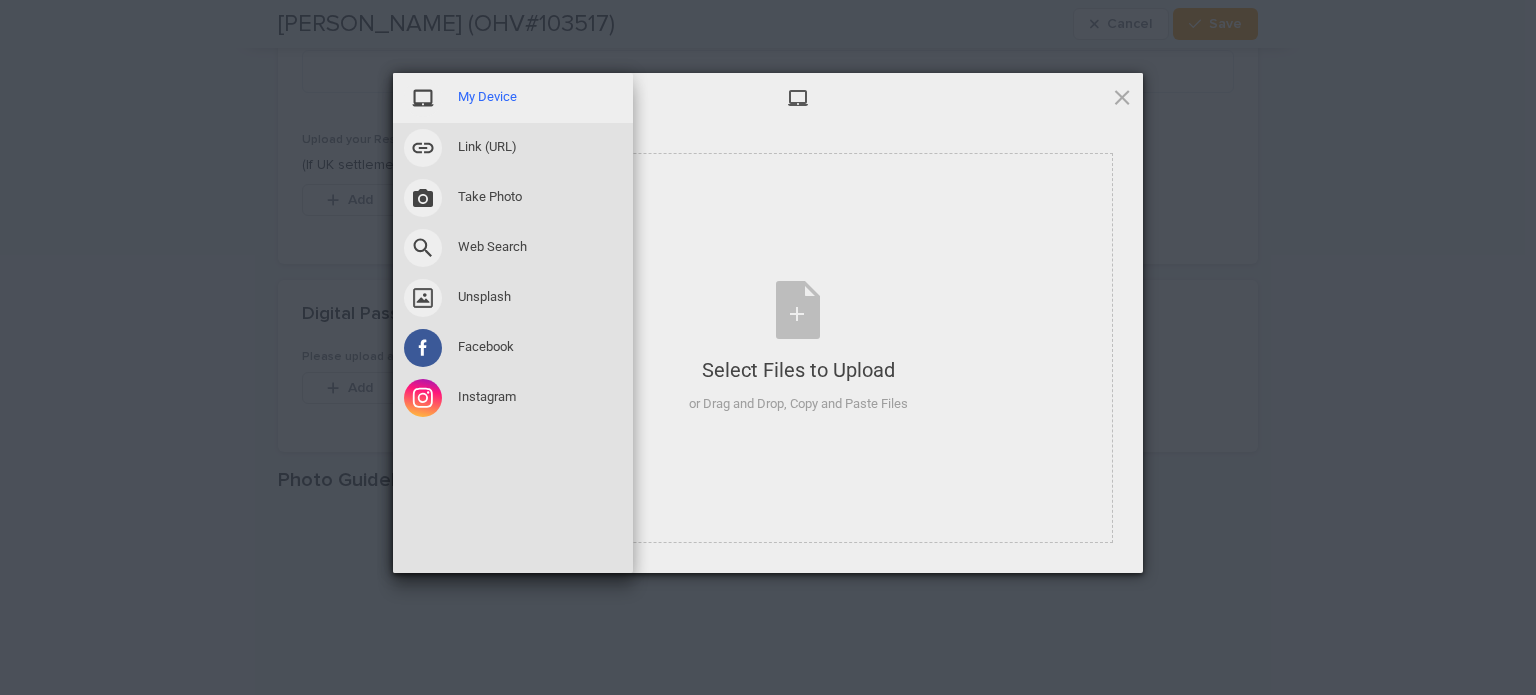 click on "My Device" at bounding box center [487, 97] 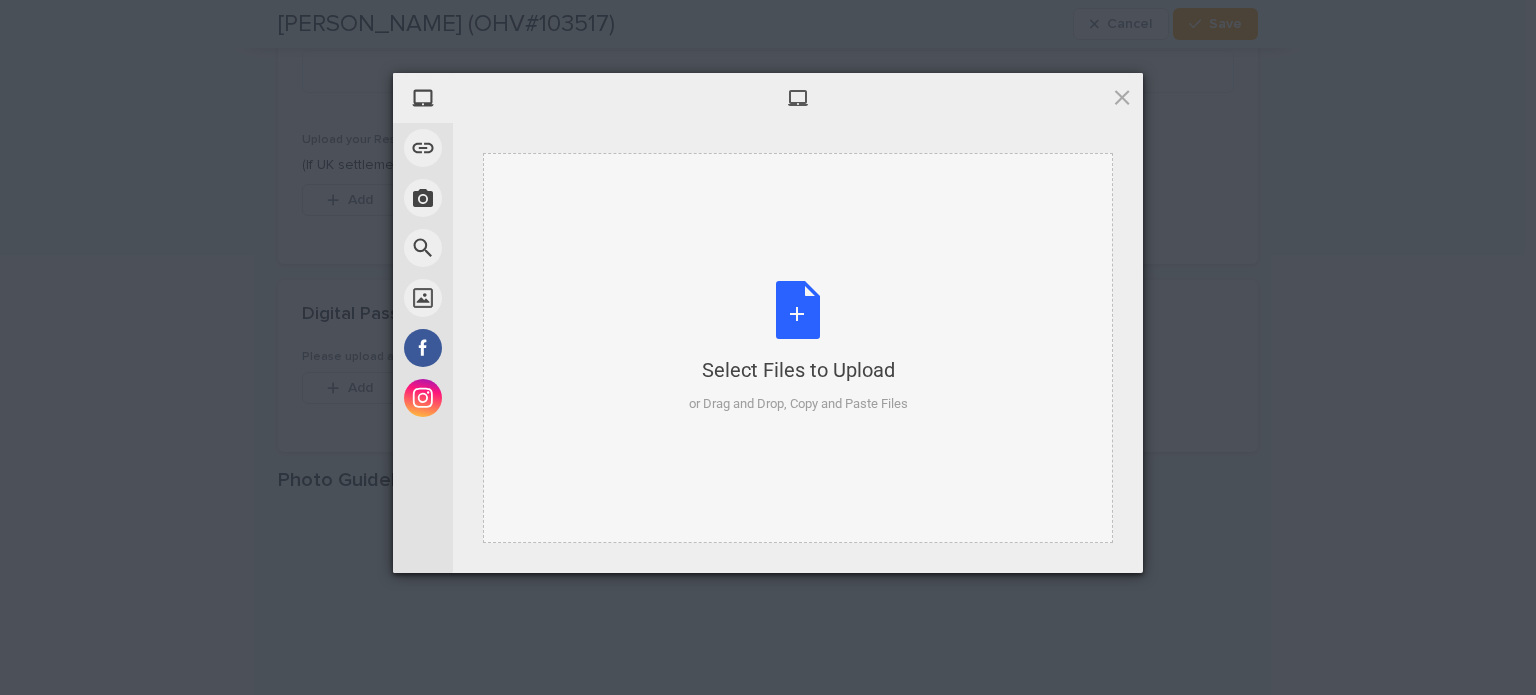 click on "Select Files to Upload
or Drag and Drop, Copy and Paste Files" at bounding box center (798, 347) 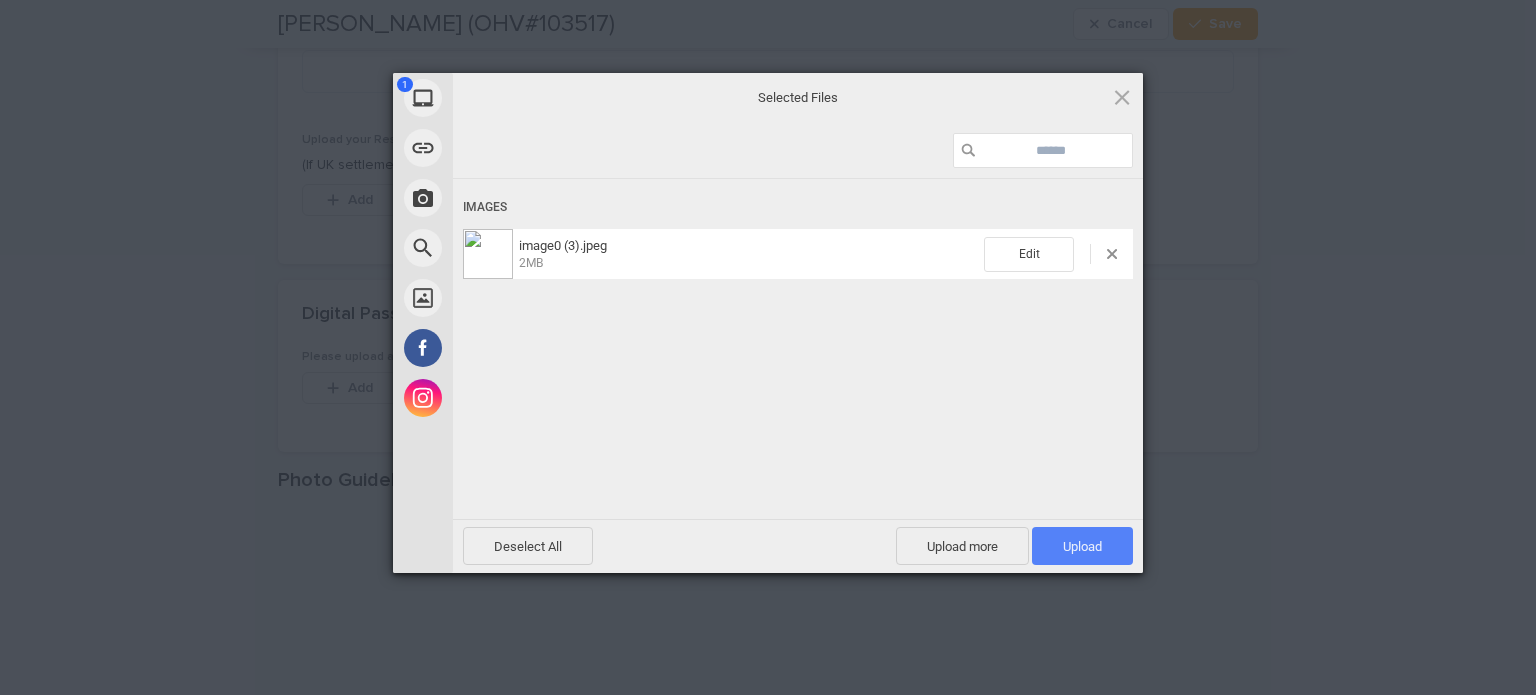 click on "Upload
1" at bounding box center [1082, 546] 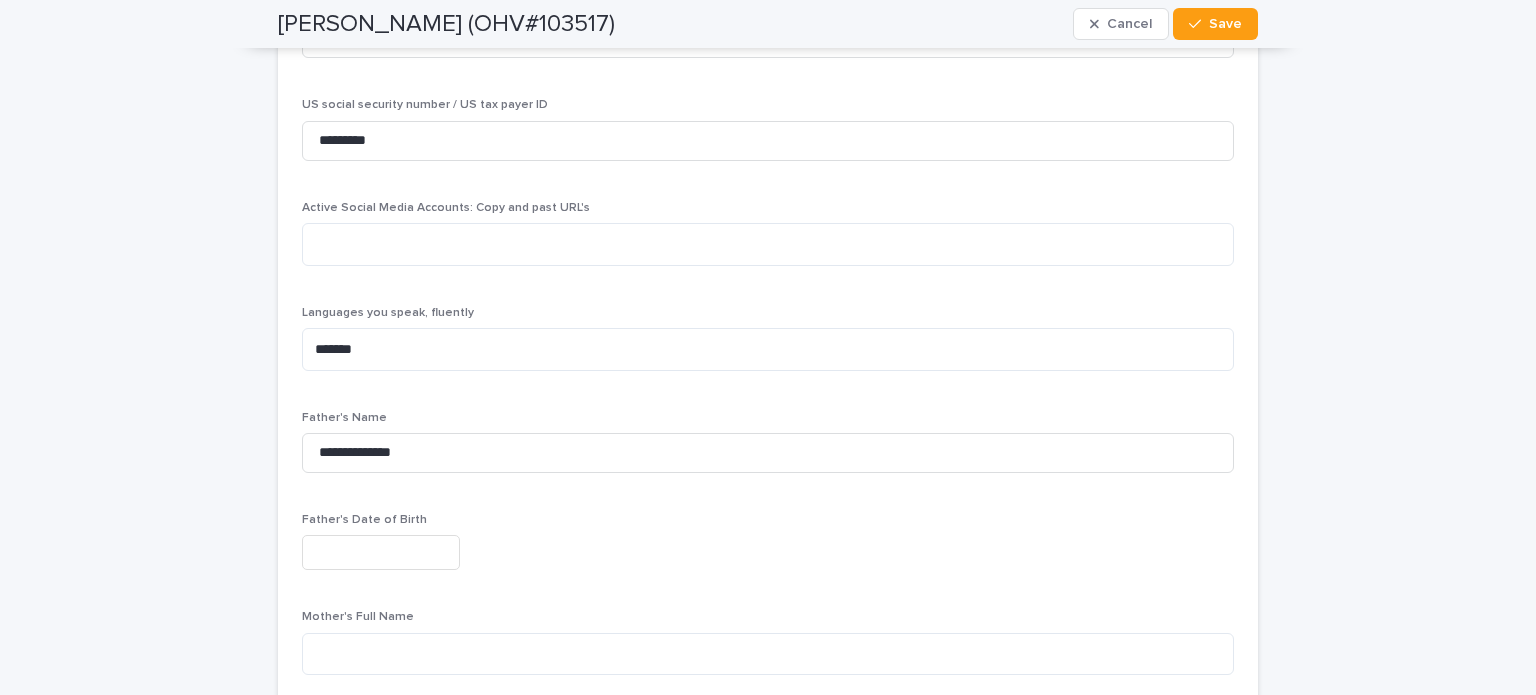 scroll, scrollTop: 4705, scrollLeft: 0, axis: vertical 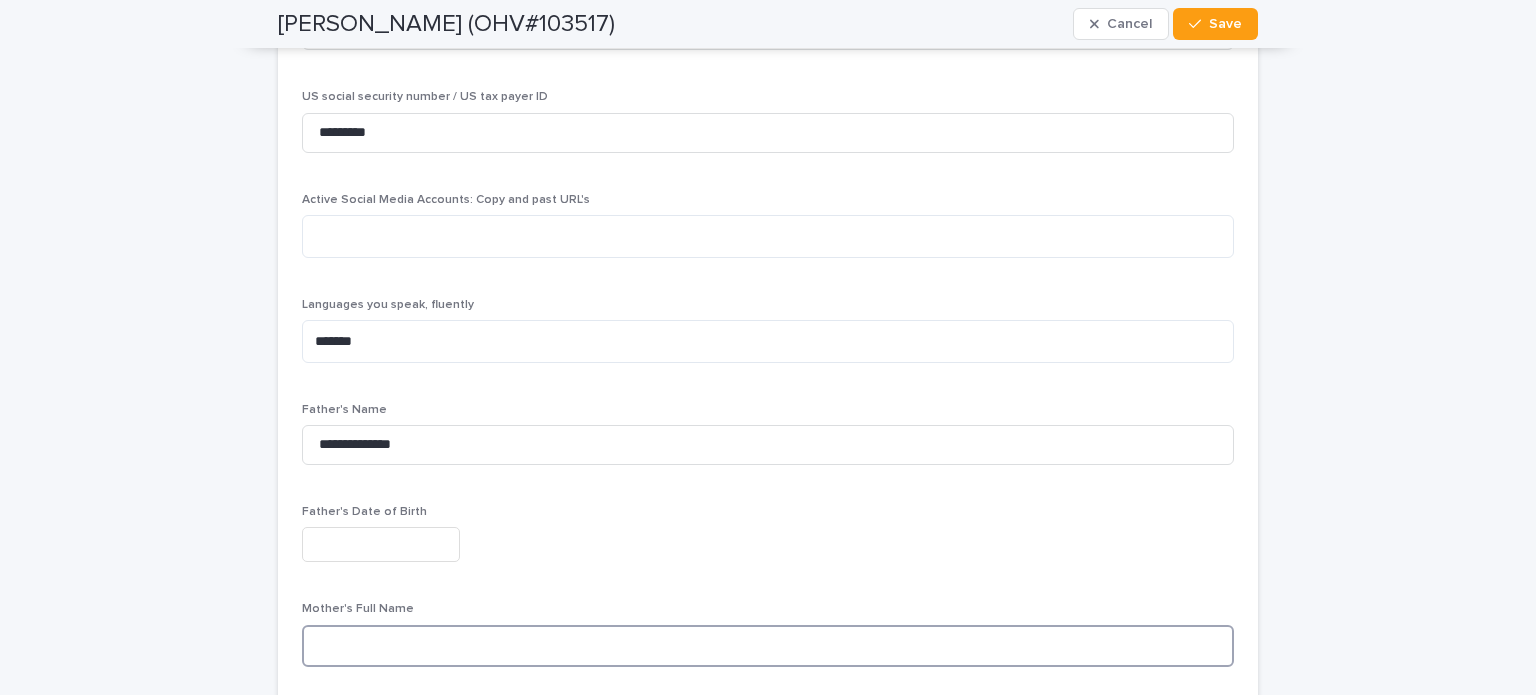 click at bounding box center (768, 646) 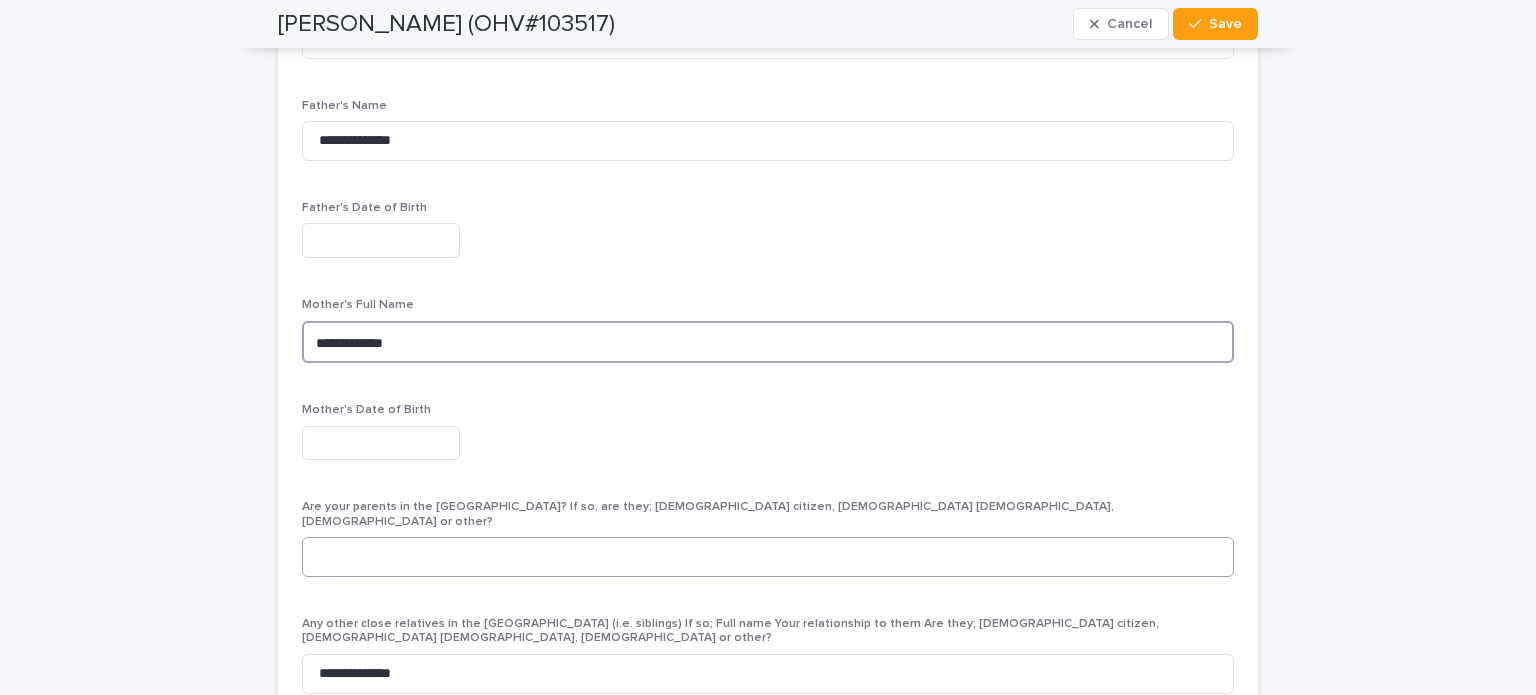 scroll, scrollTop: 5005, scrollLeft: 0, axis: vertical 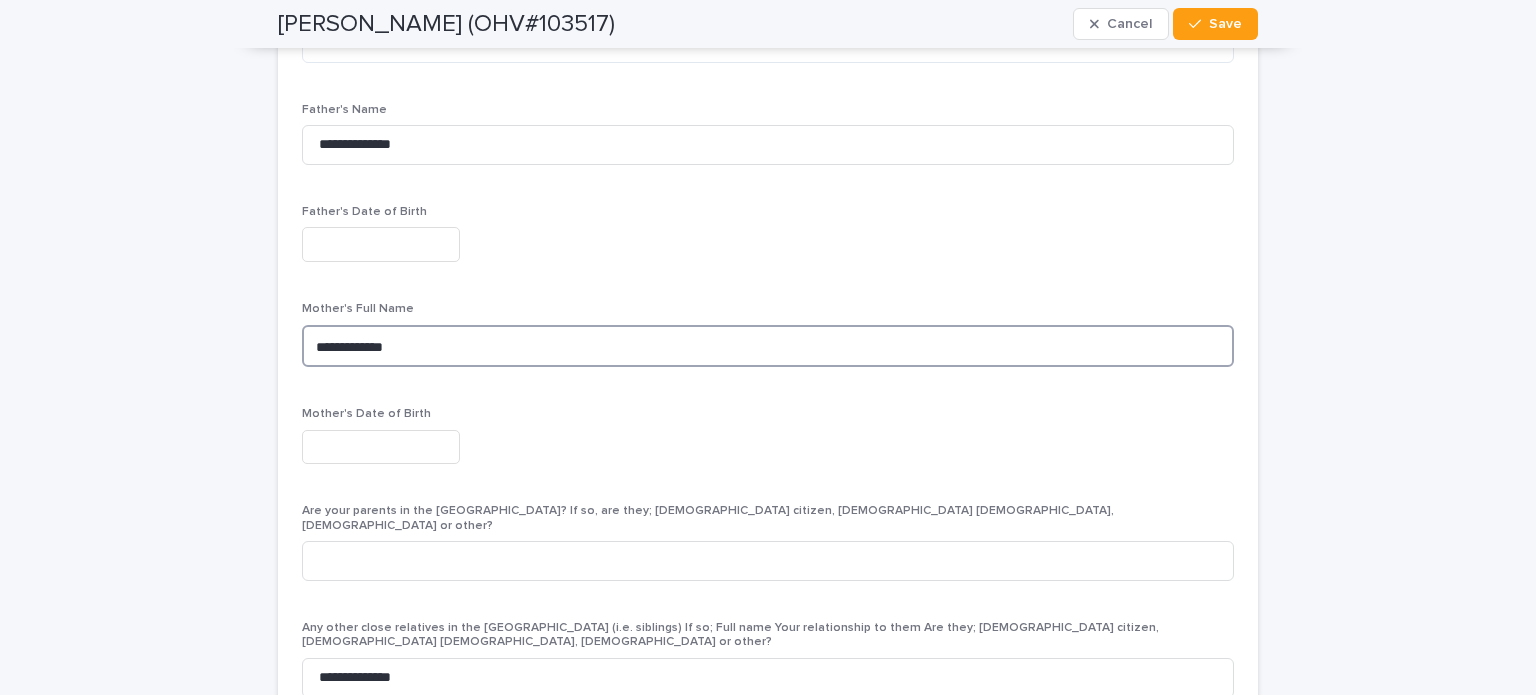 type on "**********" 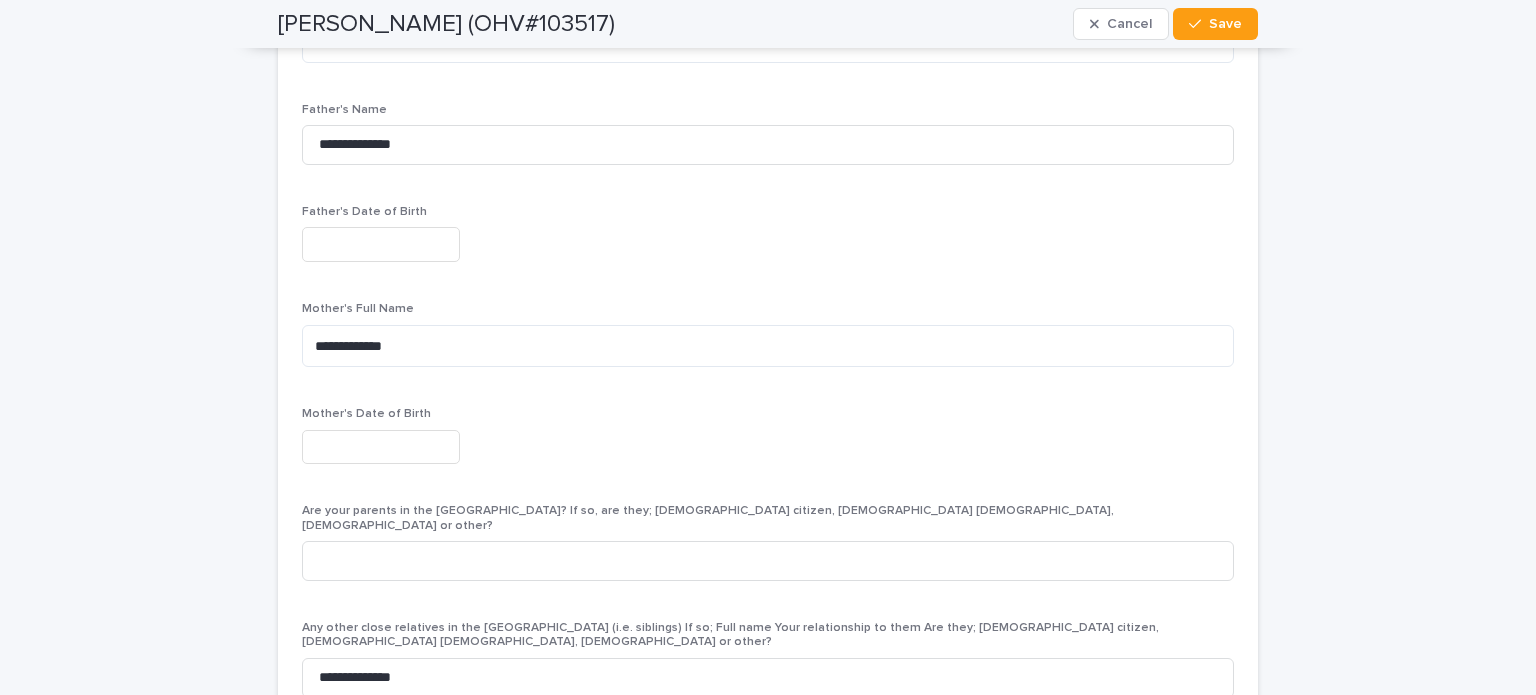click at bounding box center [381, 244] 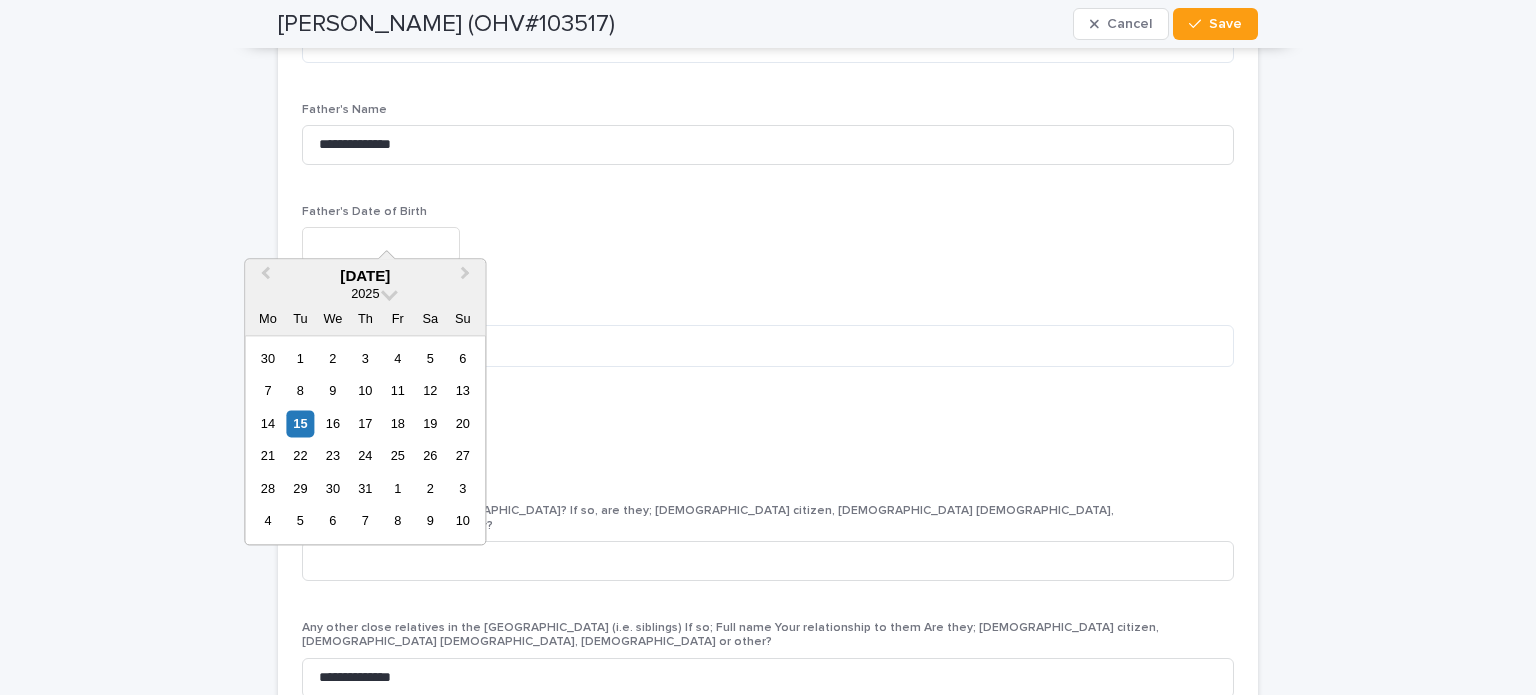 click on "2025" at bounding box center (365, 294) 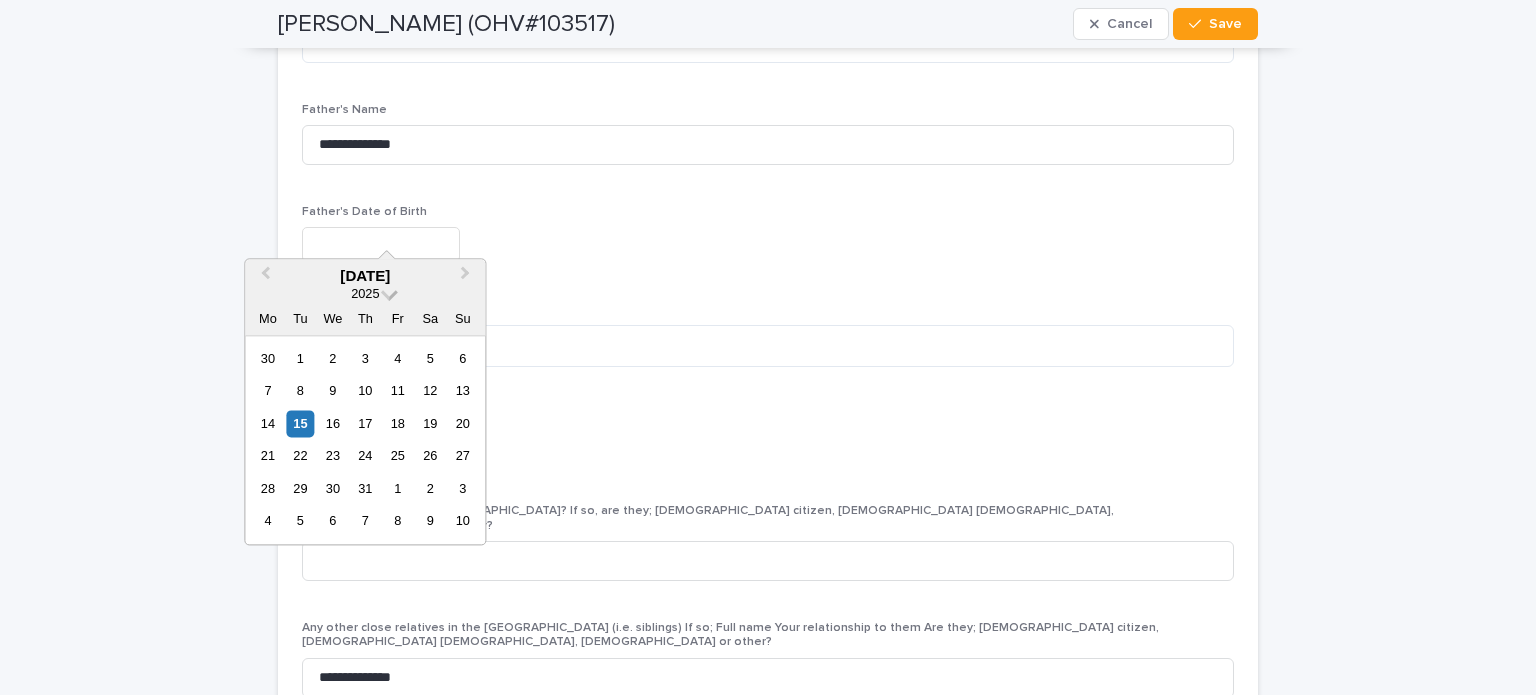 click at bounding box center [389, 292] 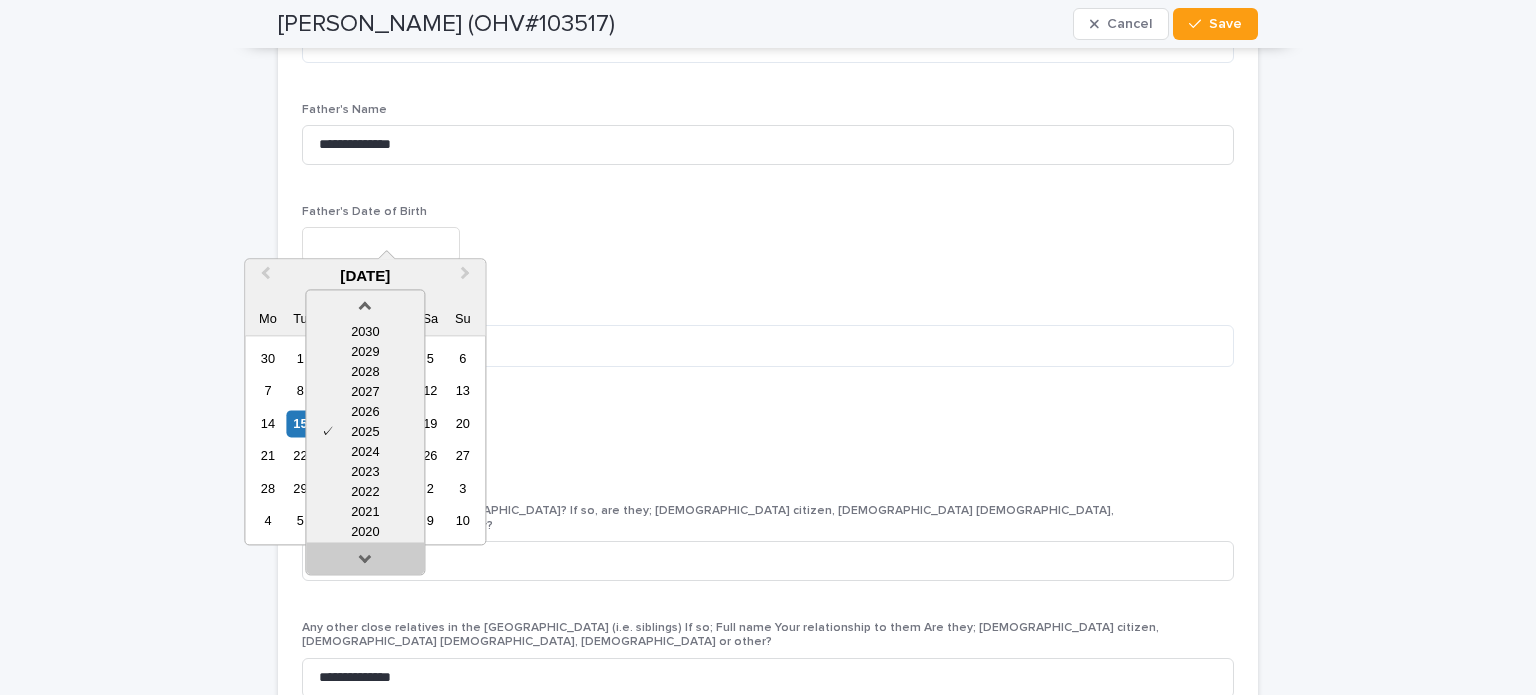 click at bounding box center [365, 562] 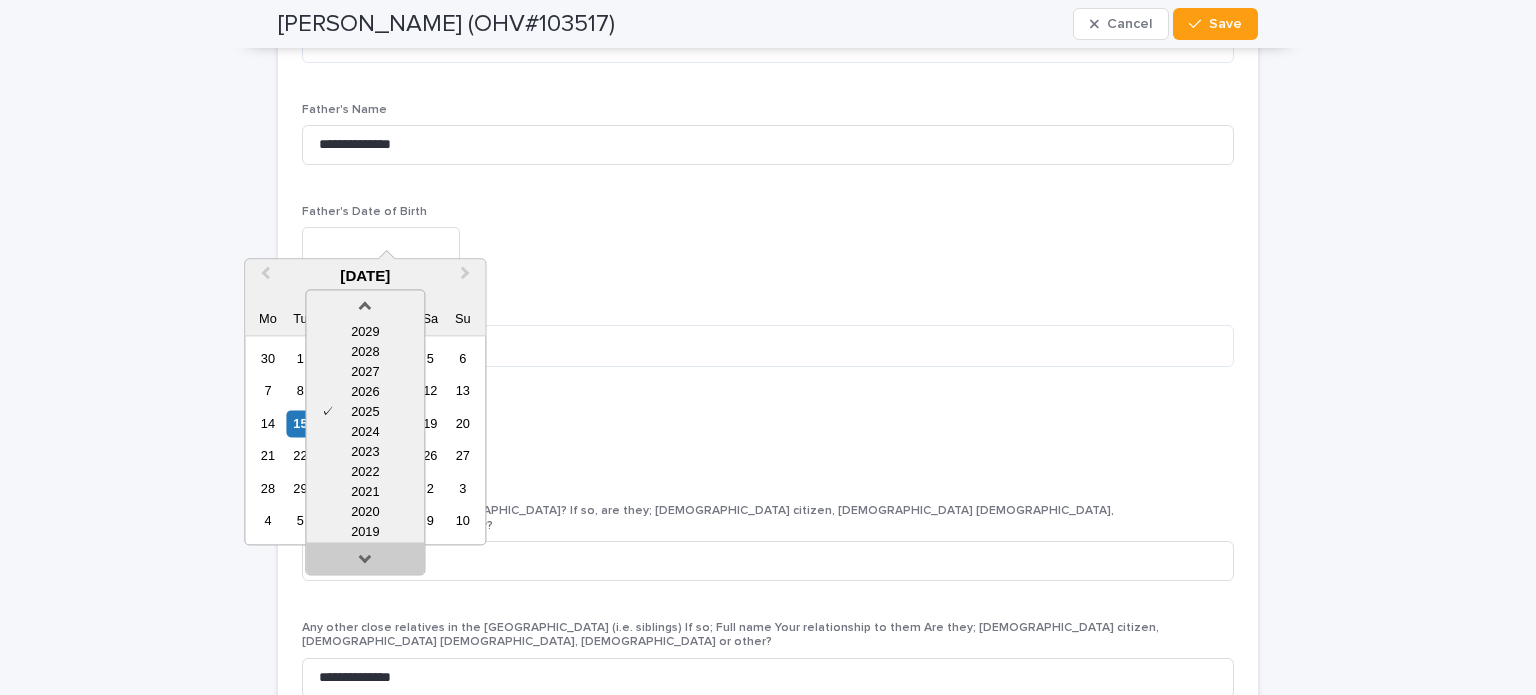click at bounding box center (365, 562) 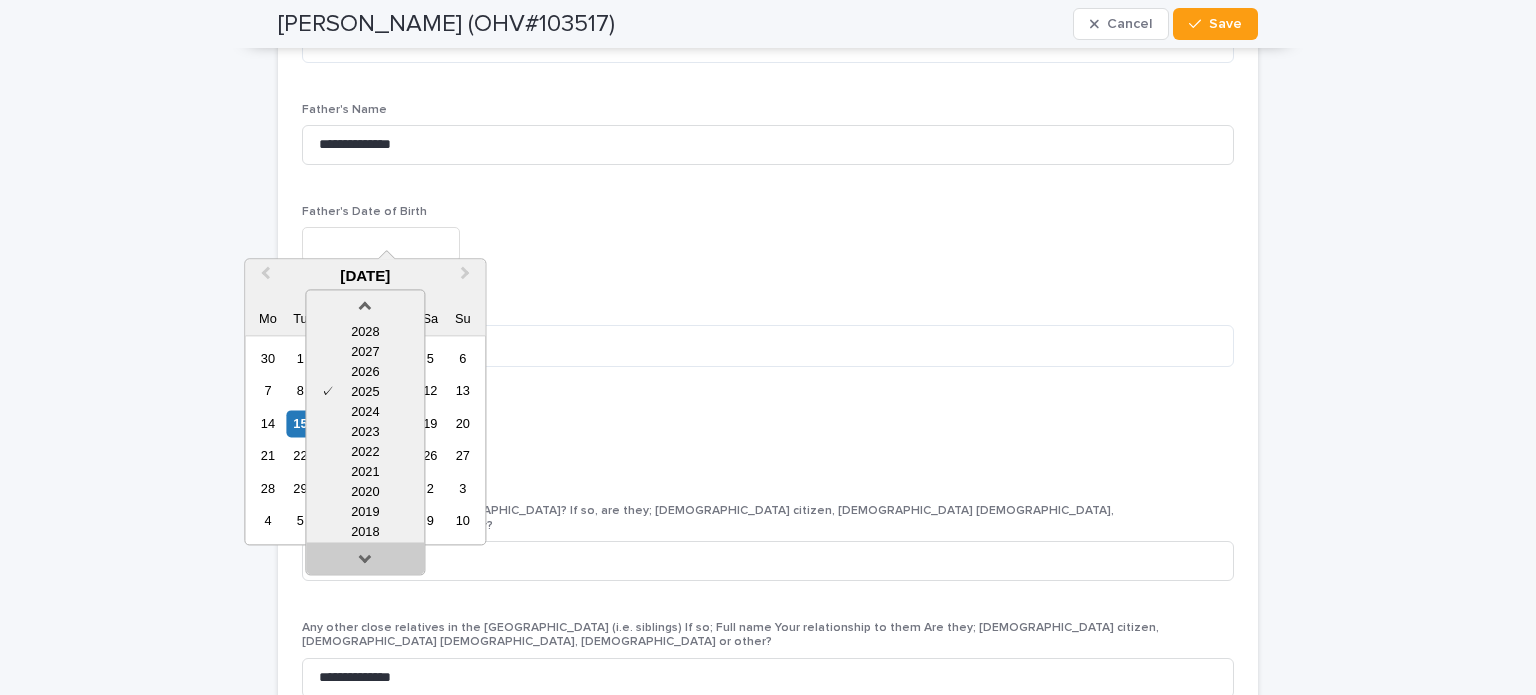 click at bounding box center (365, 562) 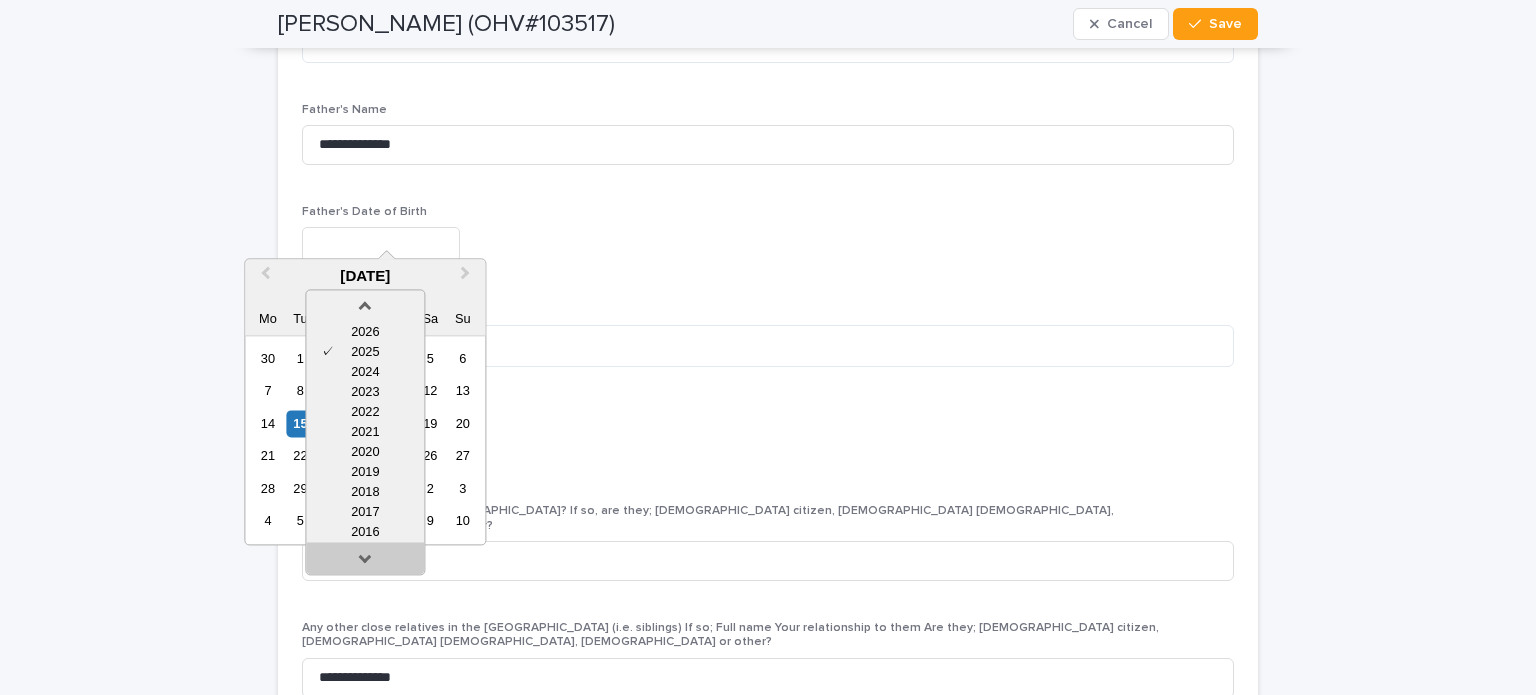 click at bounding box center (365, 562) 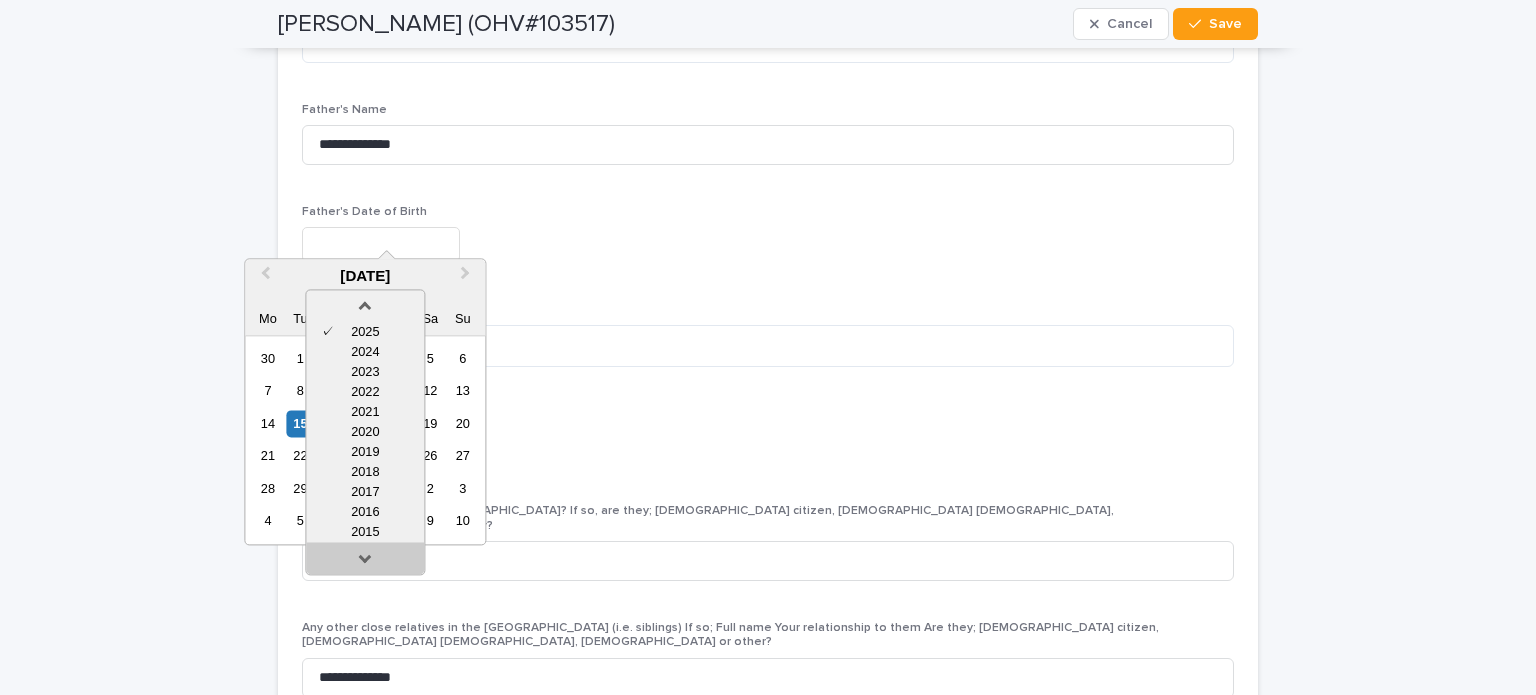 click at bounding box center (365, 562) 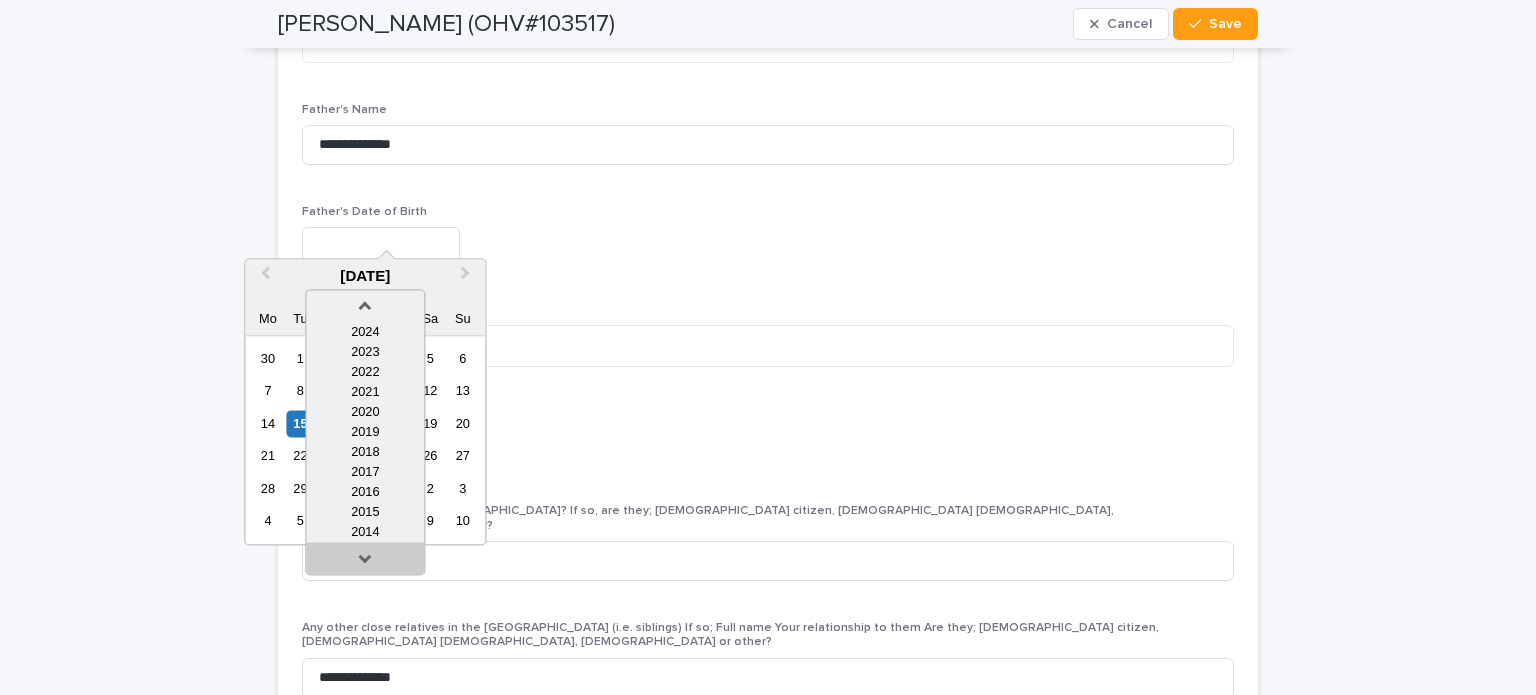 click at bounding box center (365, 562) 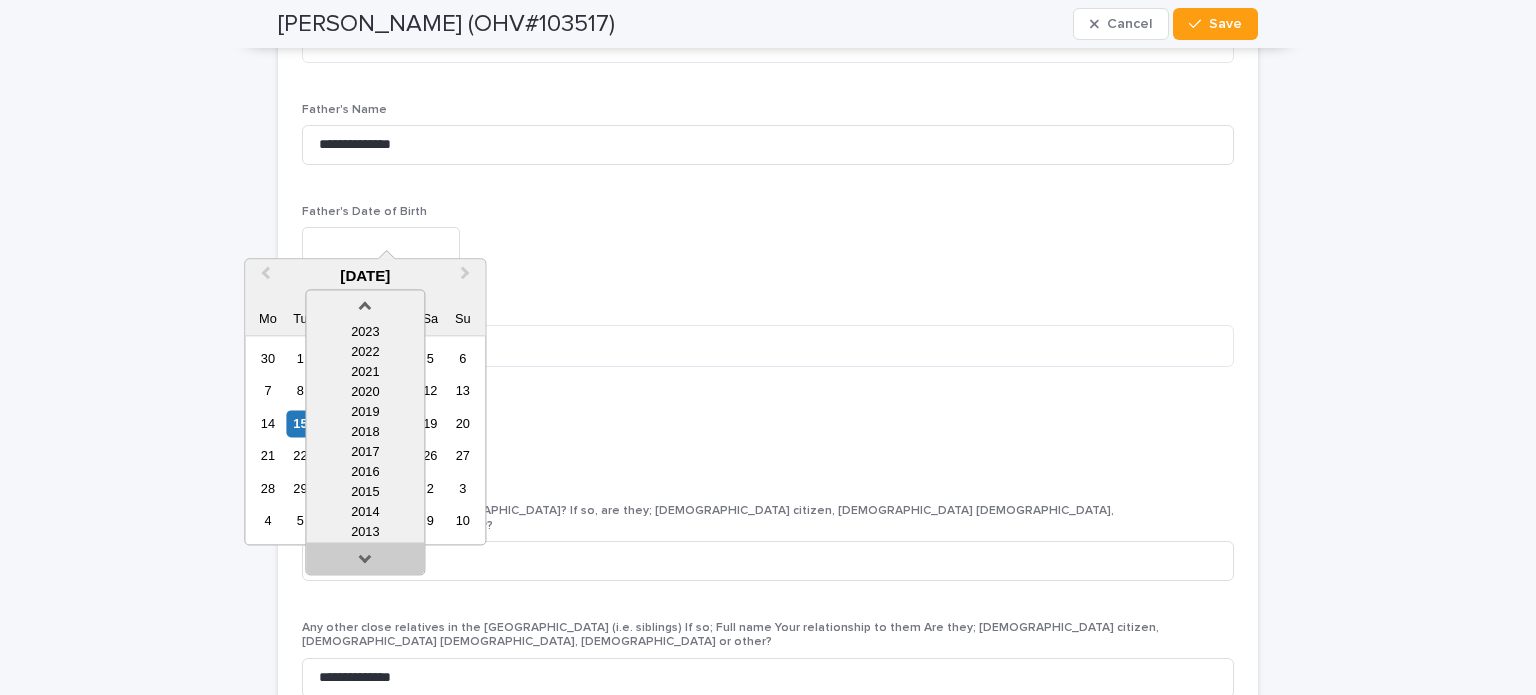 click at bounding box center [365, 562] 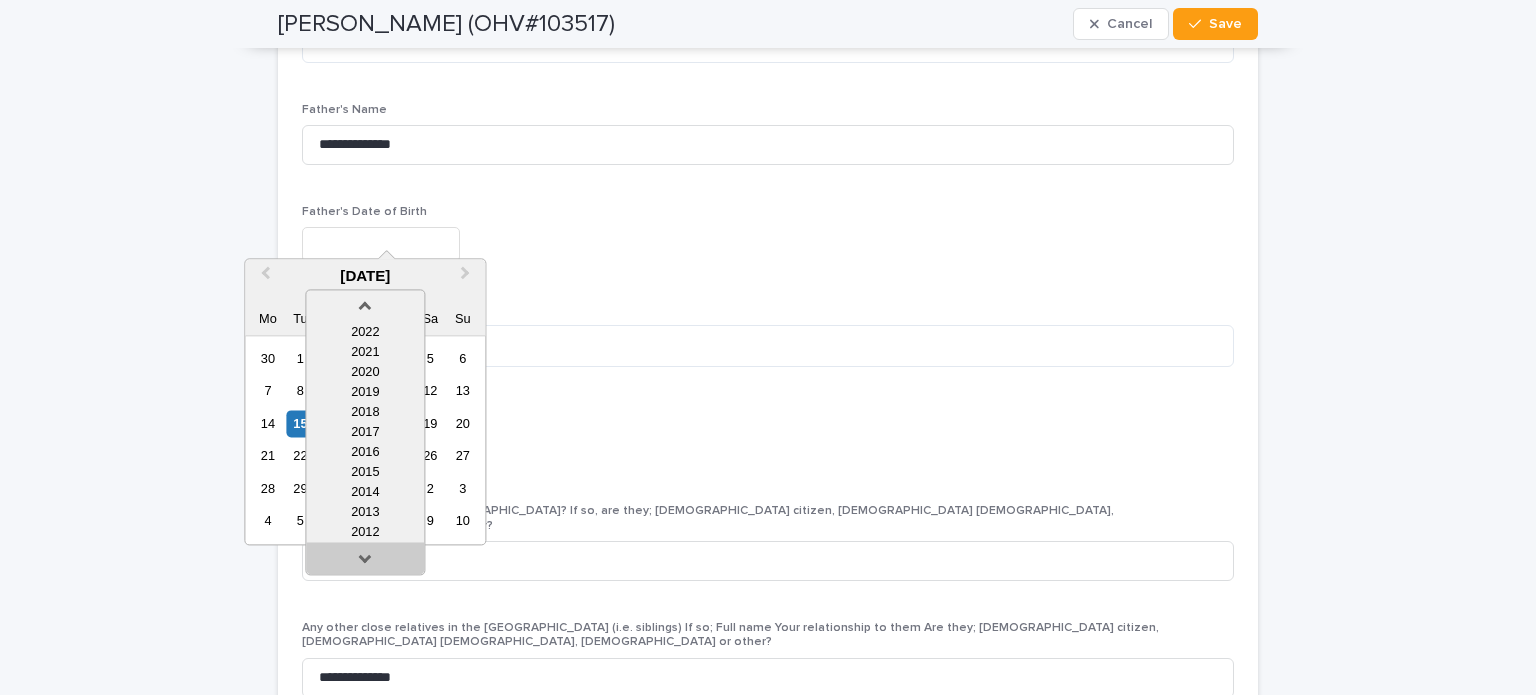 click at bounding box center (365, 562) 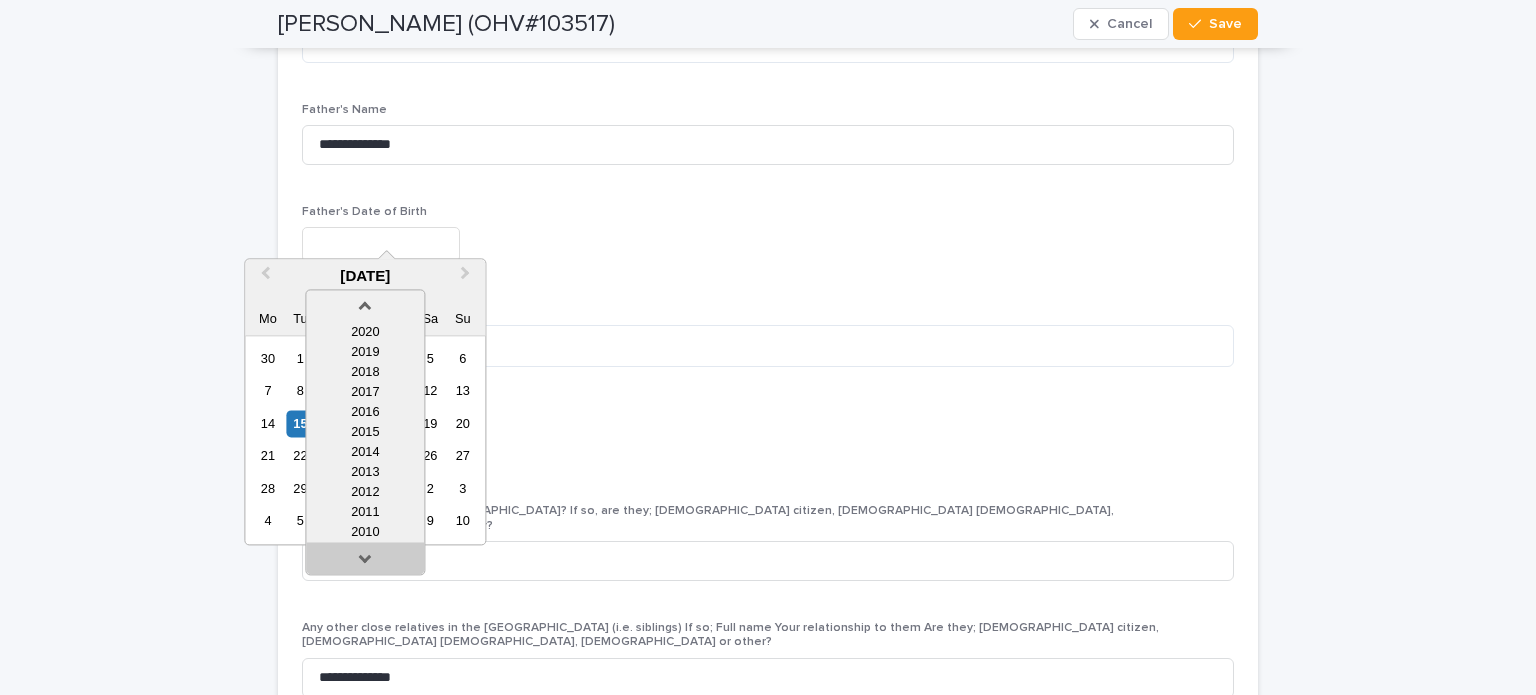 click at bounding box center (365, 562) 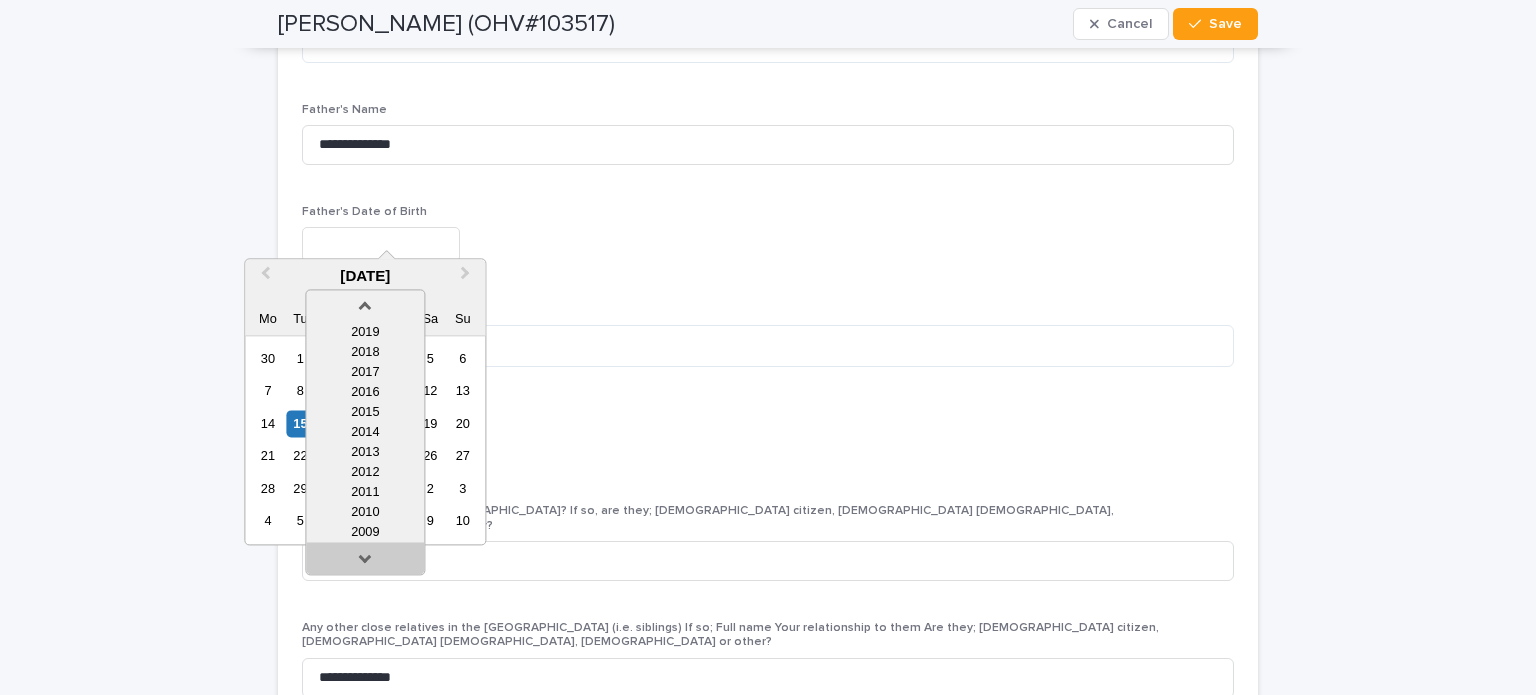 click at bounding box center [365, 562] 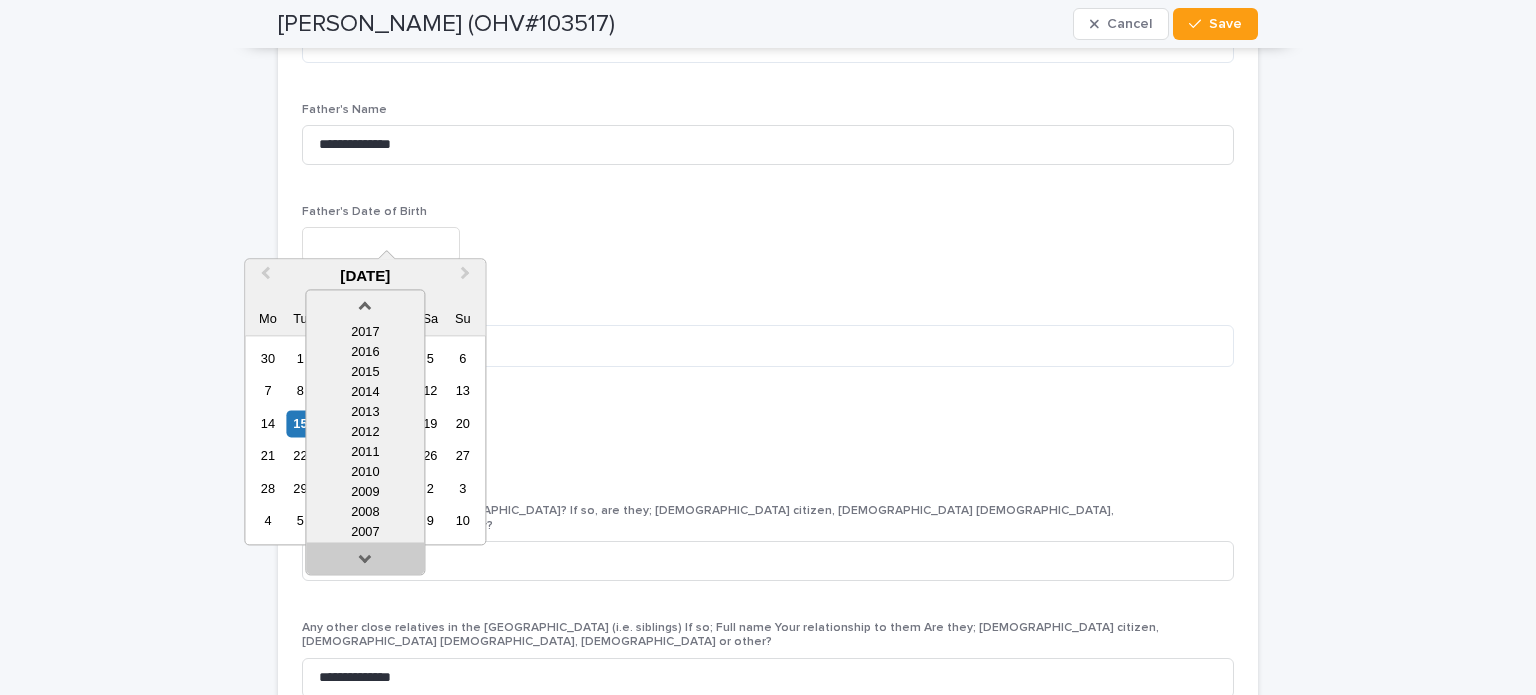 click at bounding box center (365, 562) 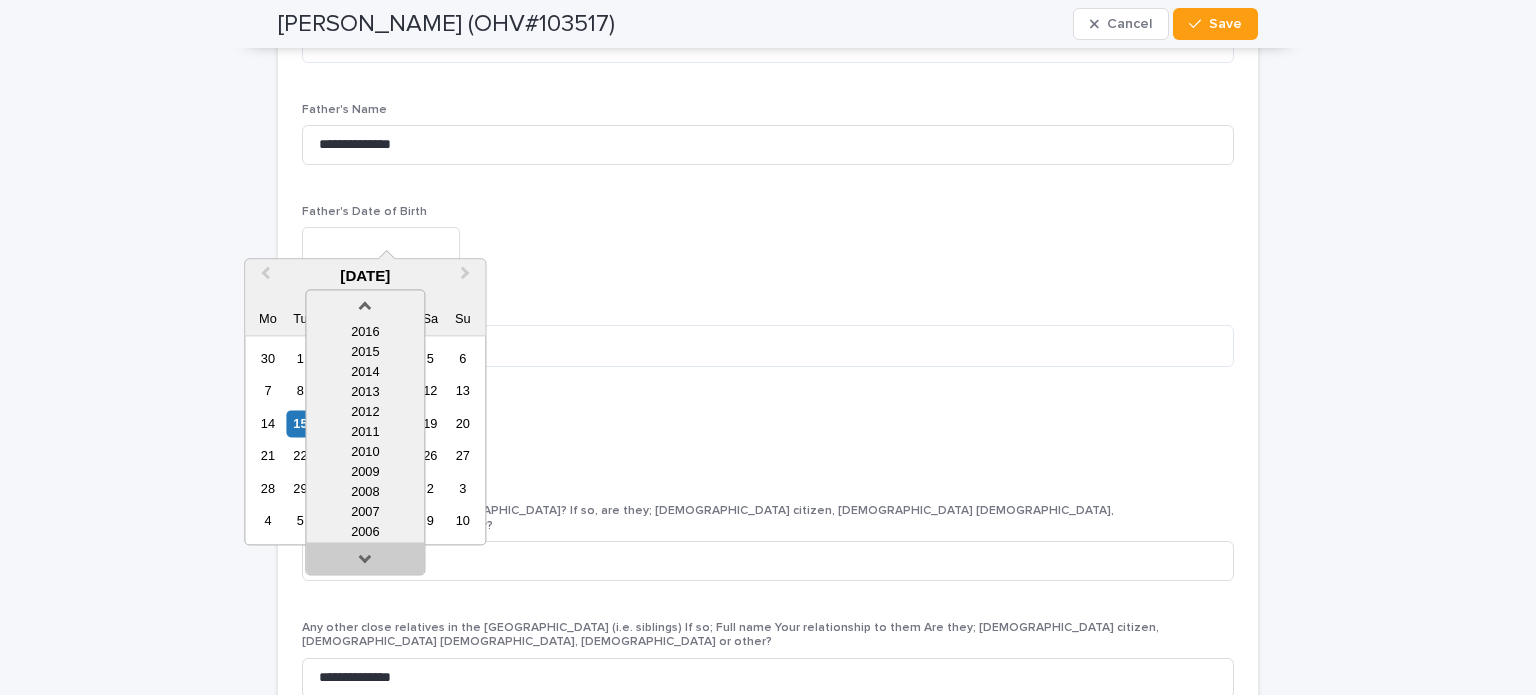 click at bounding box center (365, 562) 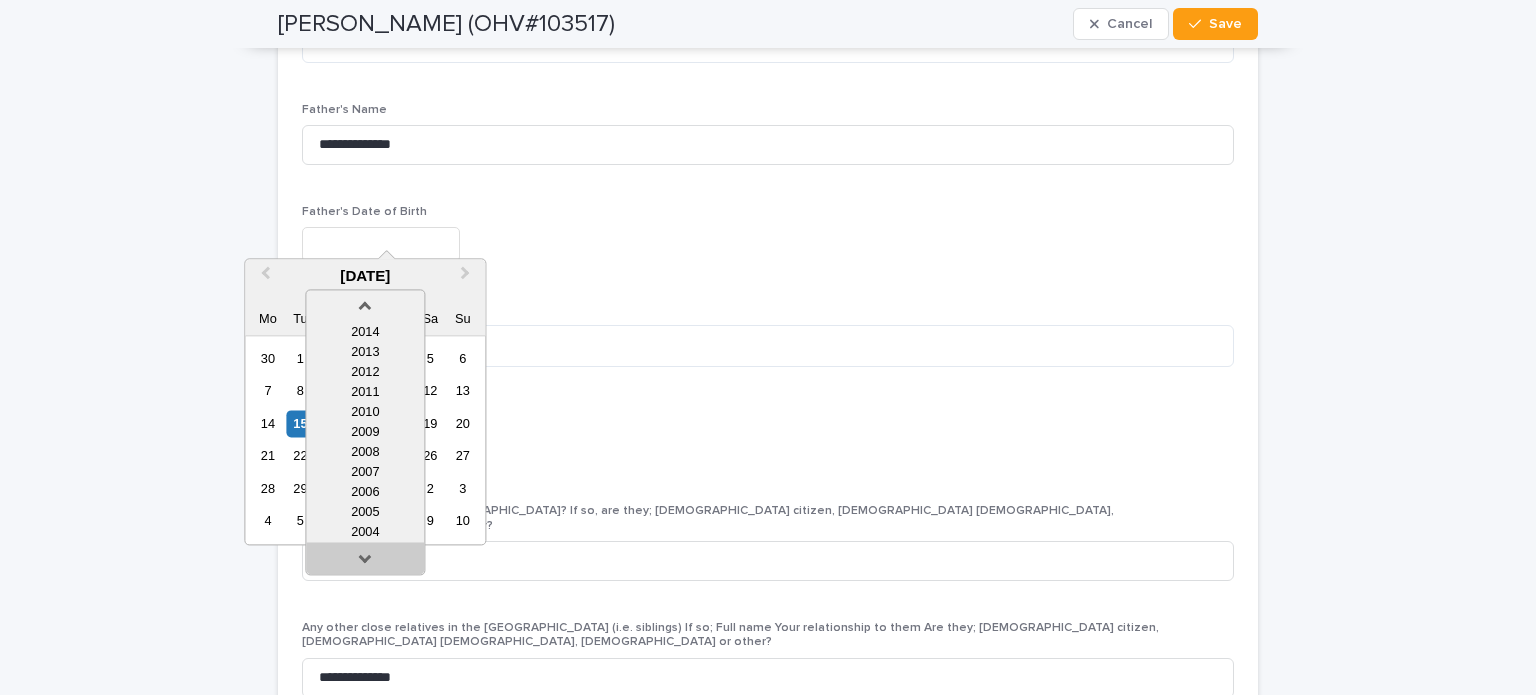 click at bounding box center [365, 562] 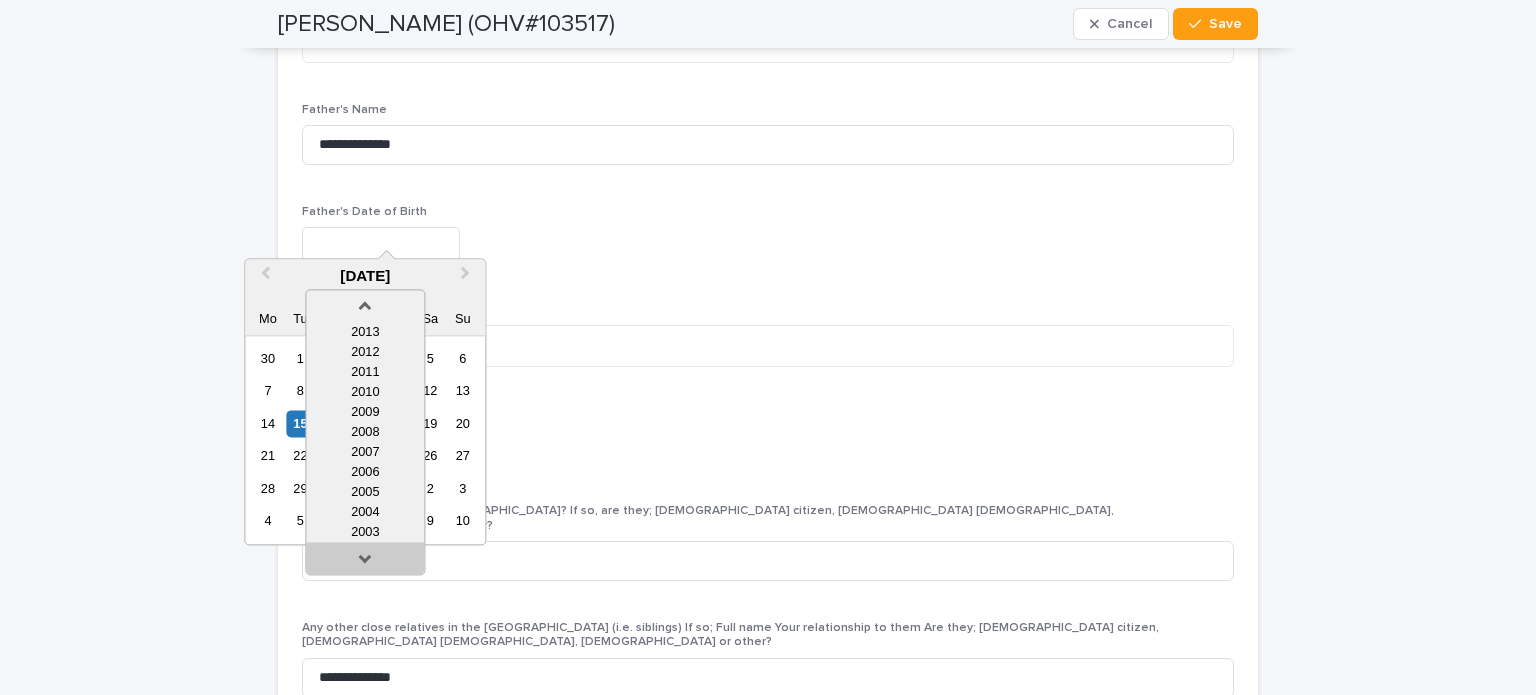 click at bounding box center [365, 562] 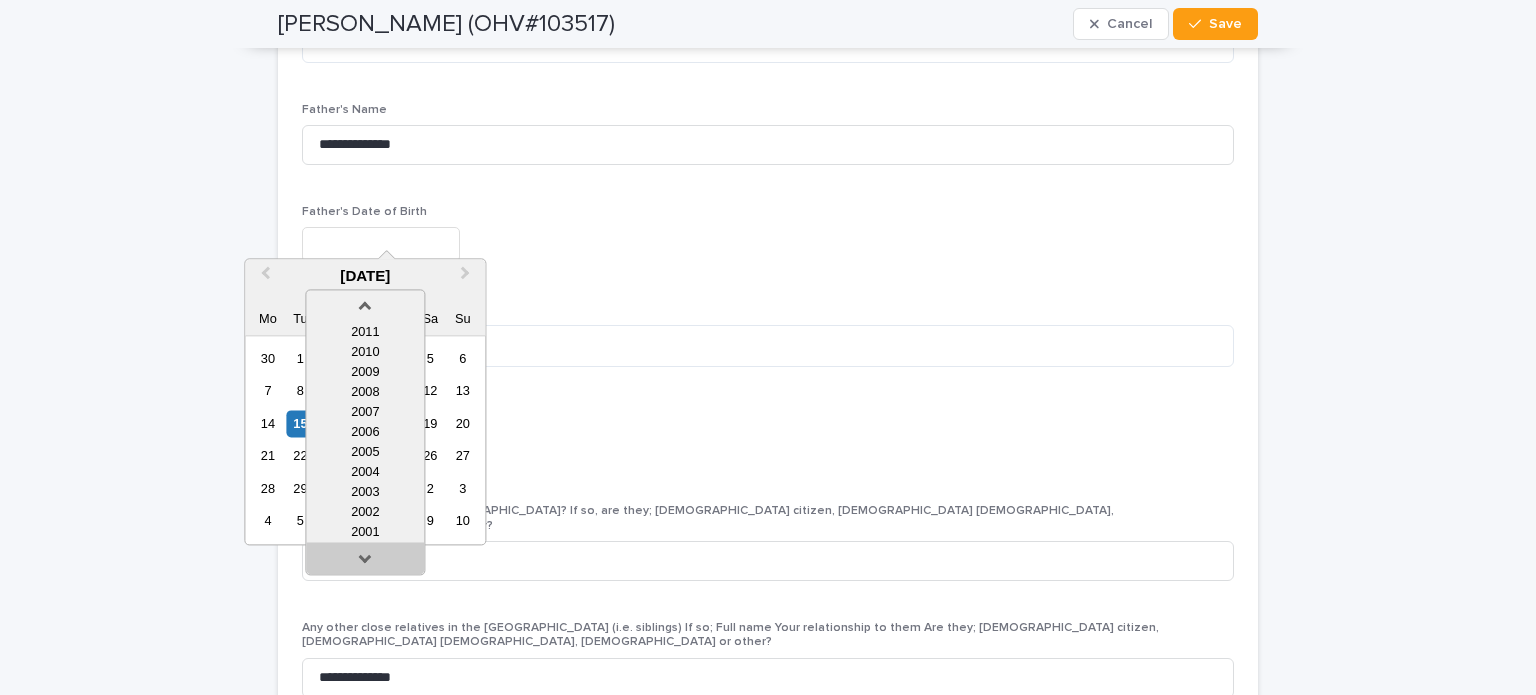 click at bounding box center [365, 562] 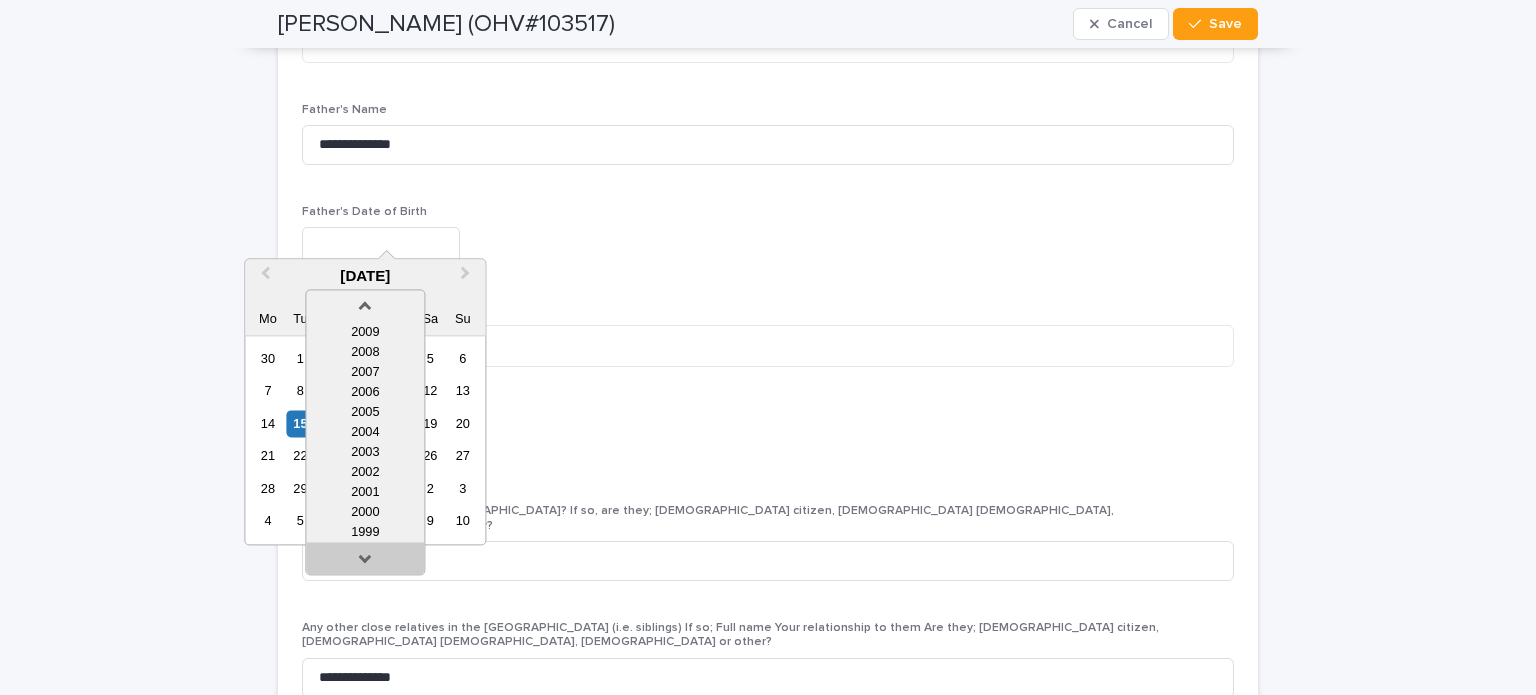click at bounding box center (365, 562) 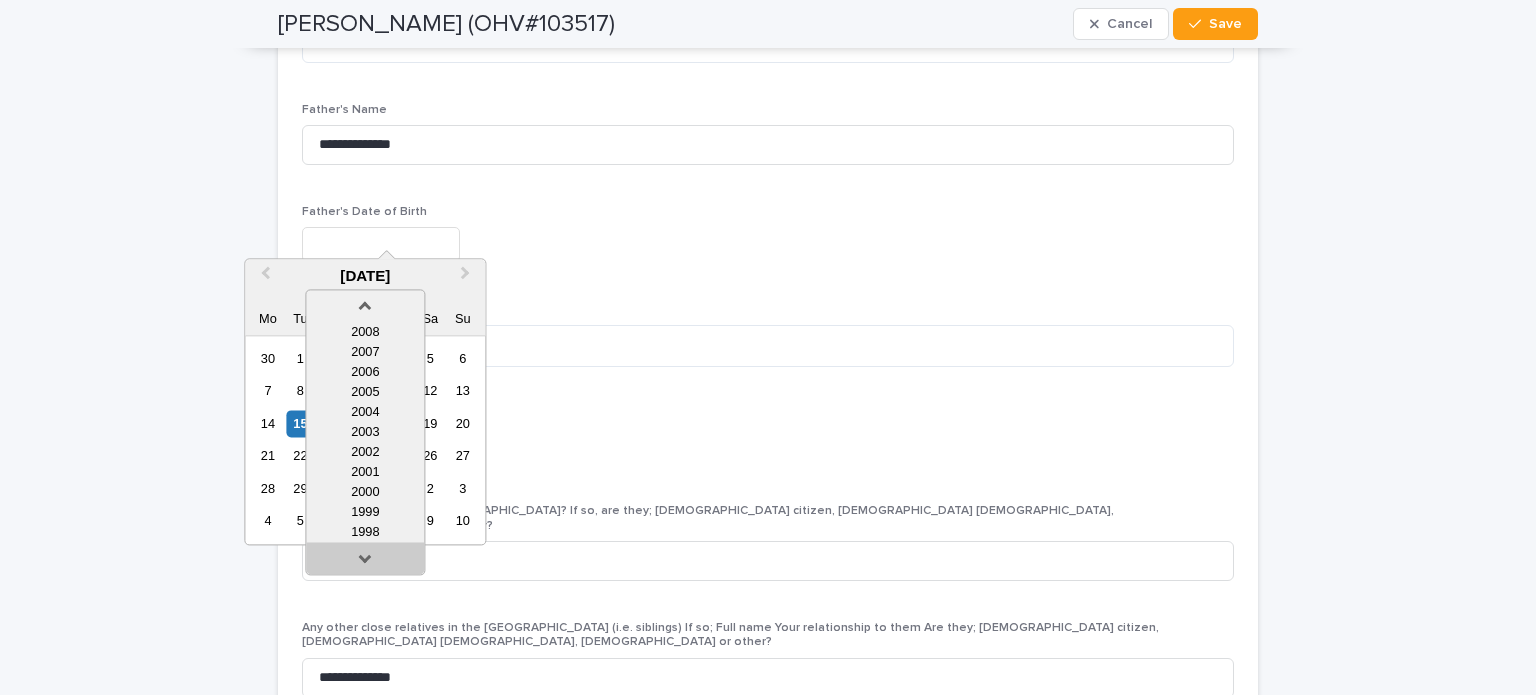 click at bounding box center (365, 562) 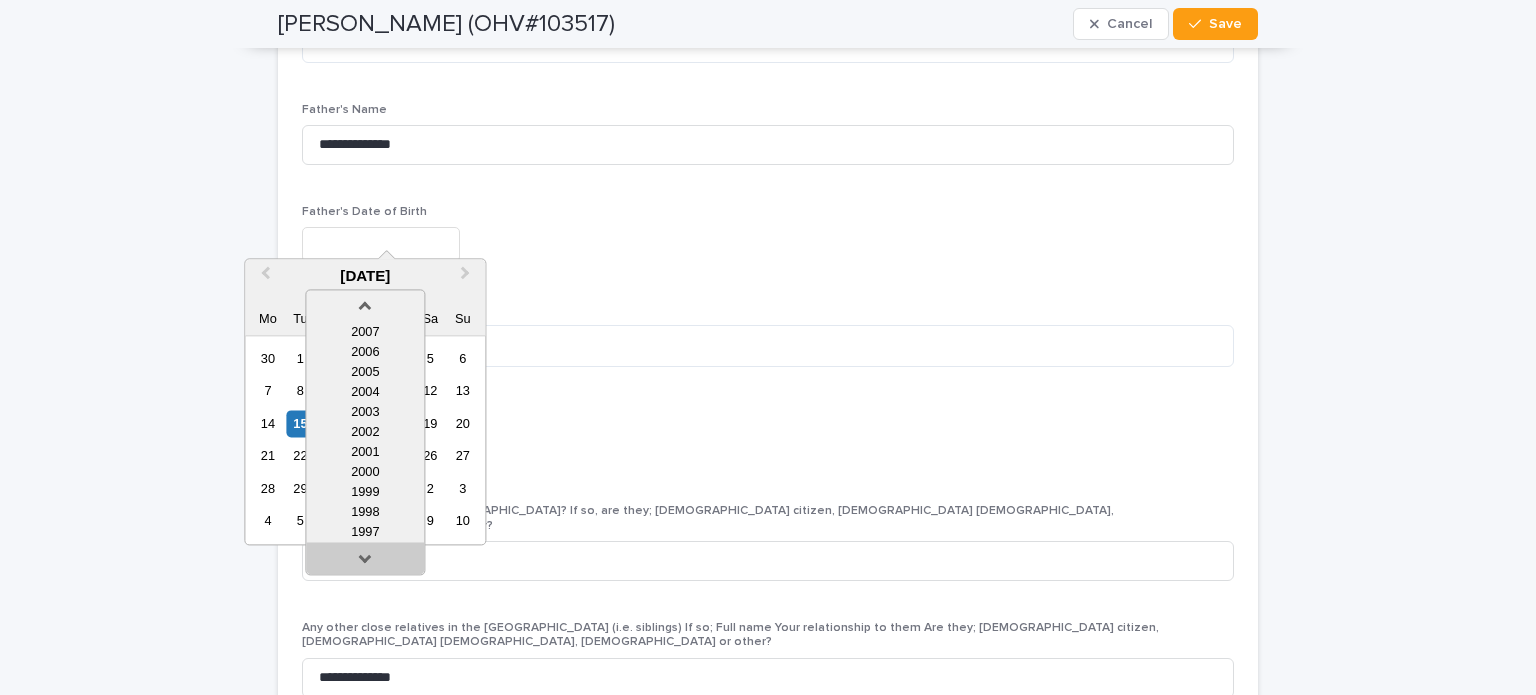 click at bounding box center [365, 562] 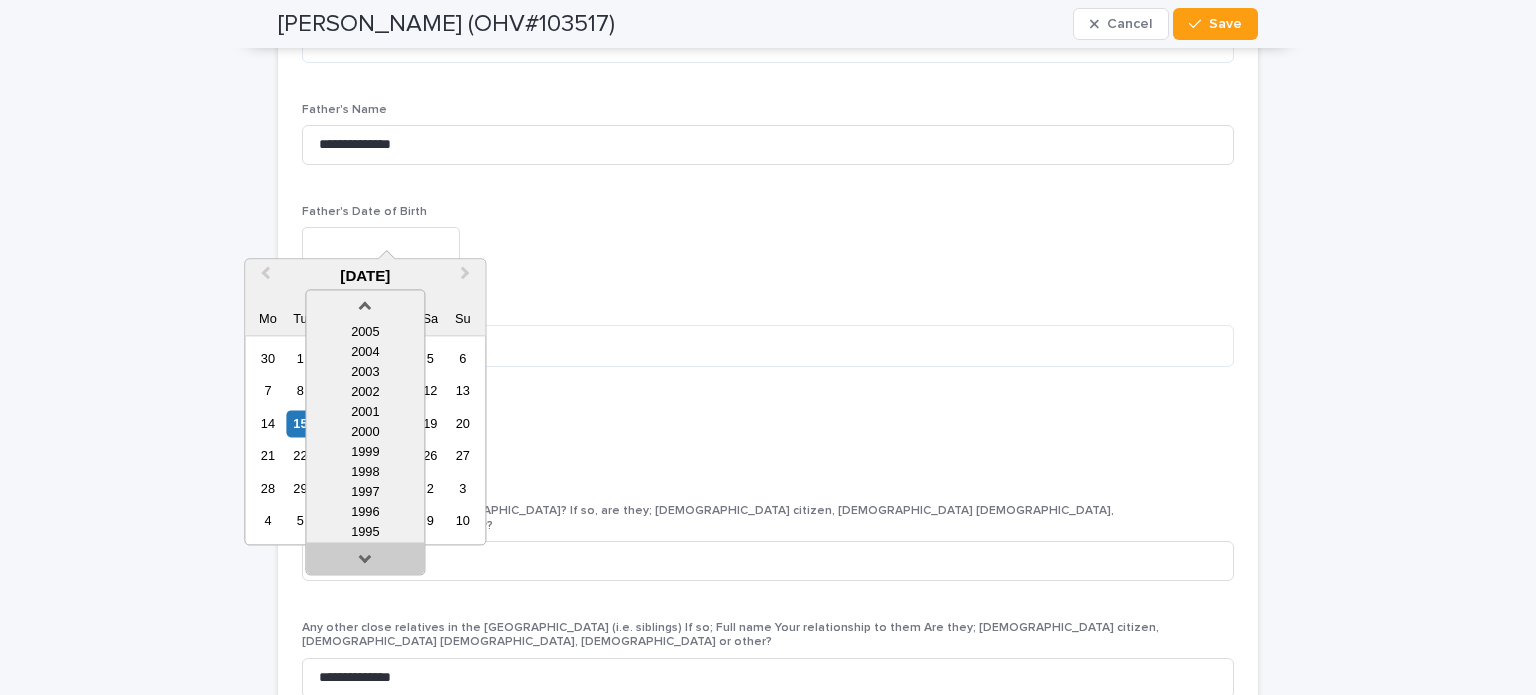 click at bounding box center (365, 562) 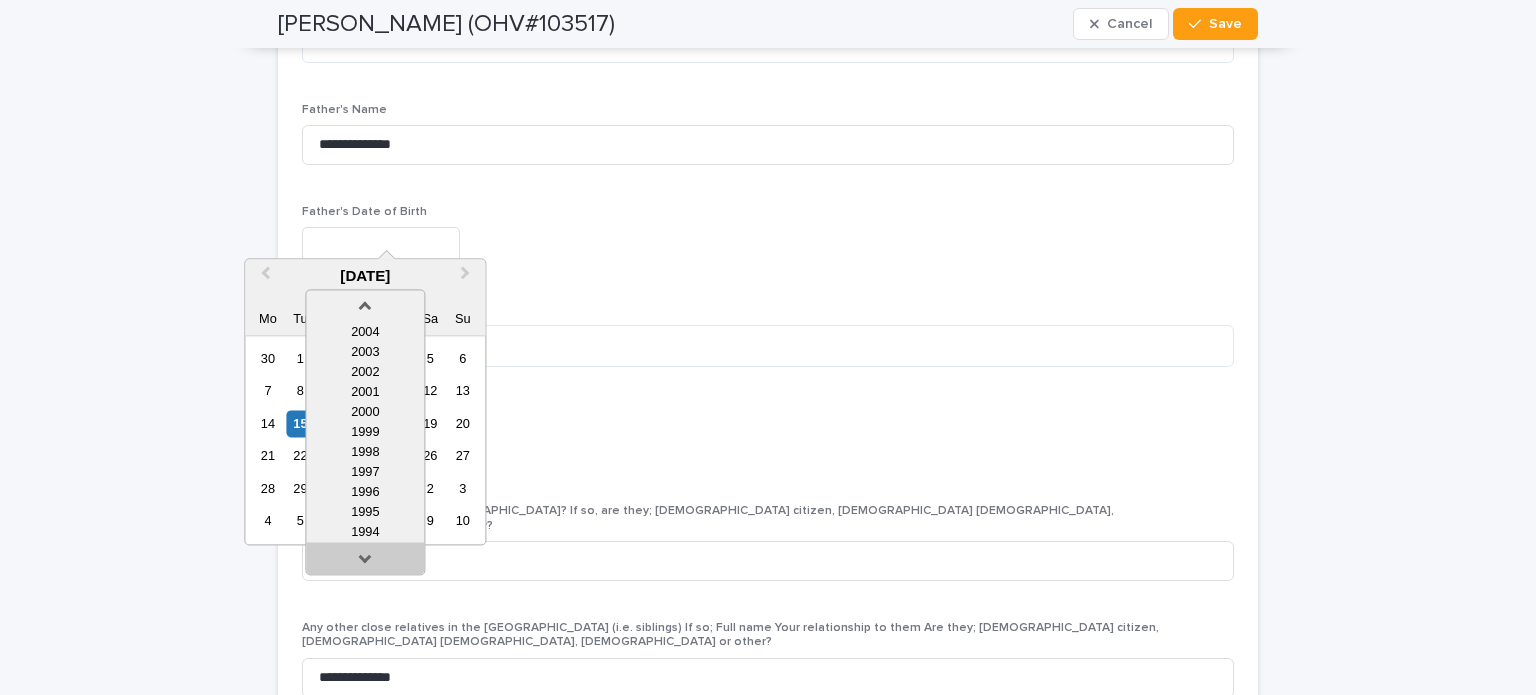 click at bounding box center (365, 562) 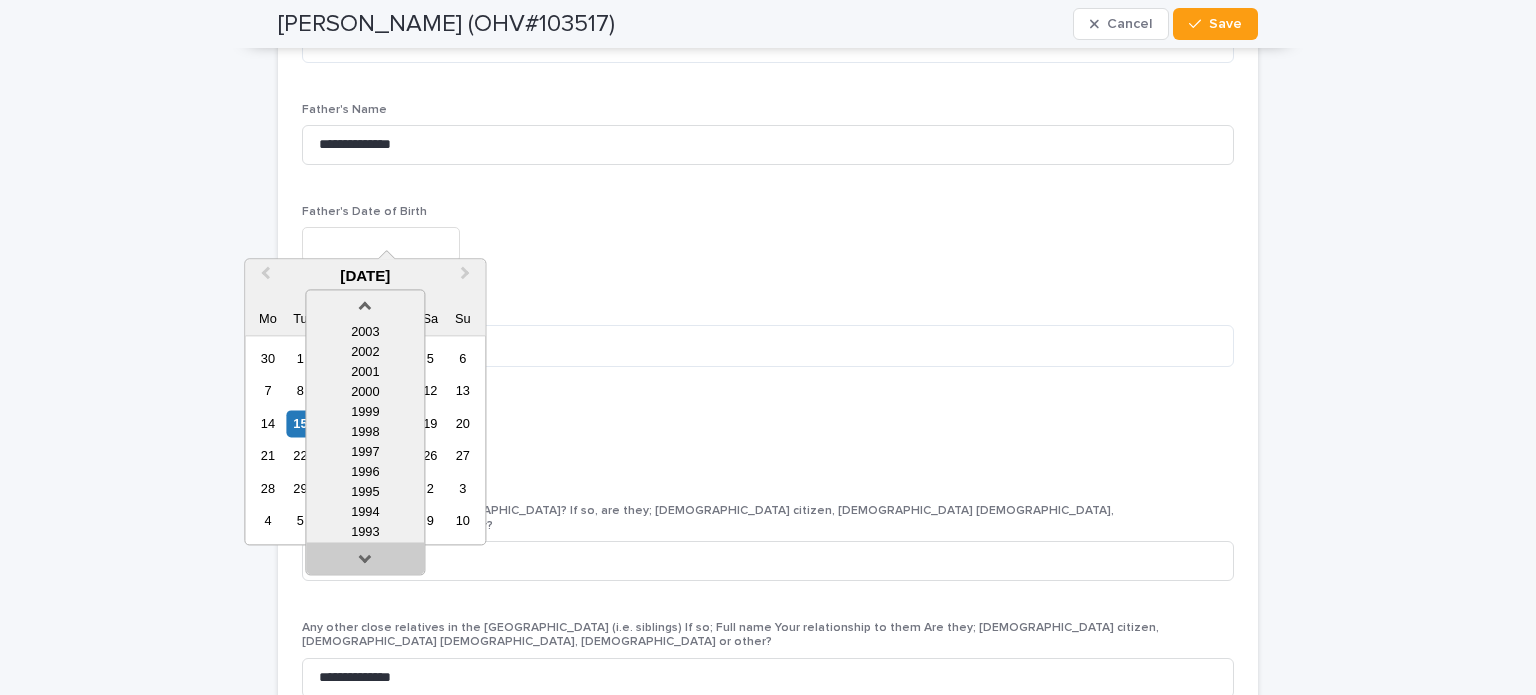 click at bounding box center [365, 562] 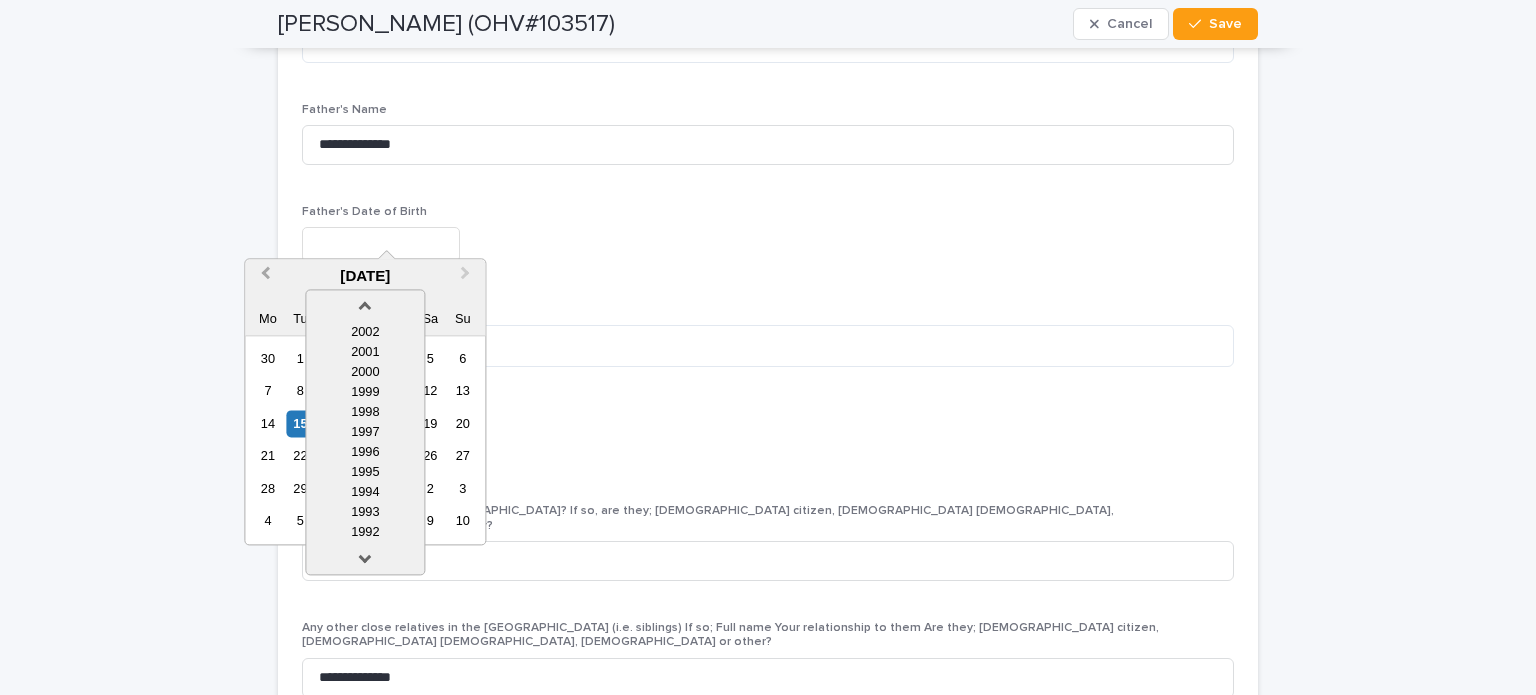 drag, startPoint x: 357, startPoint y: 557, endPoint x: 272, endPoint y: 270, distance: 299.32257 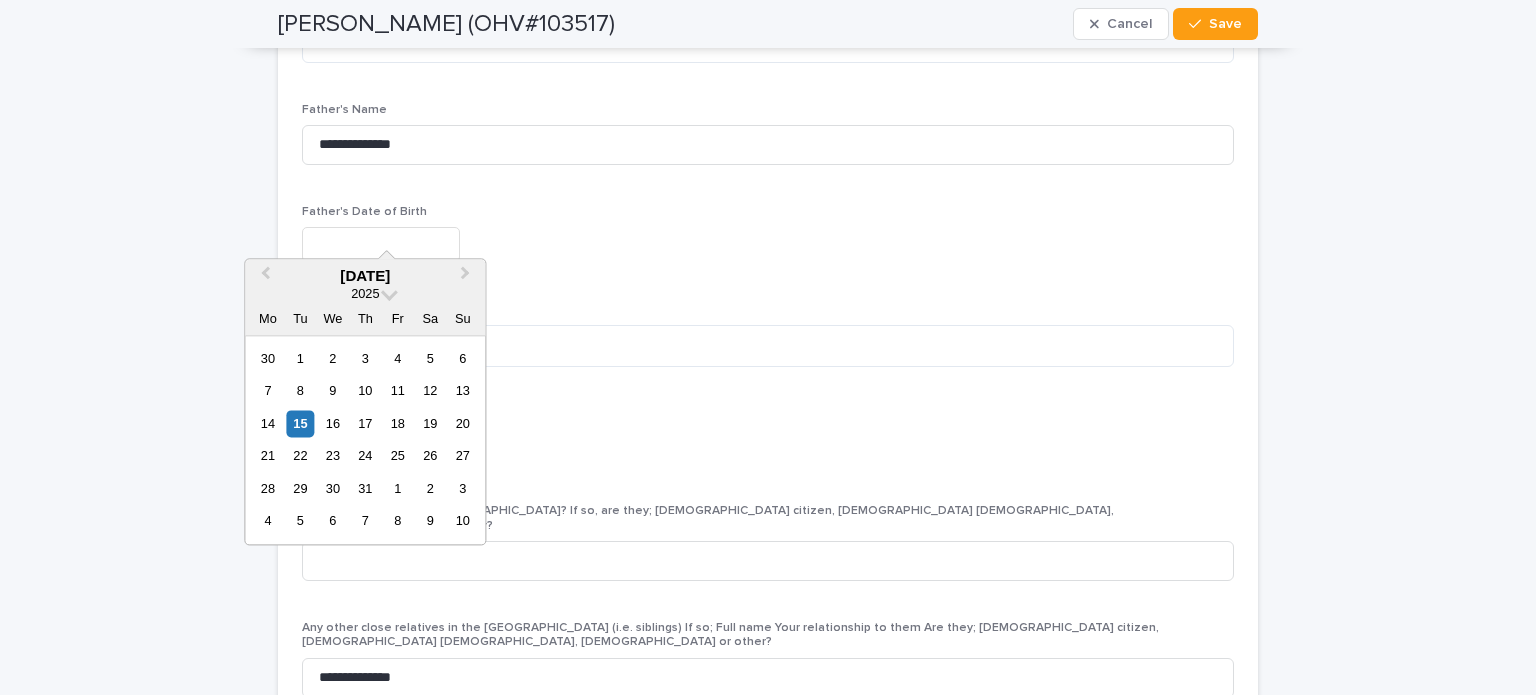 click at bounding box center [381, 244] 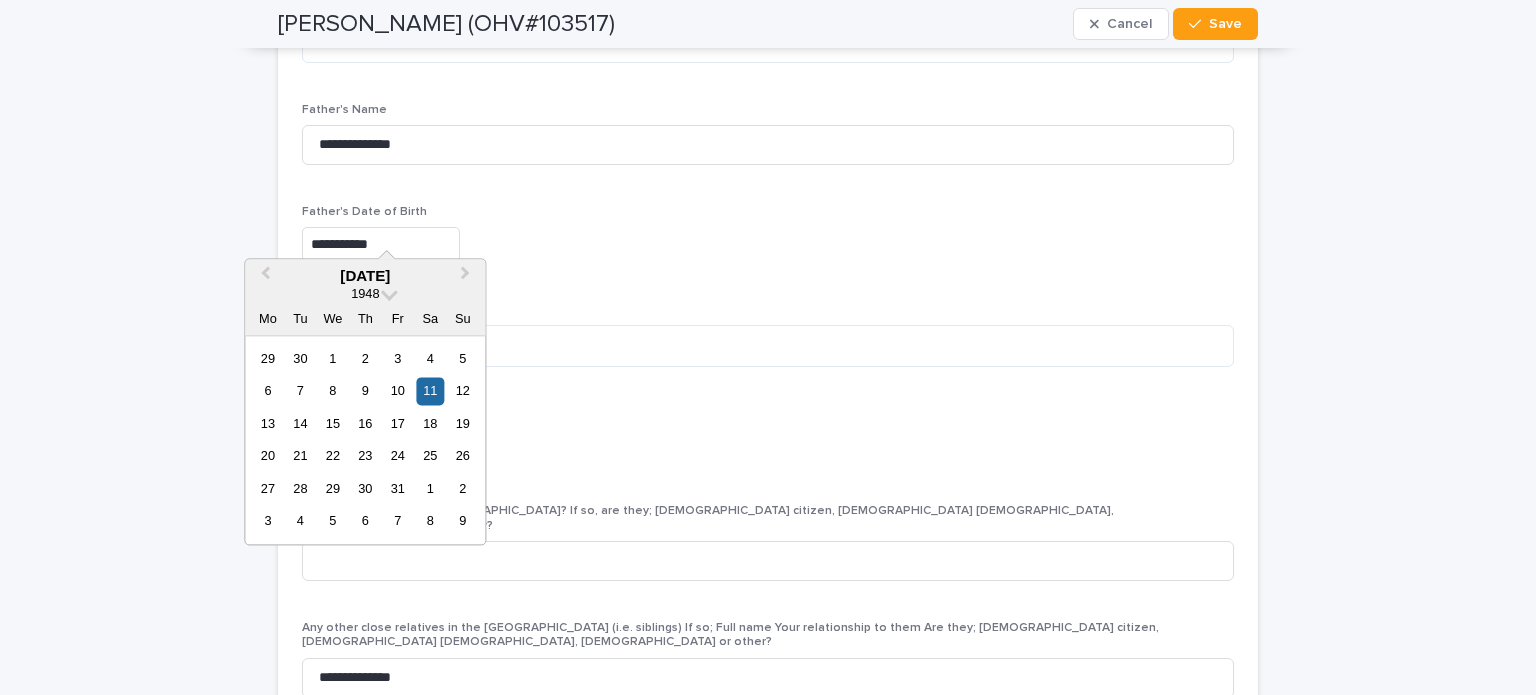click on "**********" at bounding box center [381, 244] 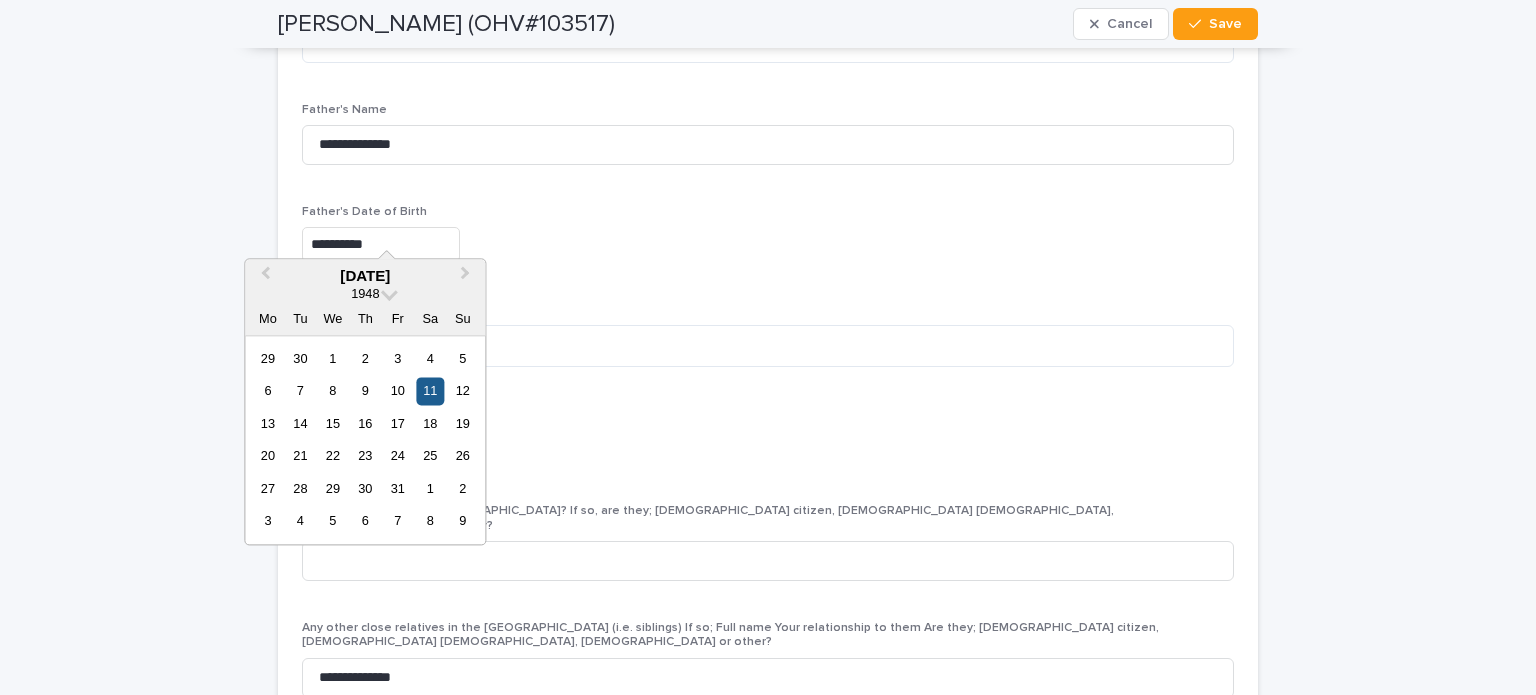 click on "11" at bounding box center (430, 391) 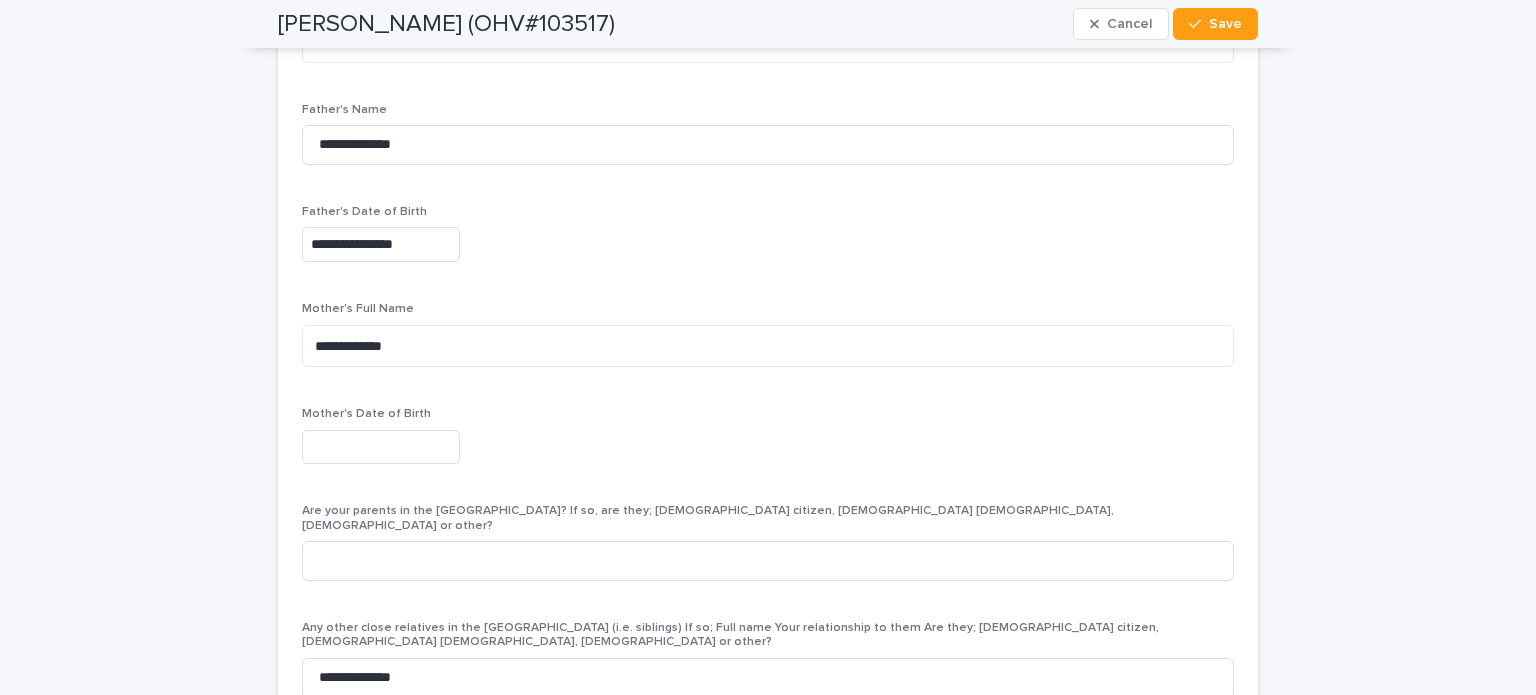 click at bounding box center (381, 447) 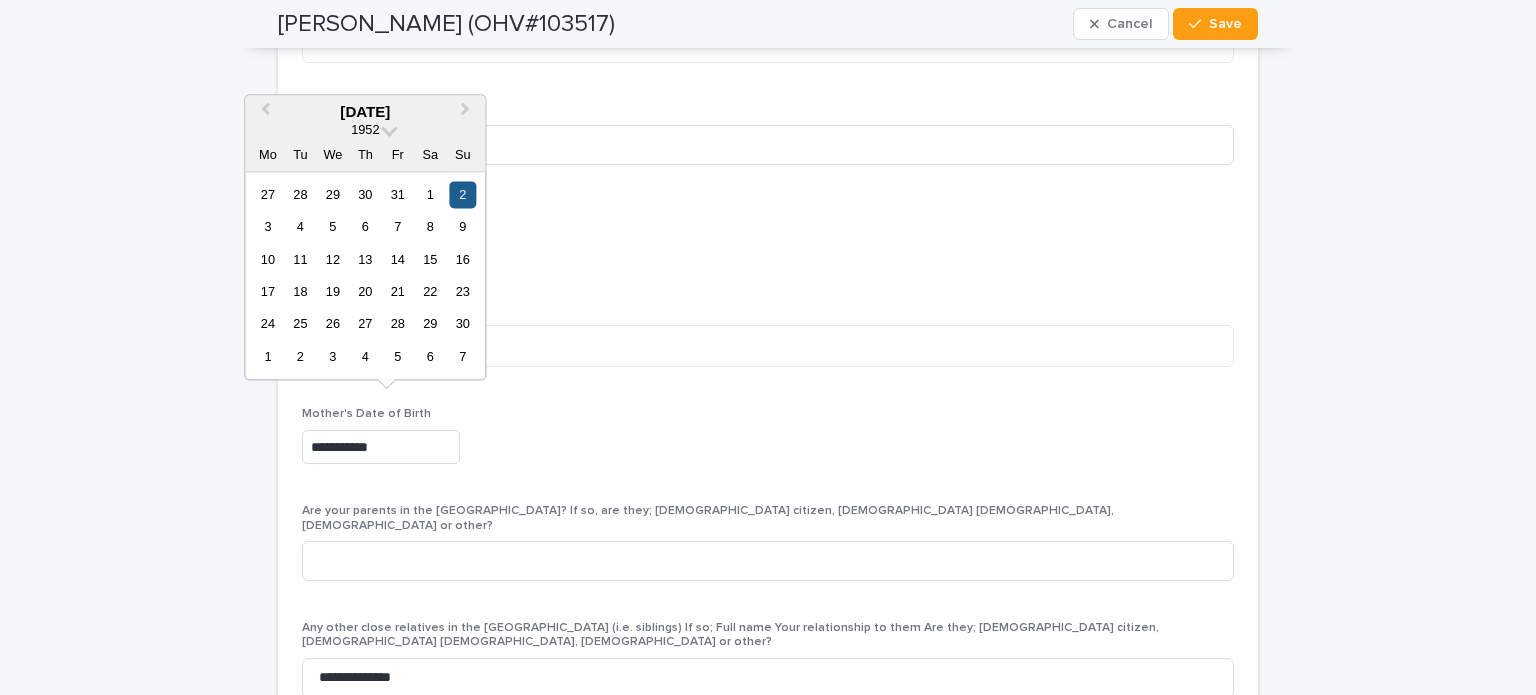 click on "2" at bounding box center [462, 194] 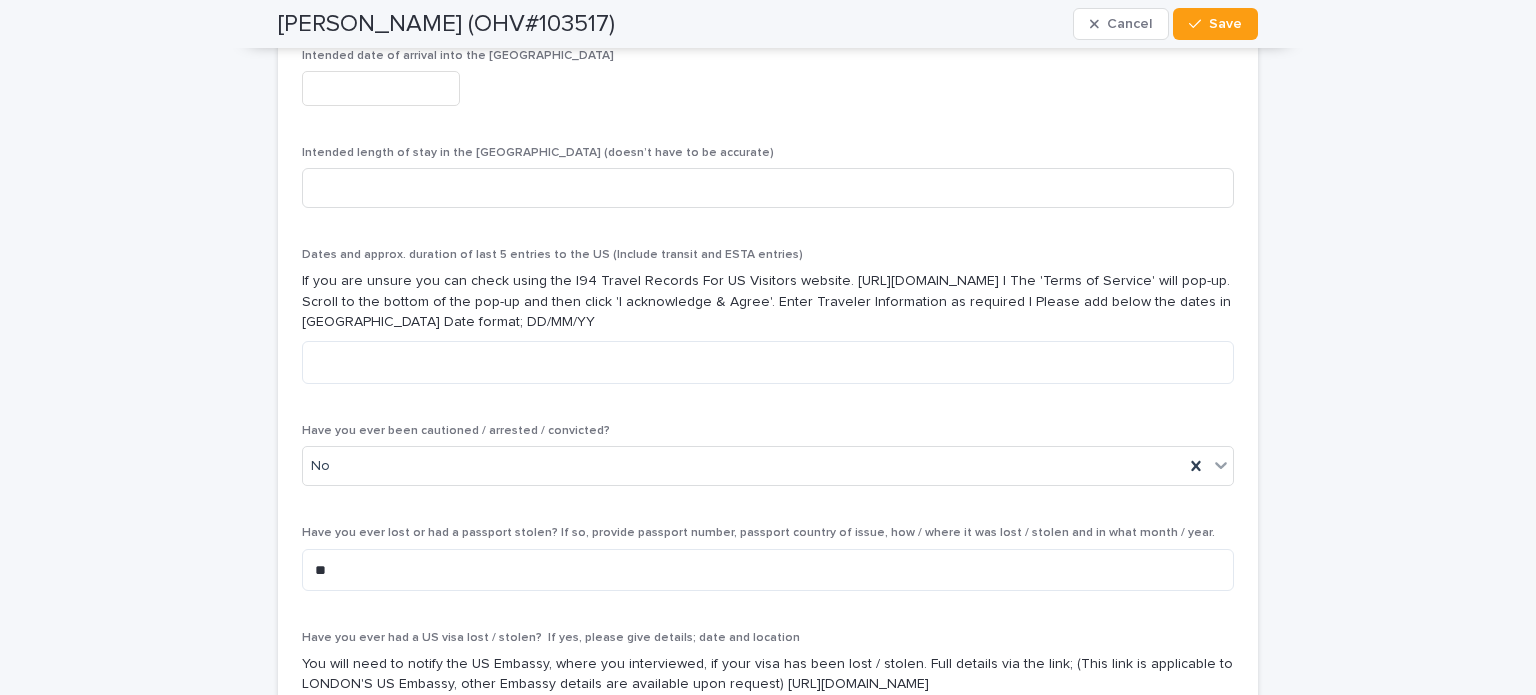 scroll, scrollTop: 6525, scrollLeft: 0, axis: vertical 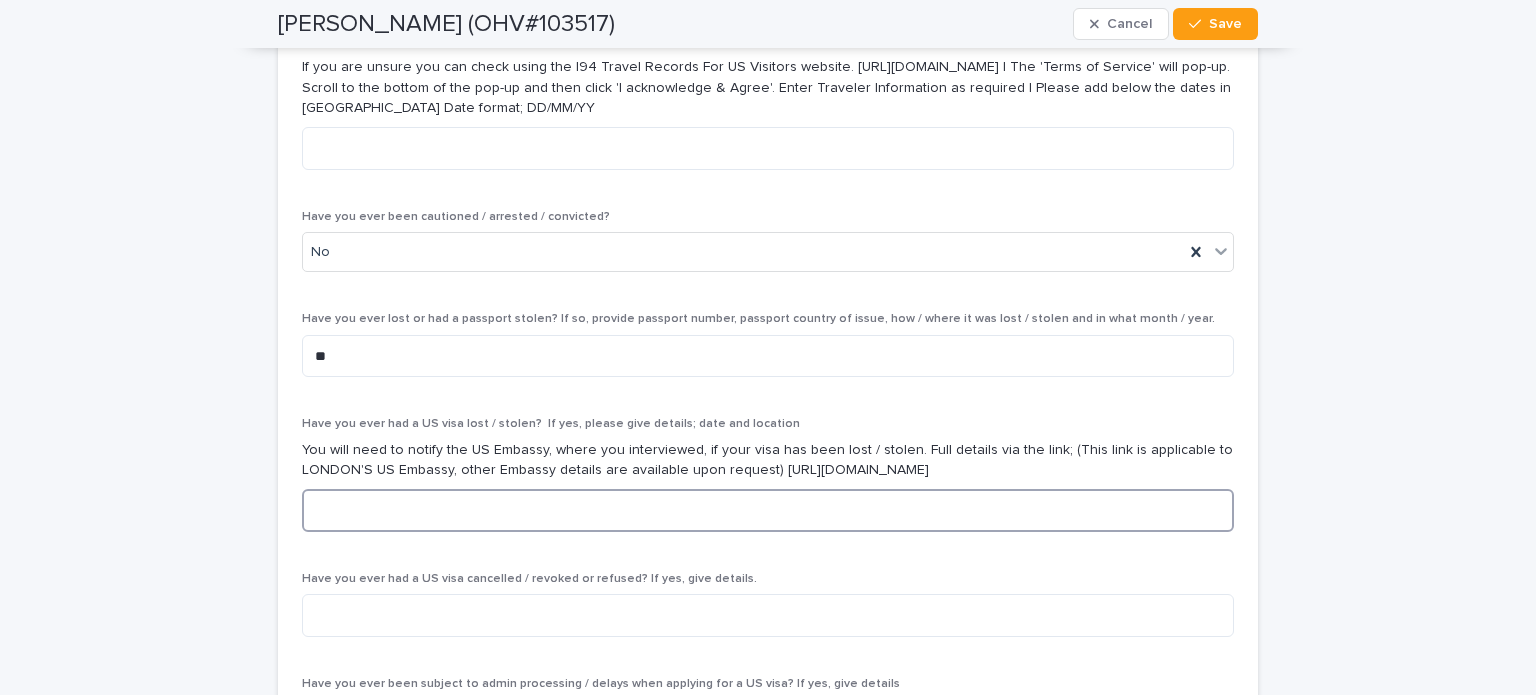 click at bounding box center (768, 510) 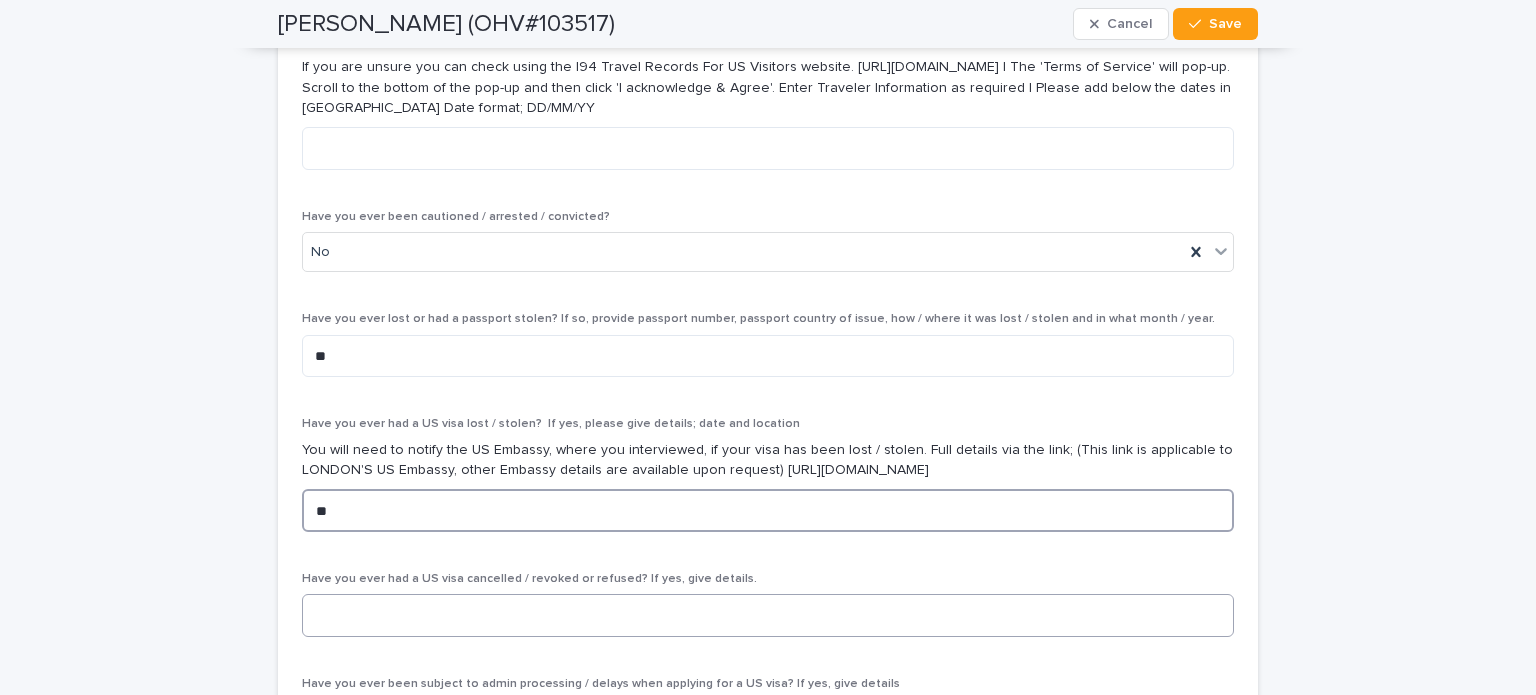 type on "**" 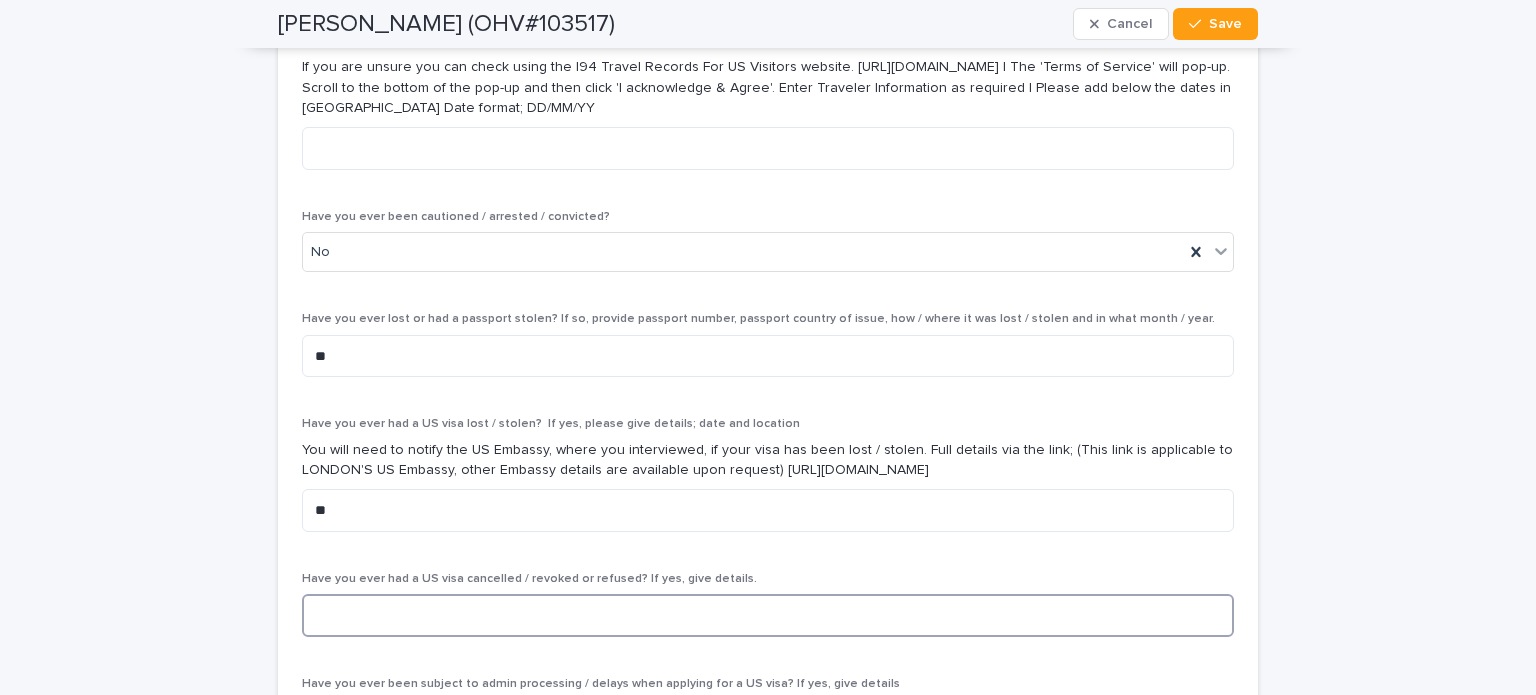 click at bounding box center [768, 615] 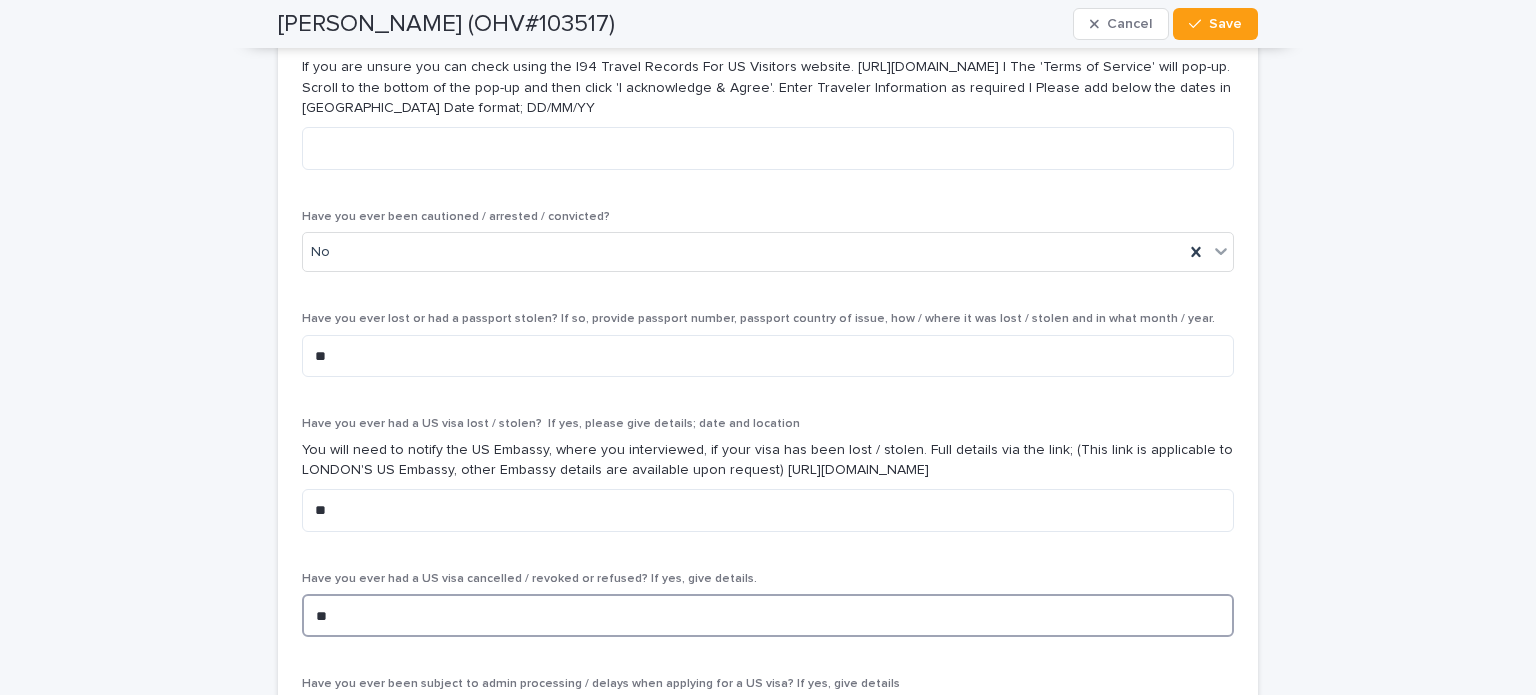 type on "**" 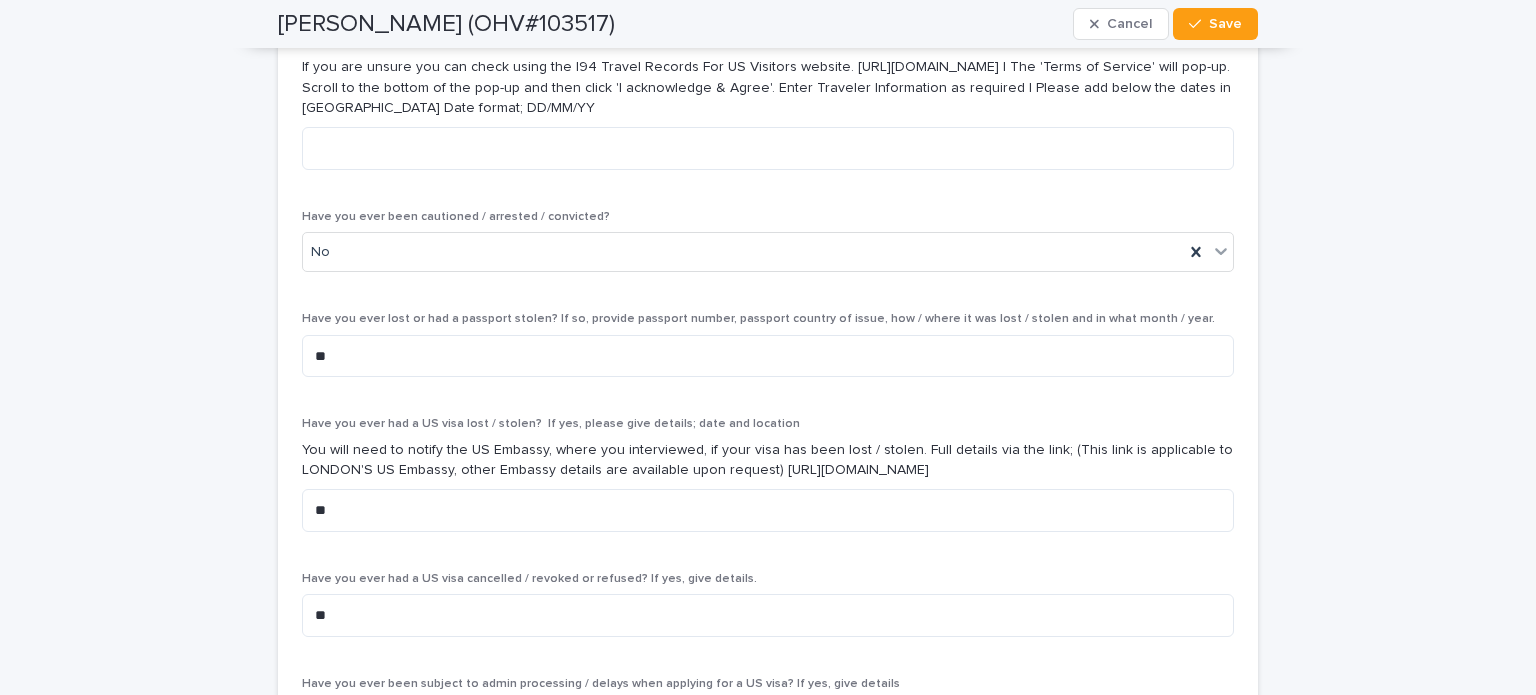 click on "**********" at bounding box center (768, -279) 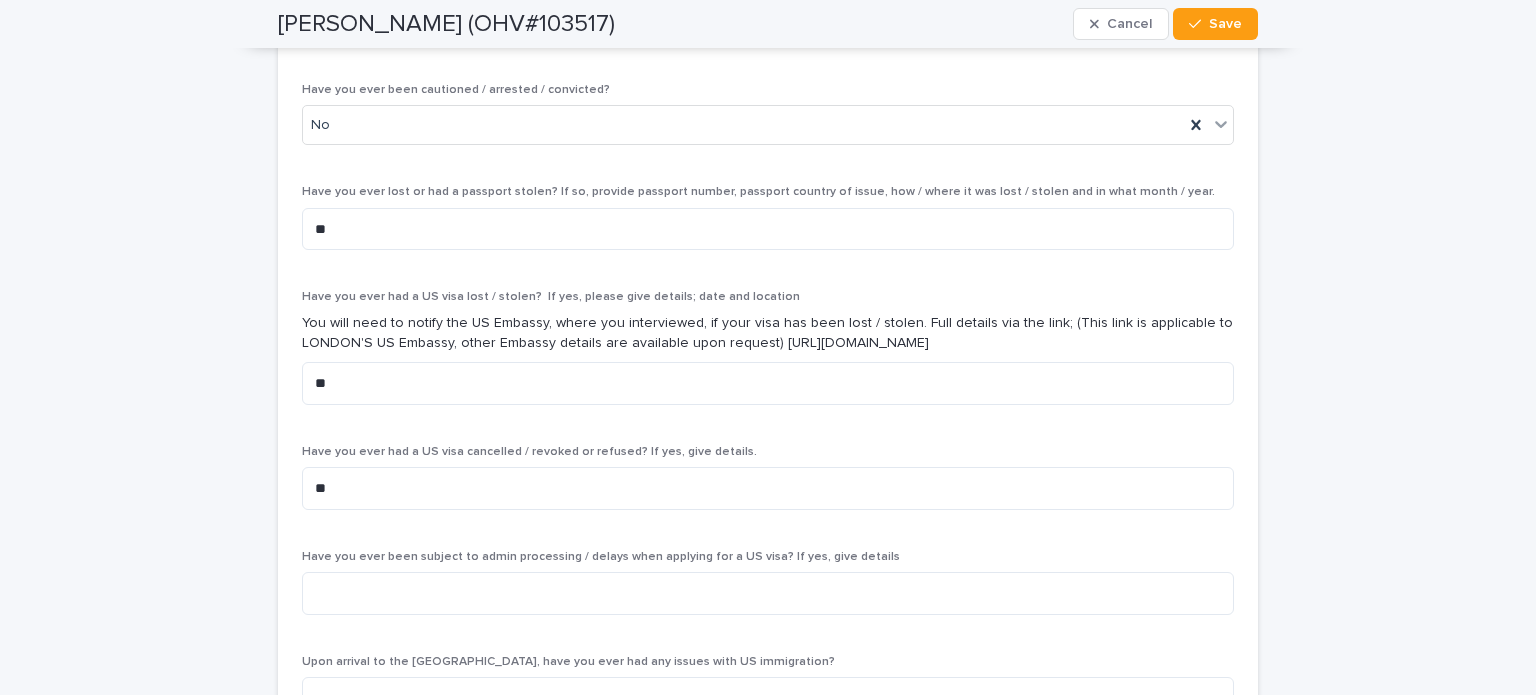 scroll, scrollTop: 6655, scrollLeft: 0, axis: vertical 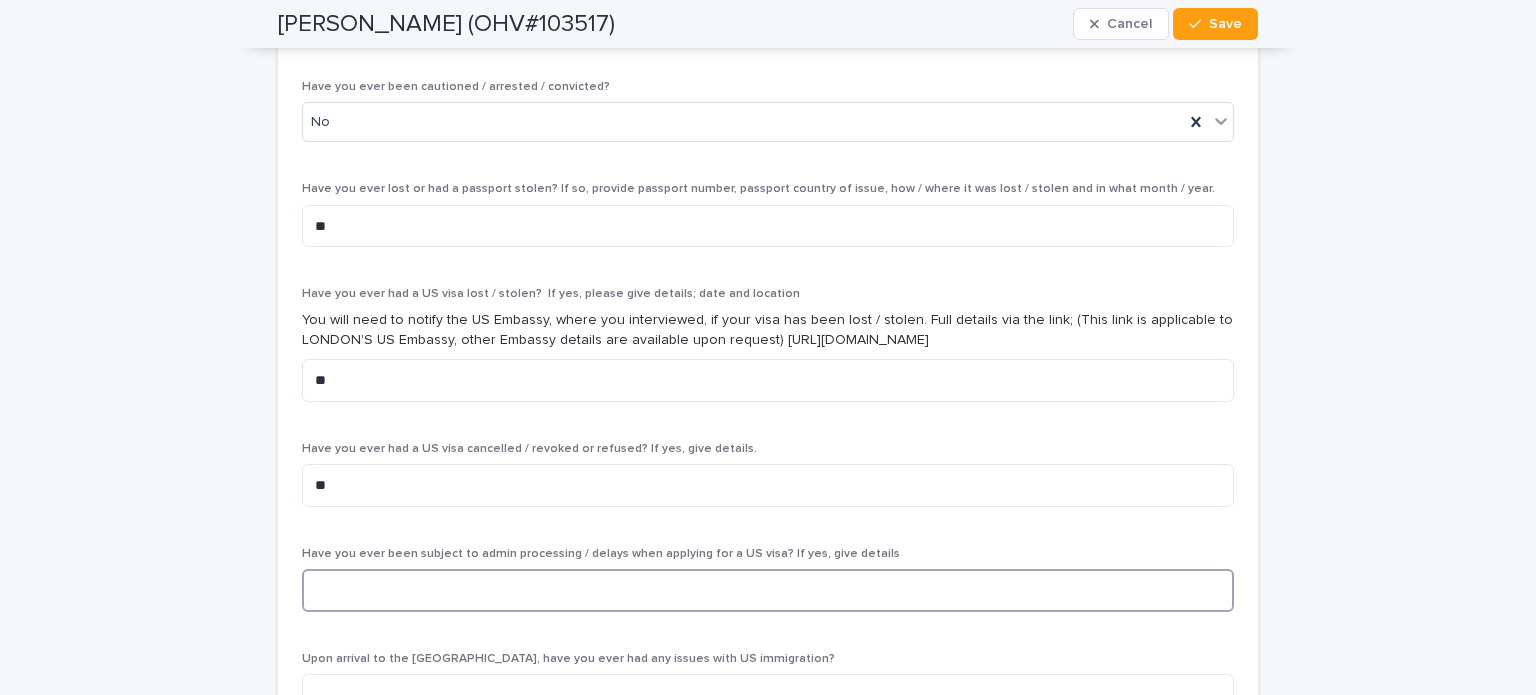 click at bounding box center (768, 590) 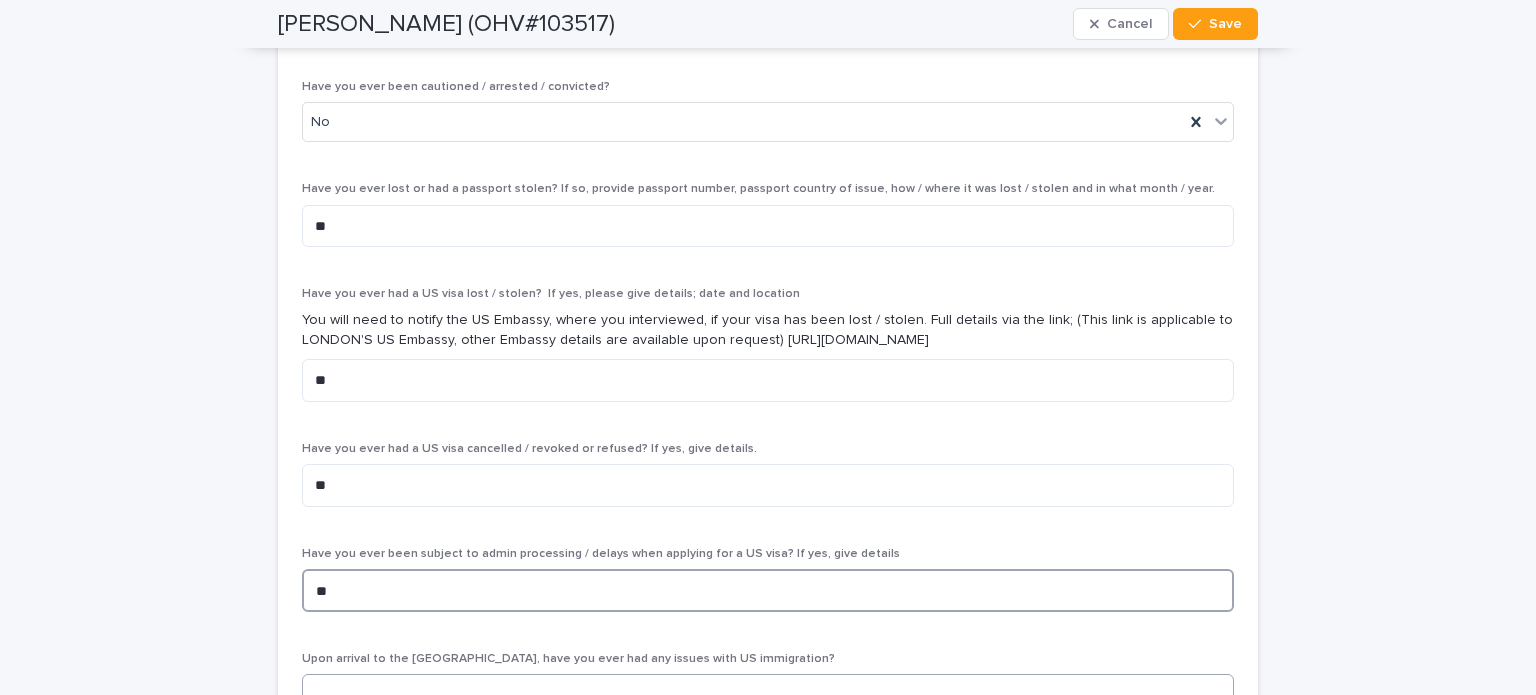 type on "**" 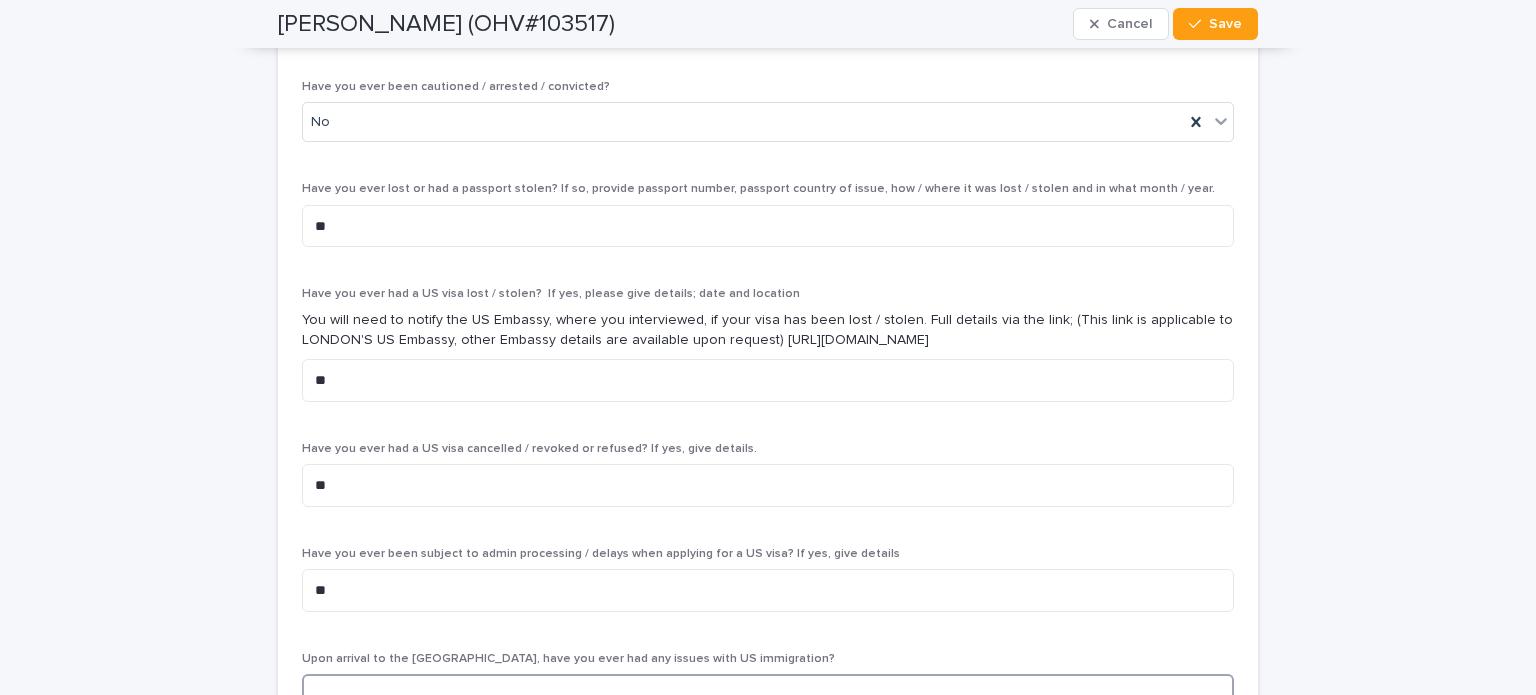 click at bounding box center [768, 695] 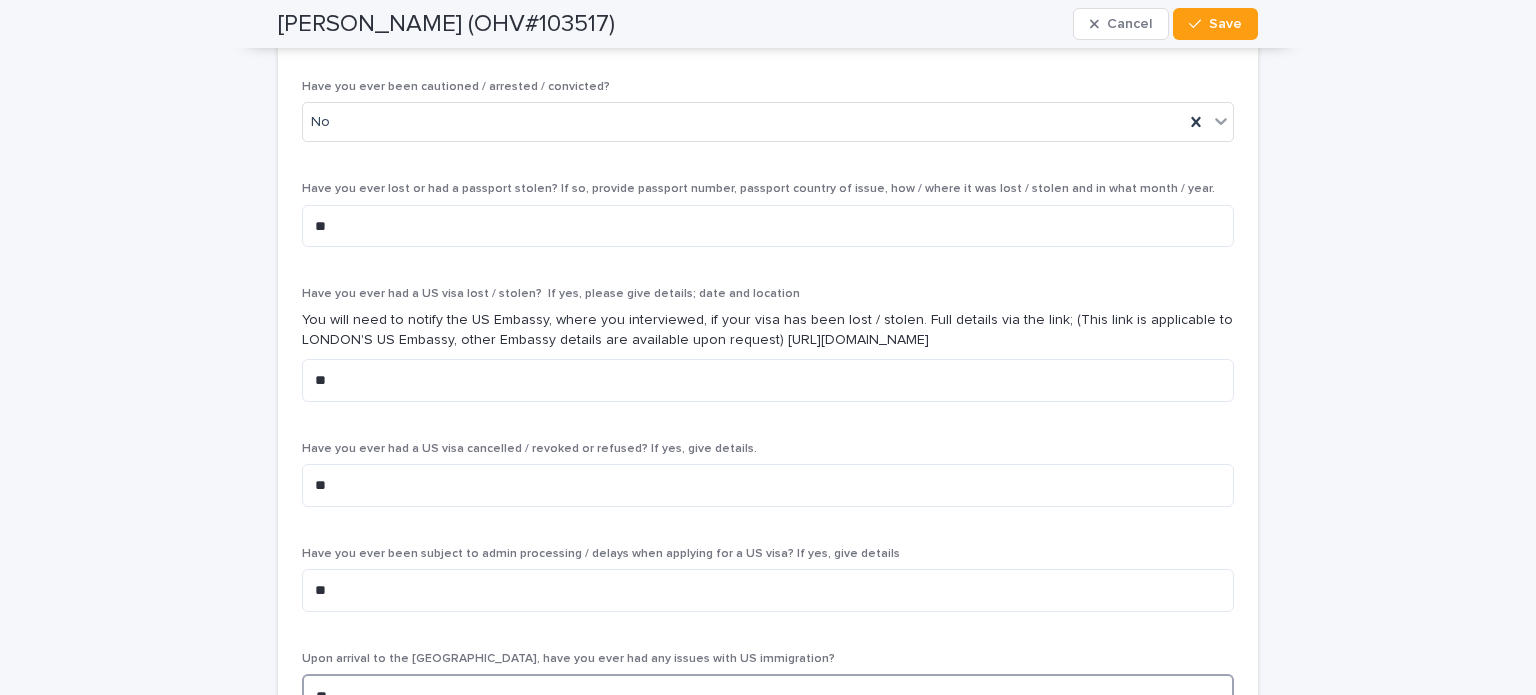 click on "**" at bounding box center (768, 695) 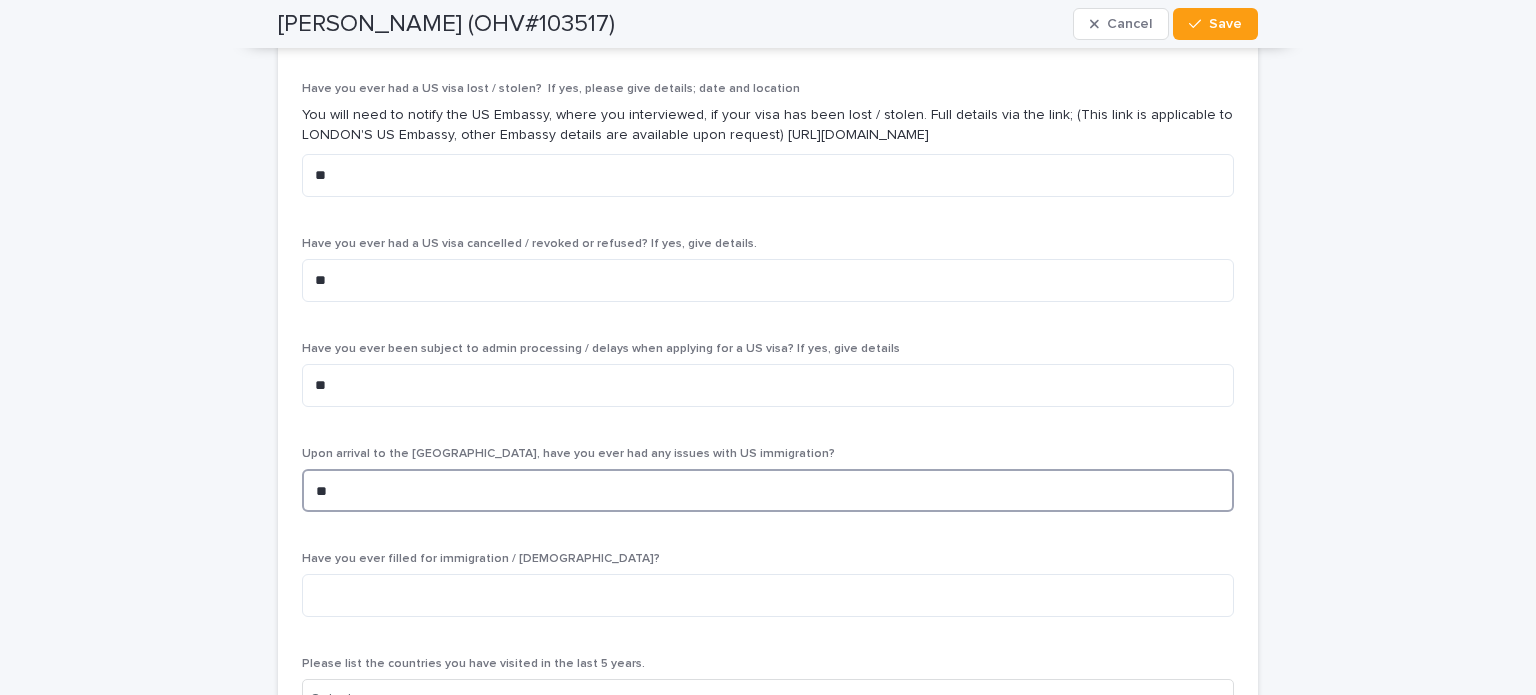 scroll, scrollTop: 6945, scrollLeft: 0, axis: vertical 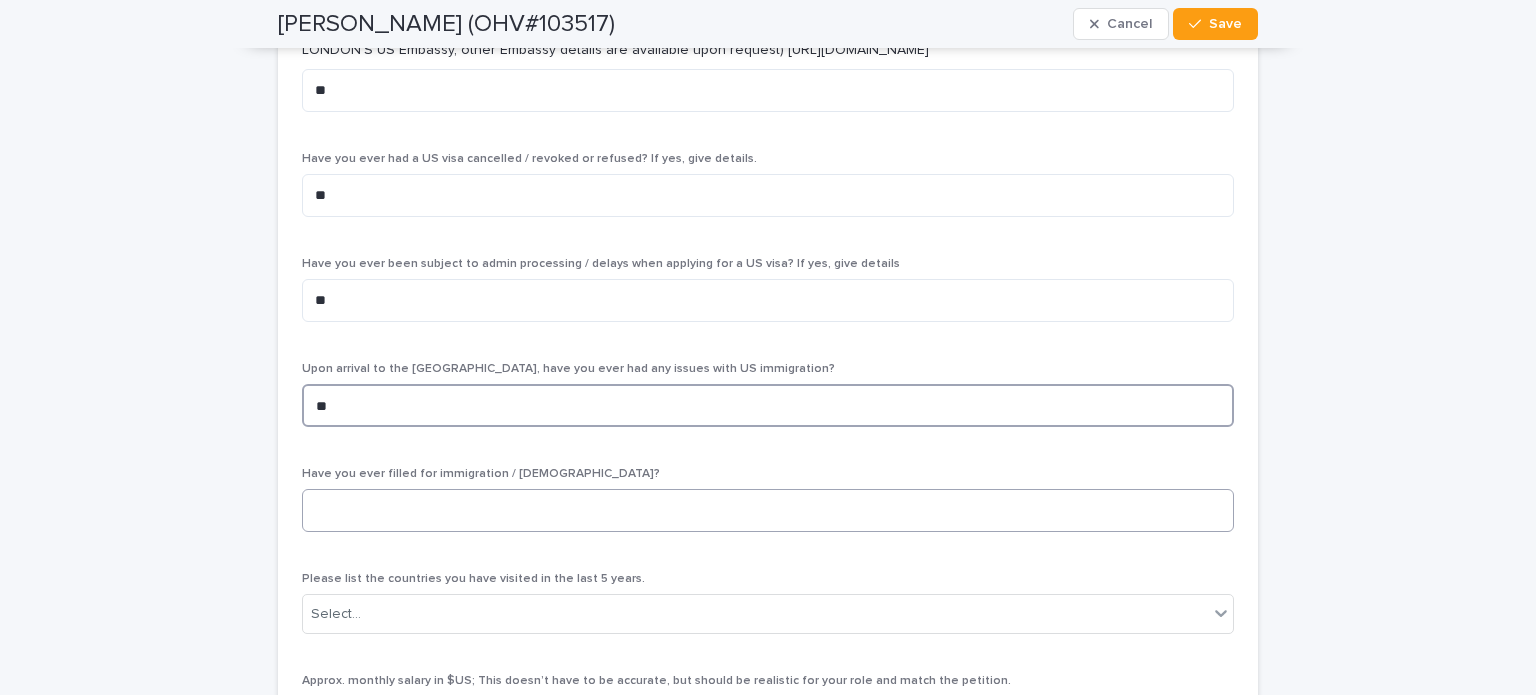 type on "**" 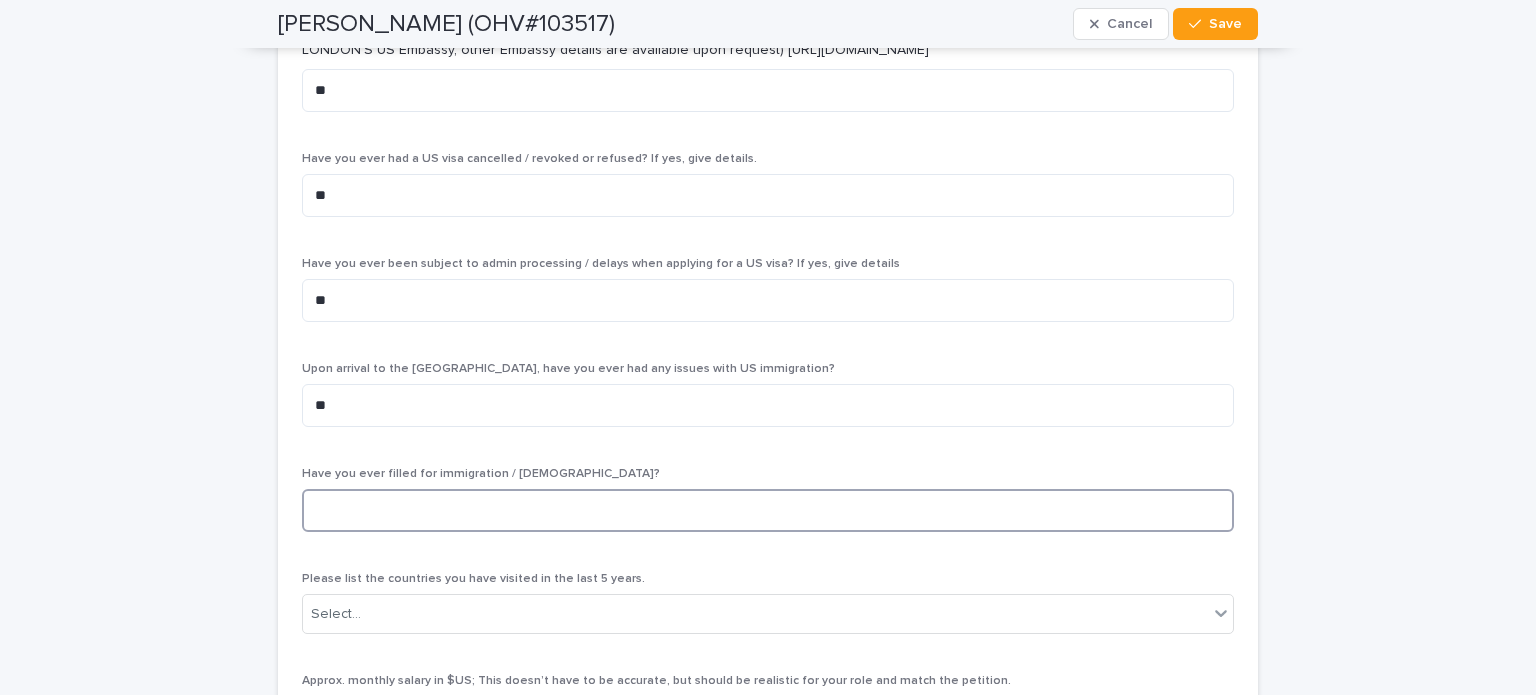 click at bounding box center [768, 510] 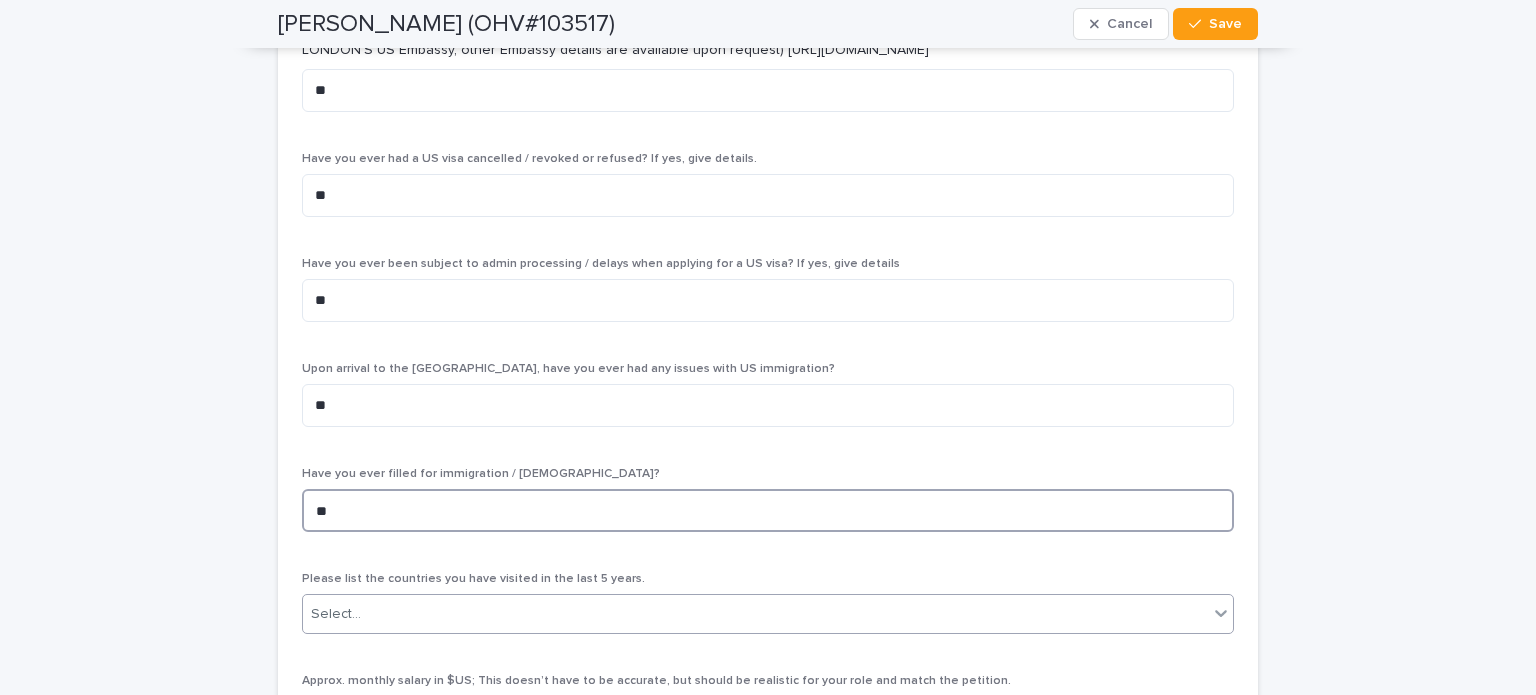 type on "**" 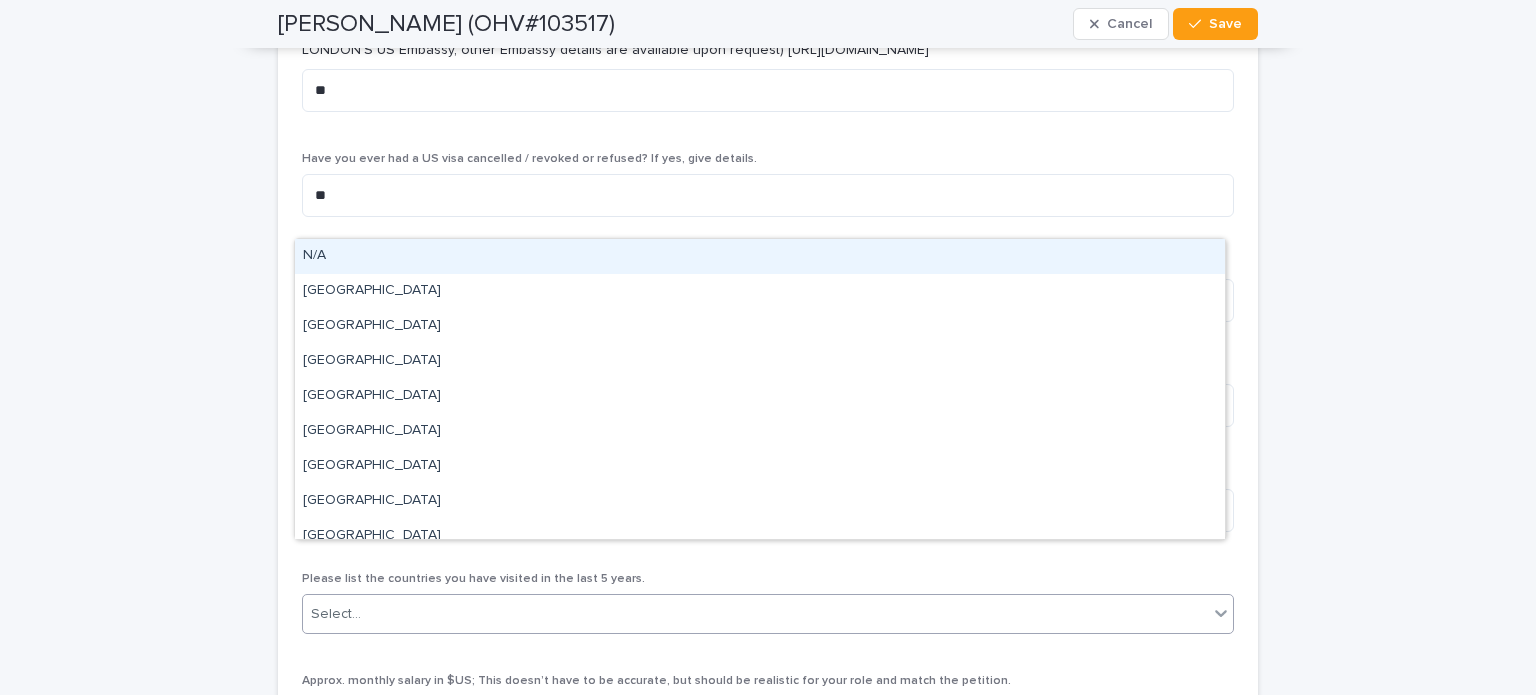 click on "Select..." at bounding box center (755, 614) 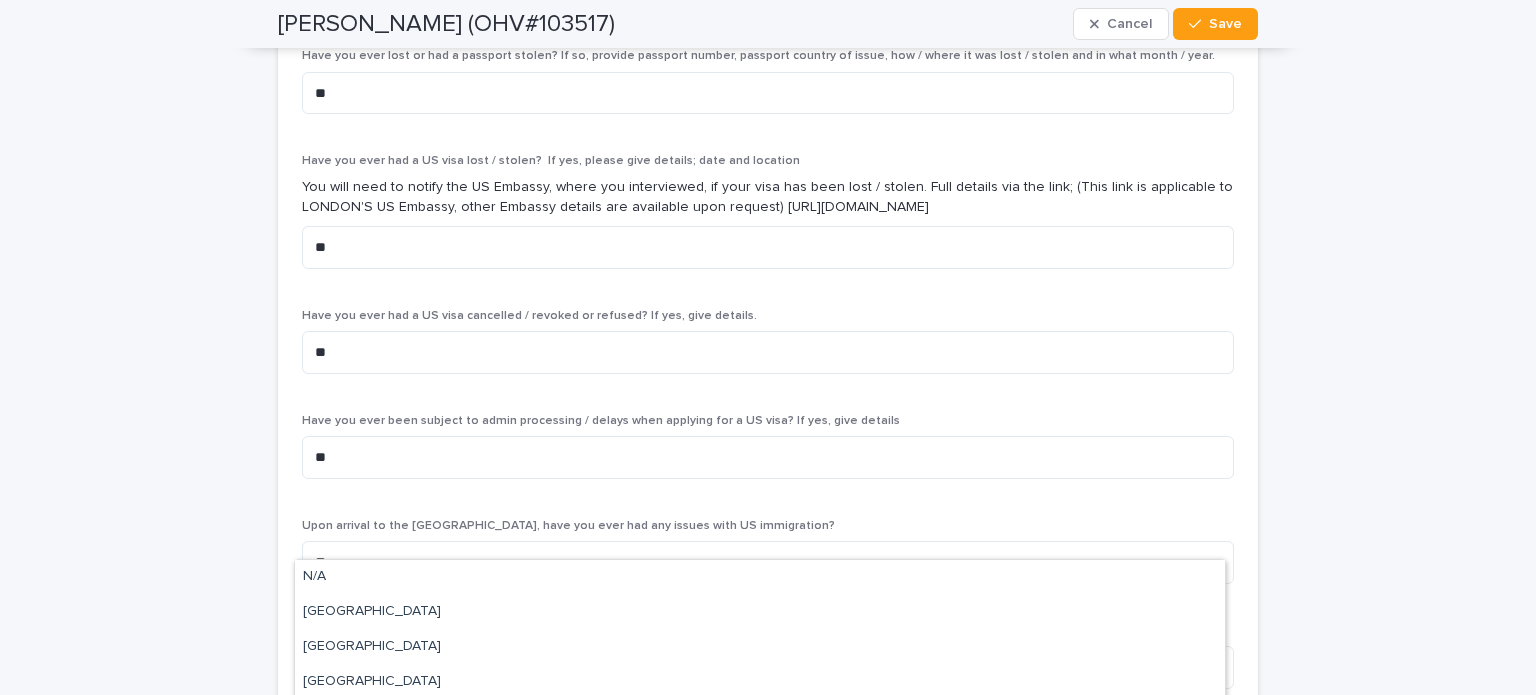 scroll, scrollTop: 6788, scrollLeft: 0, axis: vertical 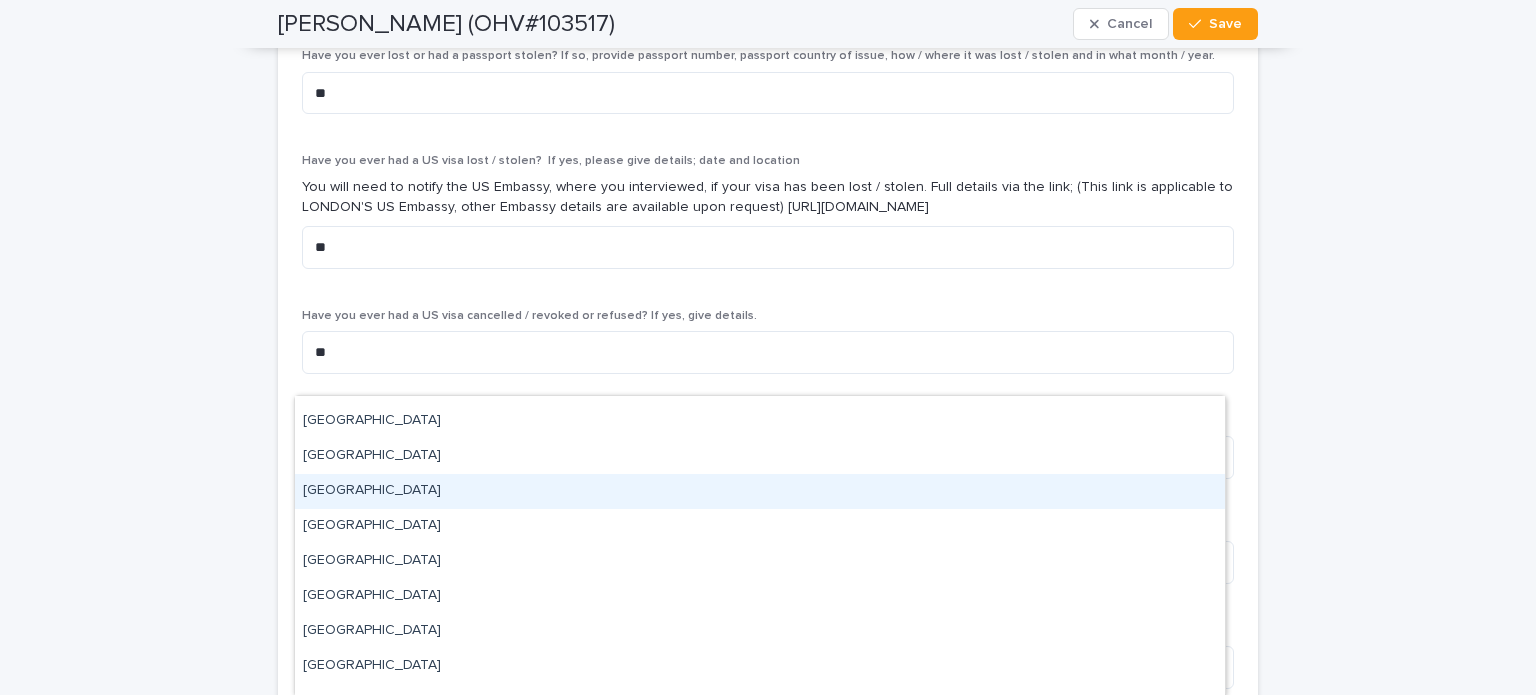 click on "[GEOGRAPHIC_DATA]" at bounding box center (760, 491) 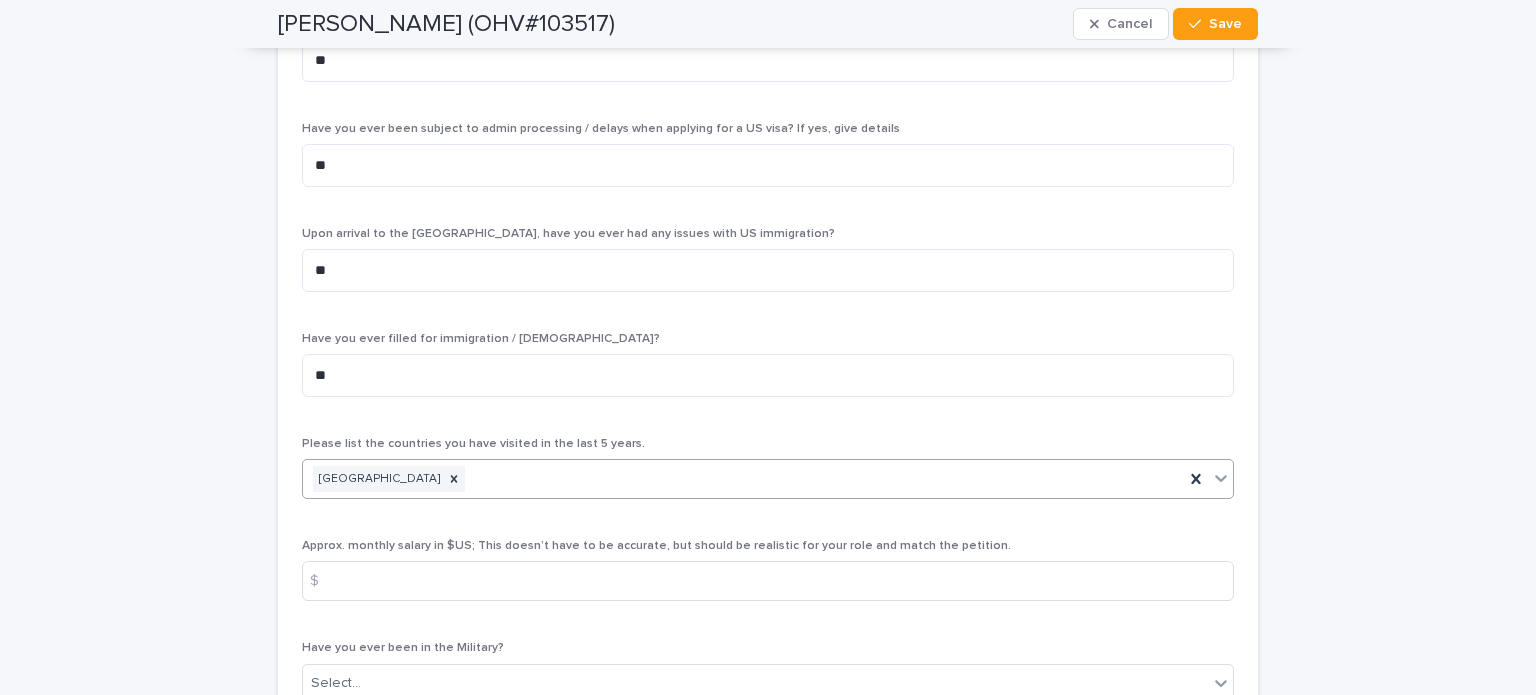 scroll, scrollTop: 7081, scrollLeft: 0, axis: vertical 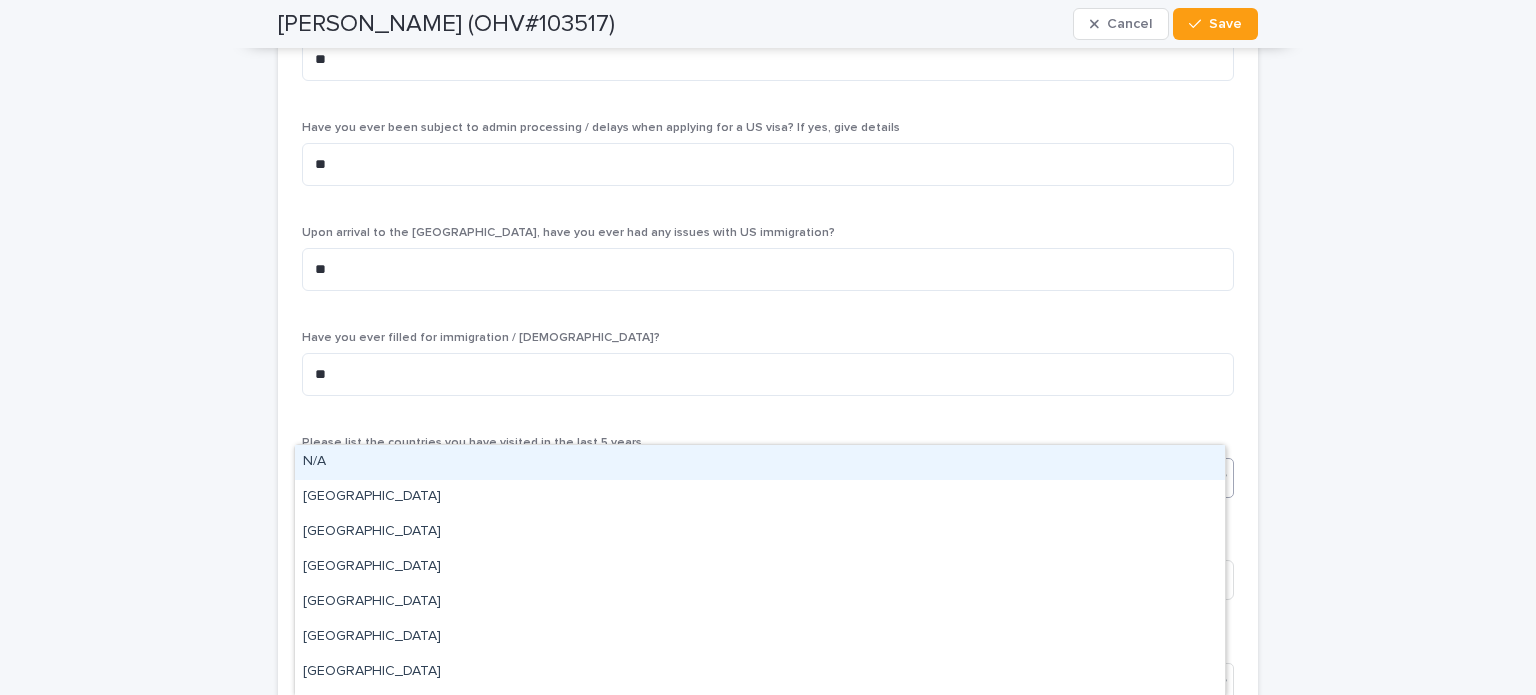 click 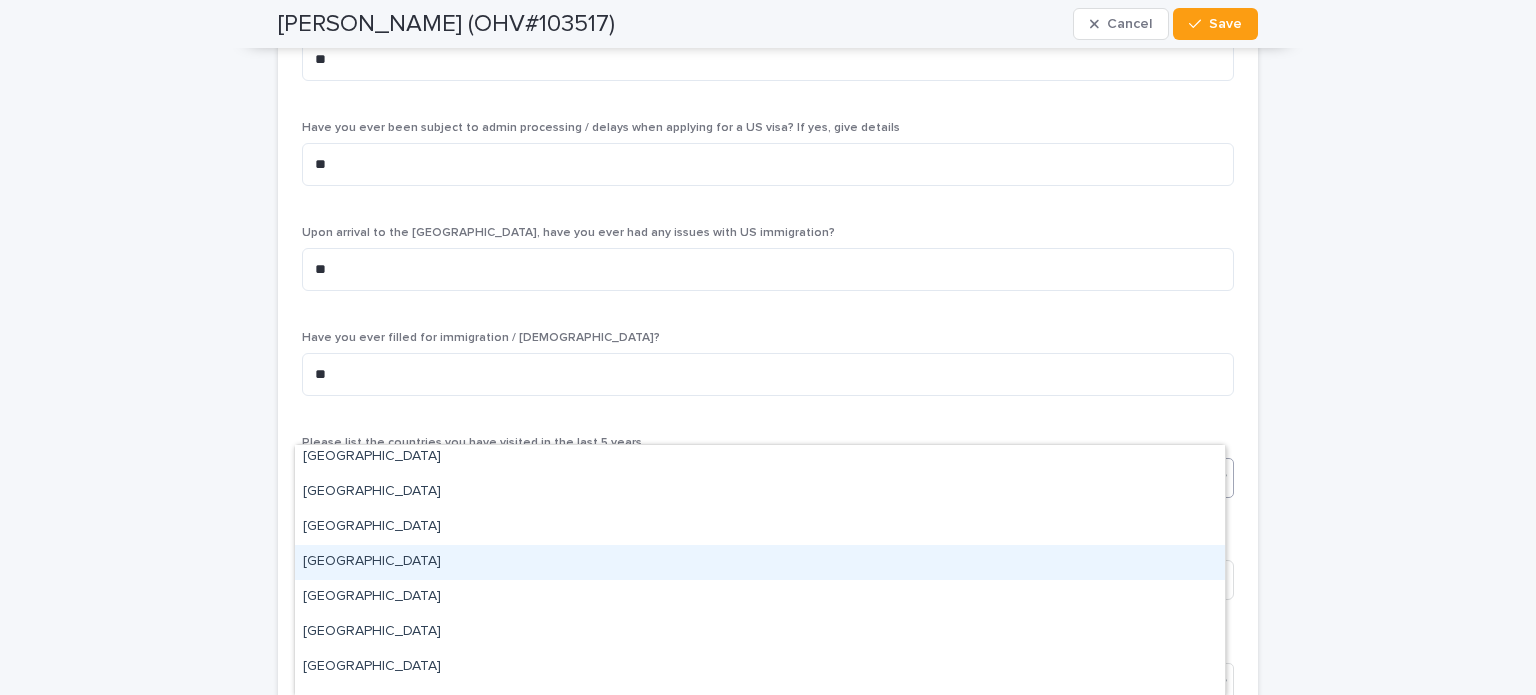 scroll, scrollTop: 180, scrollLeft: 0, axis: vertical 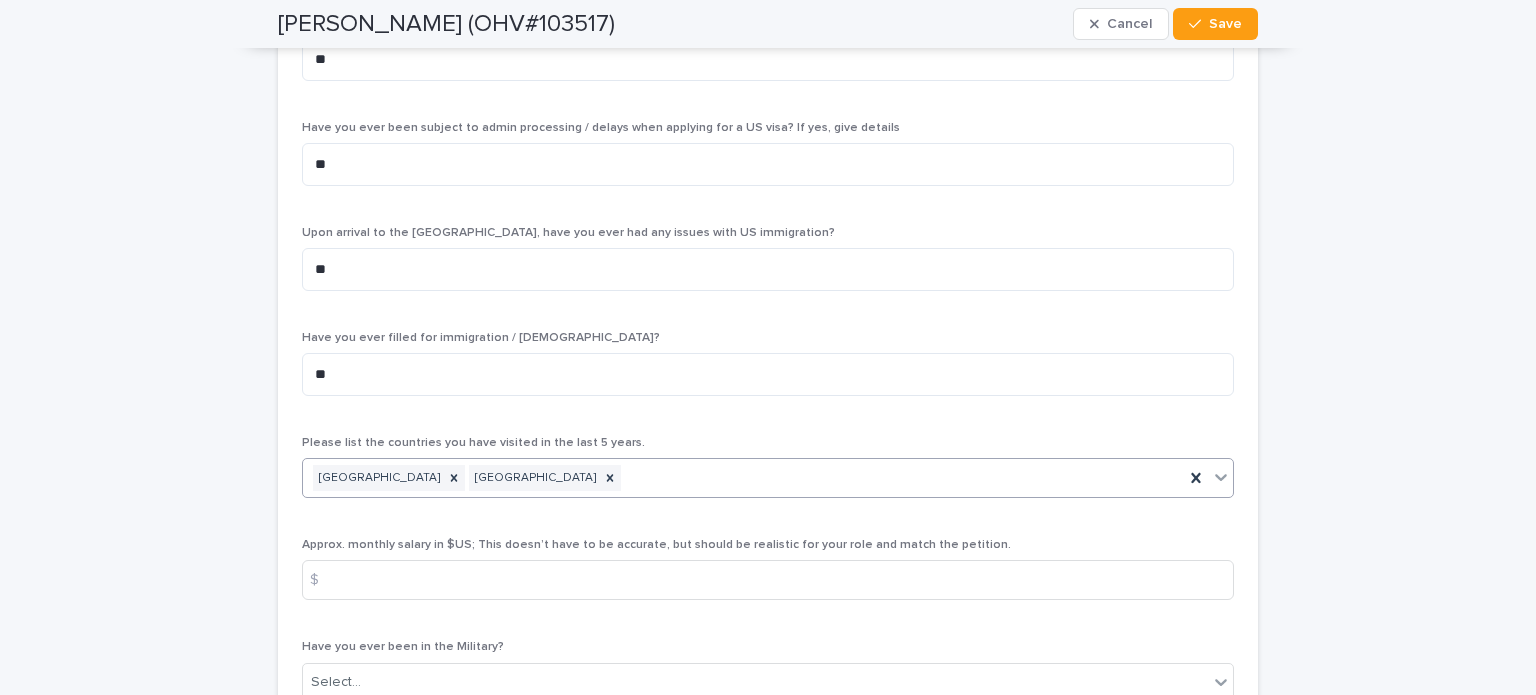 click 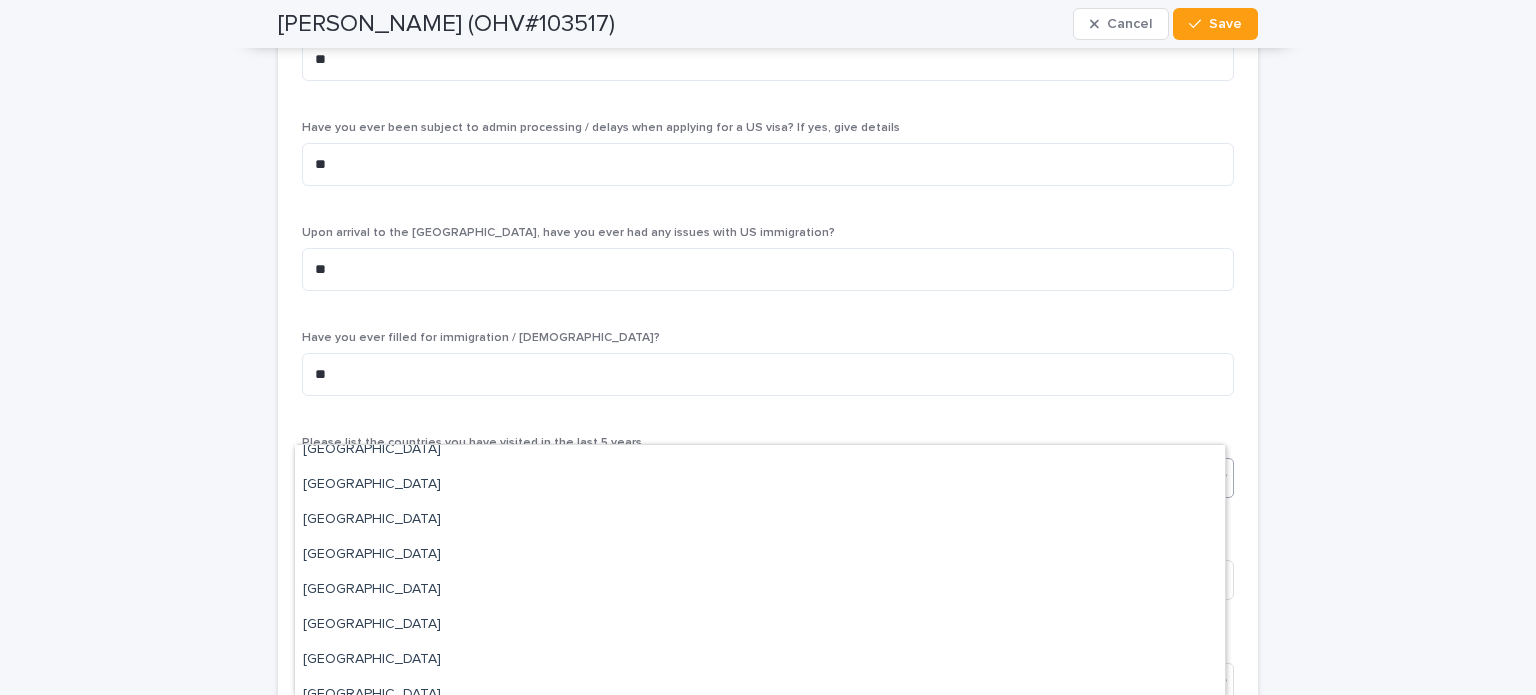scroll, scrollTop: 503, scrollLeft: 0, axis: vertical 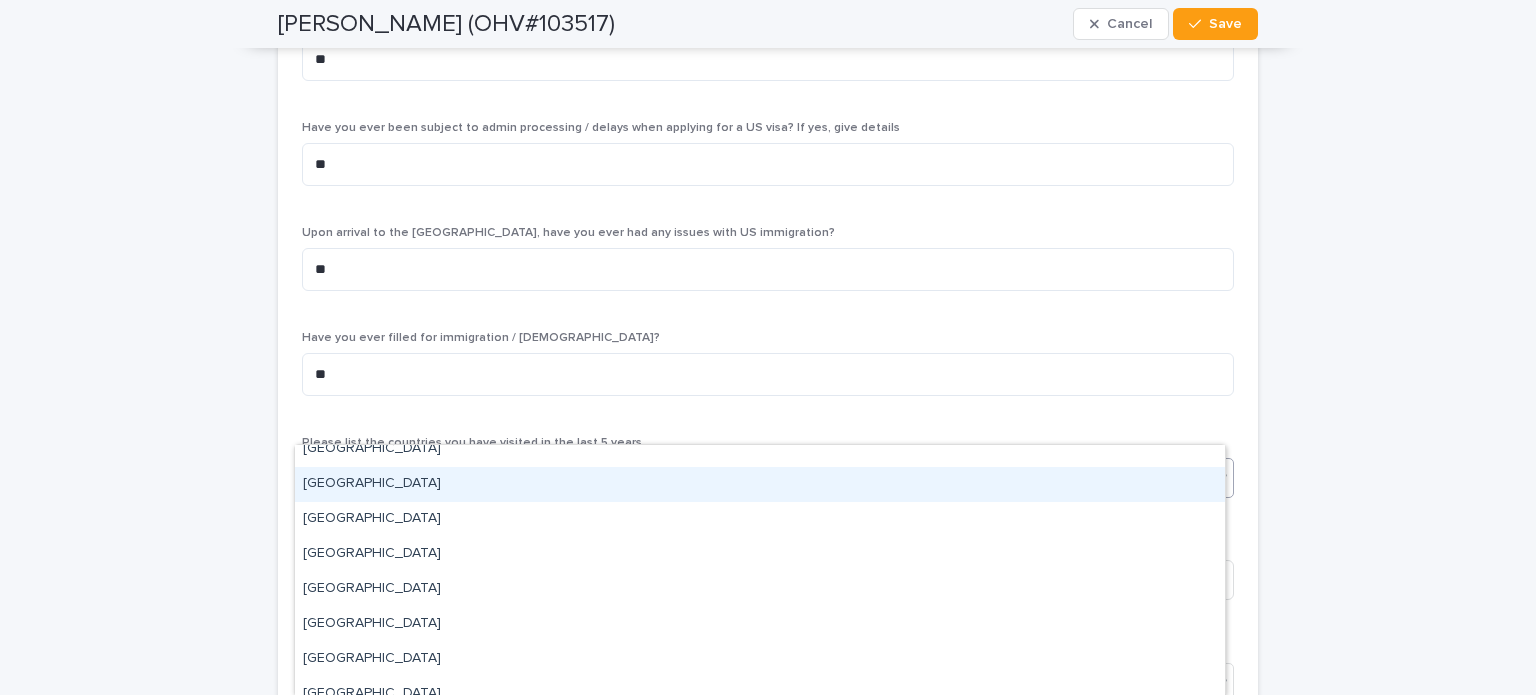 click on "[GEOGRAPHIC_DATA]" at bounding box center (760, 484) 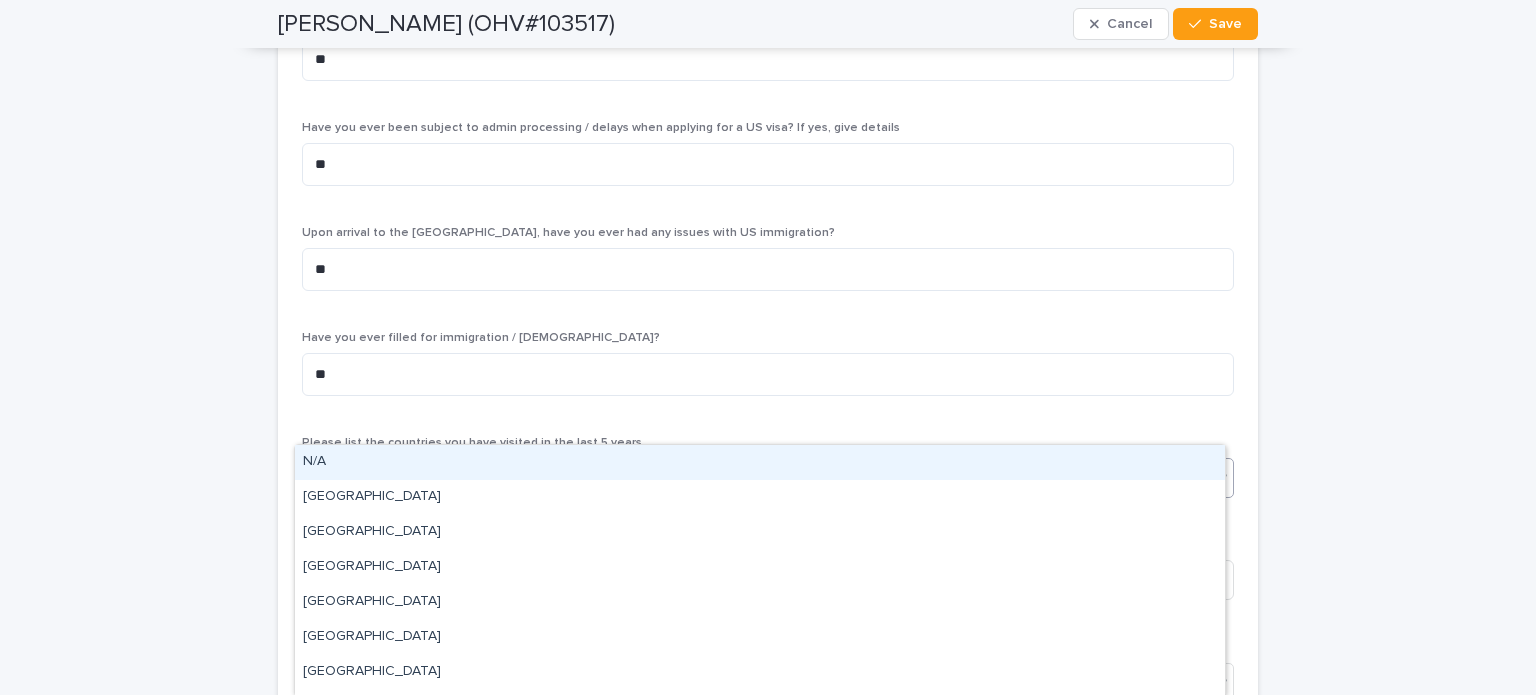 click 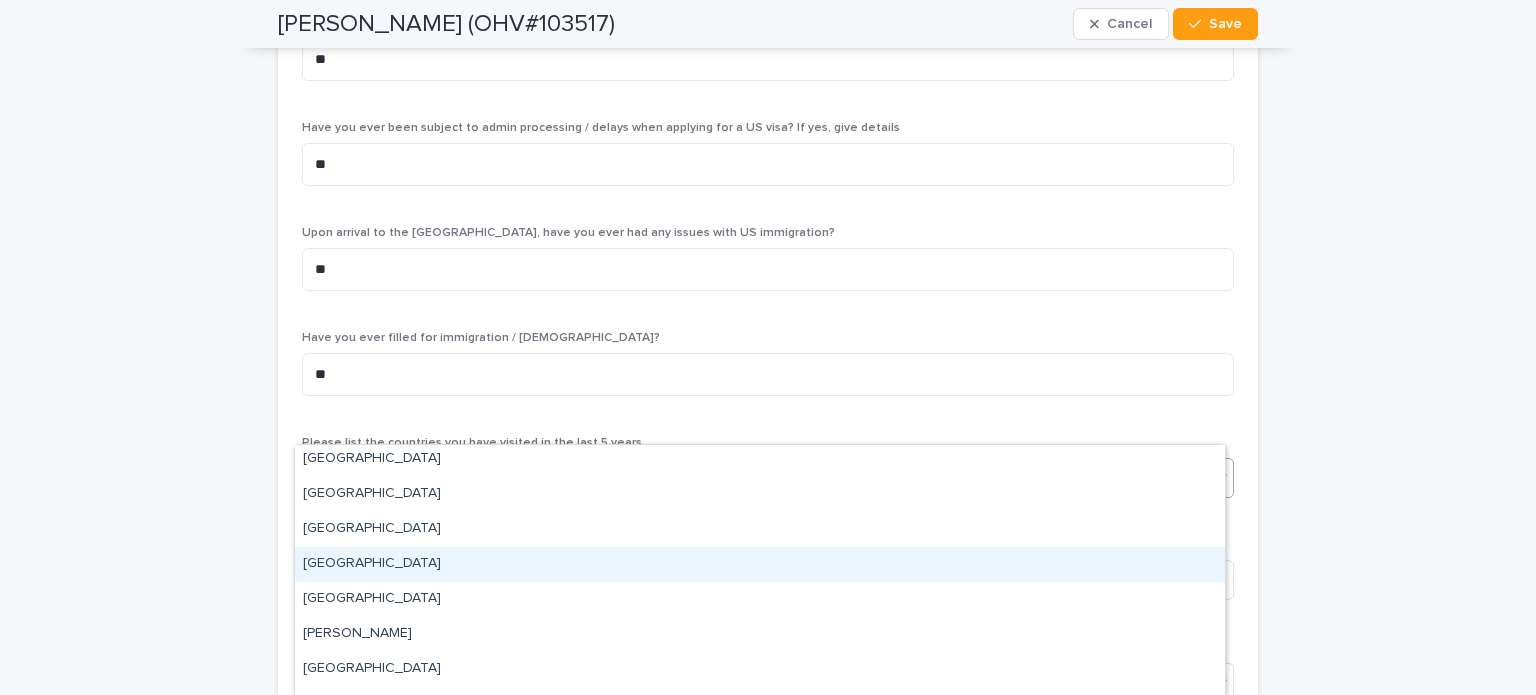 scroll, scrollTop: 968, scrollLeft: 0, axis: vertical 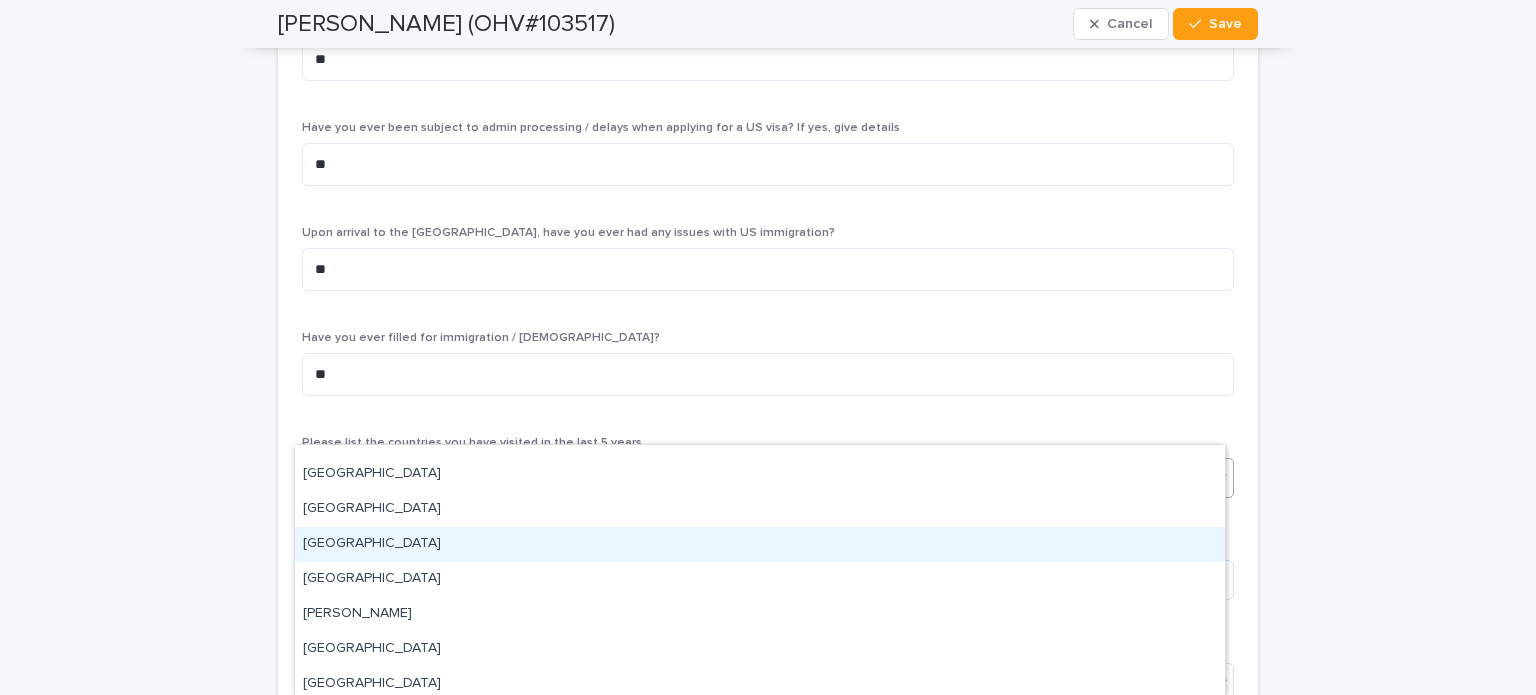 click on "[GEOGRAPHIC_DATA]" at bounding box center (760, 544) 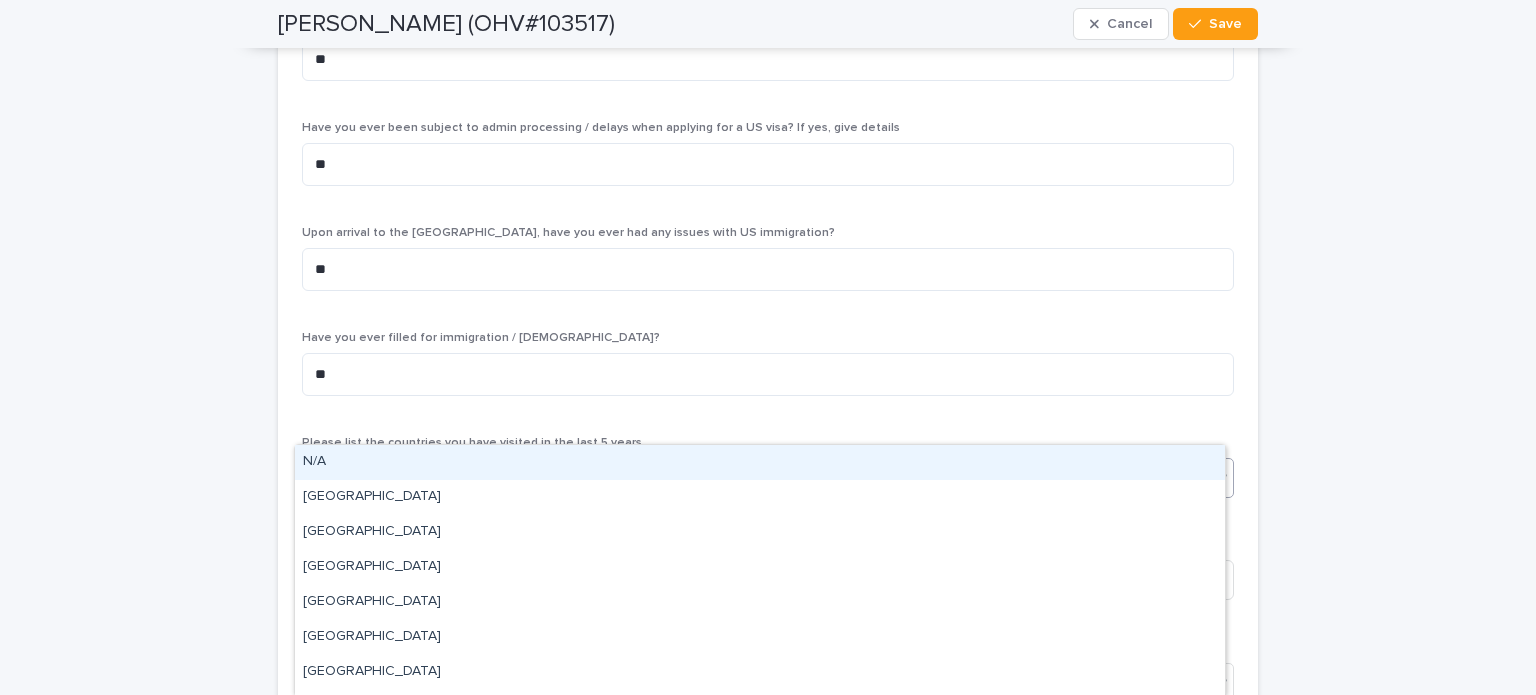 click 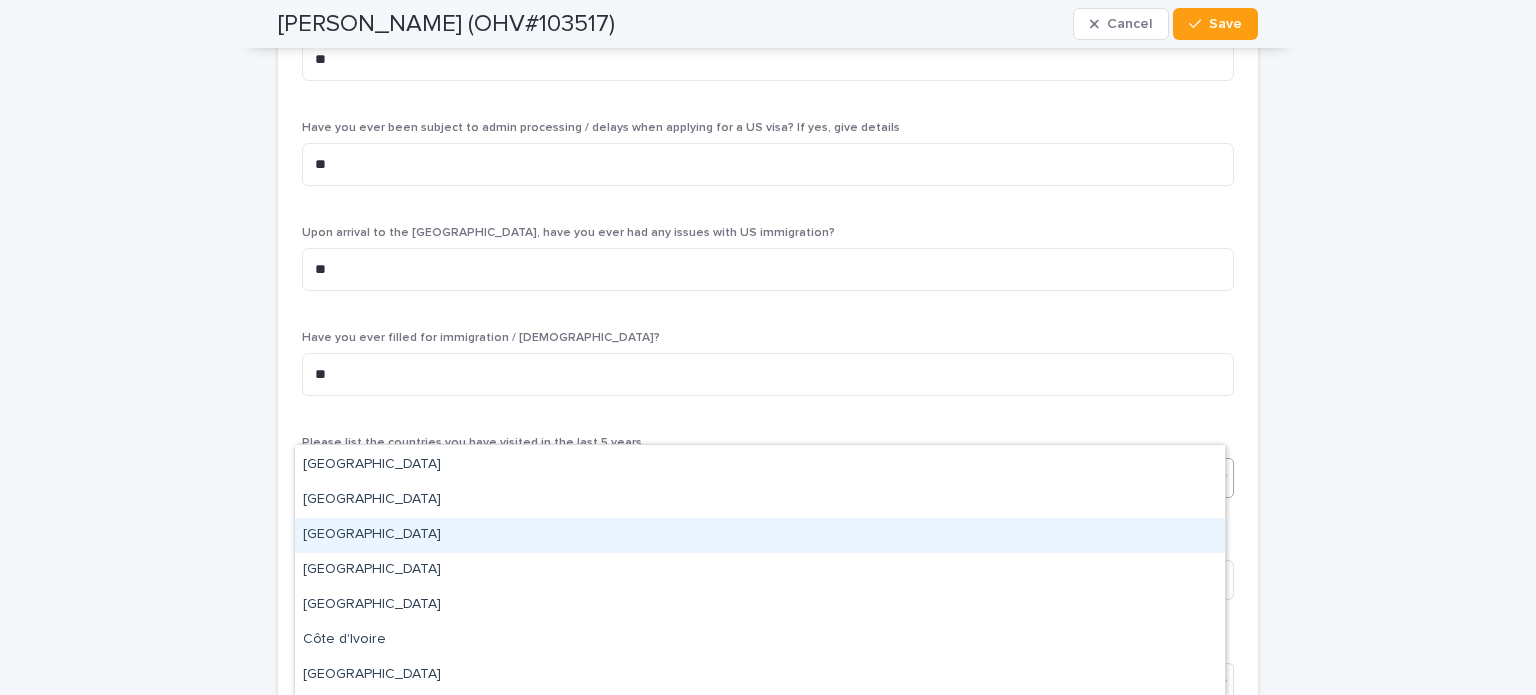 scroll, scrollTop: 720, scrollLeft: 0, axis: vertical 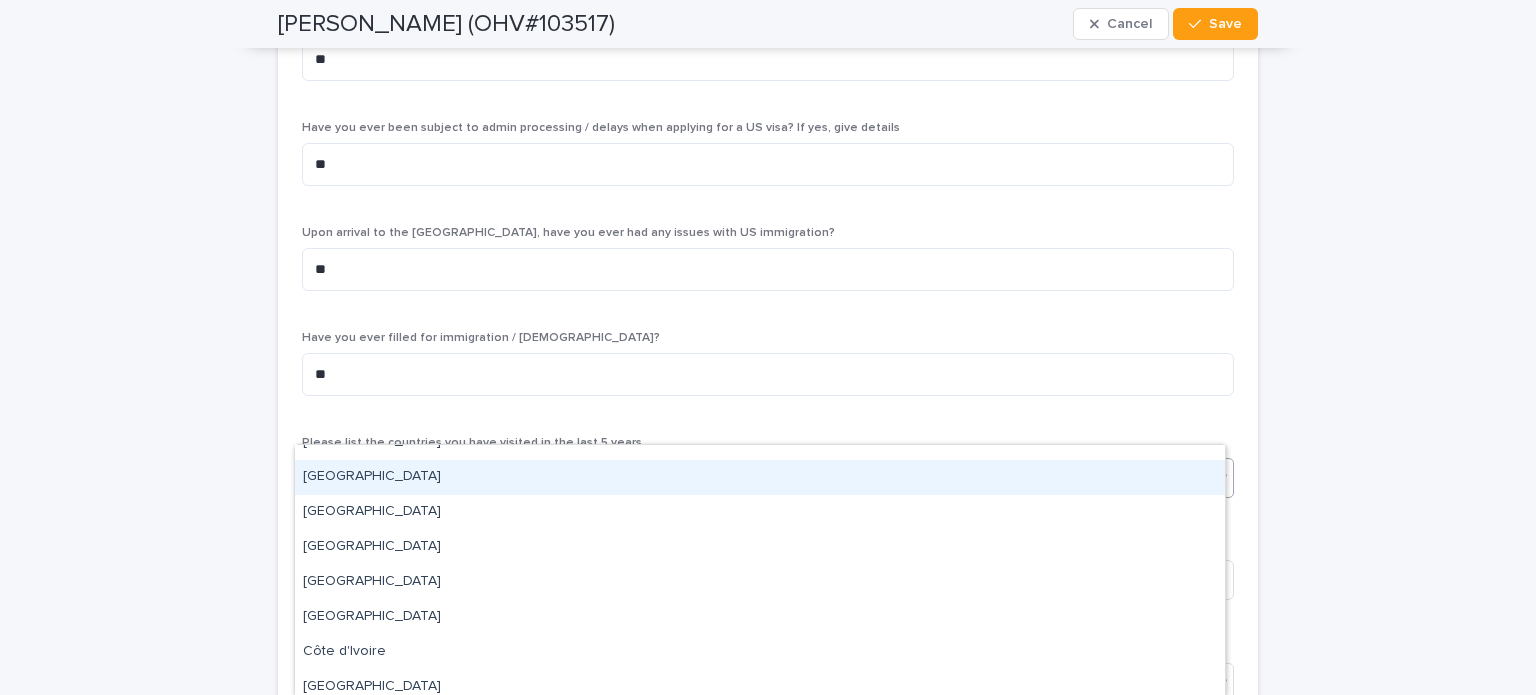 click on "[GEOGRAPHIC_DATA]" at bounding box center (760, 477) 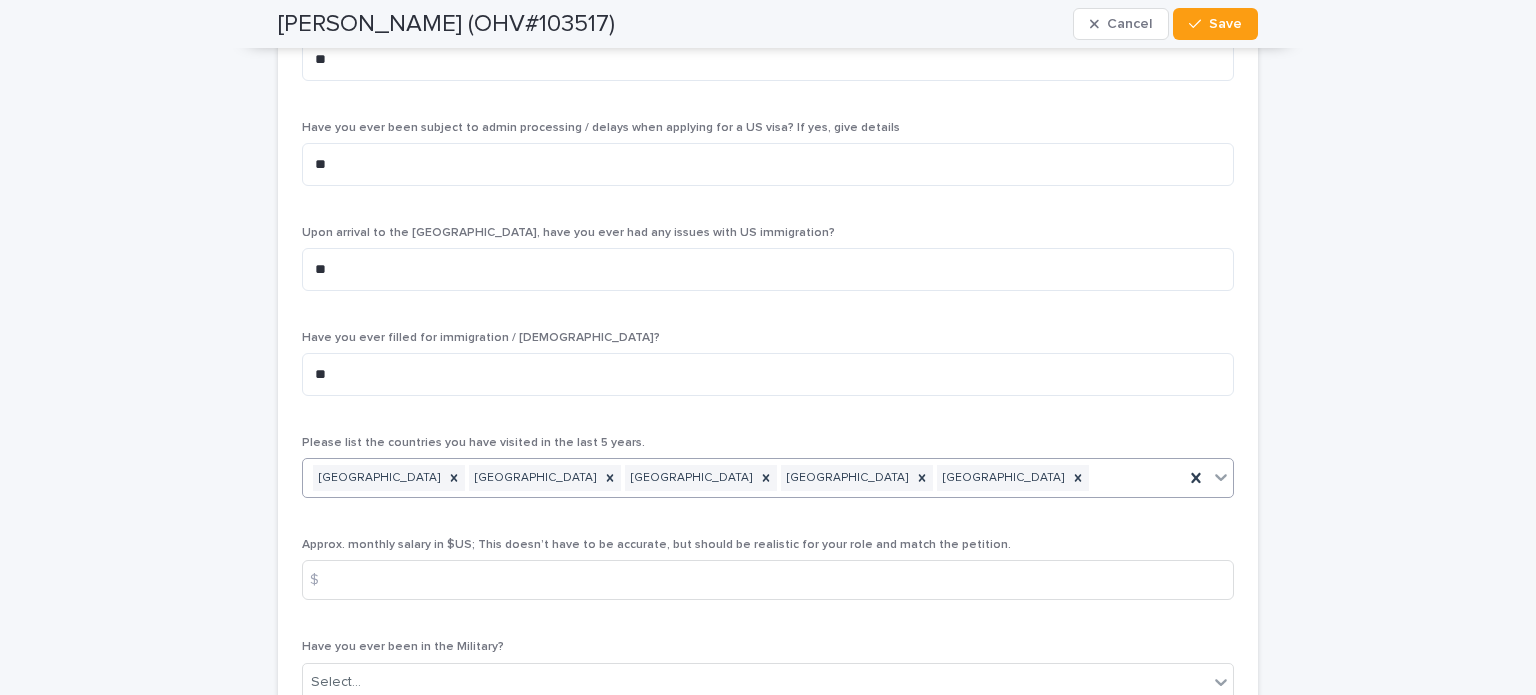 click 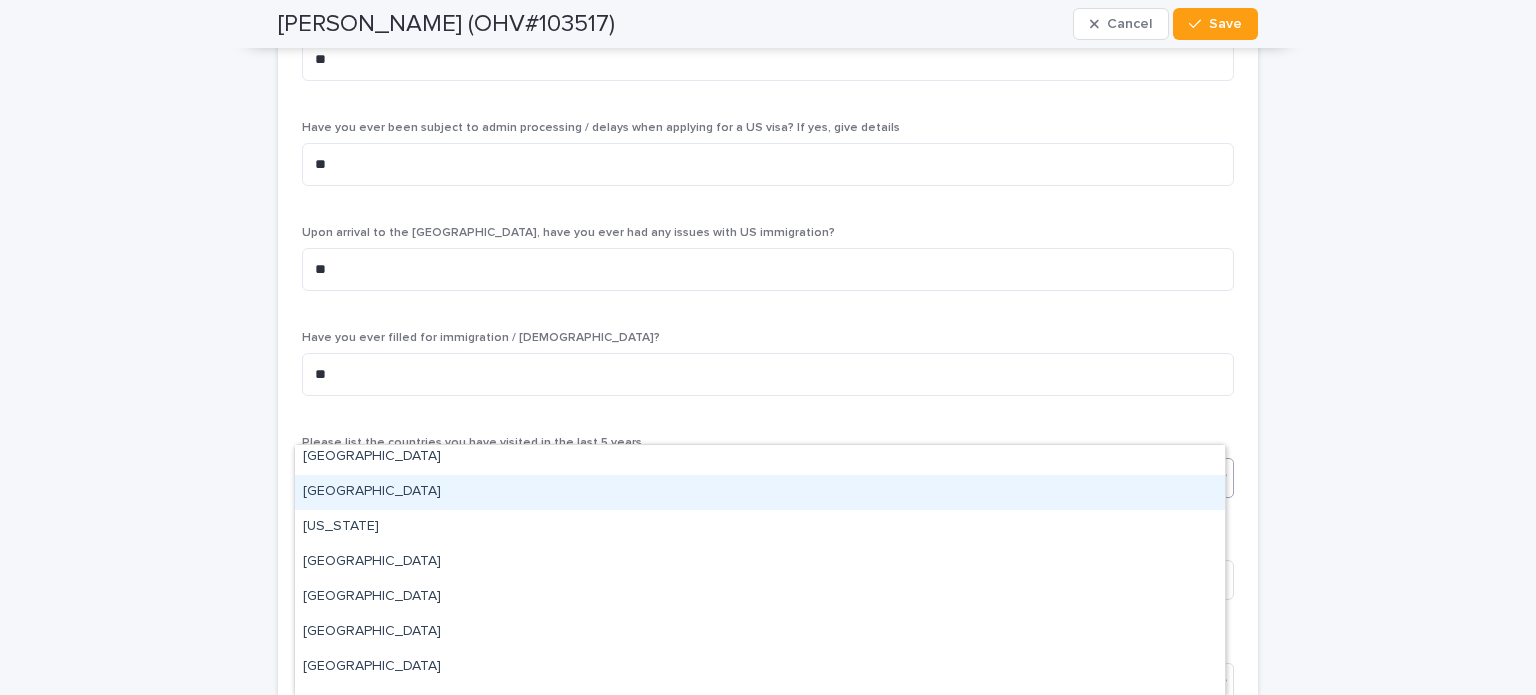 scroll, scrollTop: 2002, scrollLeft: 0, axis: vertical 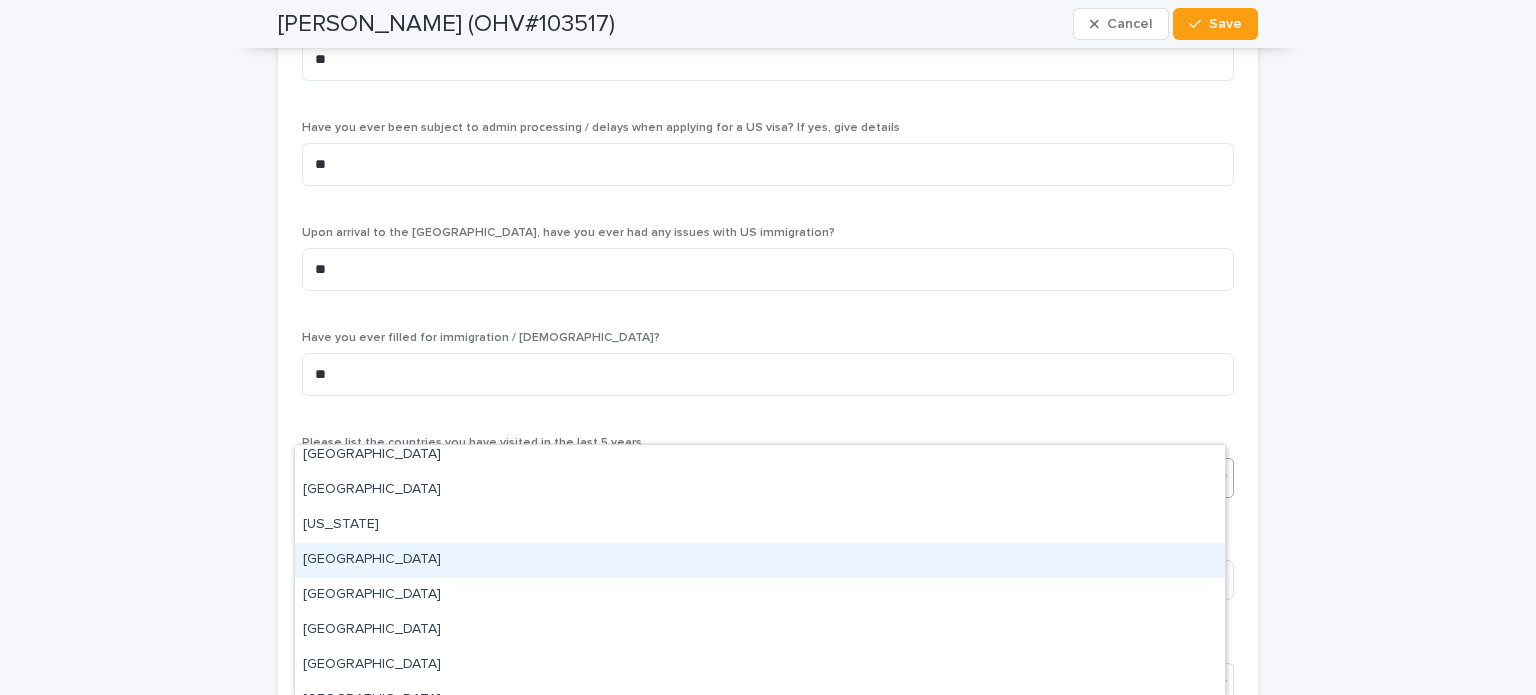 click on "[GEOGRAPHIC_DATA]" at bounding box center (760, 560) 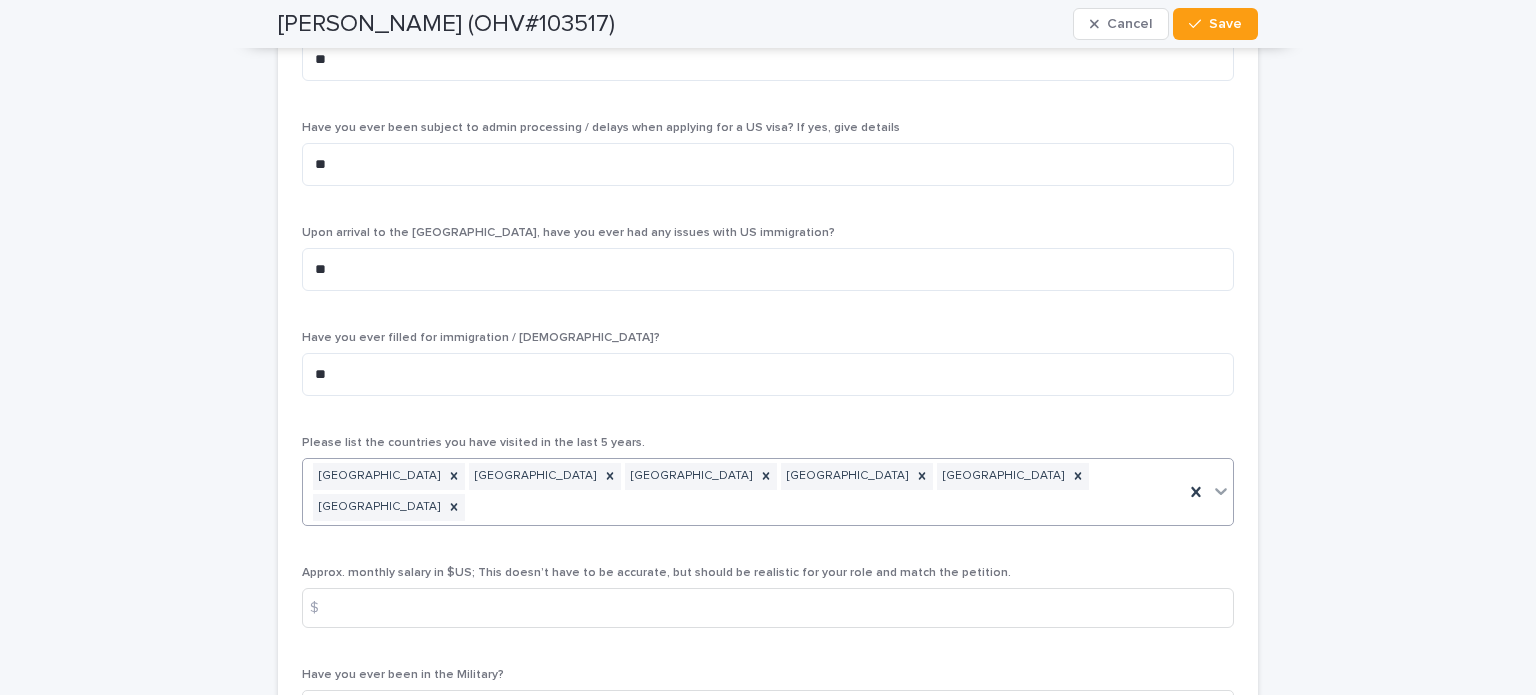 click 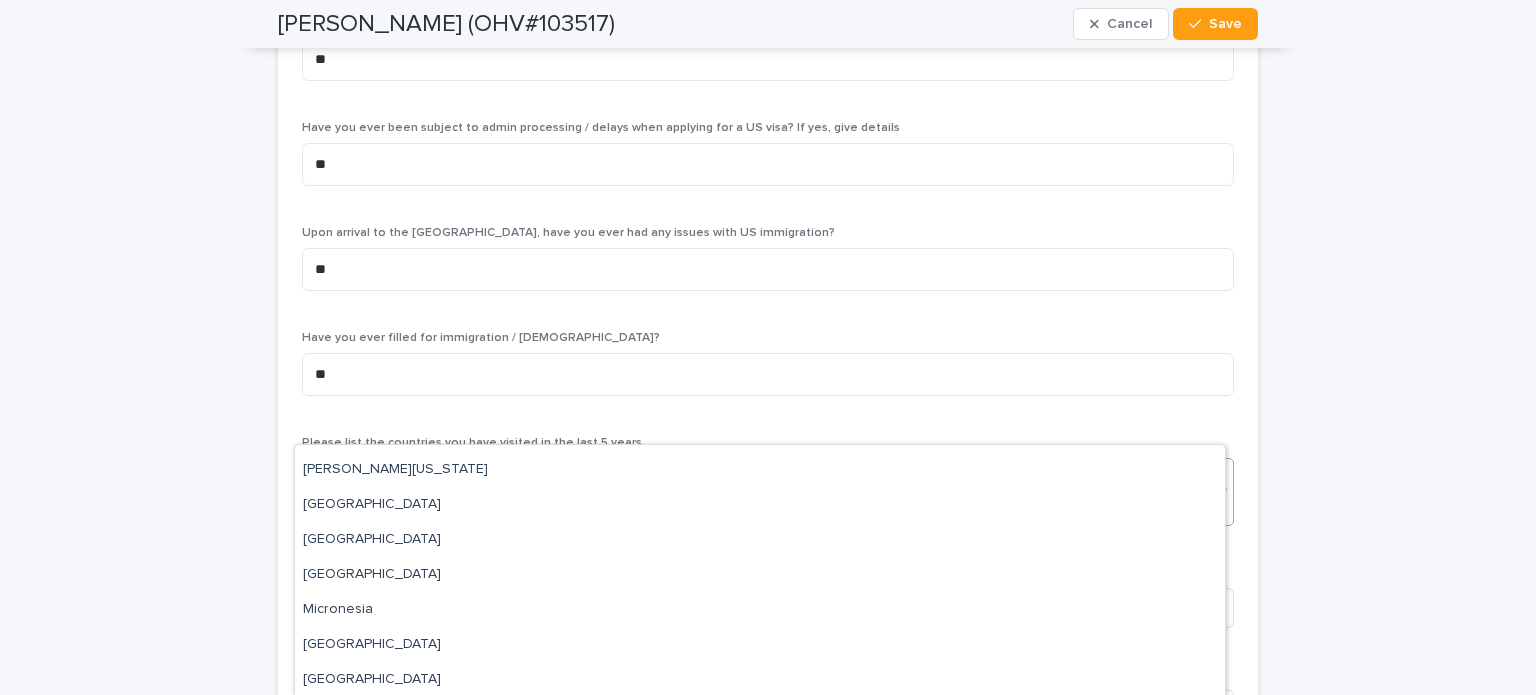 scroll, scrollTop: 3635, scrollLeft: 0, axis: vertical 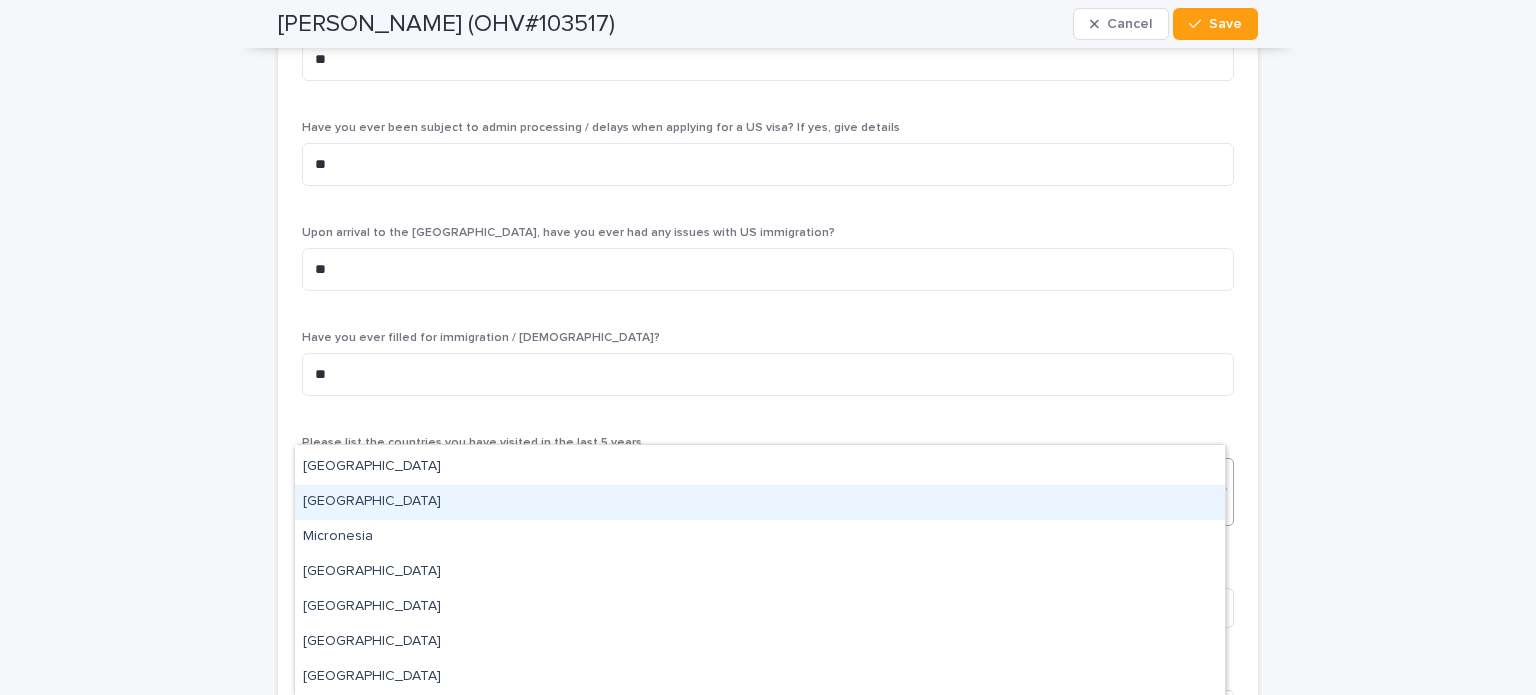 click on "[GEOGRAPHIC_DATA]" at bounding box center [760, 502] 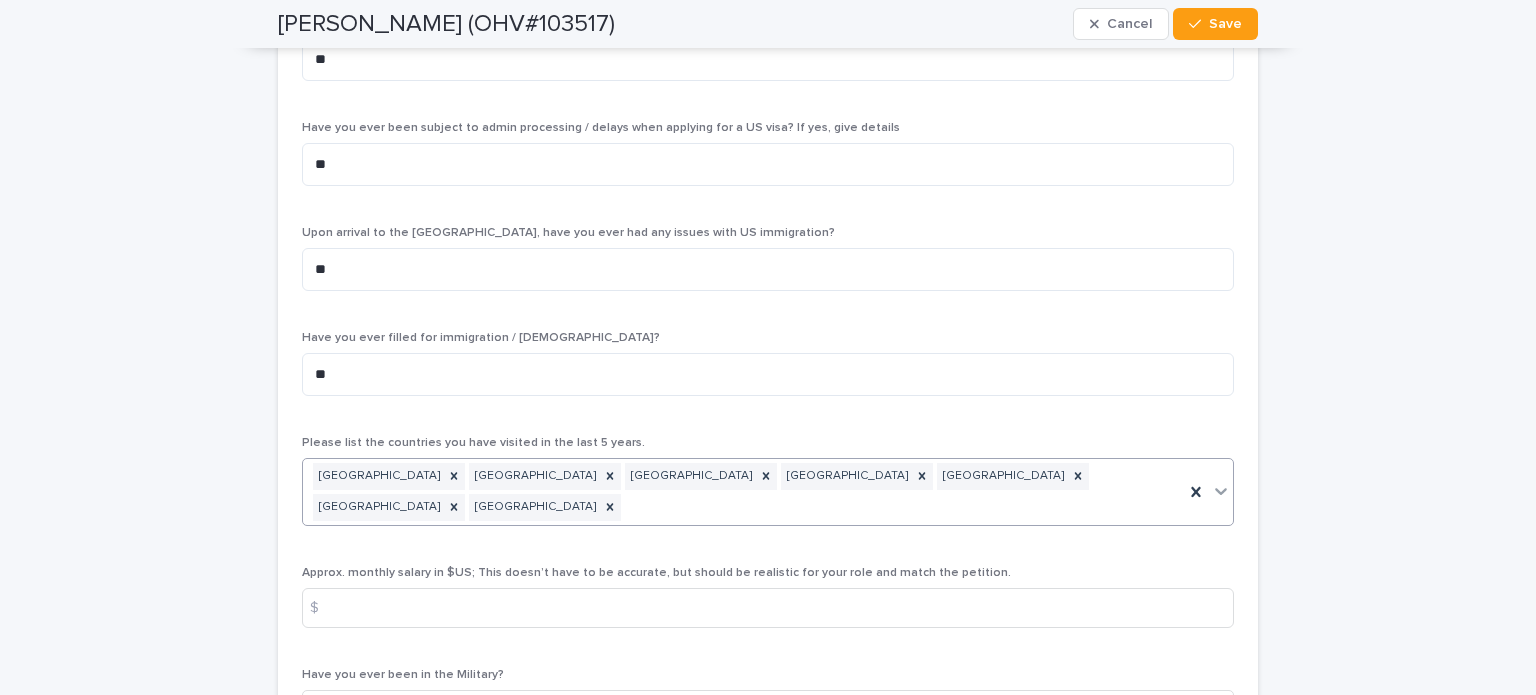 click 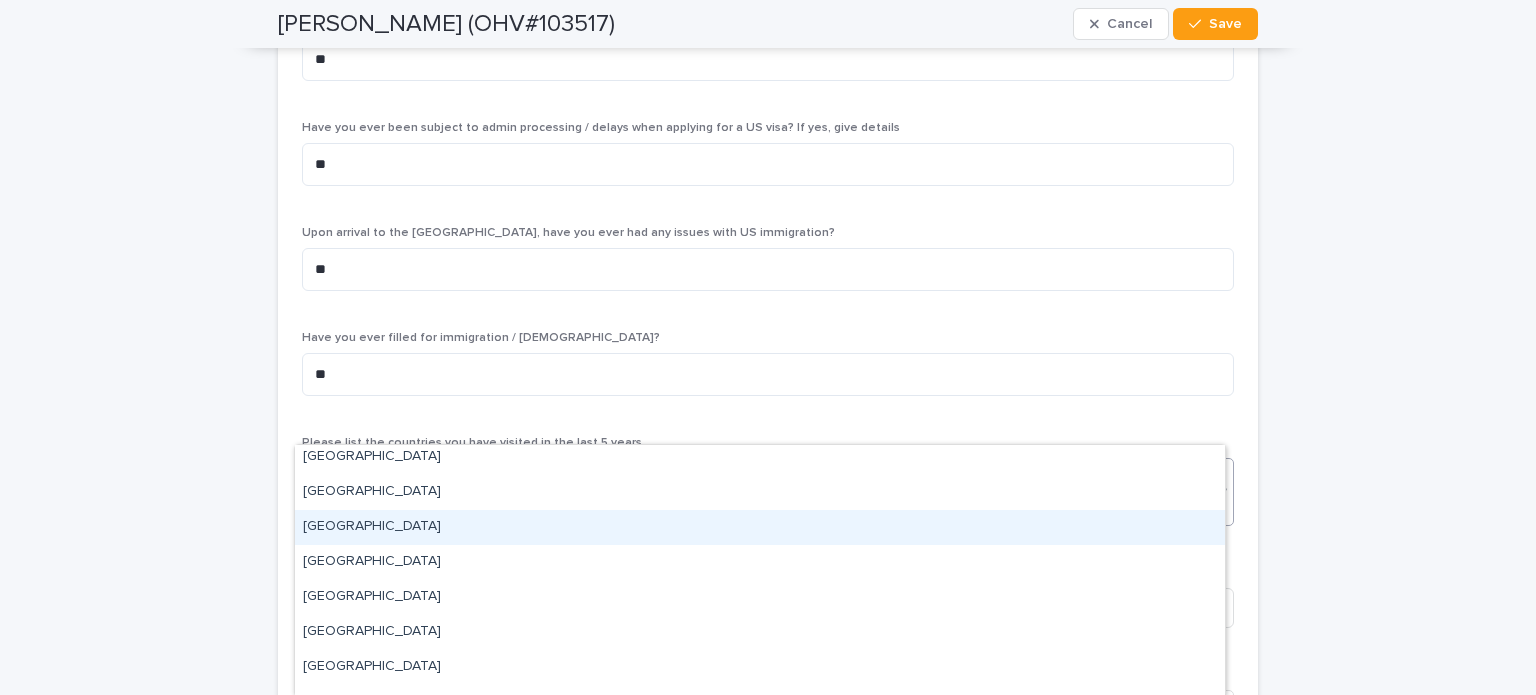 scroll, scrollTop: 5676, scrollLeft: 0, axis: vertical 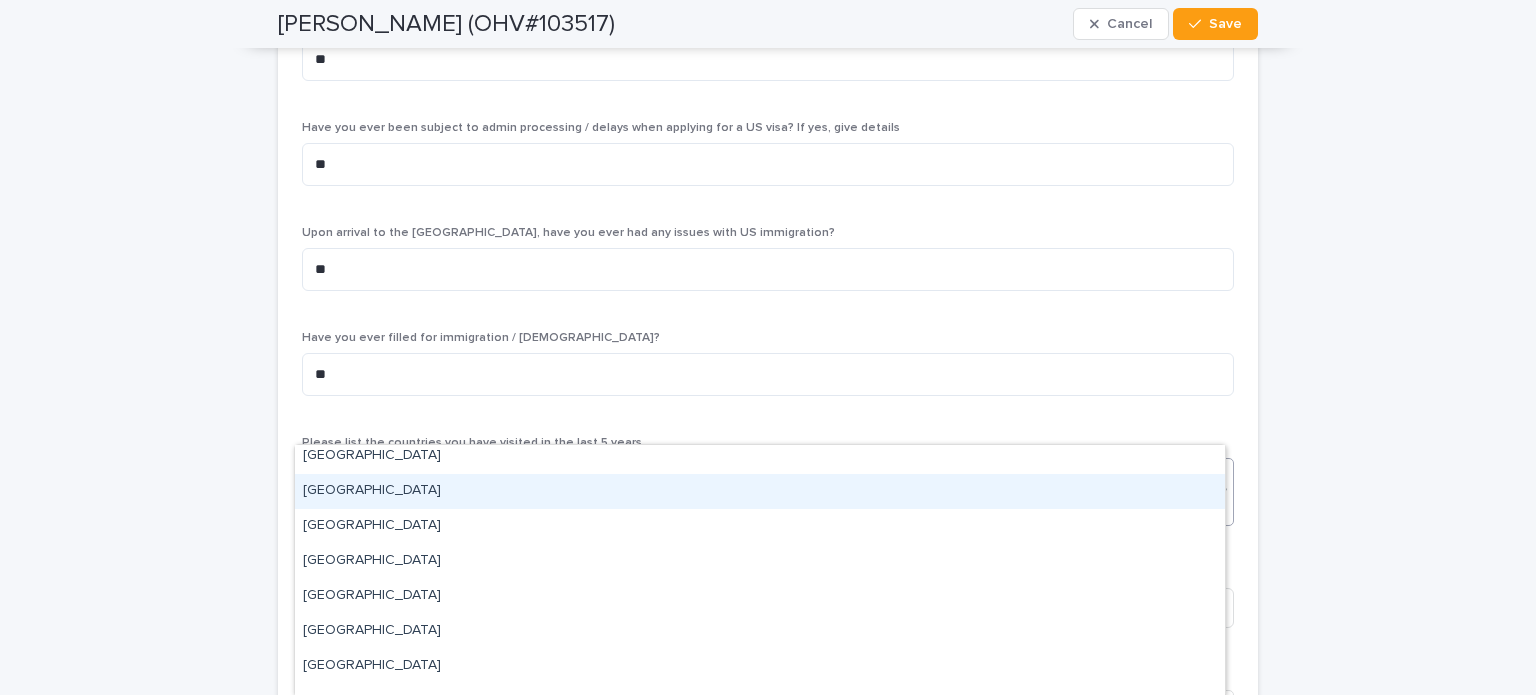 click on "[GEOGRAPHIC_DATA]" at bounding box center [760, 491] 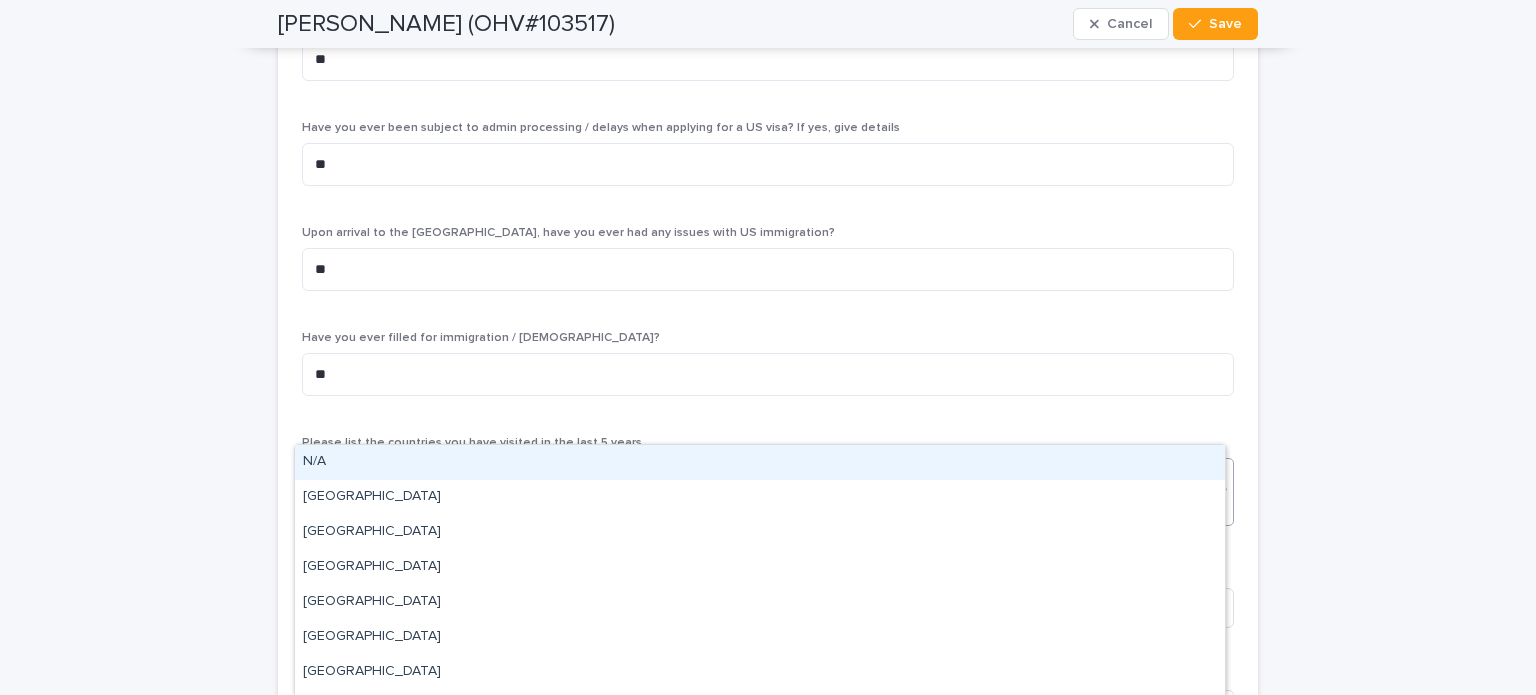 click 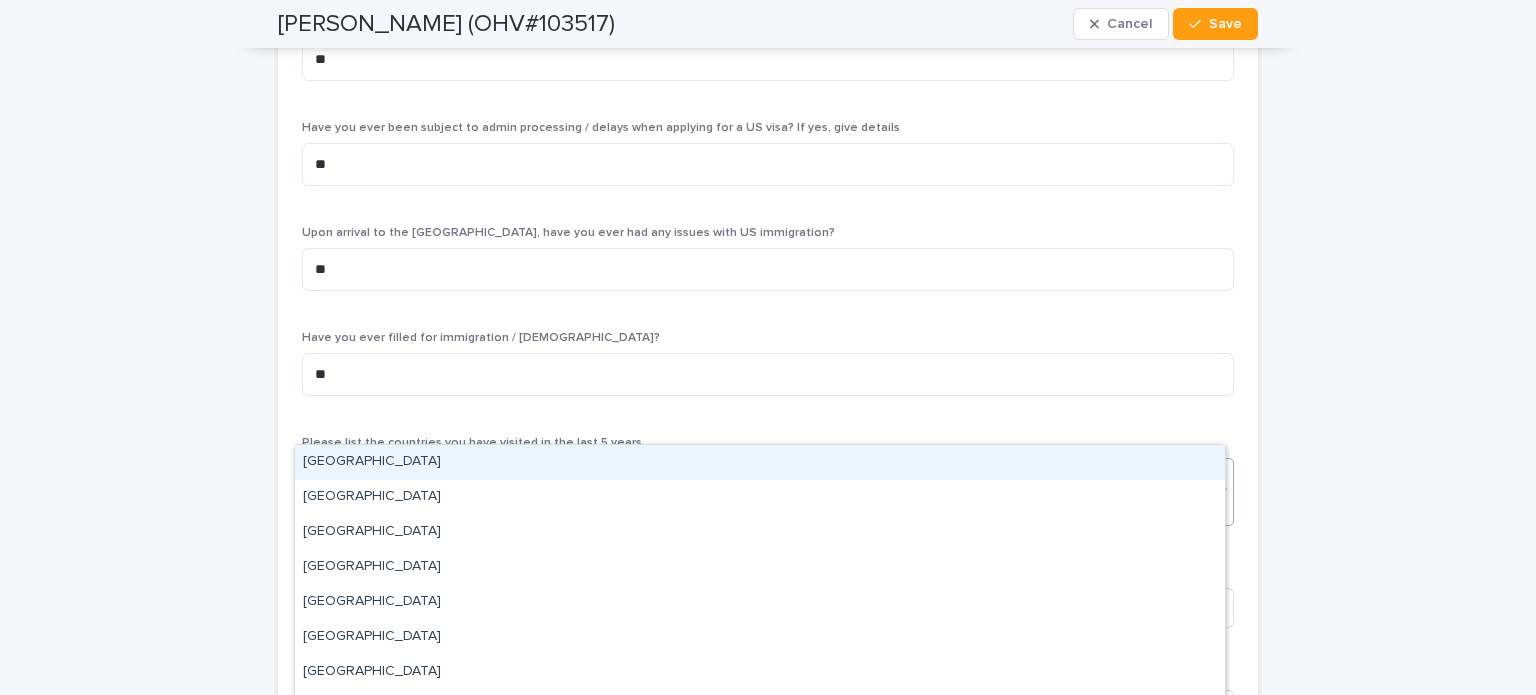type on "**" 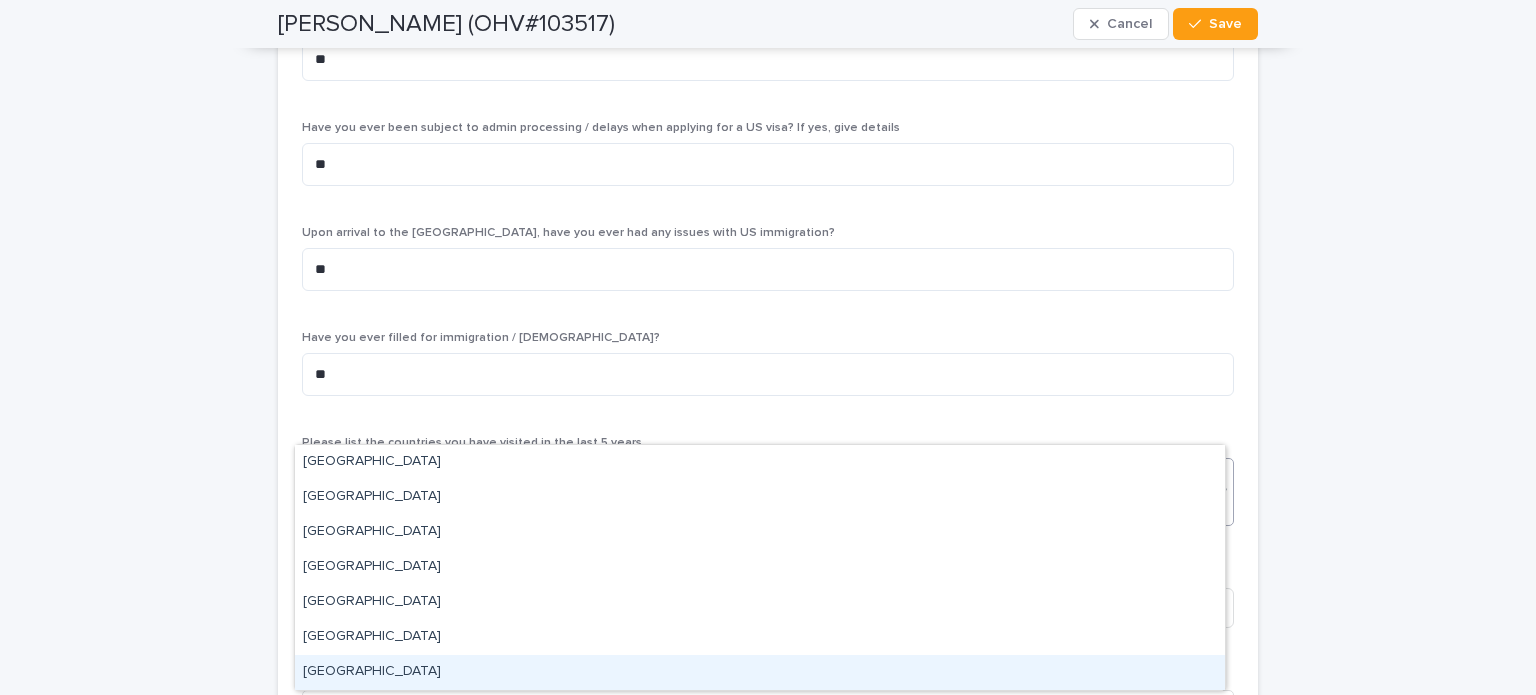click on "[GEOGRAPHIC_DATA]" at bounding box center (760, 672) 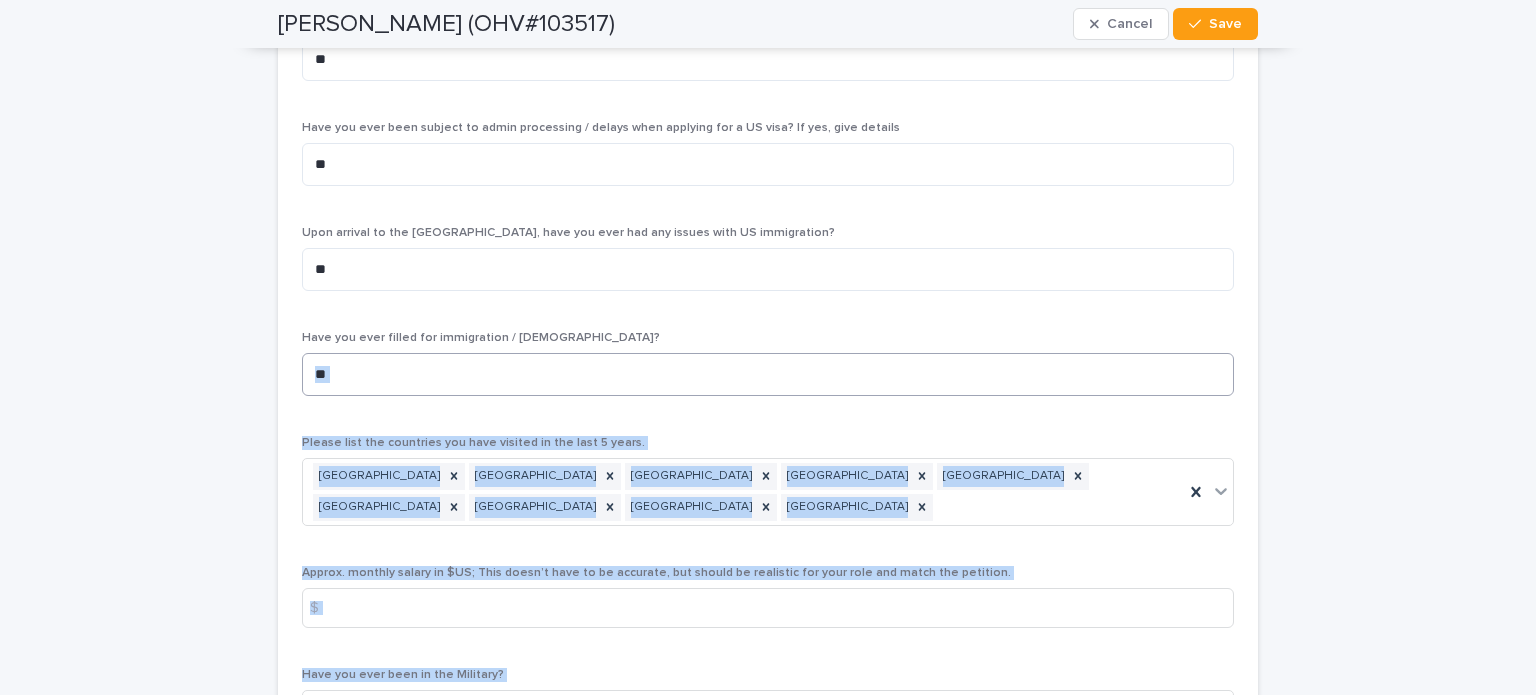 drag, startPoint x: 843, startPoint y: 666, endPoint x: 1212, endPoint y: 319, distance: 506.5274 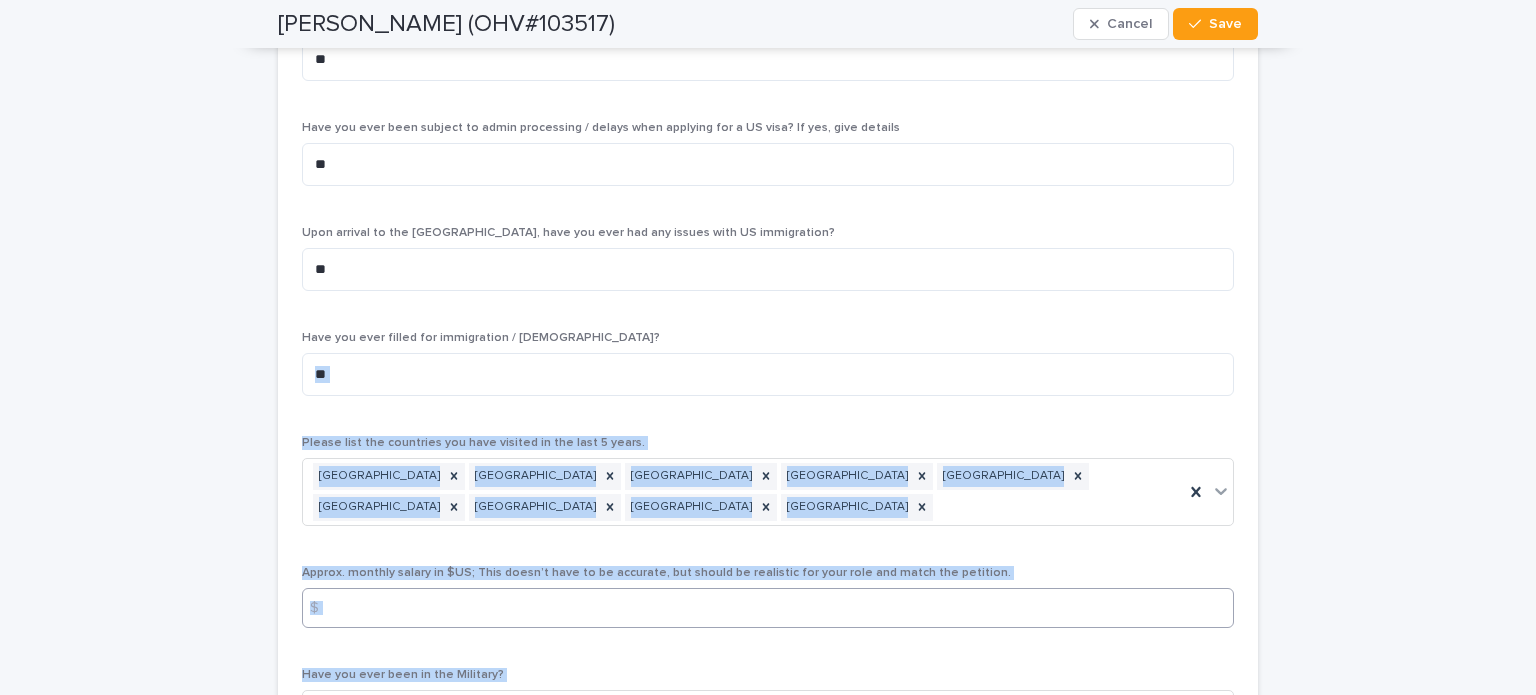 click at bounding box center [768, 608] 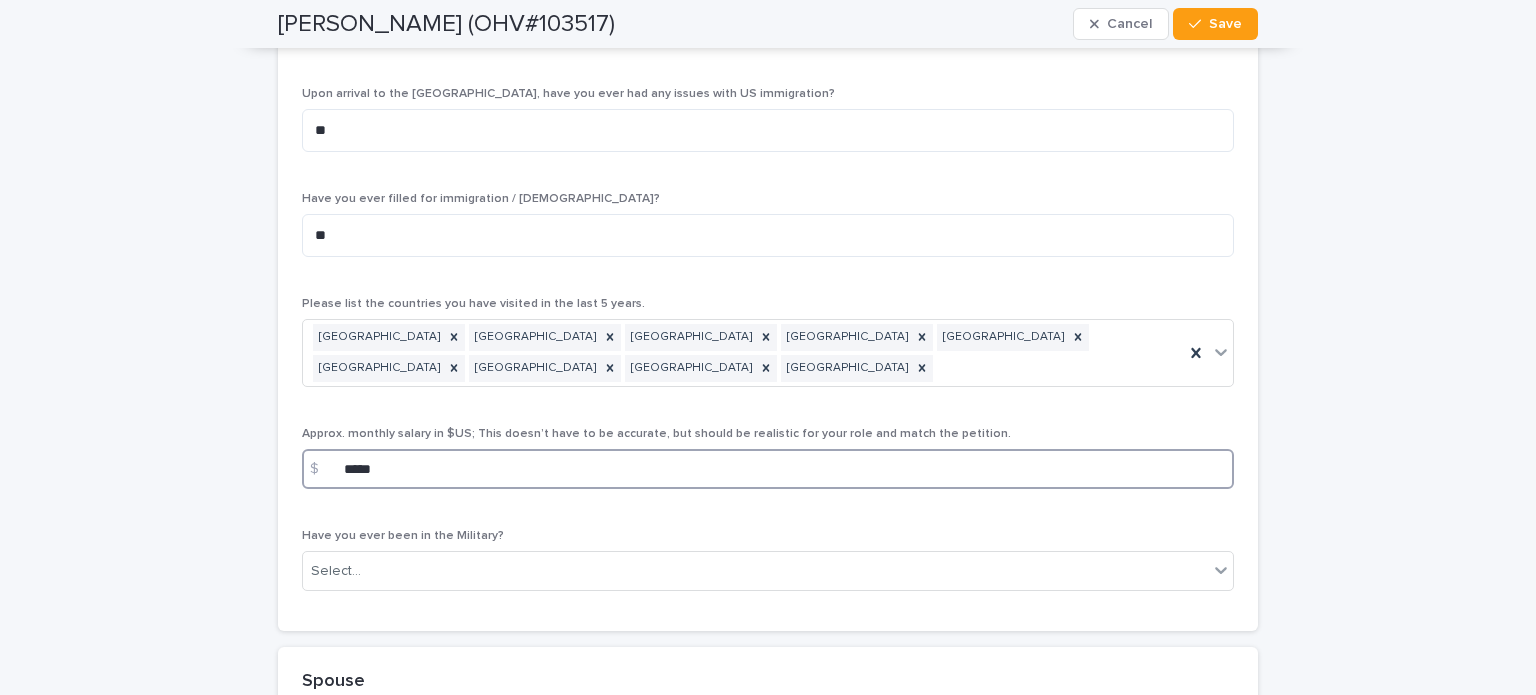 scroll, scrollTop: 7229, scrollLeft: 0, axis: vertical 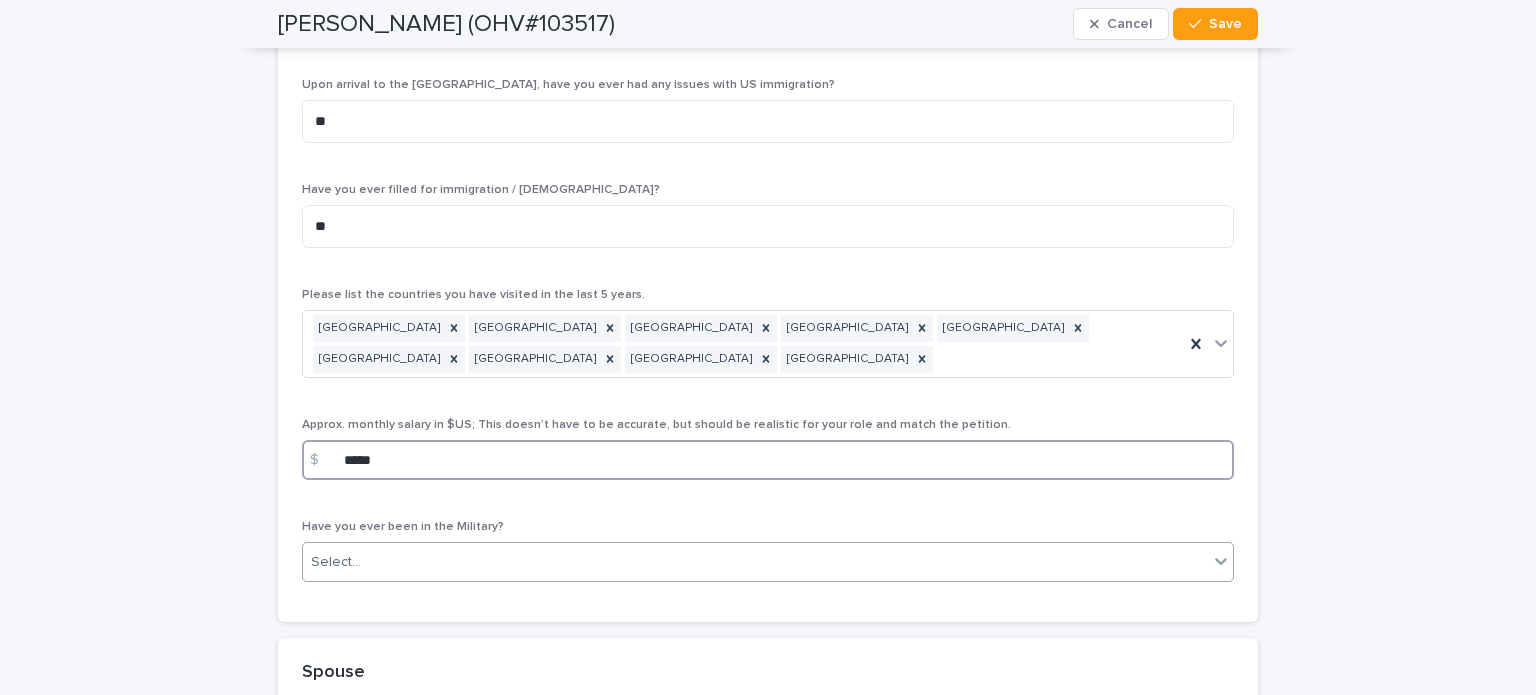 type on "*****" 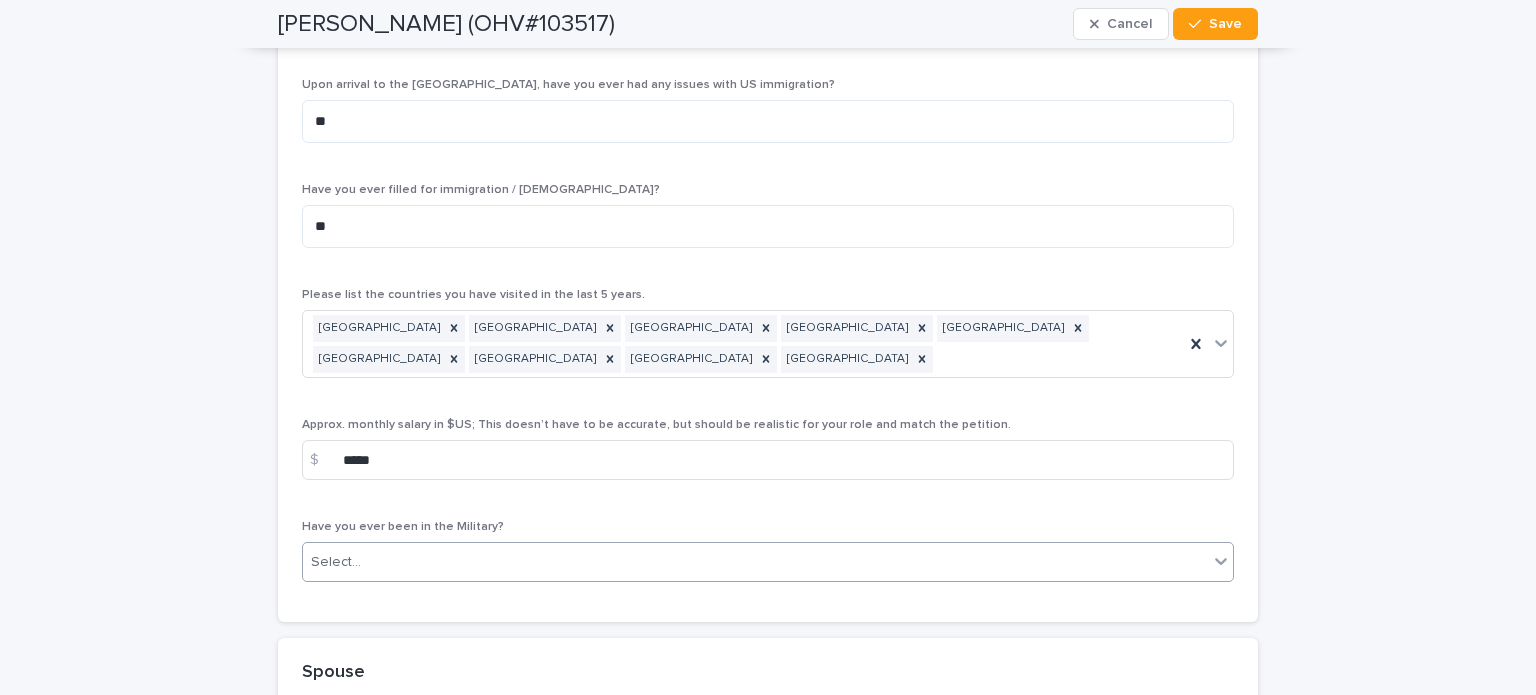 click at bounding box center [1221, 561] 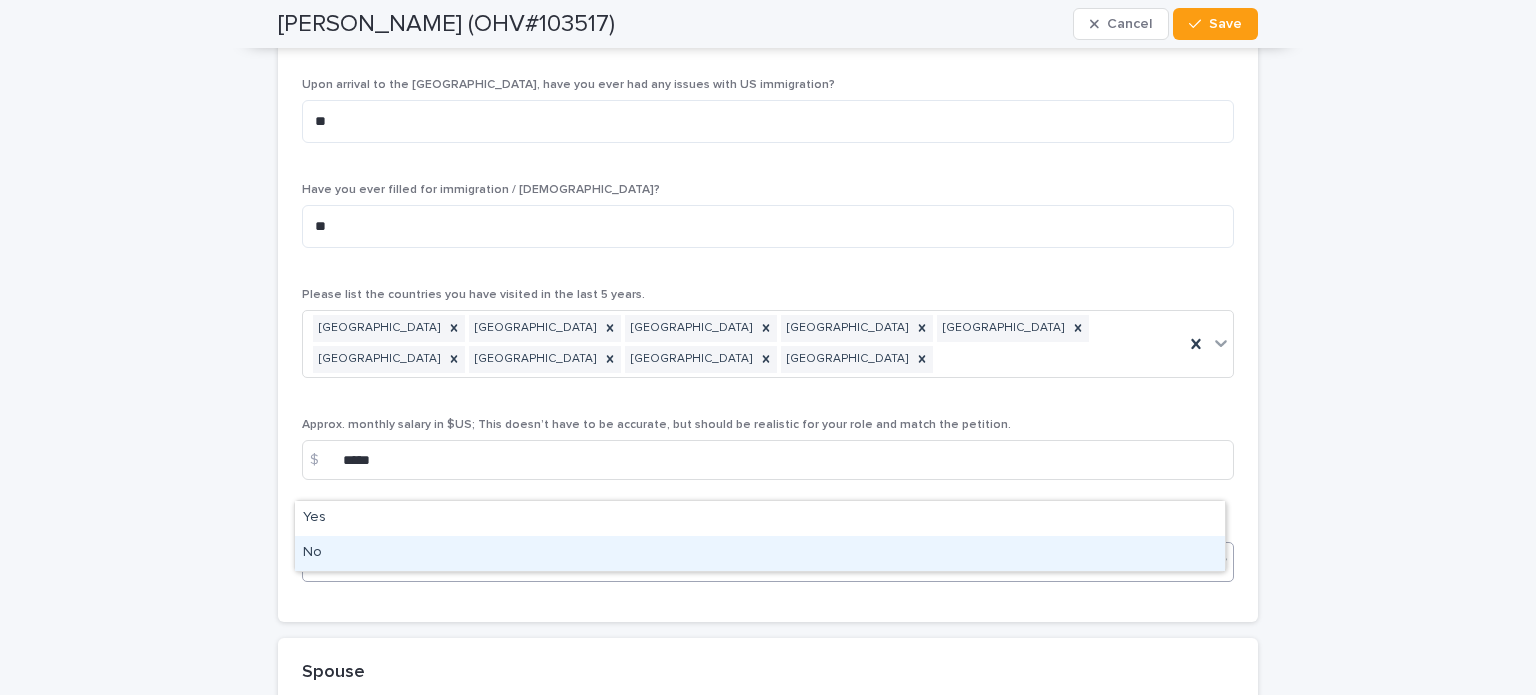 click on "No" at bounding box center [760, 553] 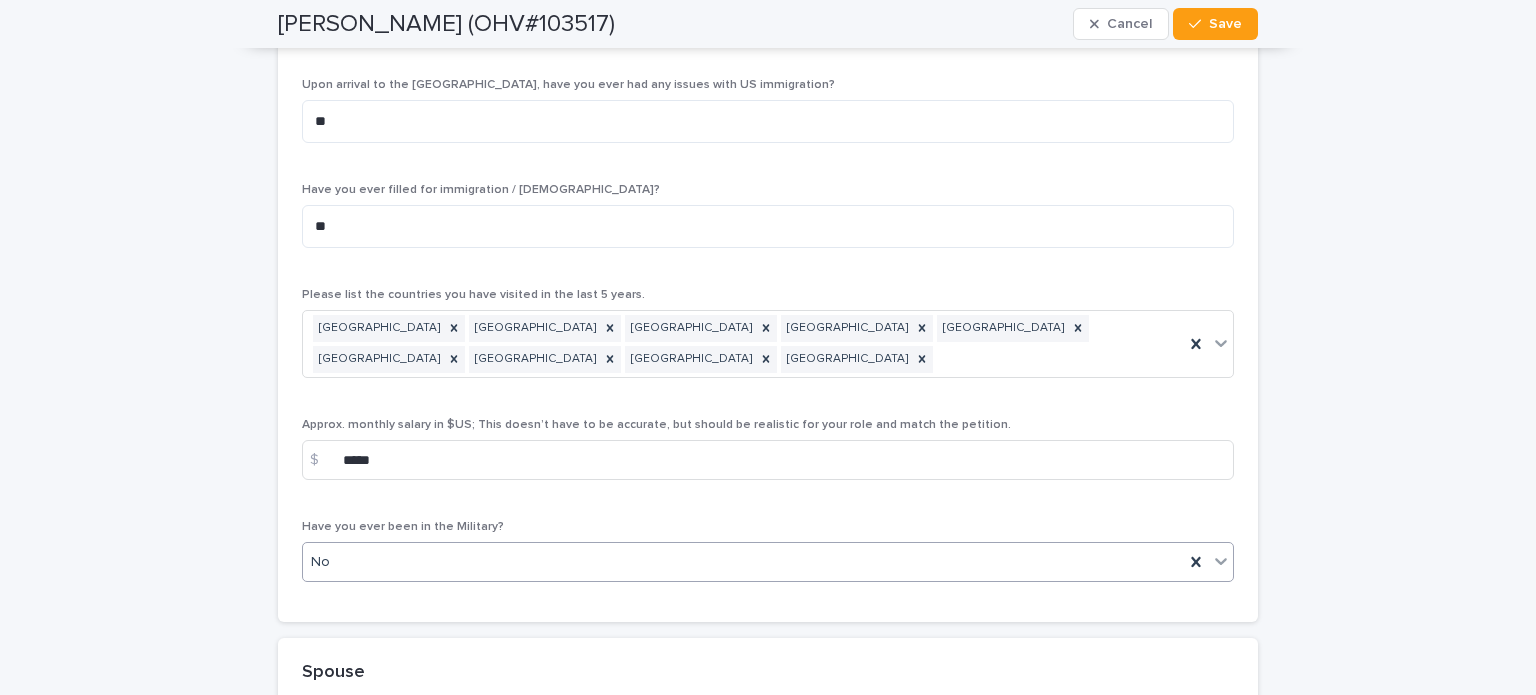 scroll, scrollTop: 7397, scrollLeft: 0, axis: vertical 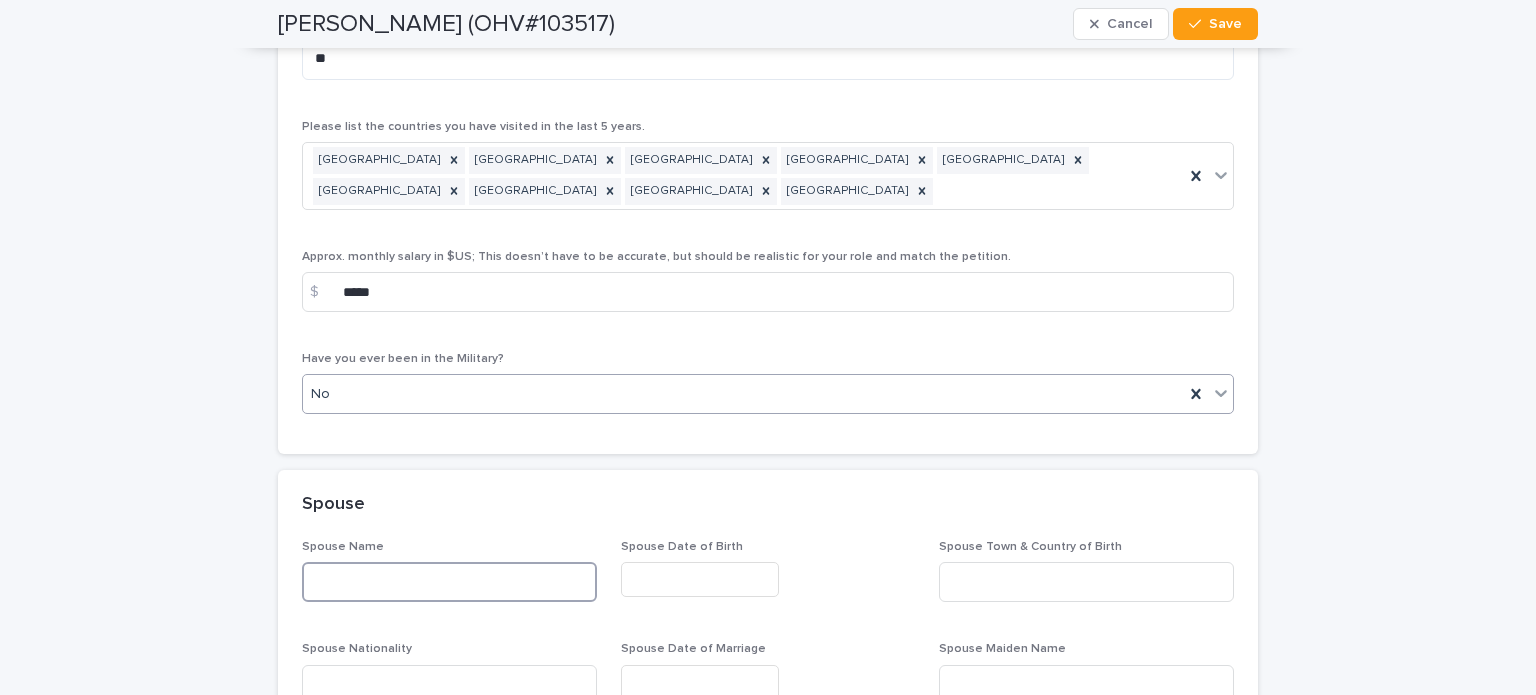 click at bounding box center (449, 582) 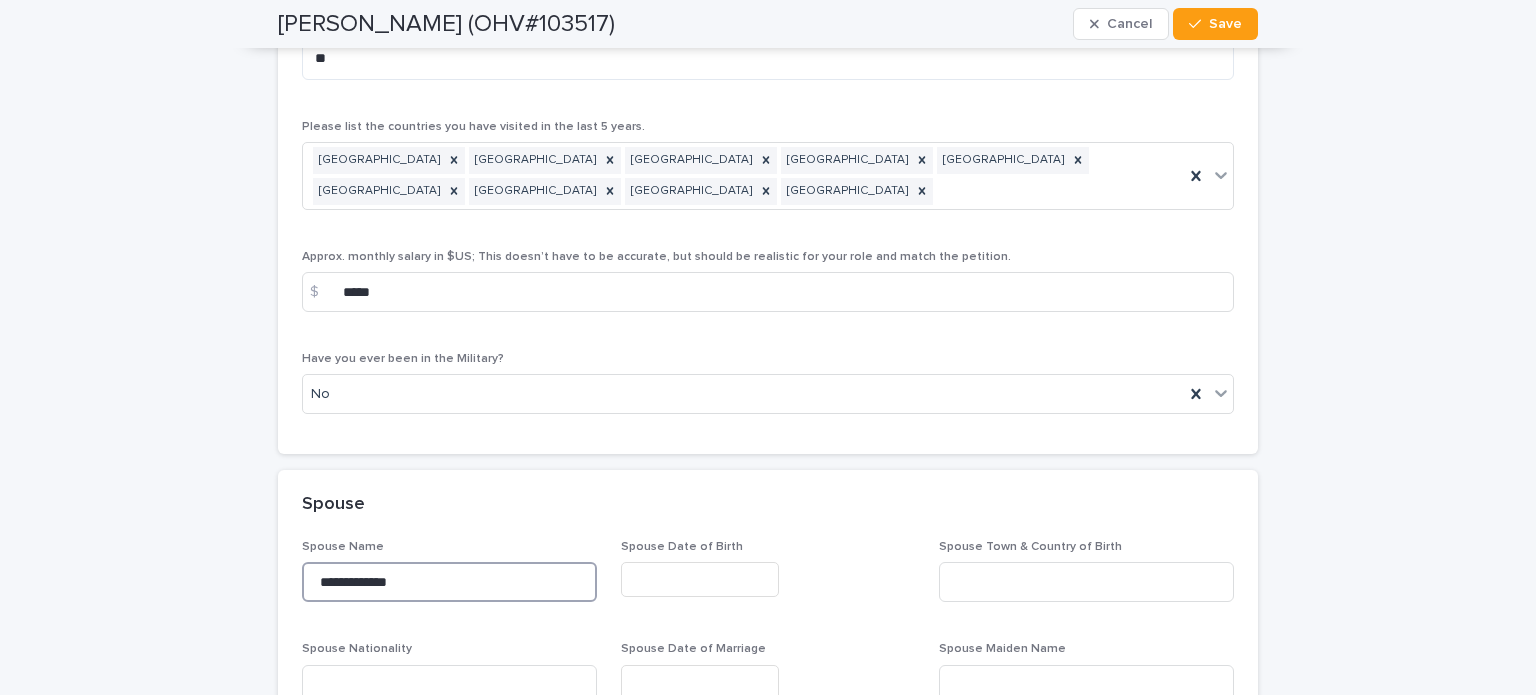 click on "**********" at bounding box center (449, 582) 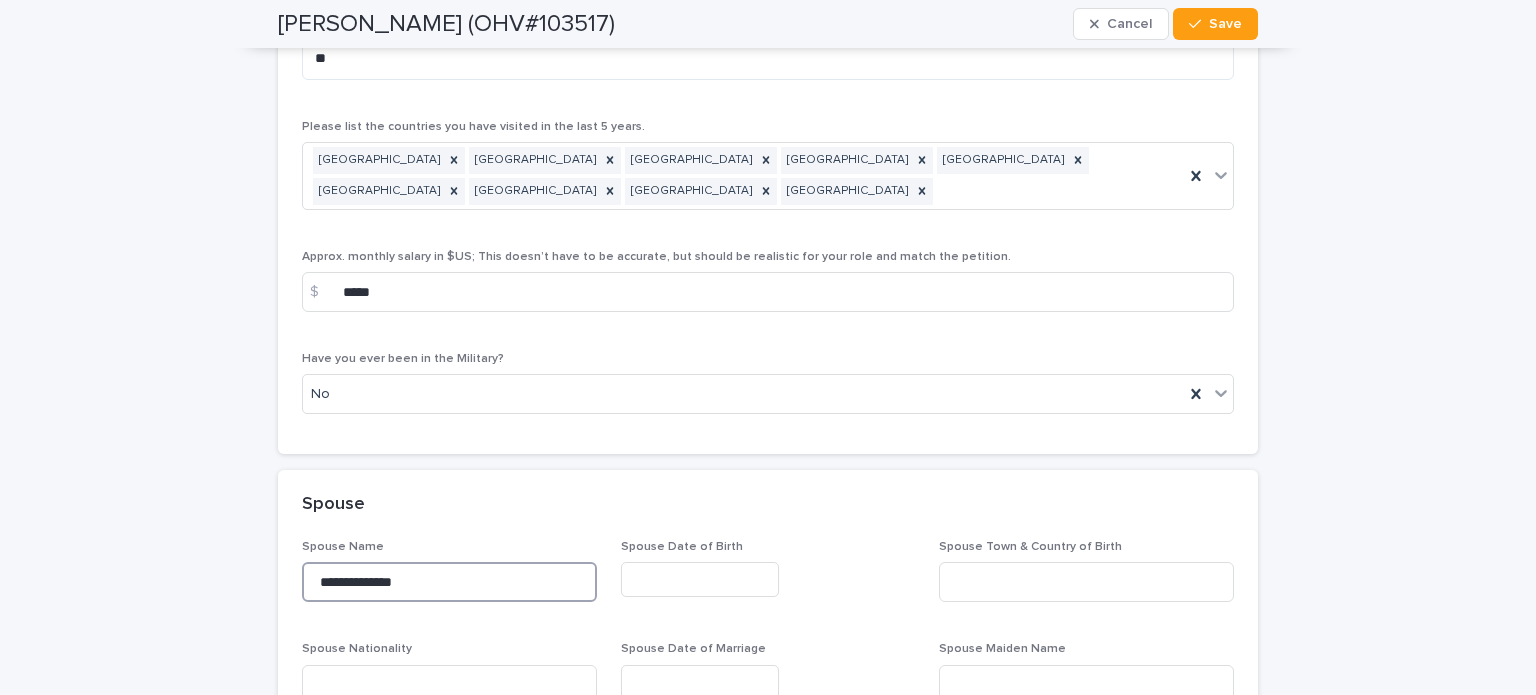 type on "**********" 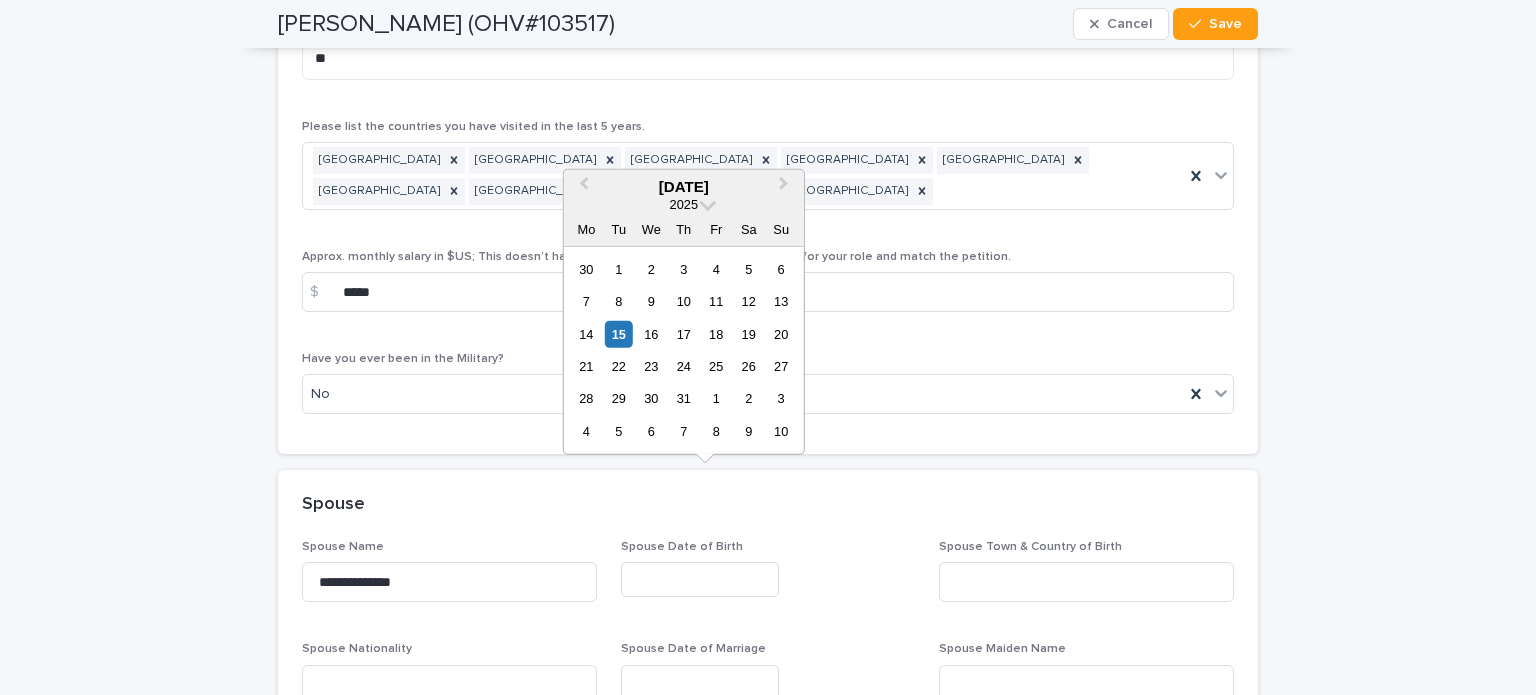 click at bounding box center (700, 579) 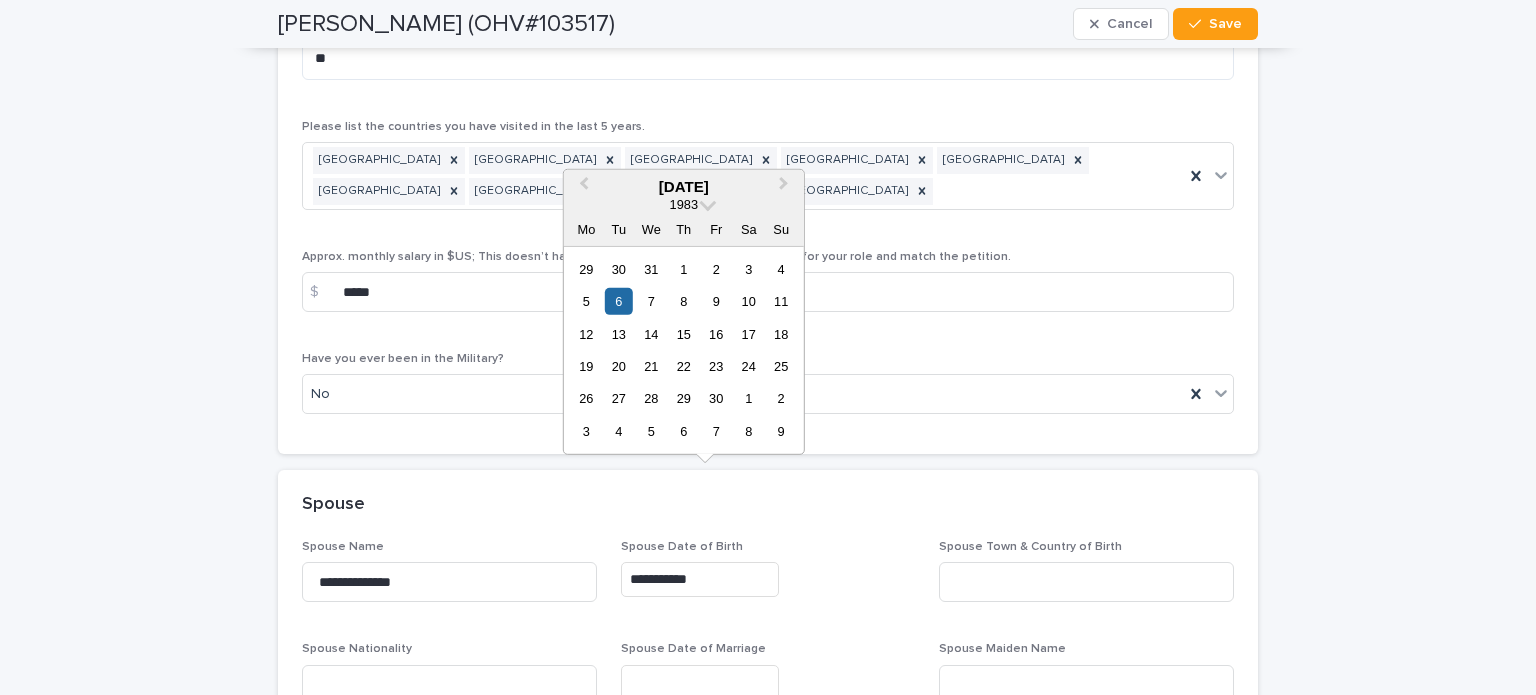 click on "**********" at bounding box center (700, 579) 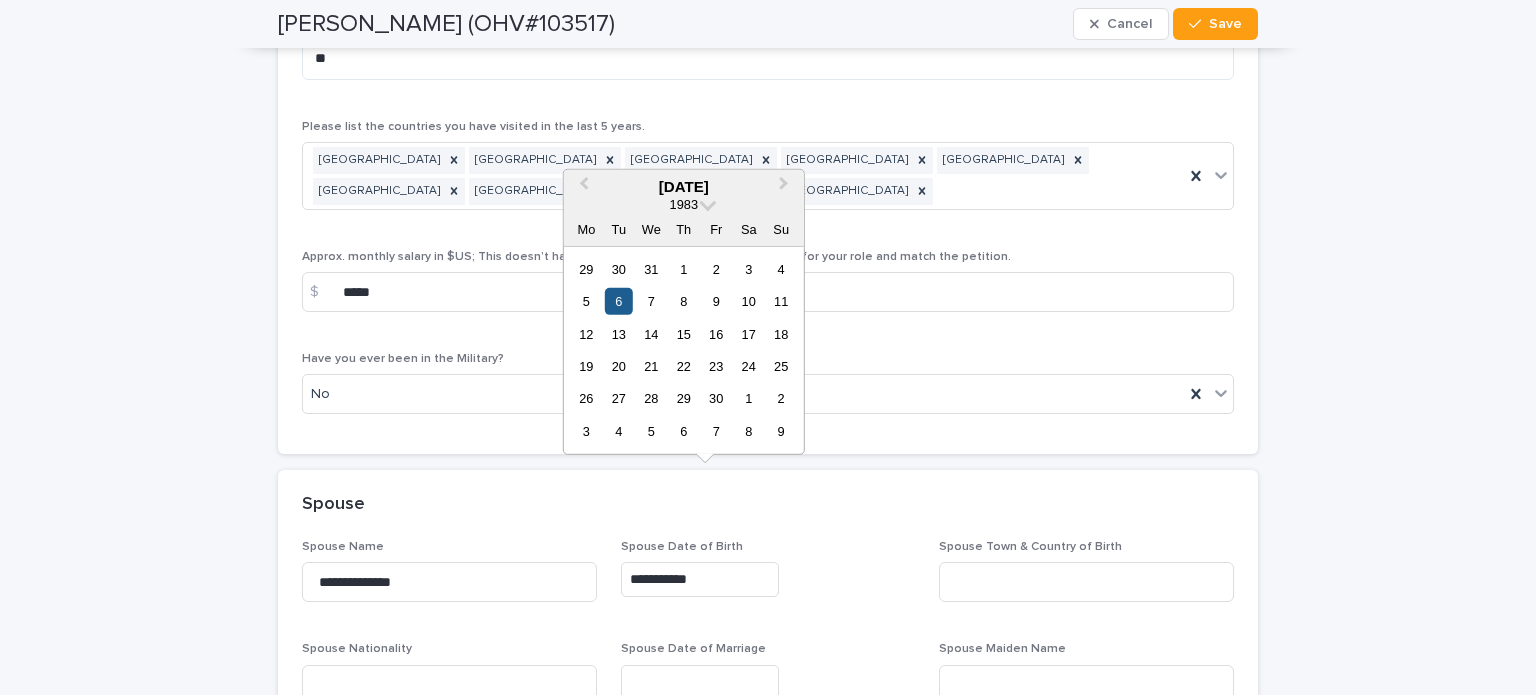click on "6" at bounding box center (618, 301) 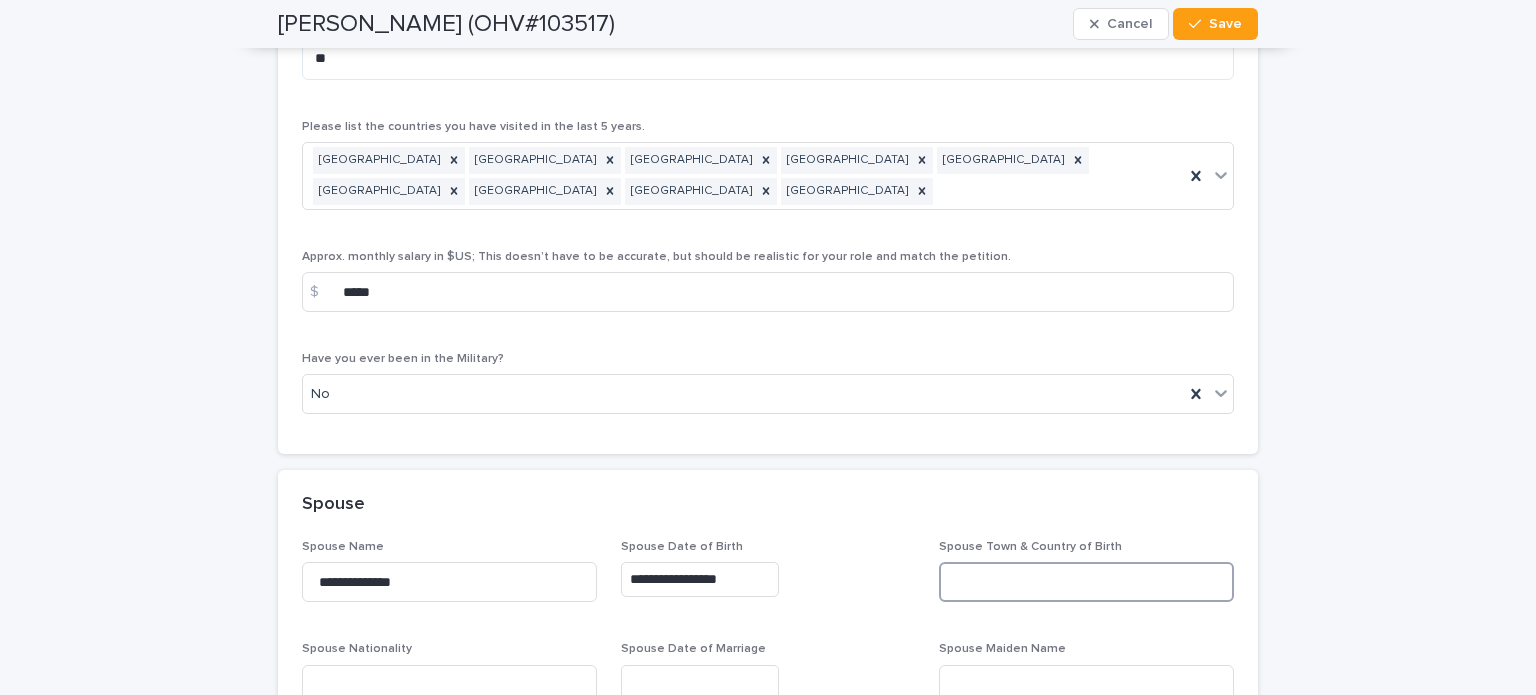 click at bounding box center (1086, 582) 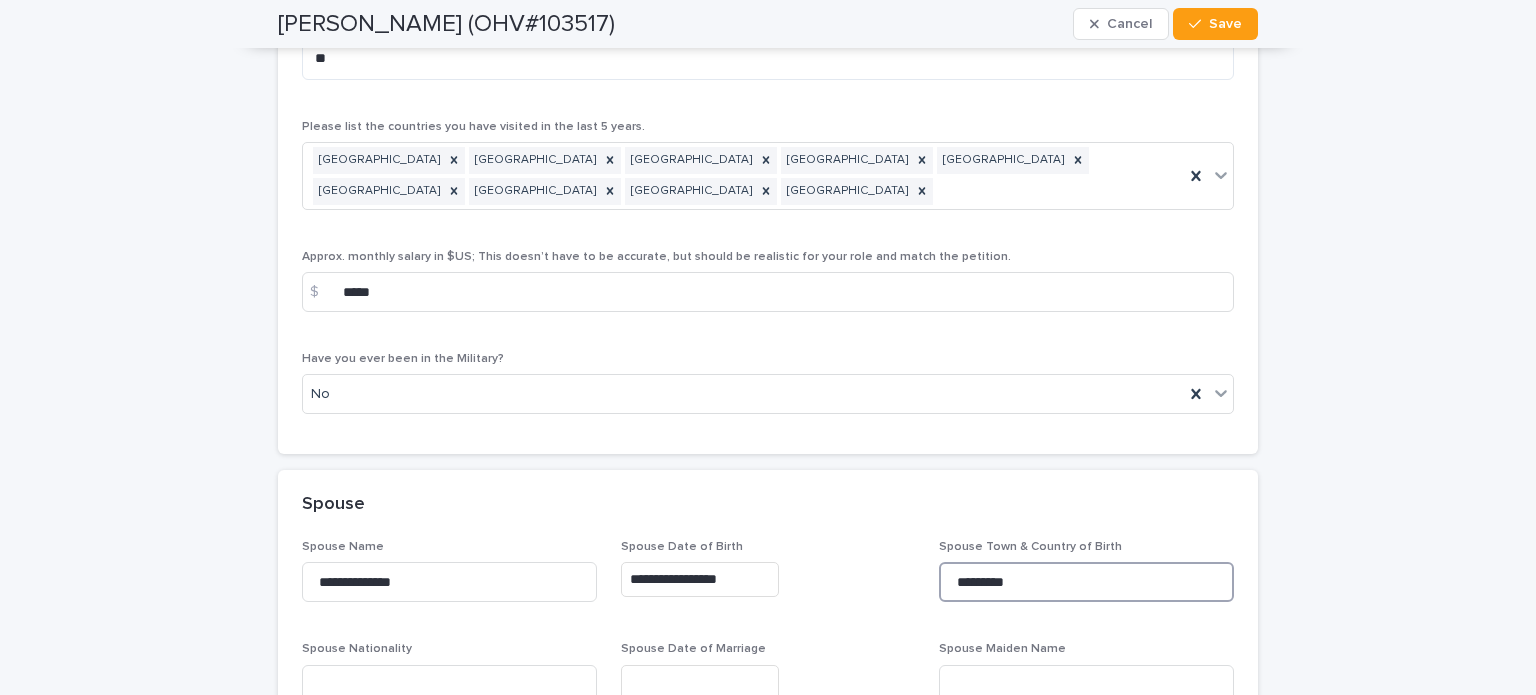 click on "*********" at bounding box center (1086, 582) 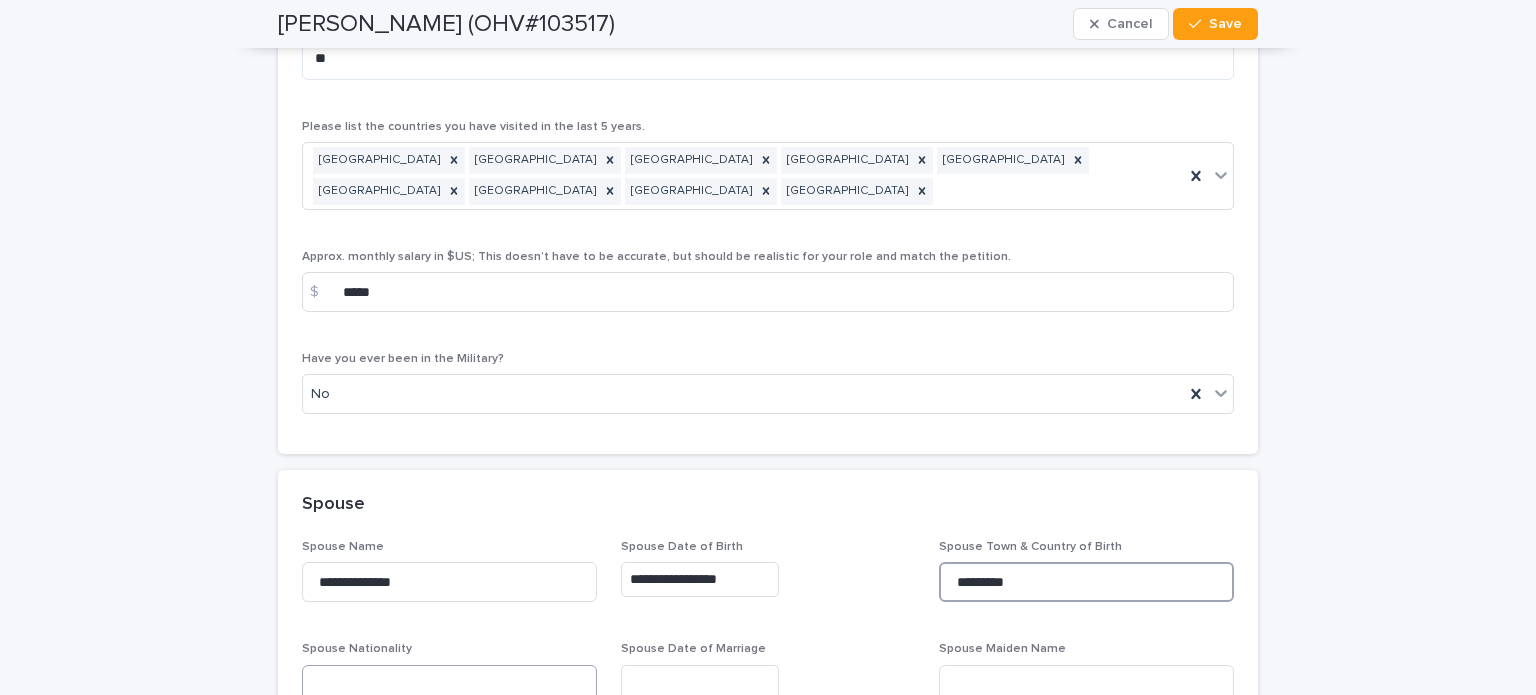 type on "*********" 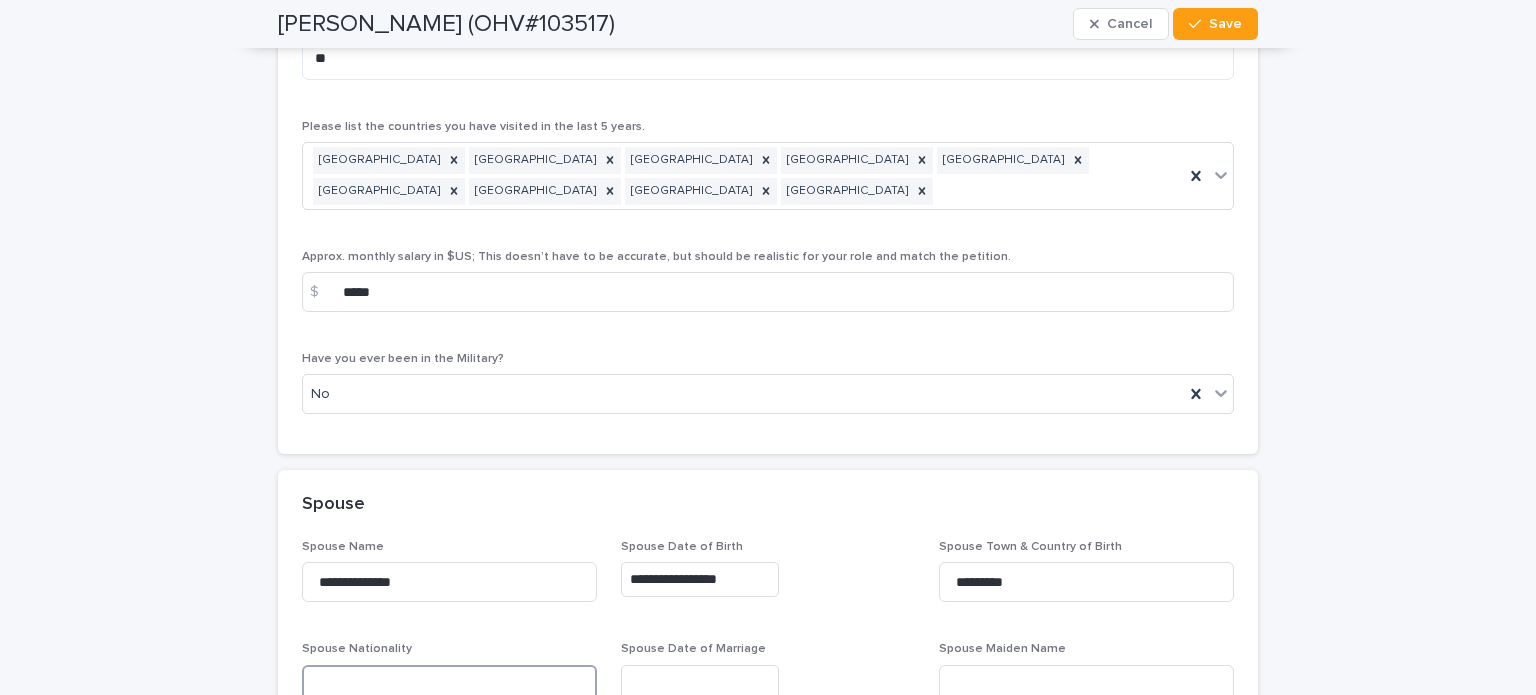 click at bounding box center [449, 685] 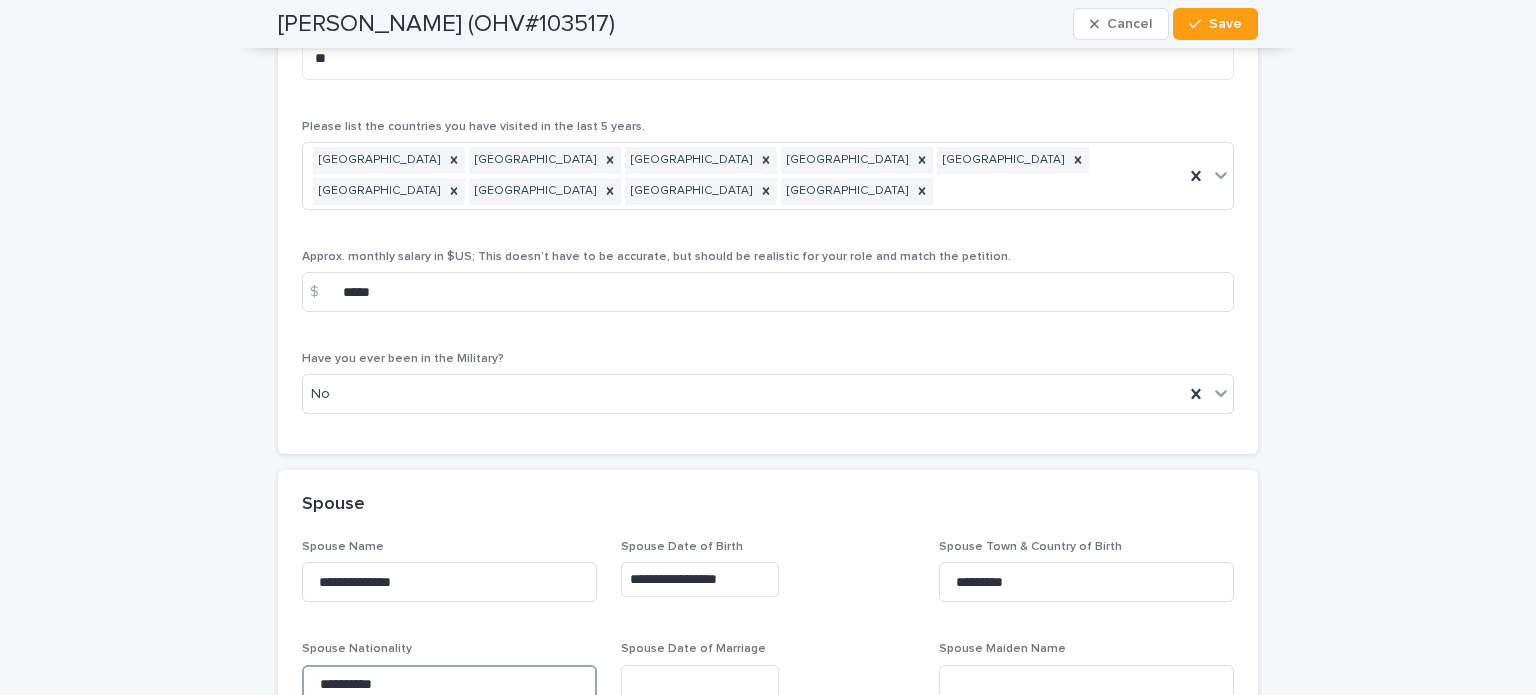 type on "**********" 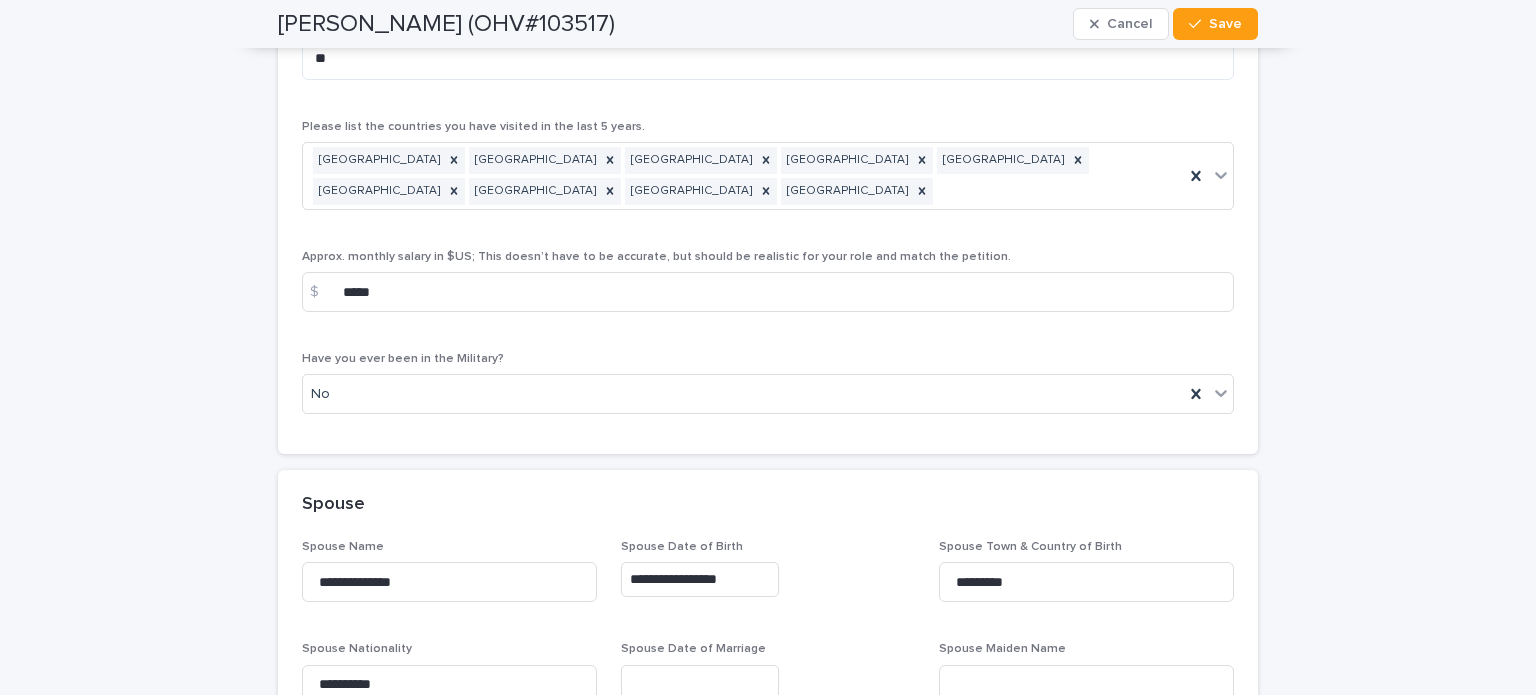 click at bounding box center [700, 682] 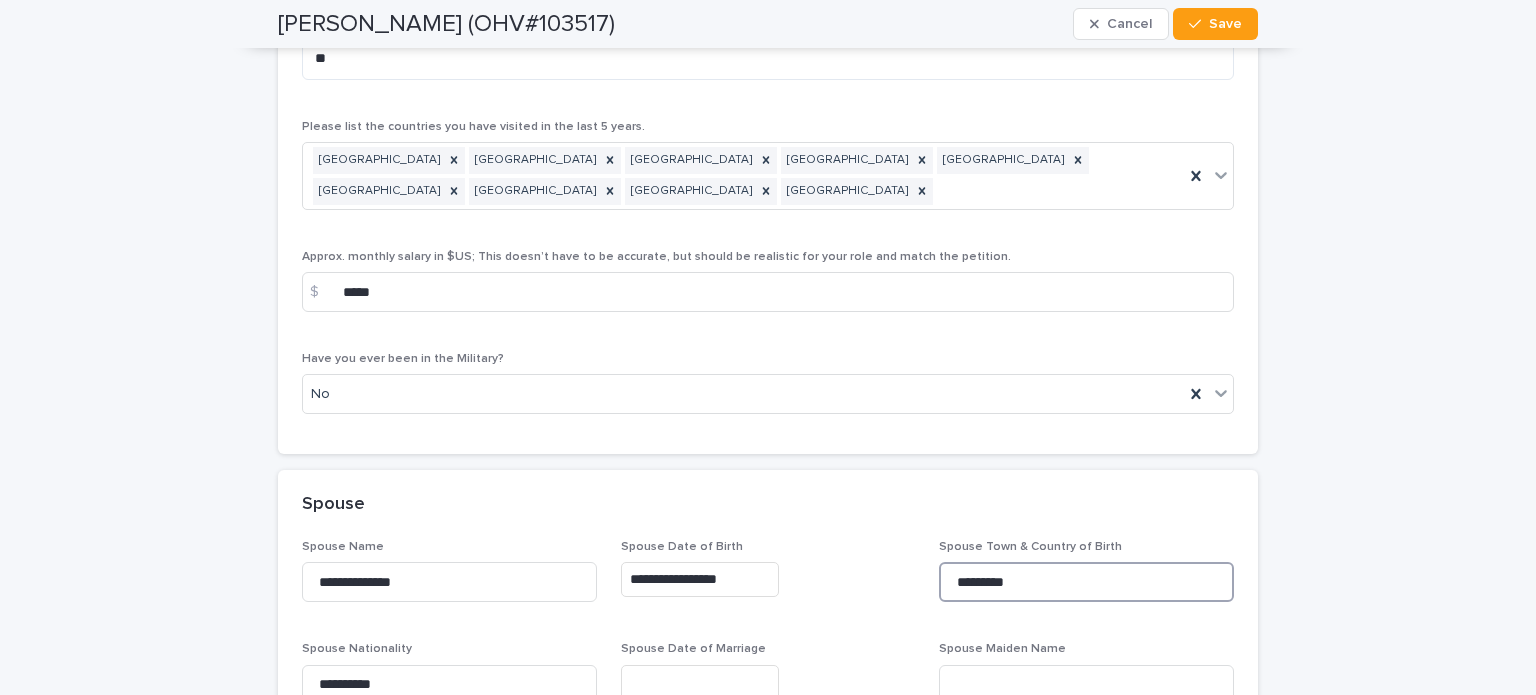 click on "*********" at bounding box center [1086, 582] 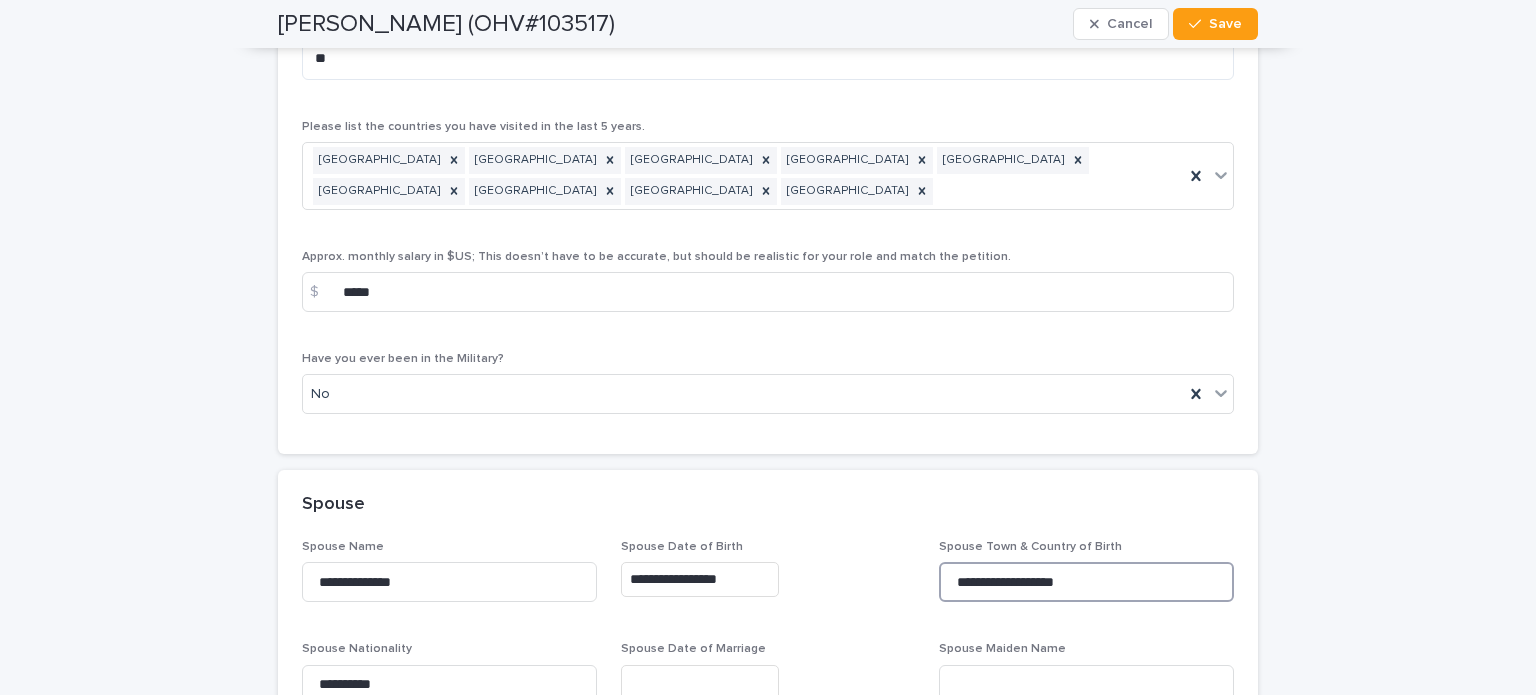 type on "**********" 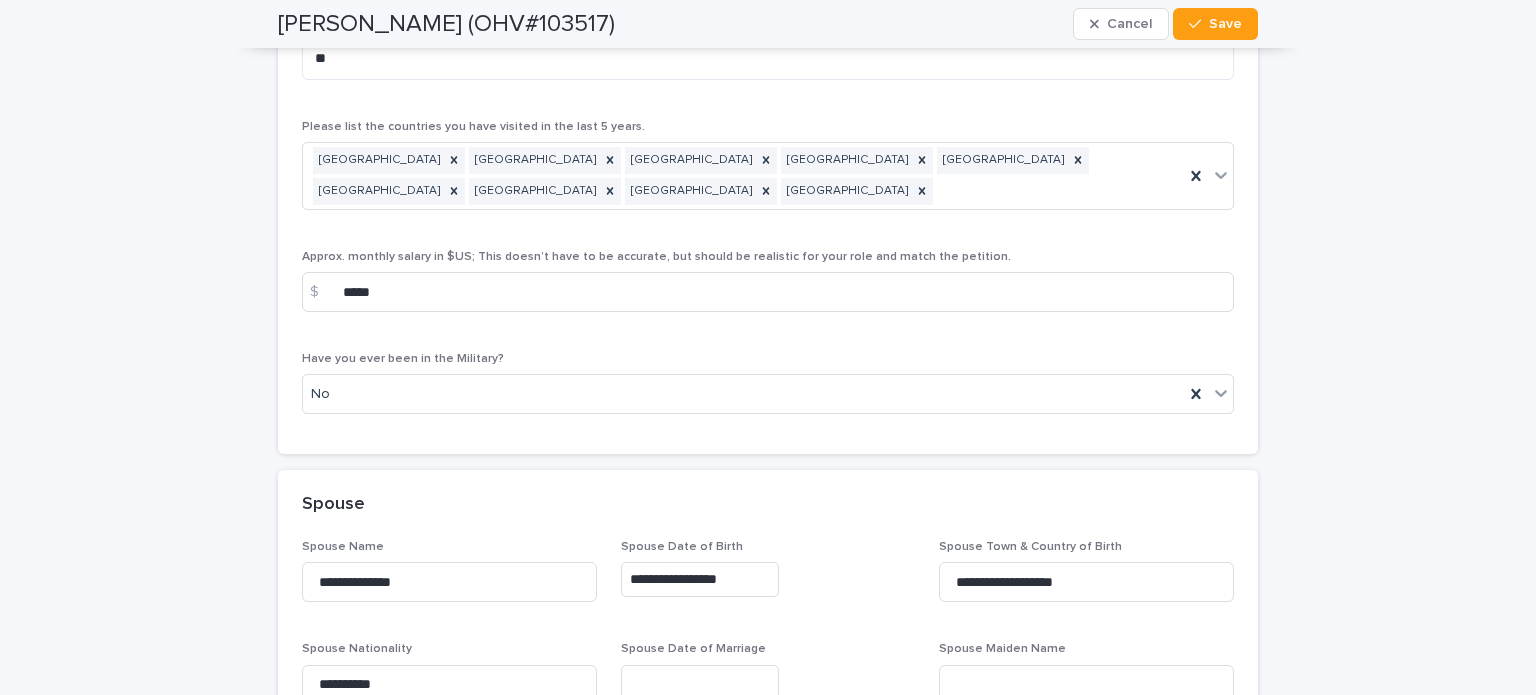 click at bounding box center [700, 682] 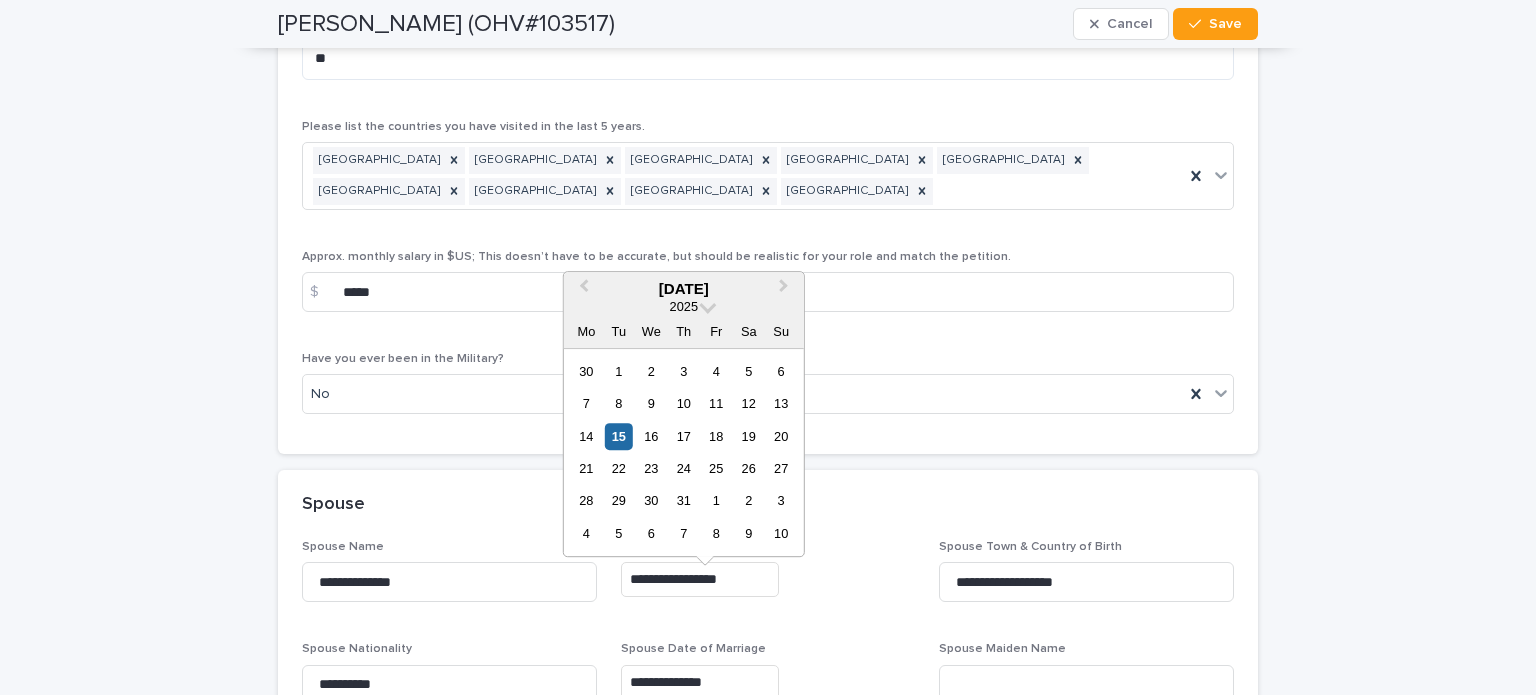 click on "**********" at bounding box center (700, 682) 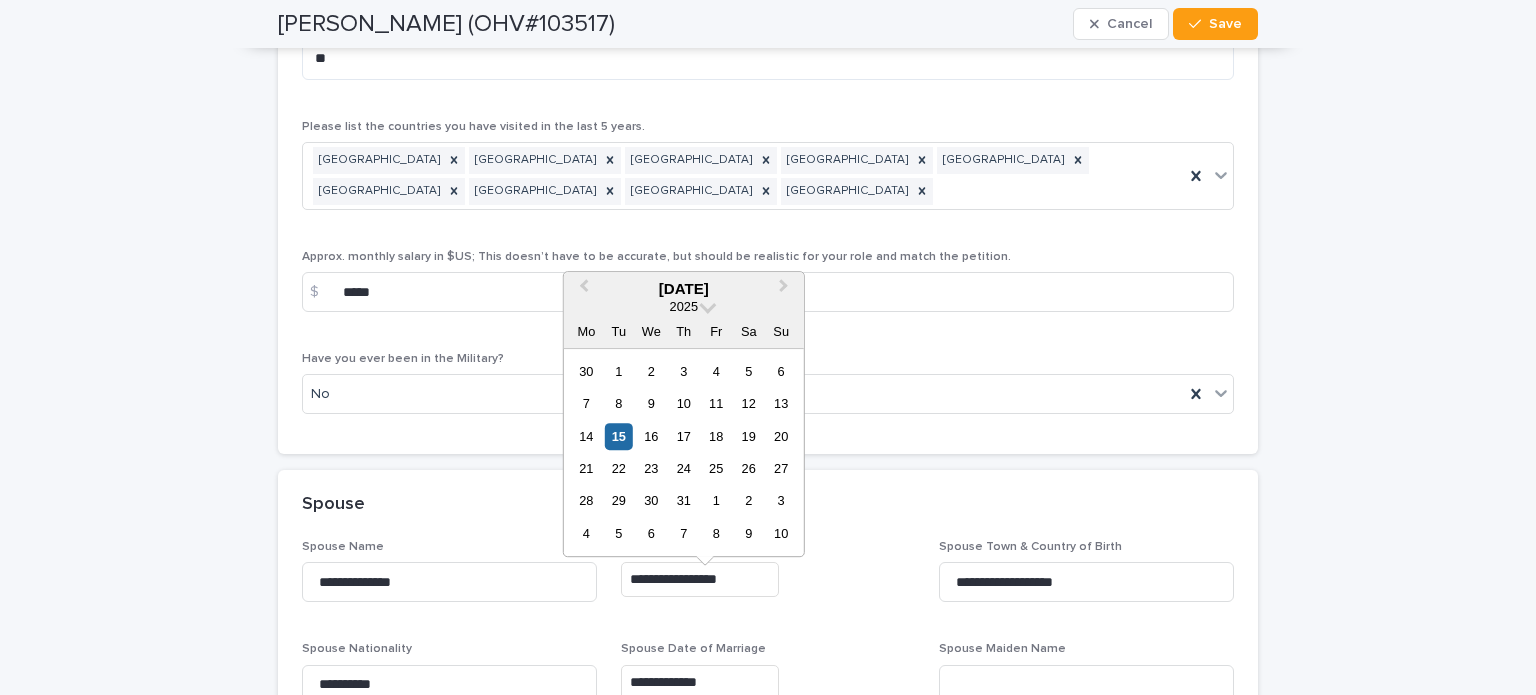 click on "**********" at bounding box center (700, 682) 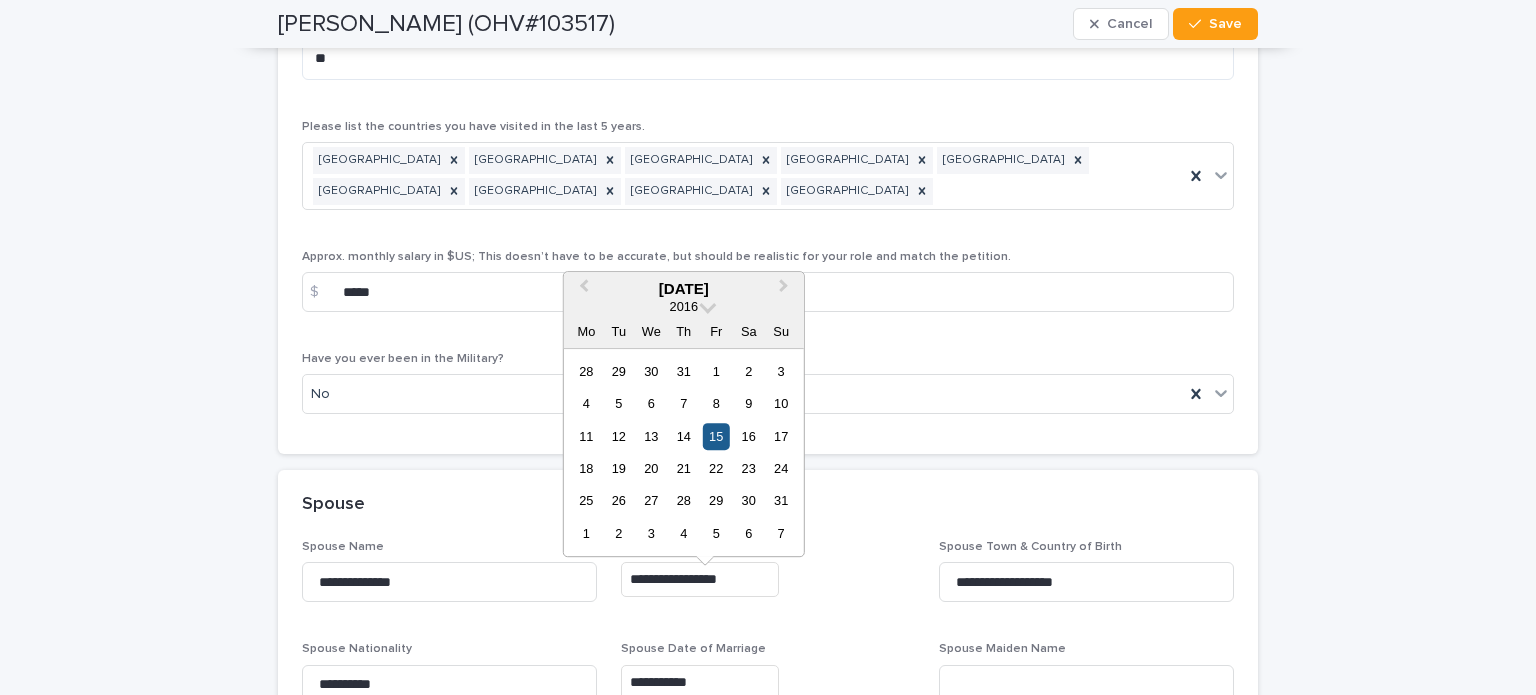 click on "15" at bounding box center (716, 436) 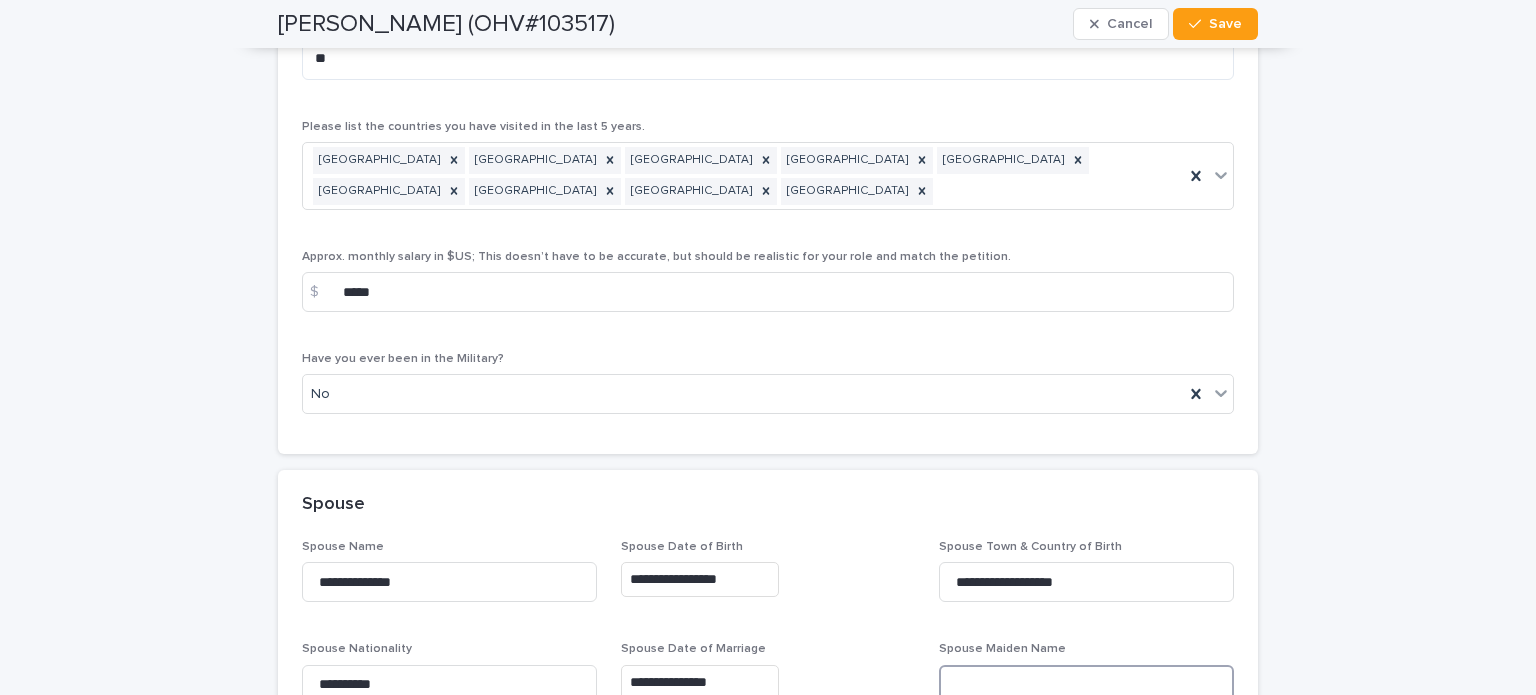 click at bounding box center (1086, 685) 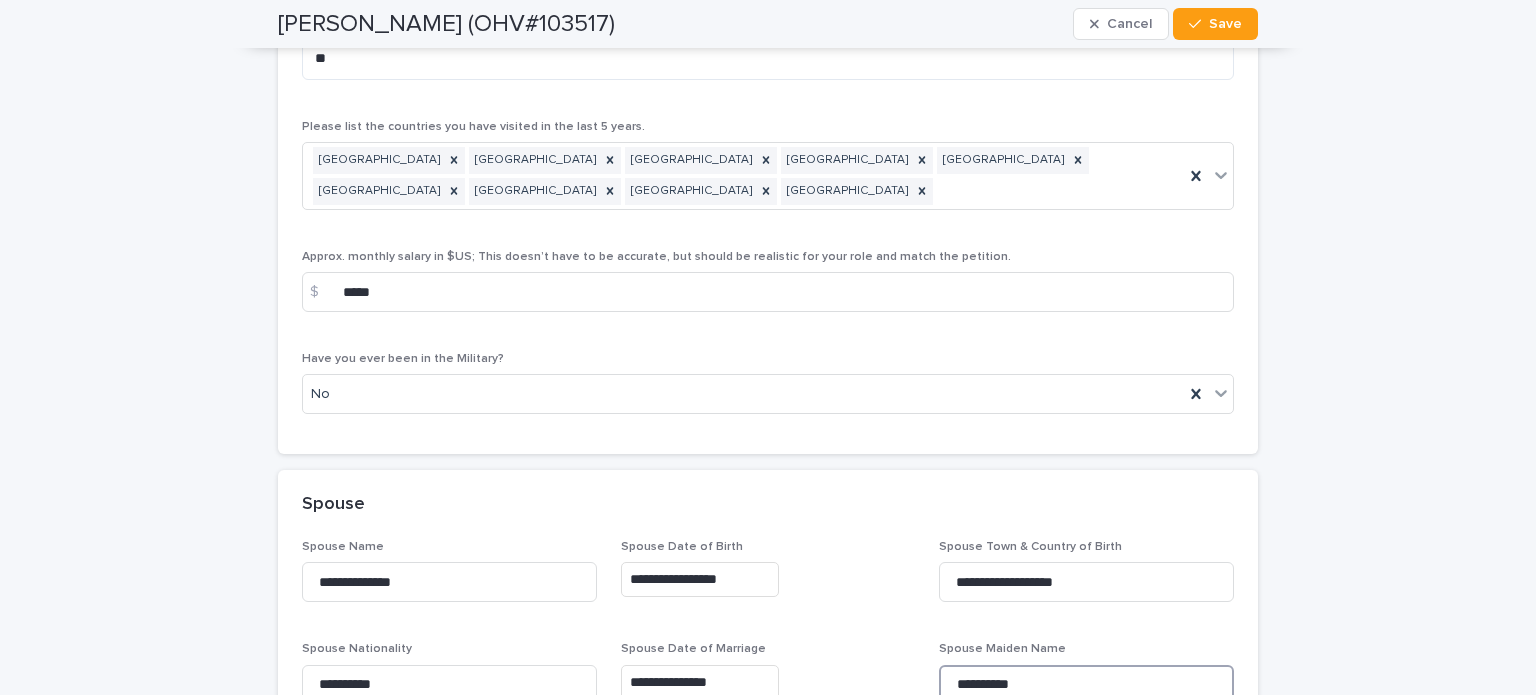 type on "**********" 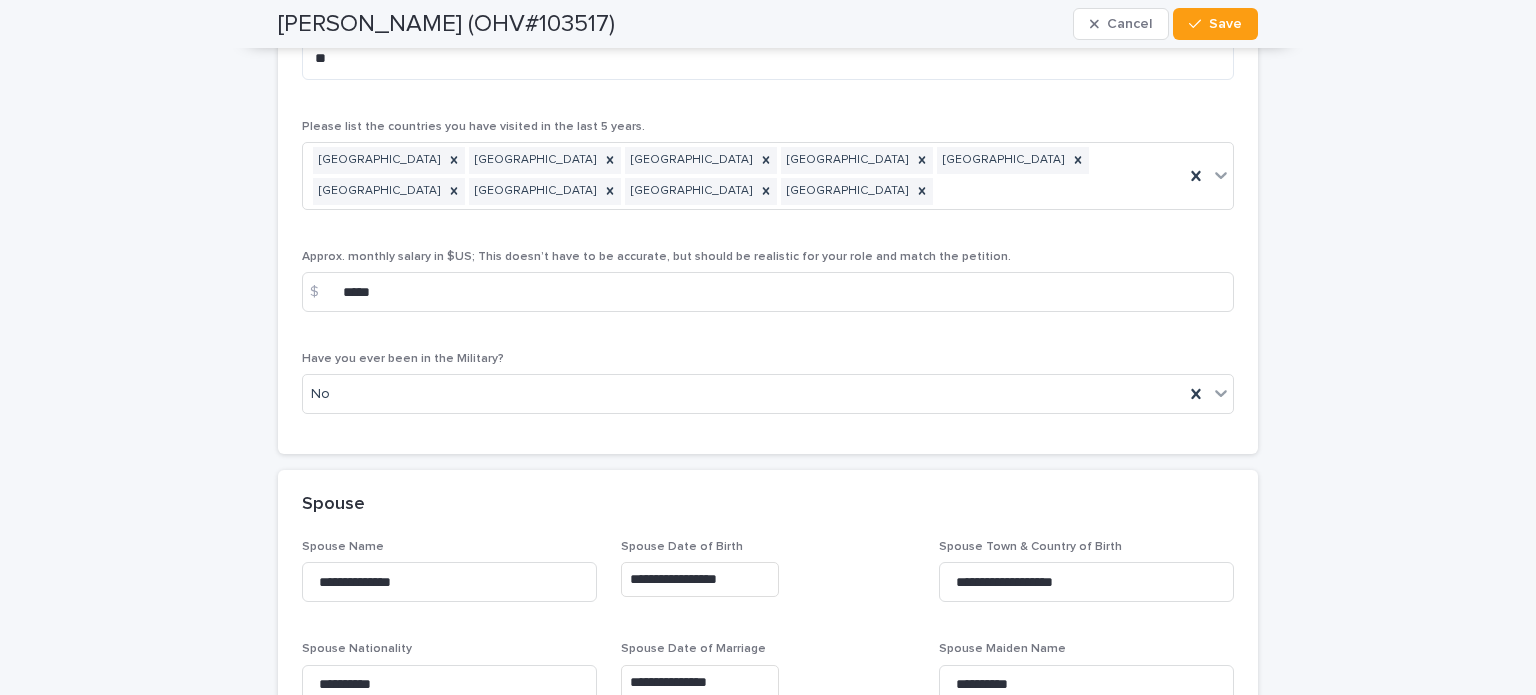 click on "**********" at bounding box center [768, 681] 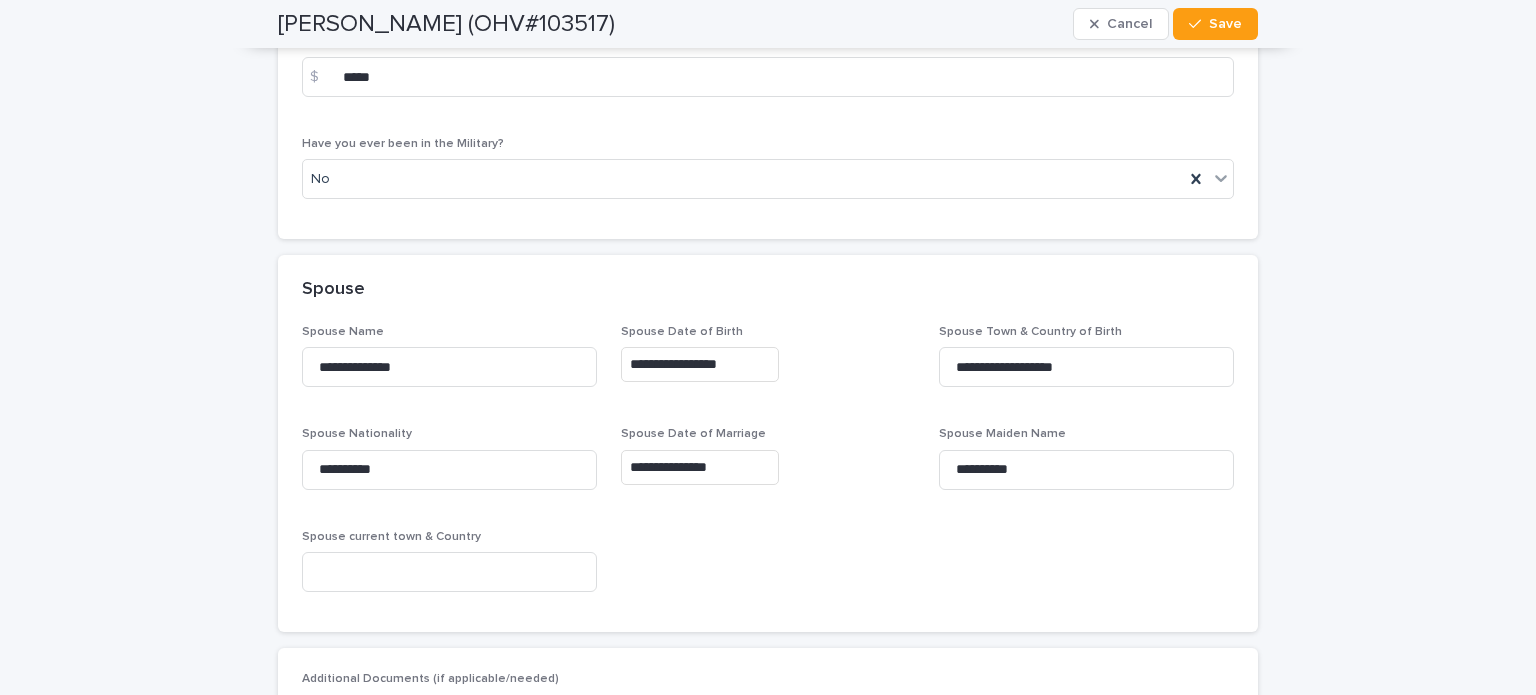 scroll, scrollTop: 7612, scrollLeft: 0, axis: vertical 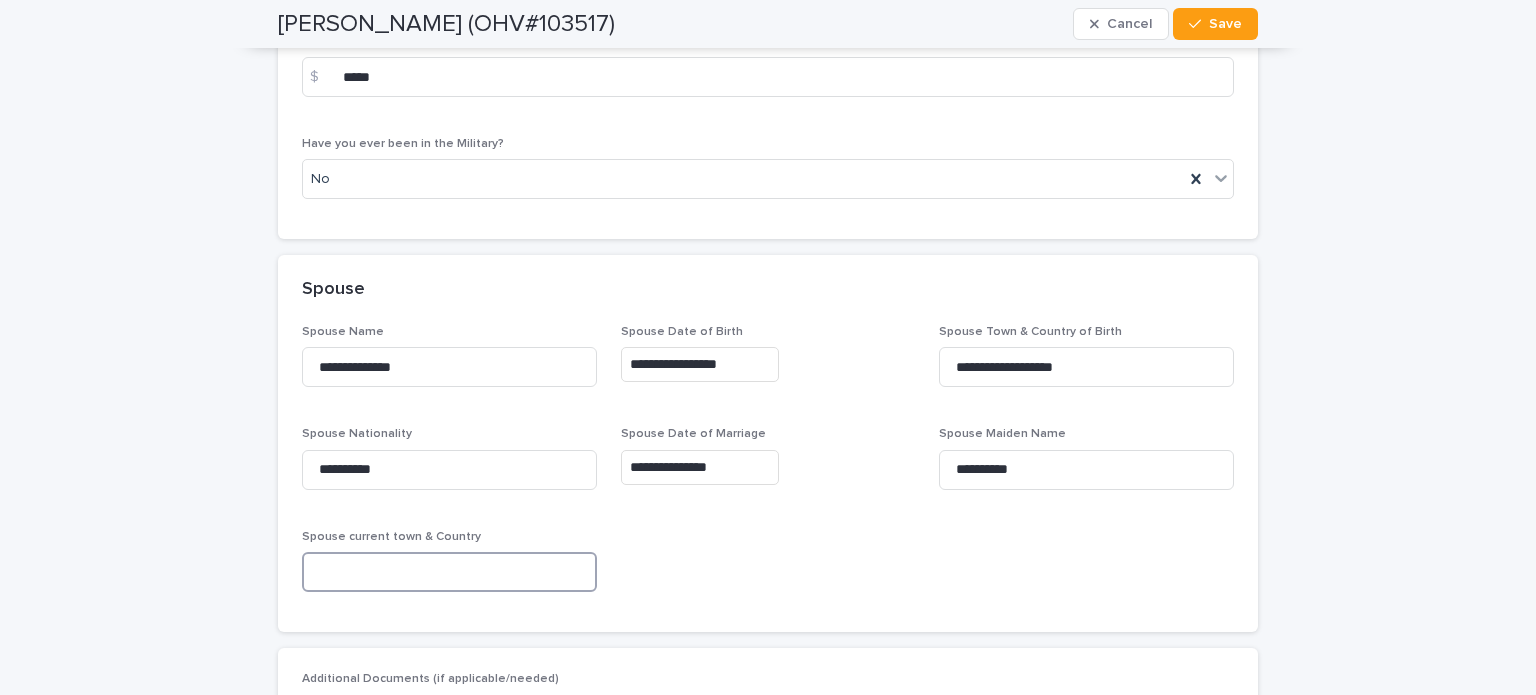 click at bounding box center [449, 572] 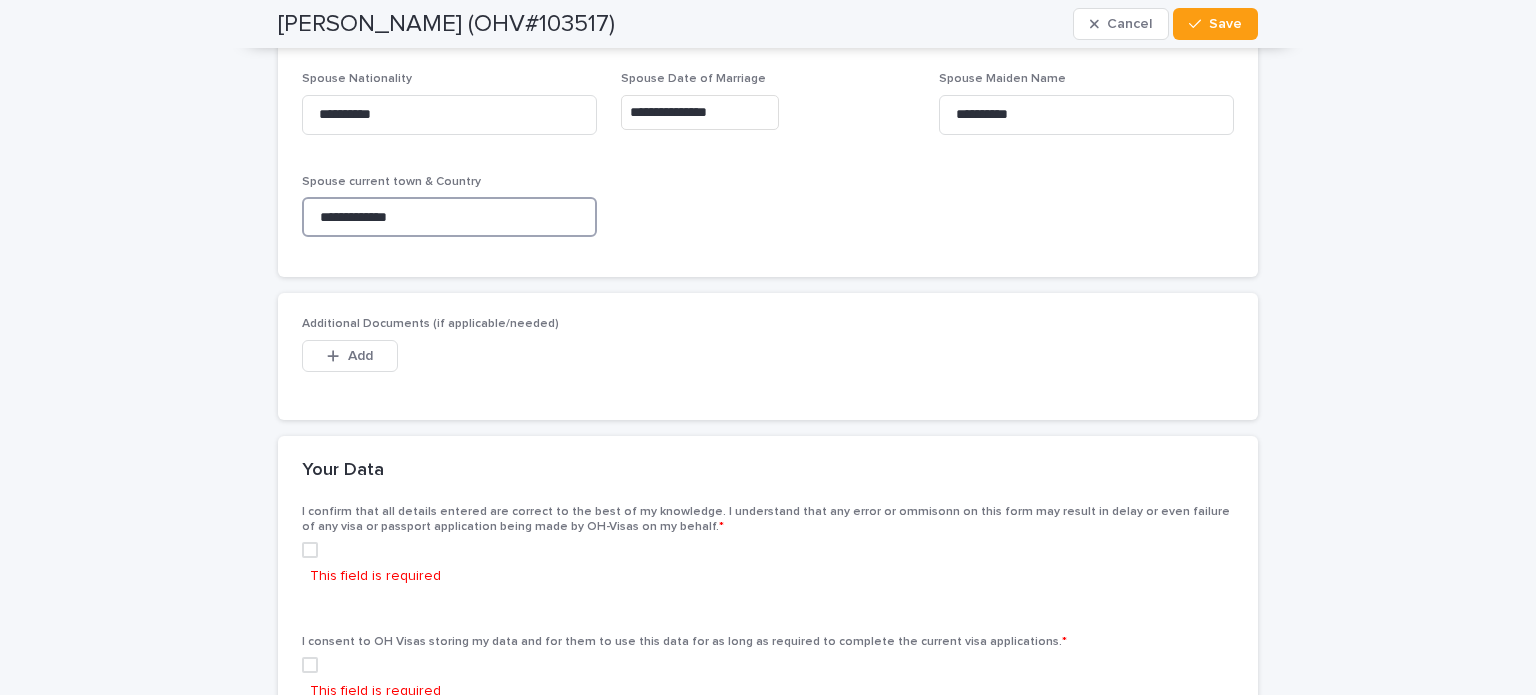 scroll, scrollTop: 7968, scrollLeft: 0, axis: vertical 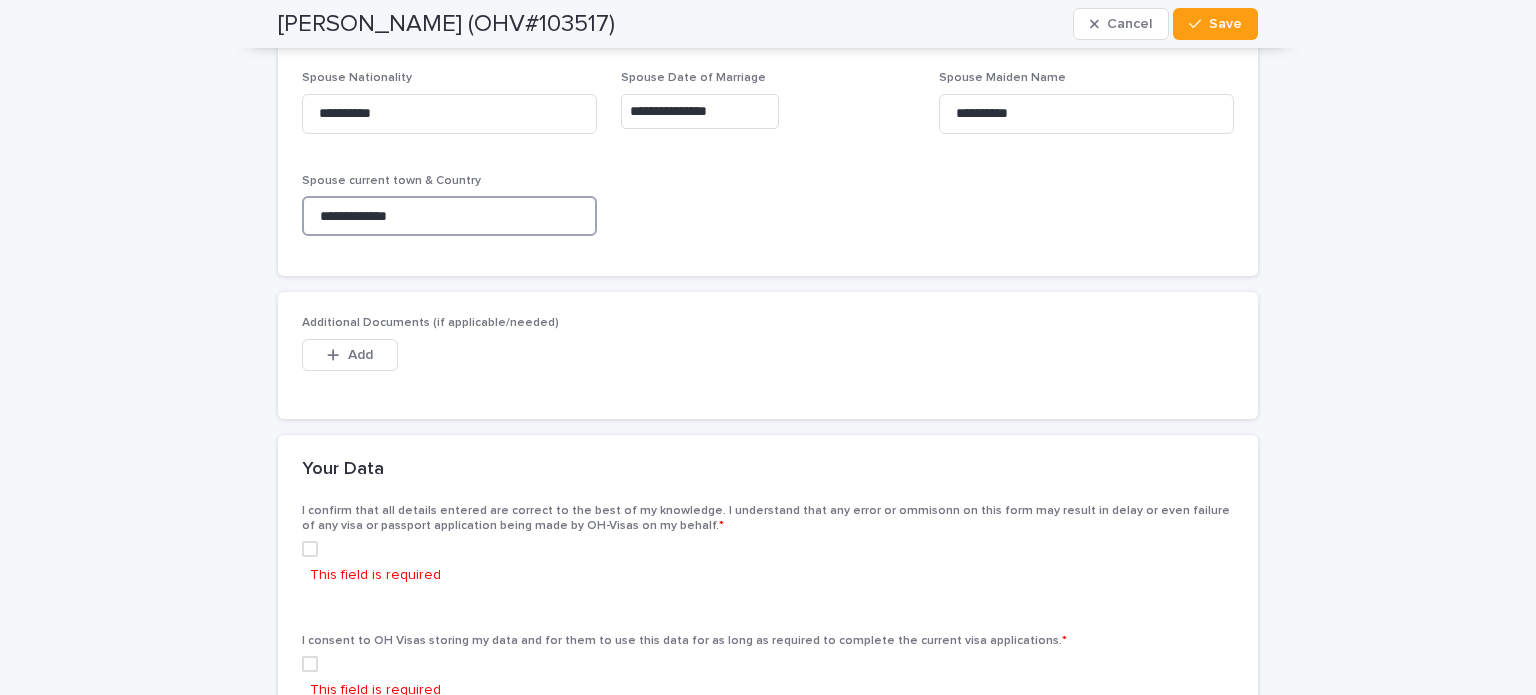 click at bounding box center (310, 549) 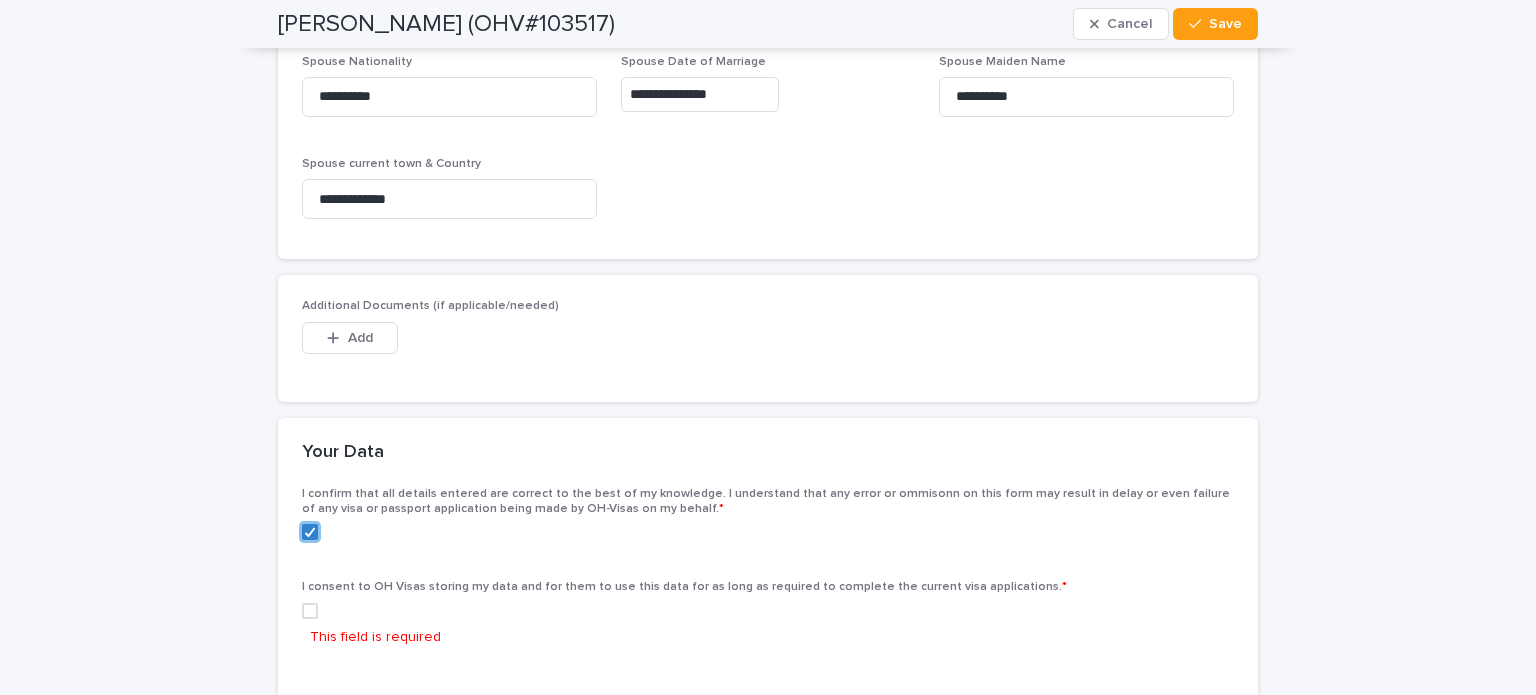 click at bounding box center [310, 611] 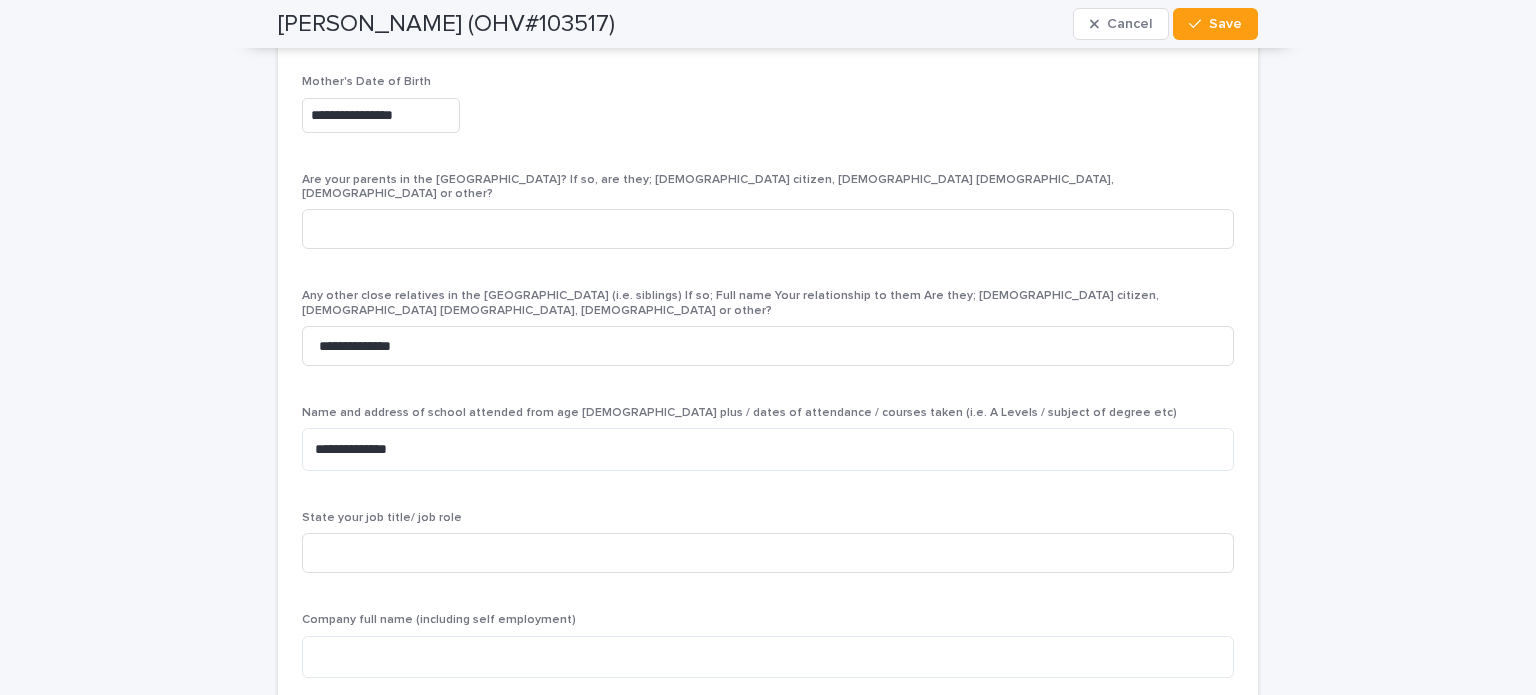scroll, scrollTop: 5283, scrollLeft: 0, axis: vertical 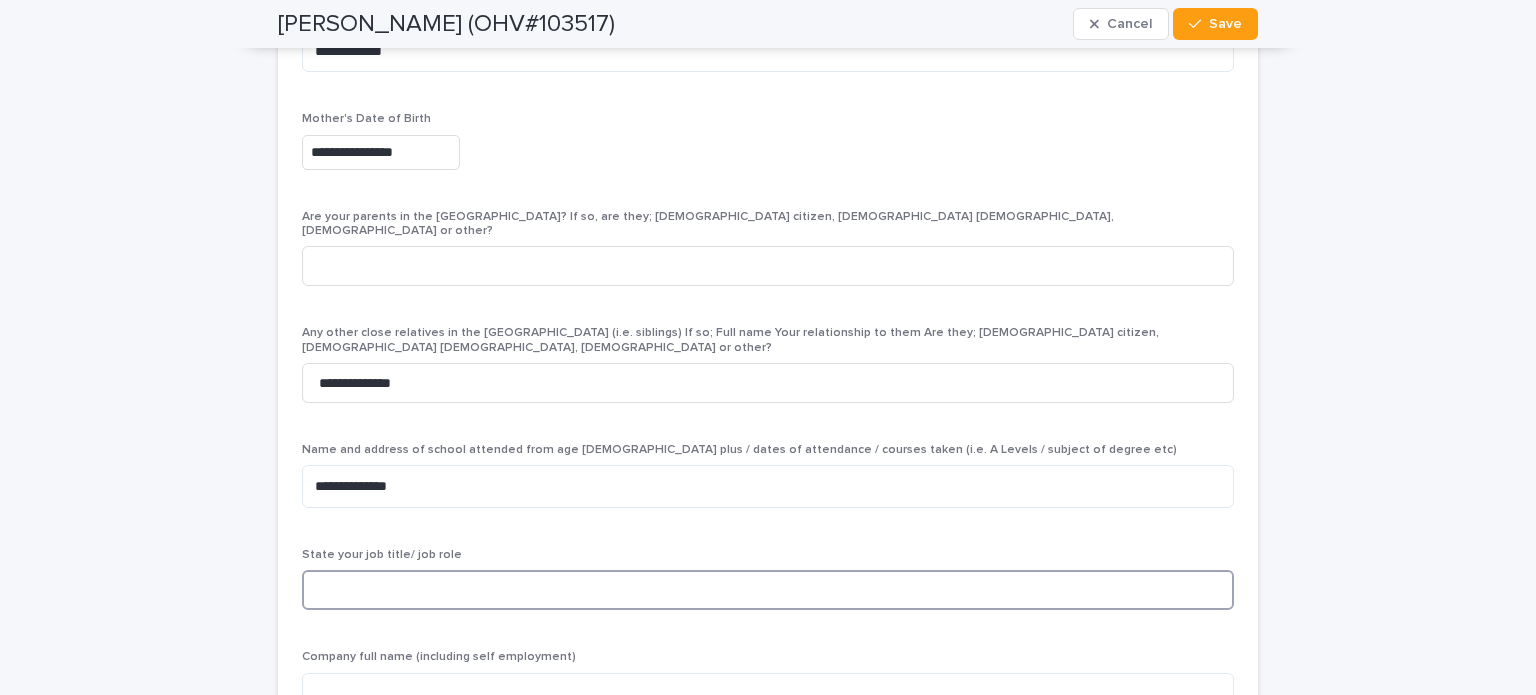click at bounding box center (768, 590) 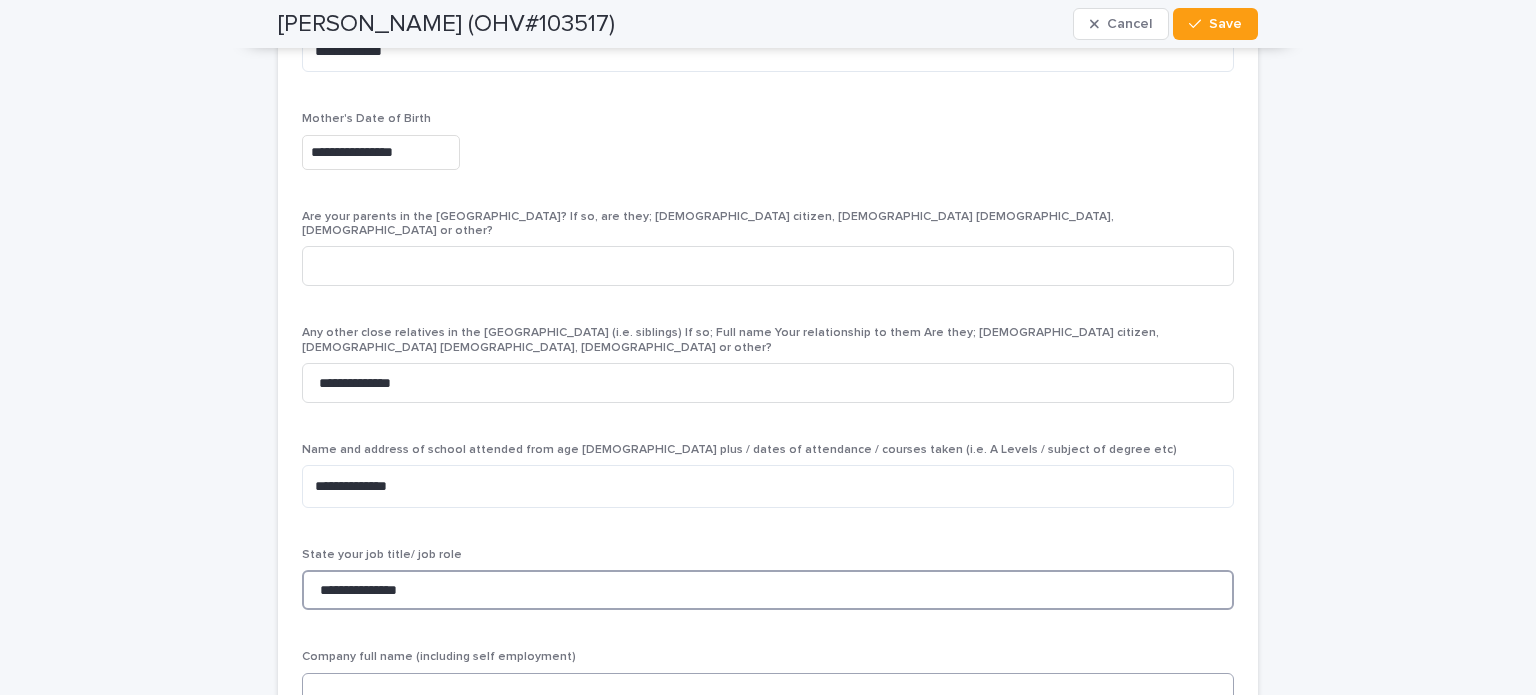 type on "**********" 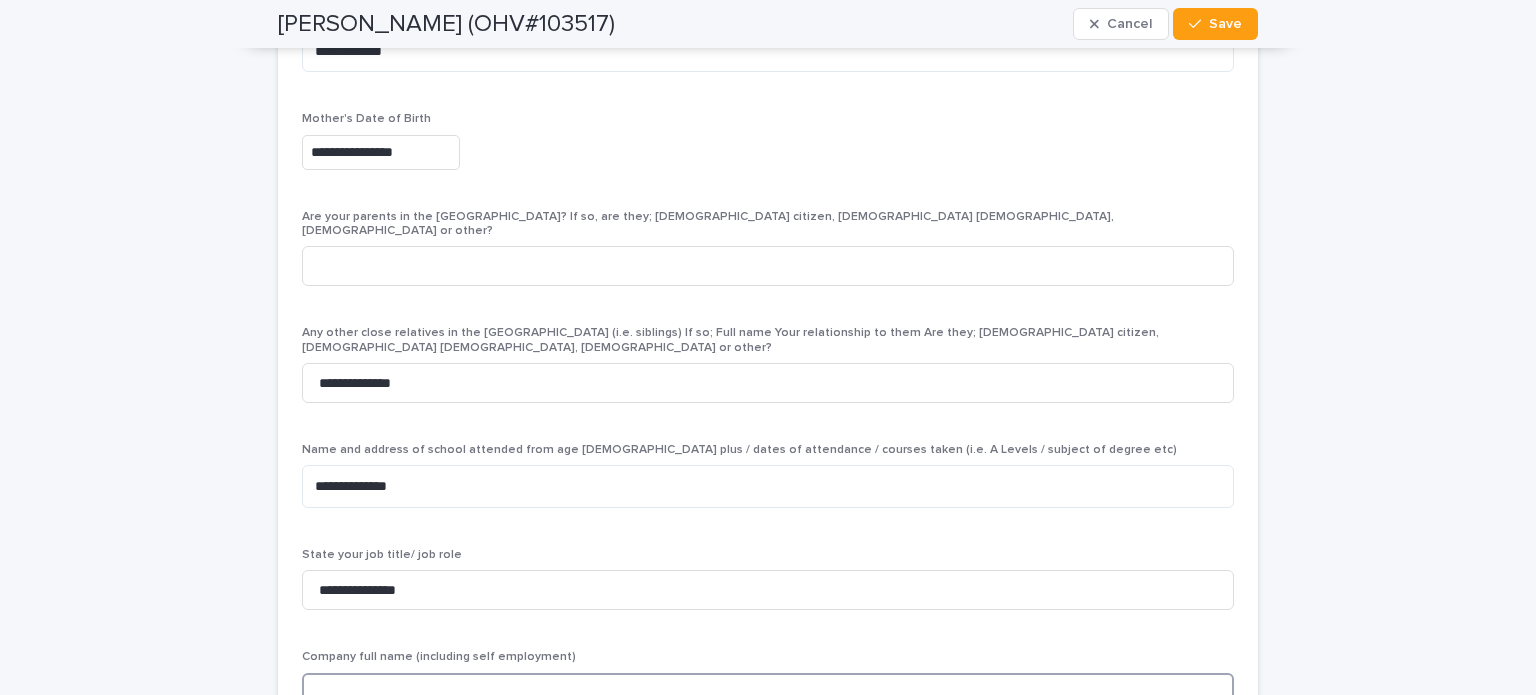 click at bounding box center [768, 694] 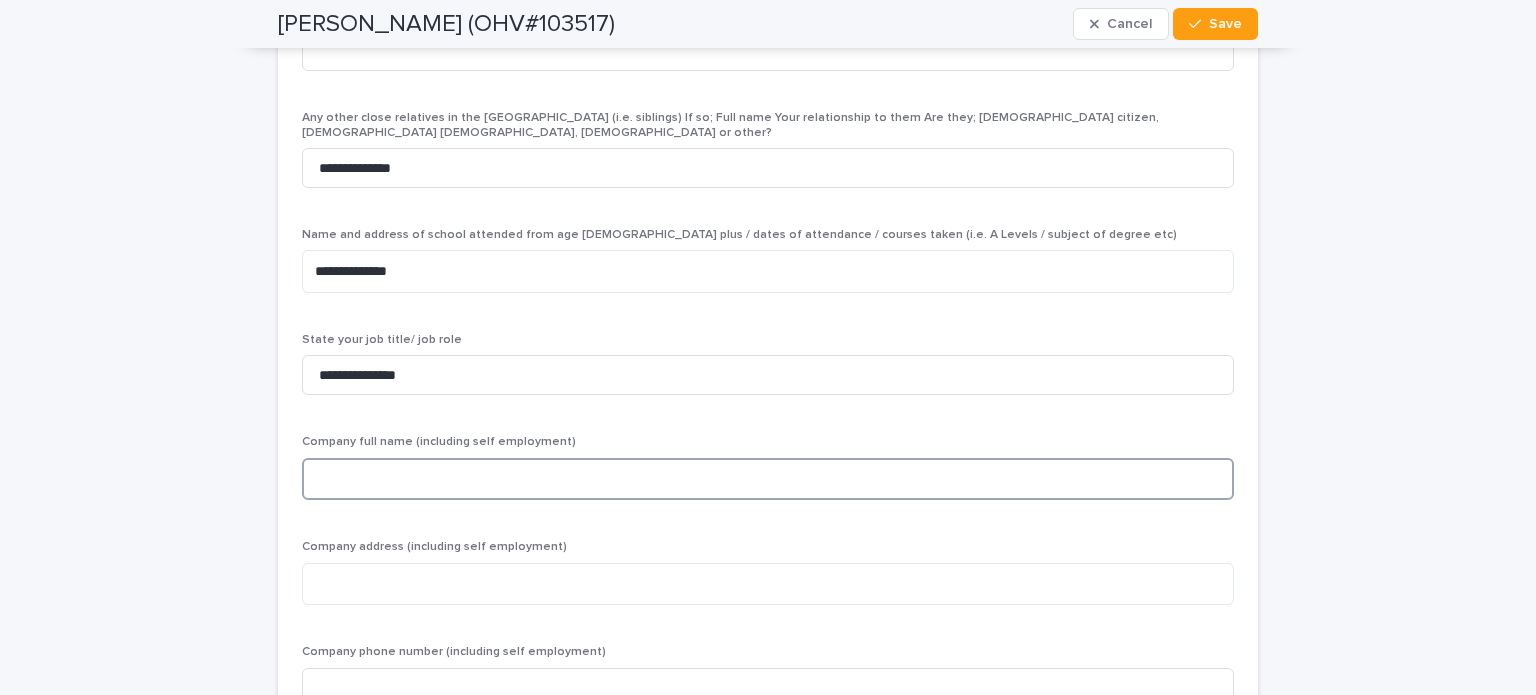 scroll, scrollTop: 5524, scrollLeft: 0, axis: vertical 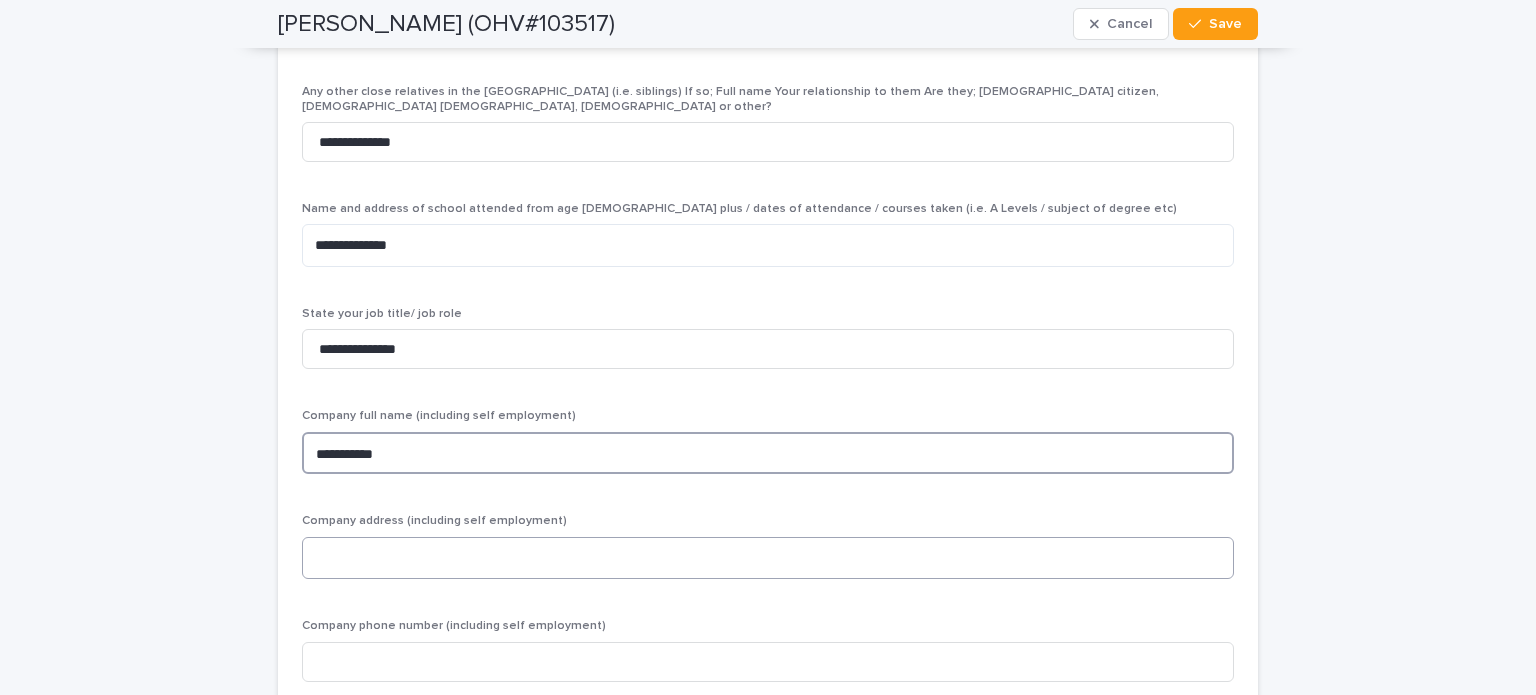 type on "**********" 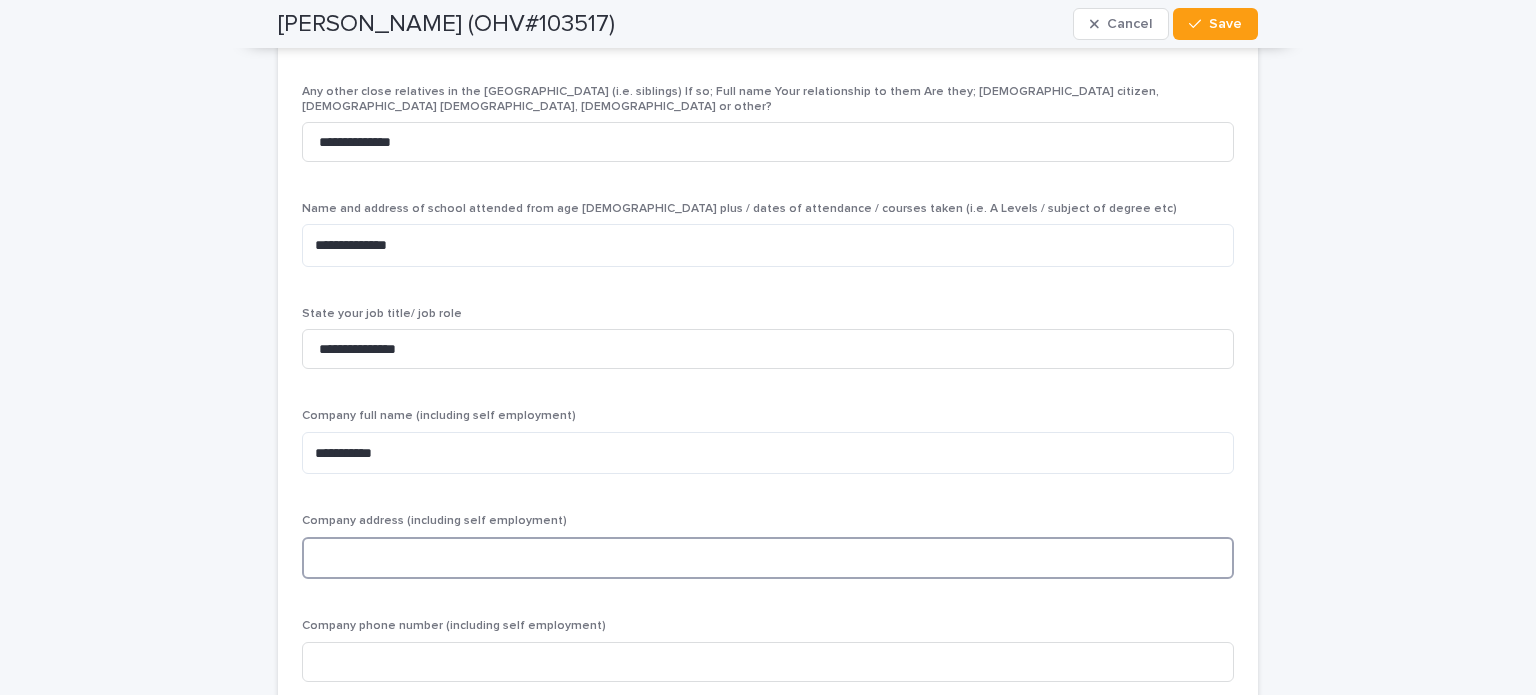 click at bounding box center (768, 558) 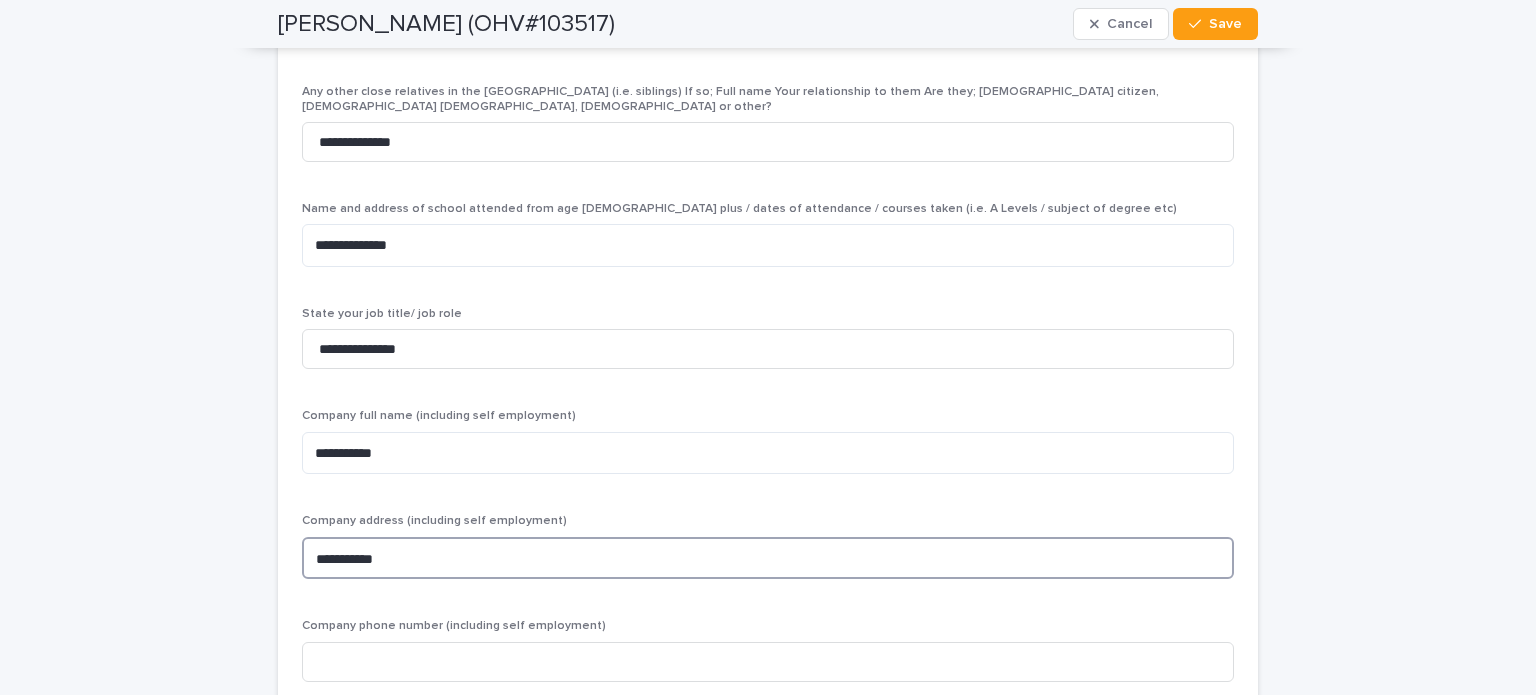 click on "**********" at bounding box center (768, 558) 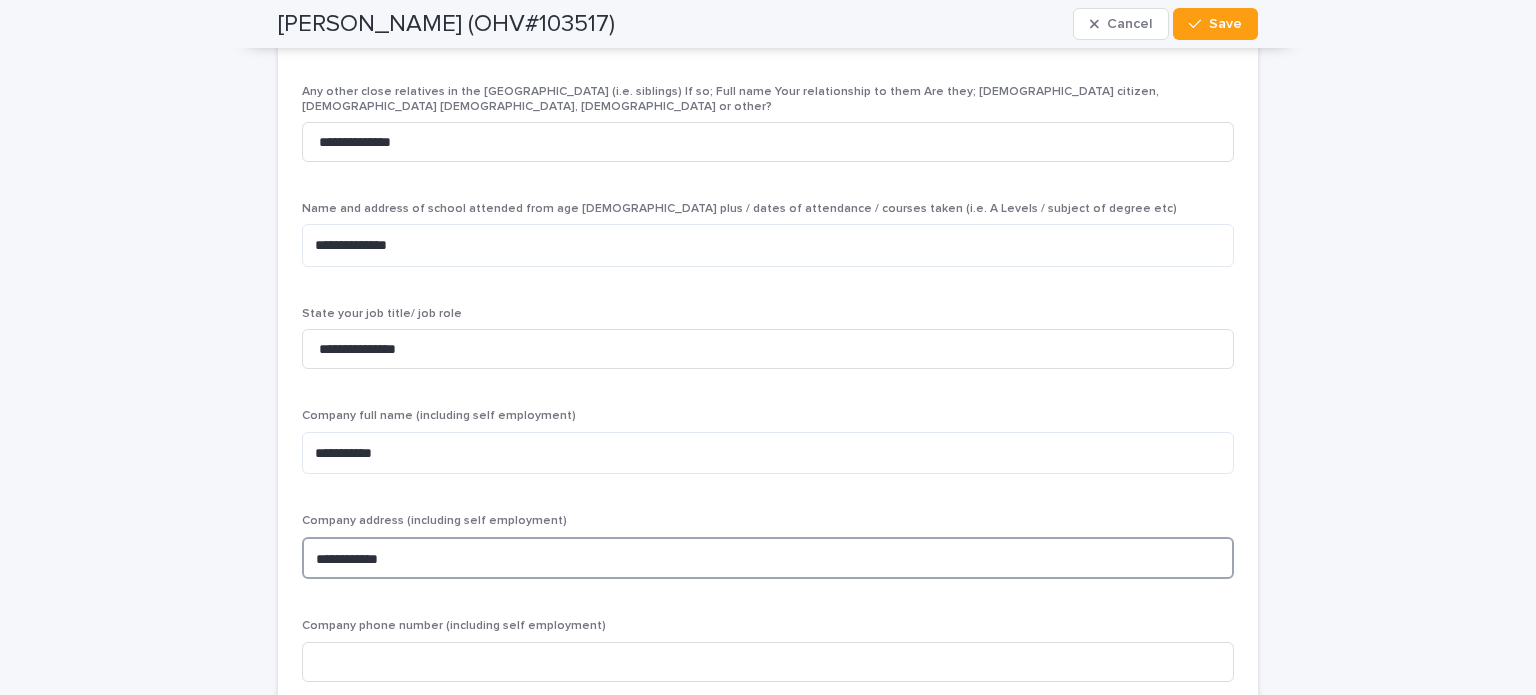 click on "**********" at bounding box center [768, 558] 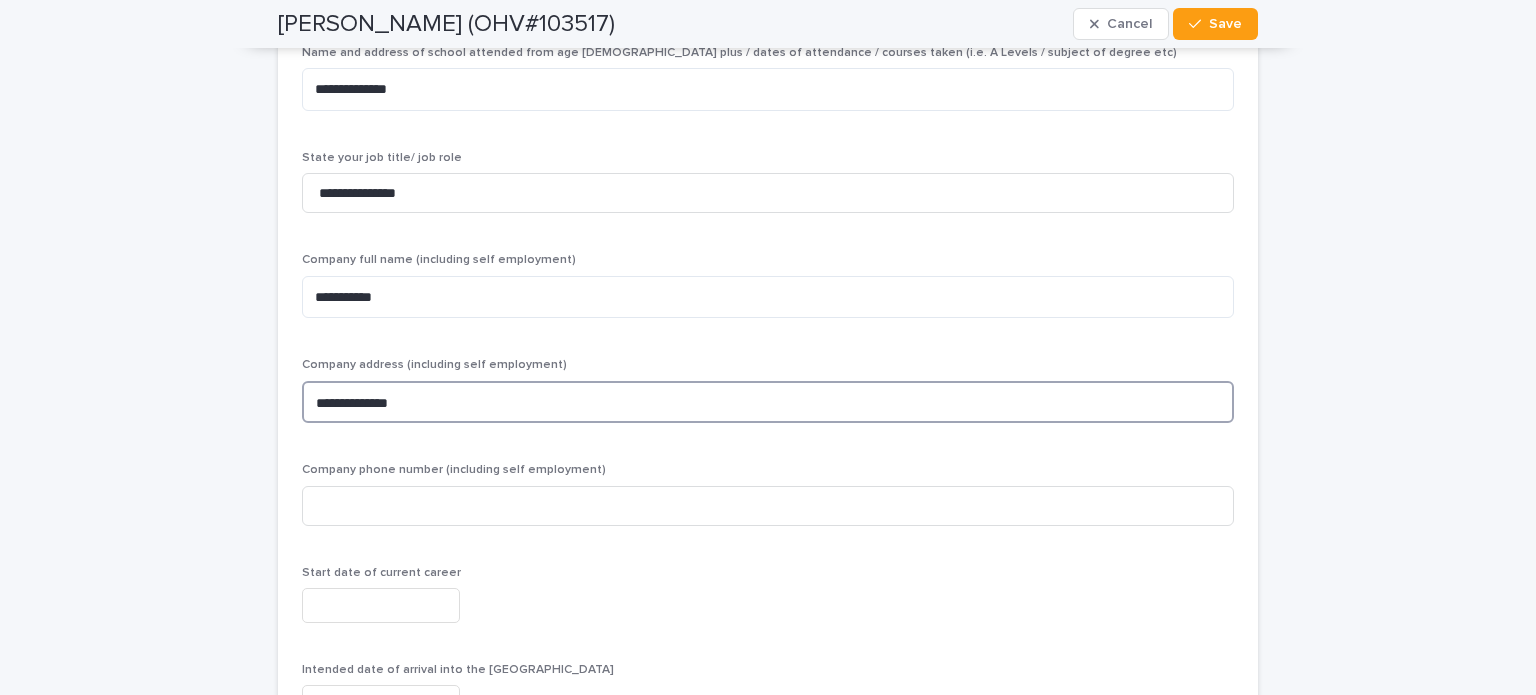 scroll, scrollTop: 5697, scrollLeft: 0, axis: vertical 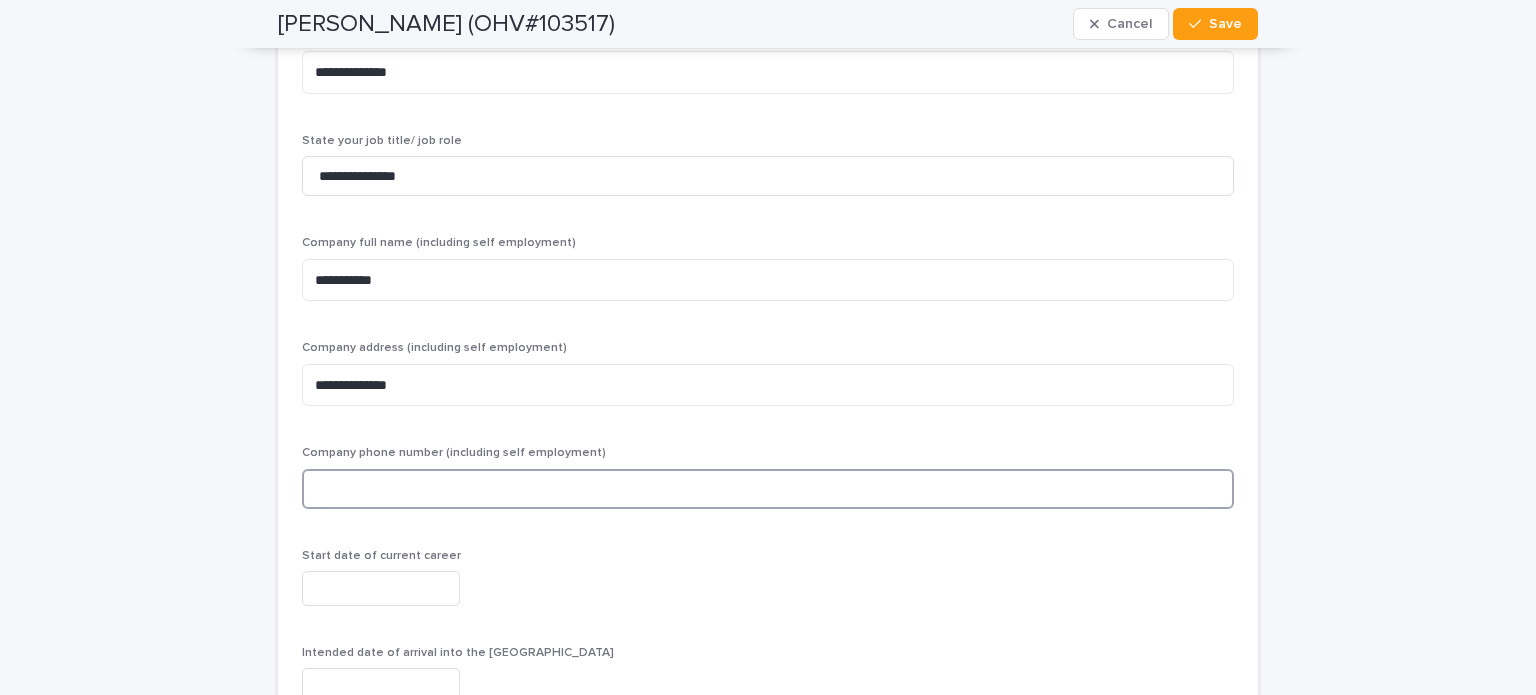 click at bounding box center (768, 489) 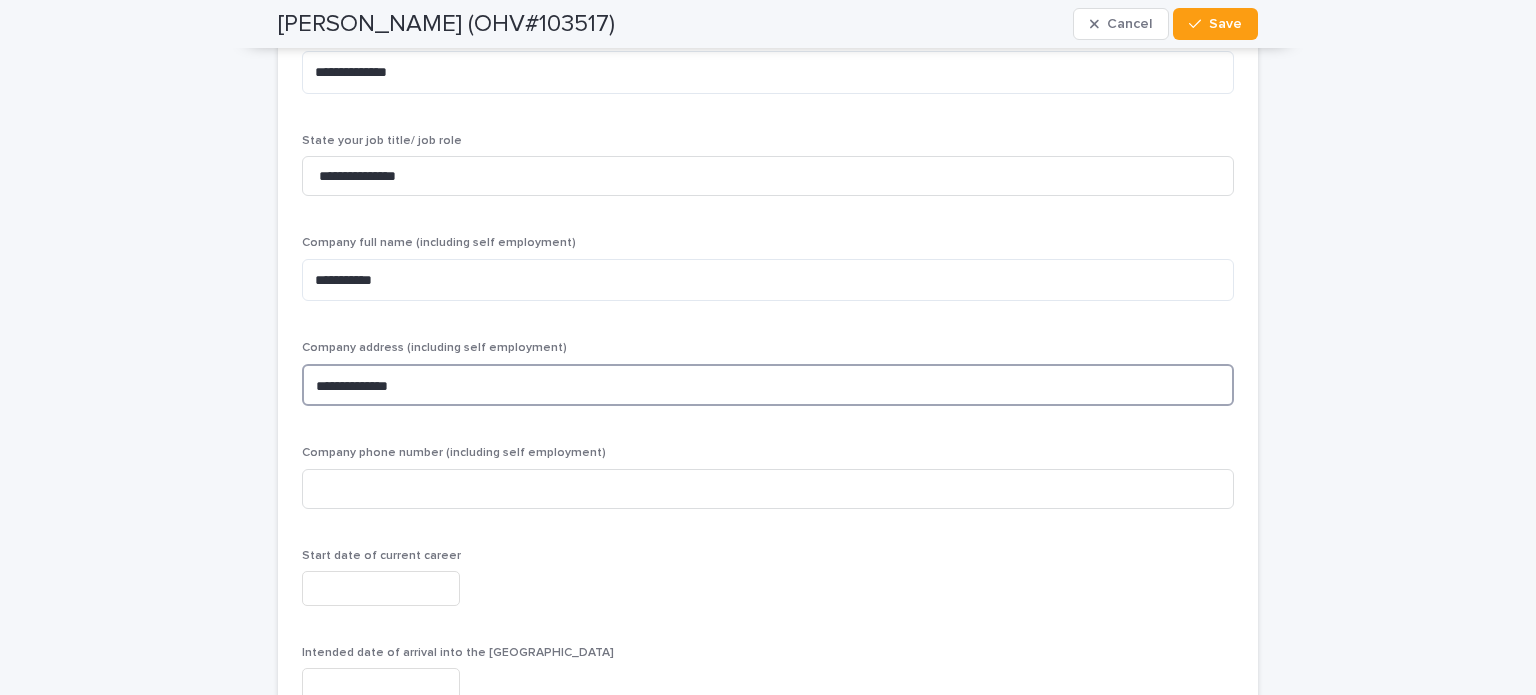 click on "**********" at bounding box center [768, 385] 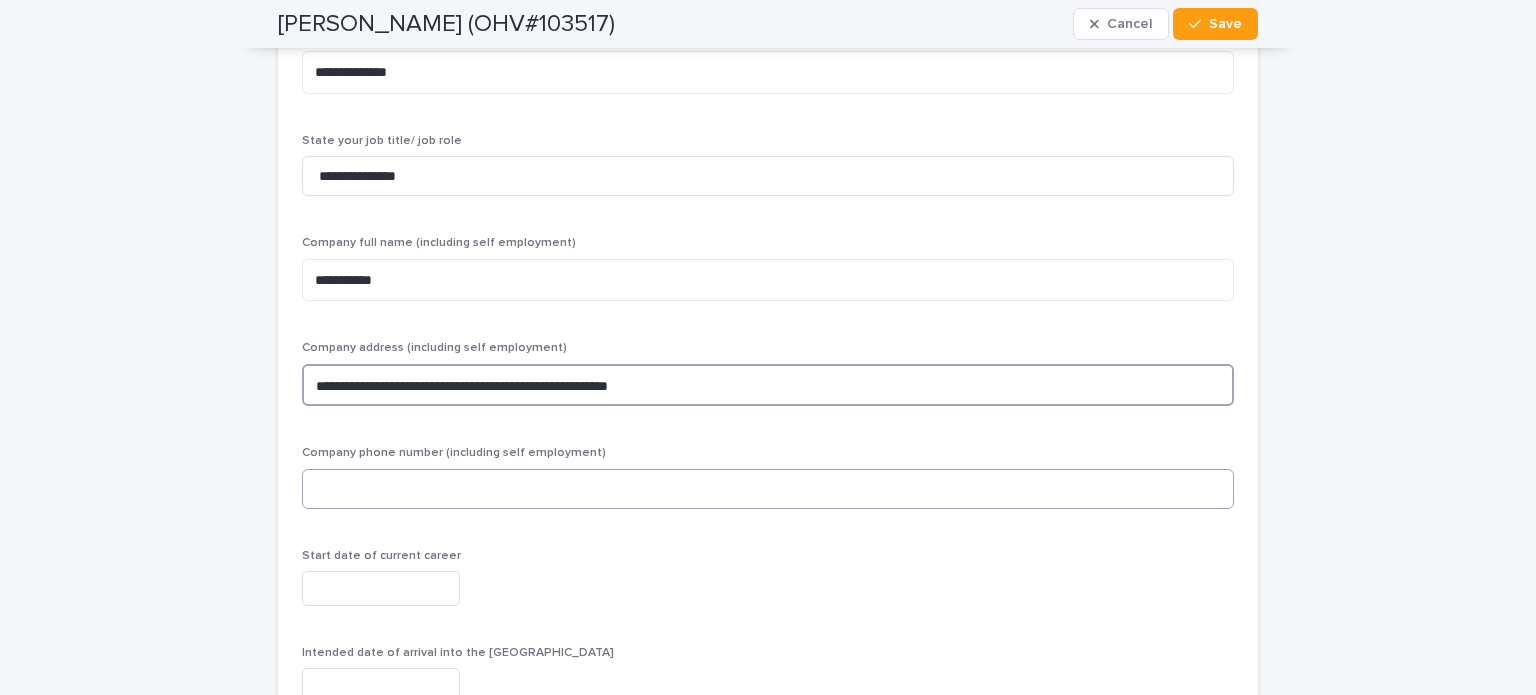 type on "**********" 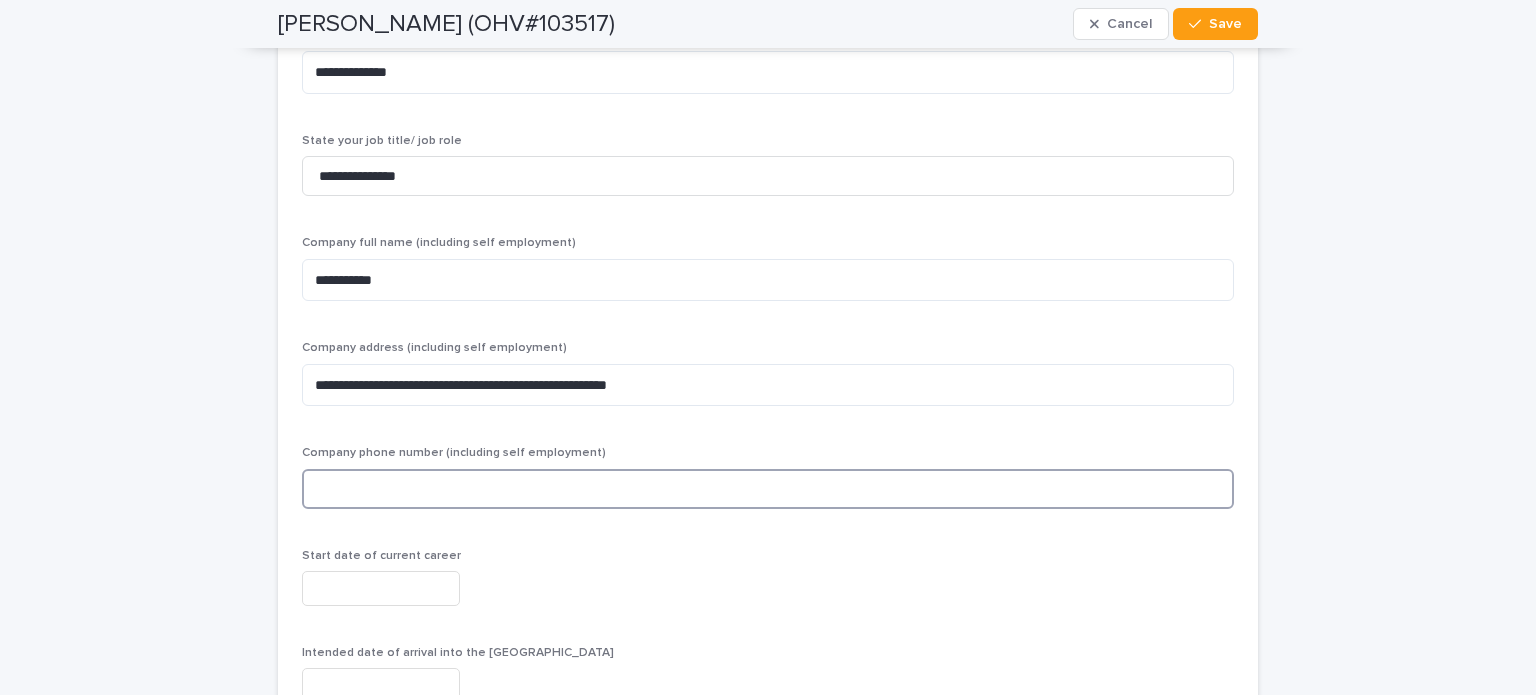 click at bounding box center [768, 489] 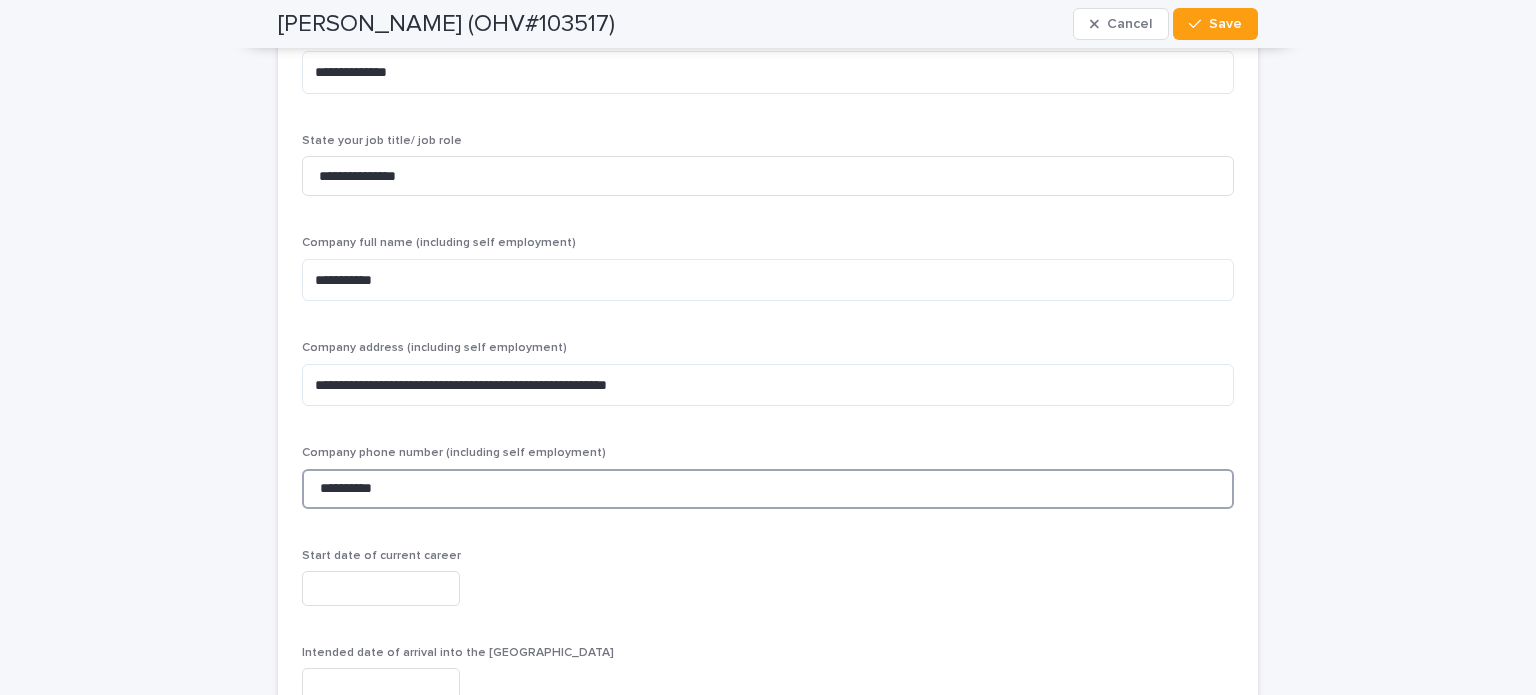 type on "**********" 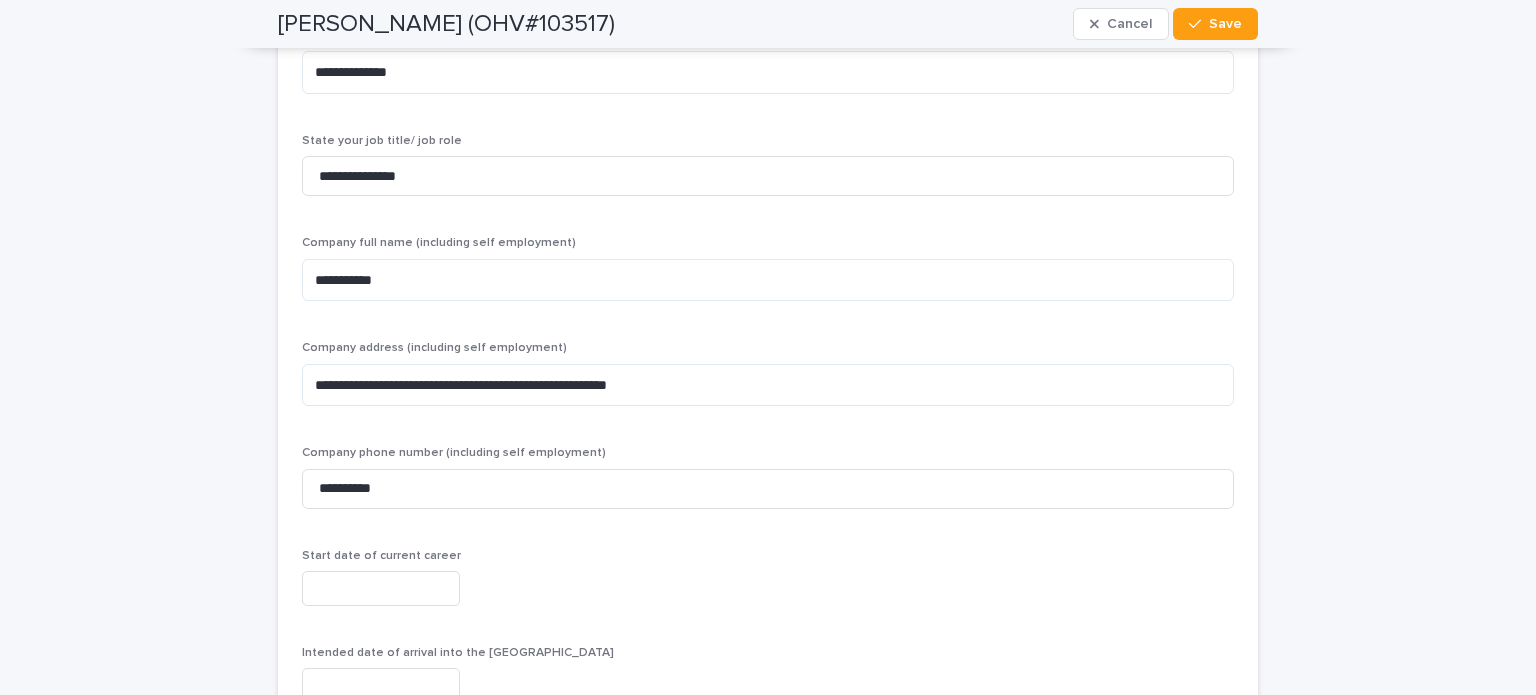 click at bounding box center (381, 588) 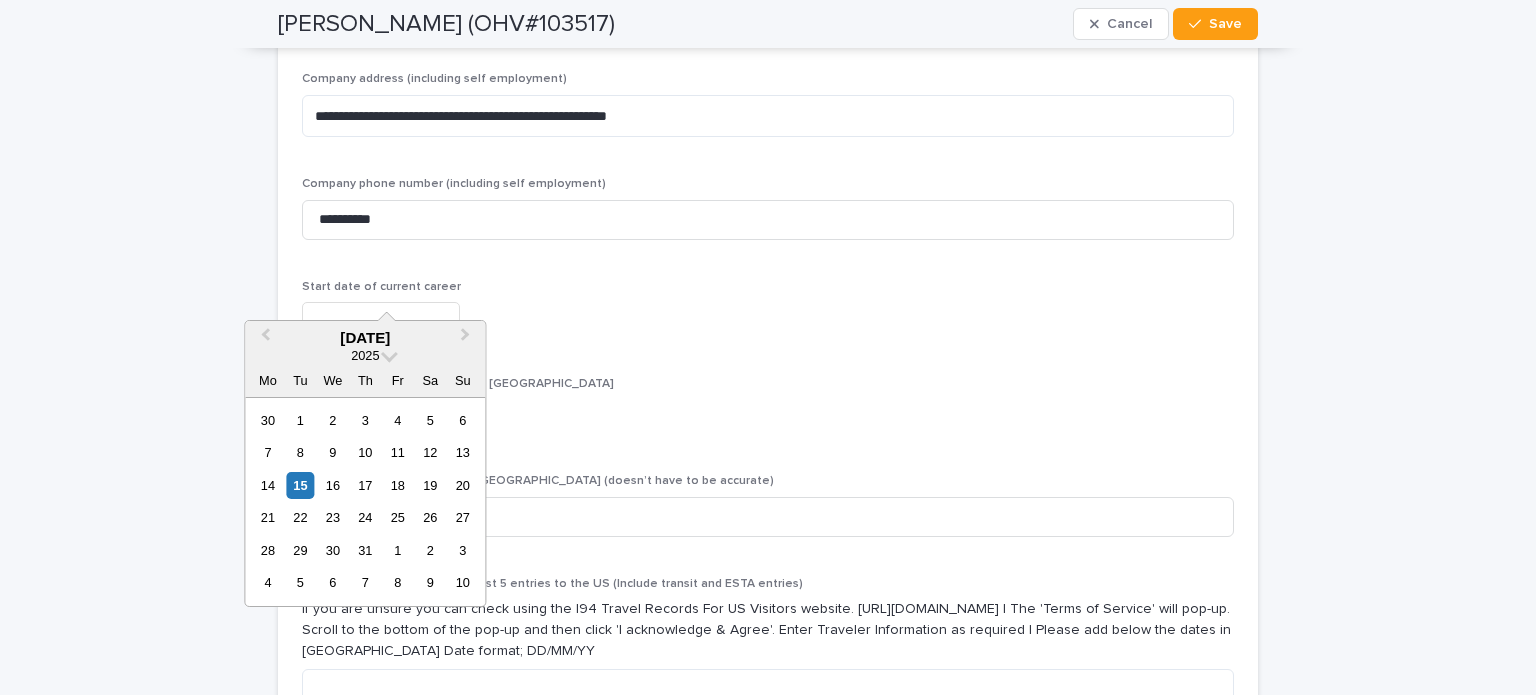 scroll, scrollTop: 5989, scrollLeft: 0, axis: vertical 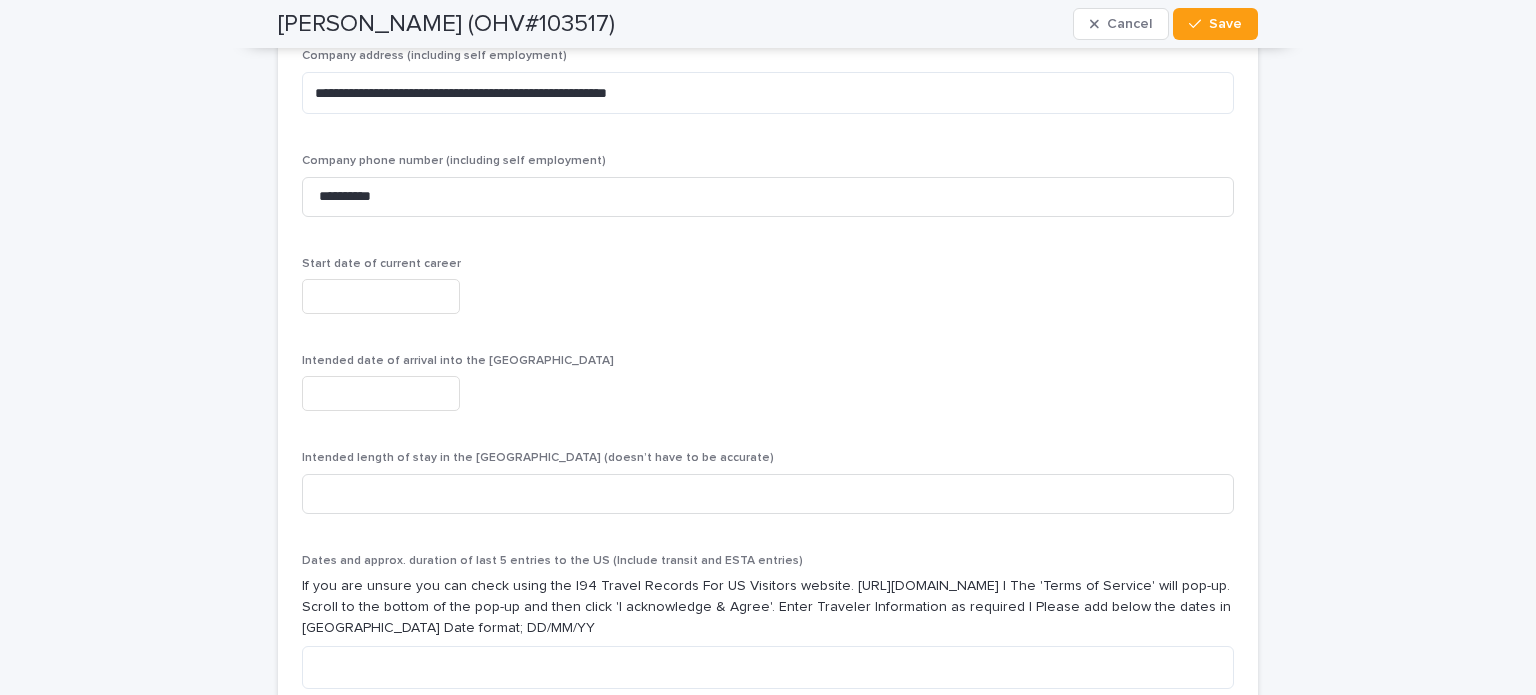 click on "Intended date of arrival into the [GEOGRAPHIC_DATA]" at bounding box center [768, 361] 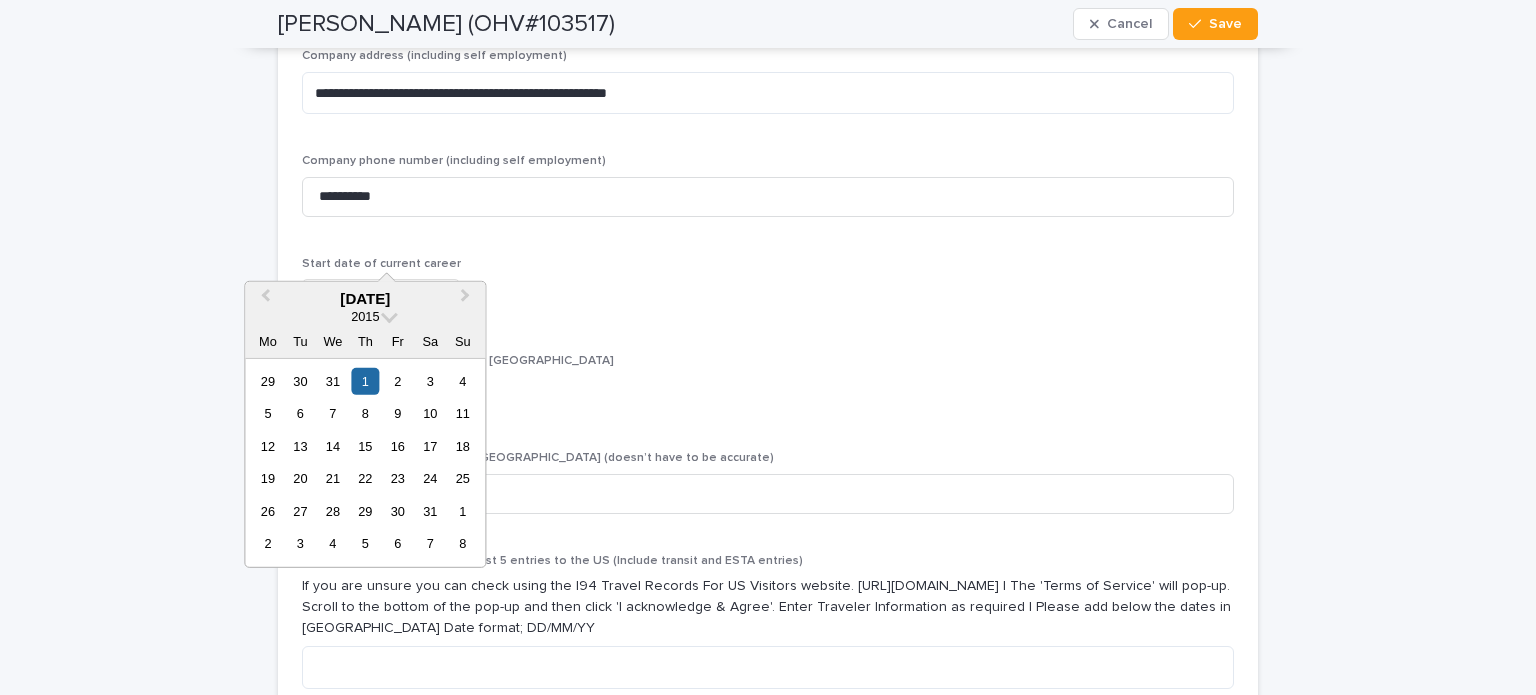 type on "**********" 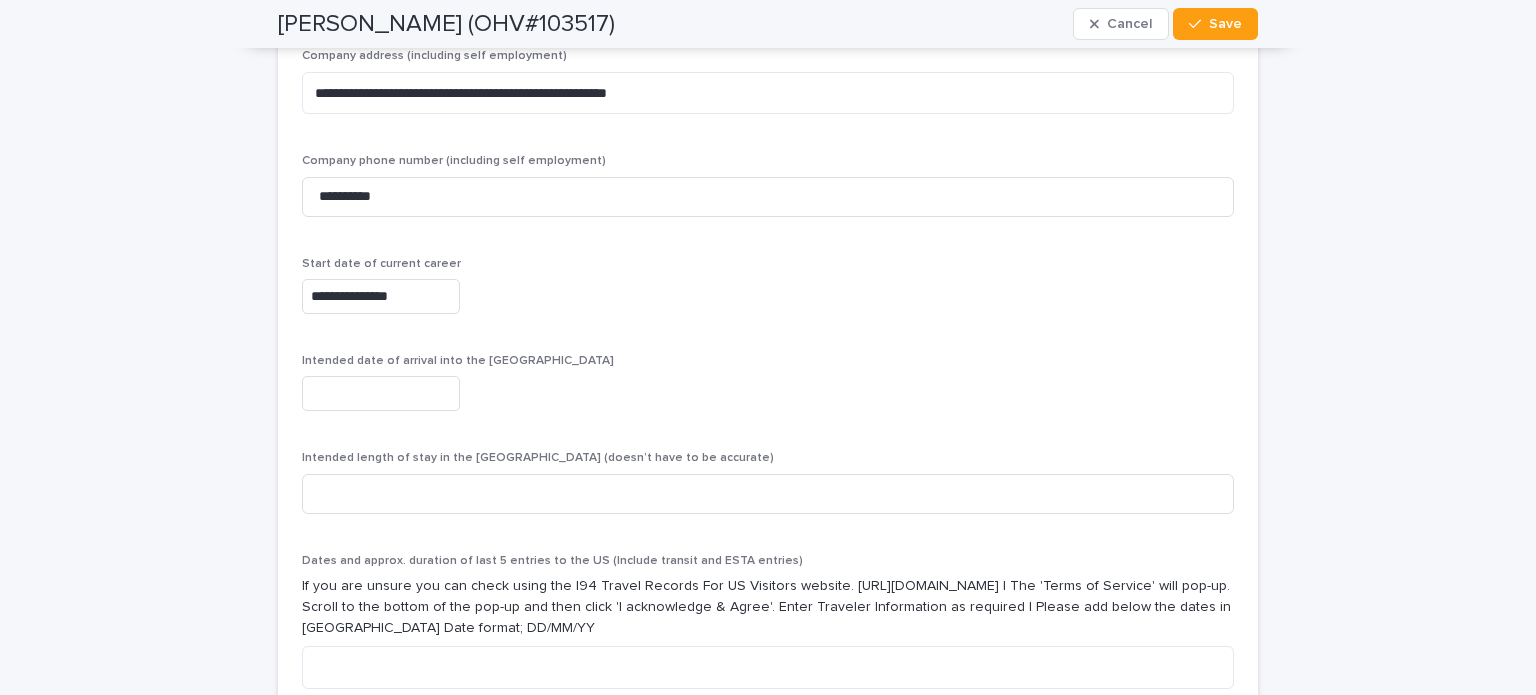 click at bounding box center [381, 393] 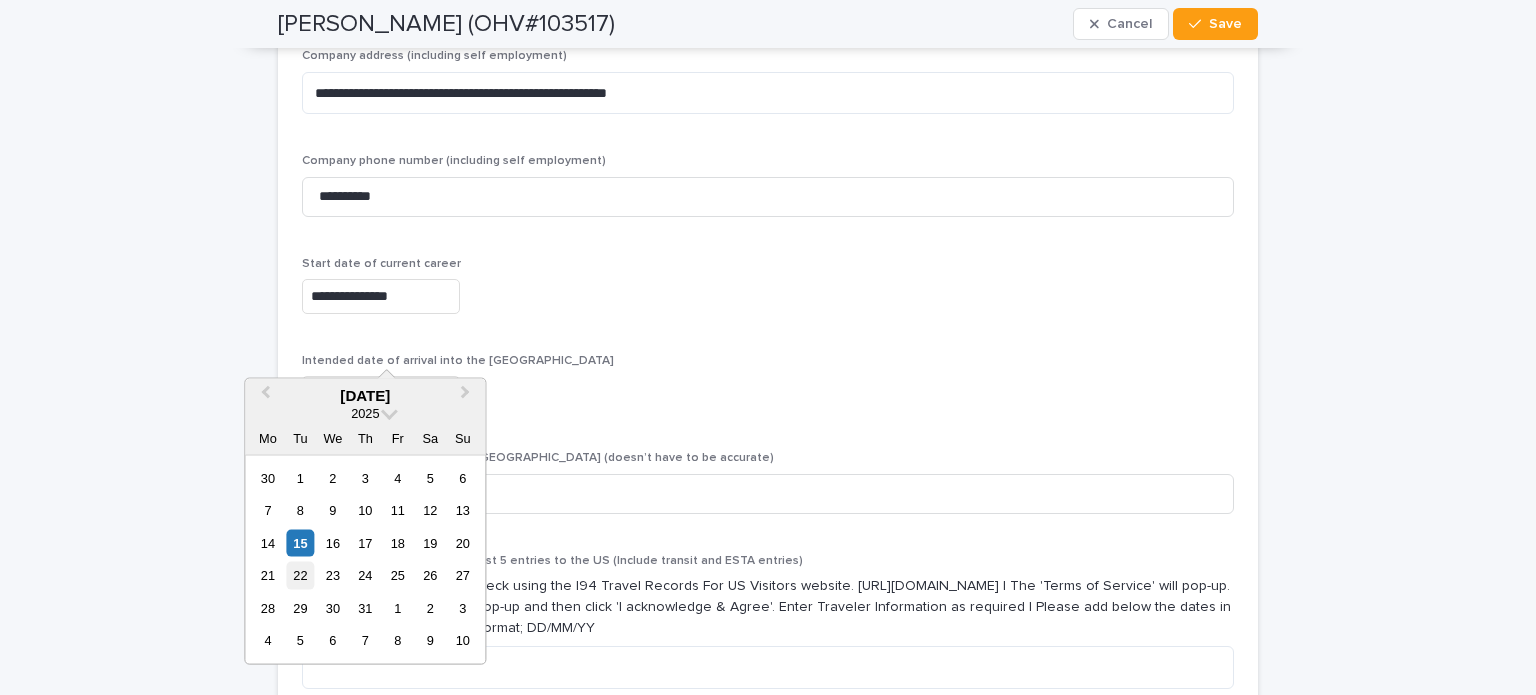 click on "22" at bounding box center (300, 575) 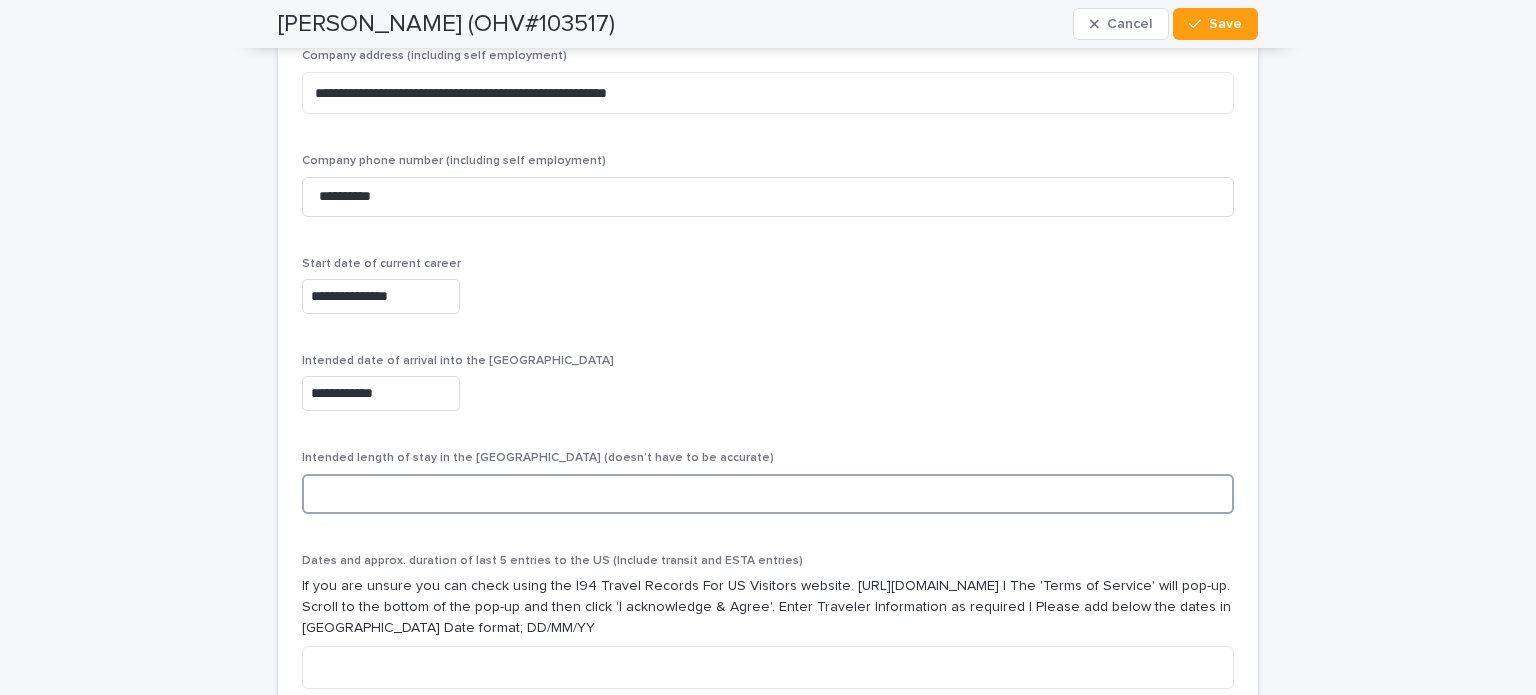 click at bounding box center (768, 494) 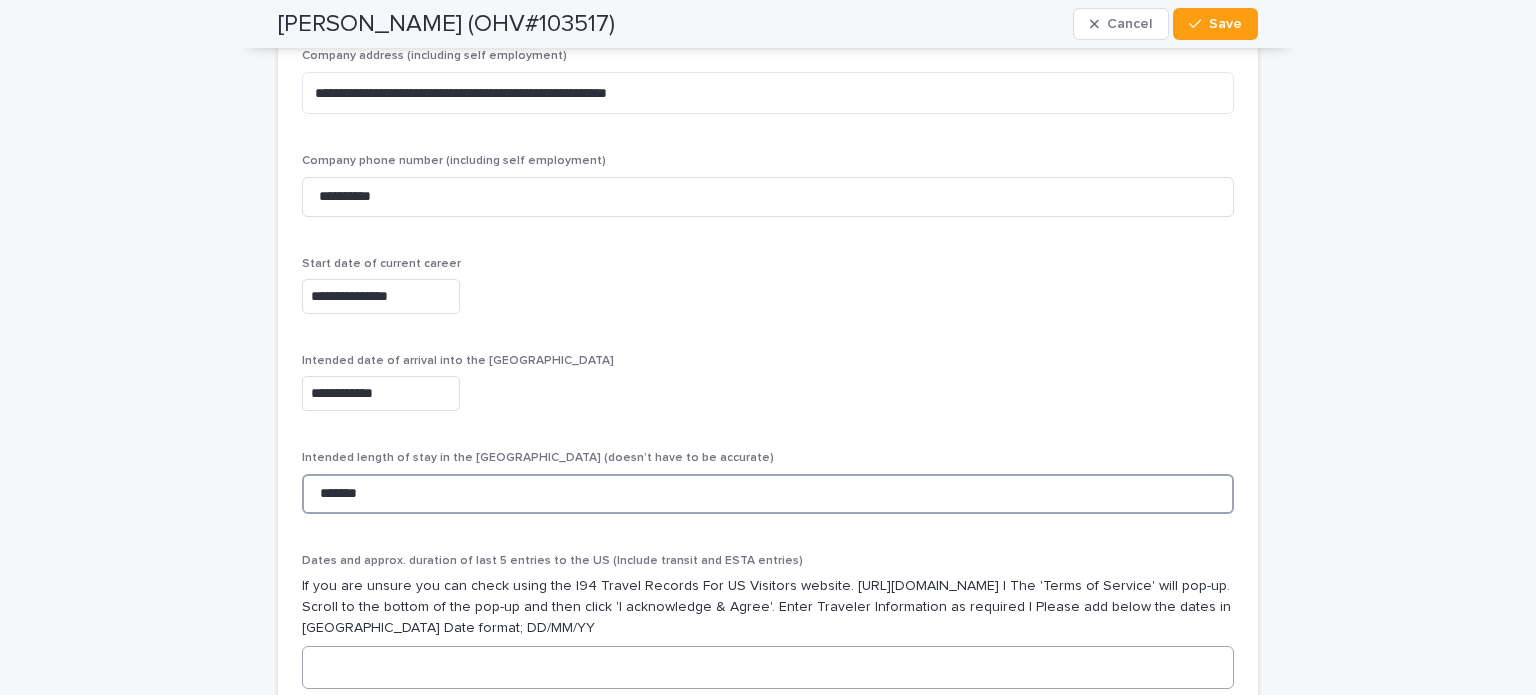 type on "*******" 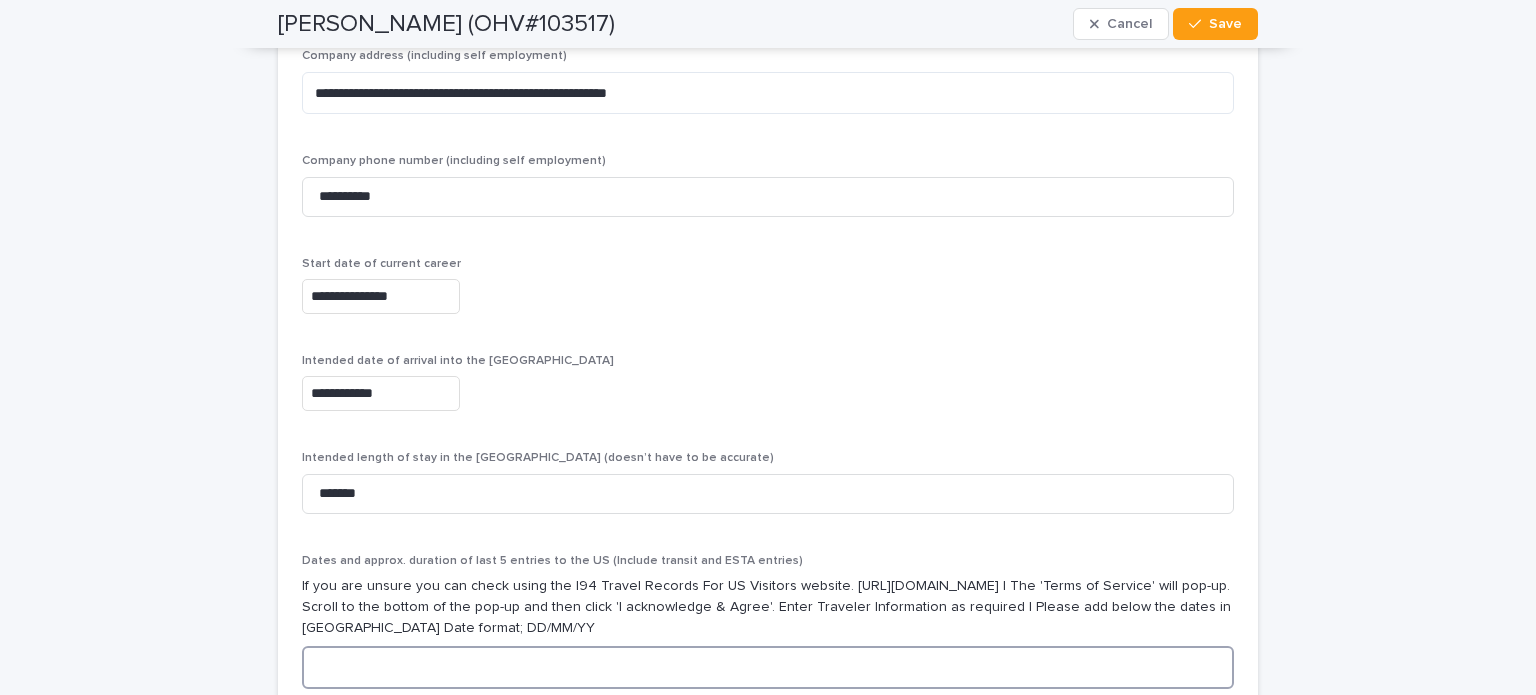 click at bounding box center [768, 667] 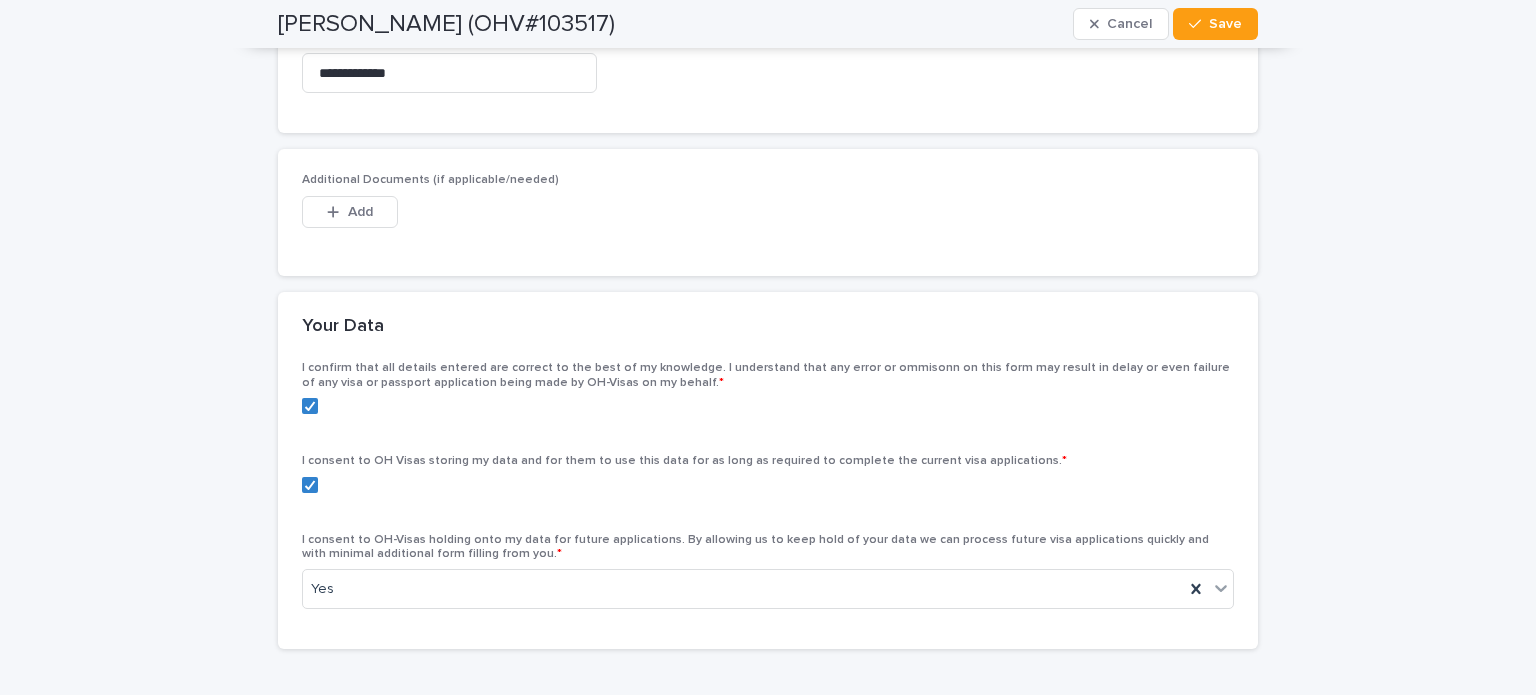 scroll, scrollTop: 8138, scrollLeft: 0, axis: vertical 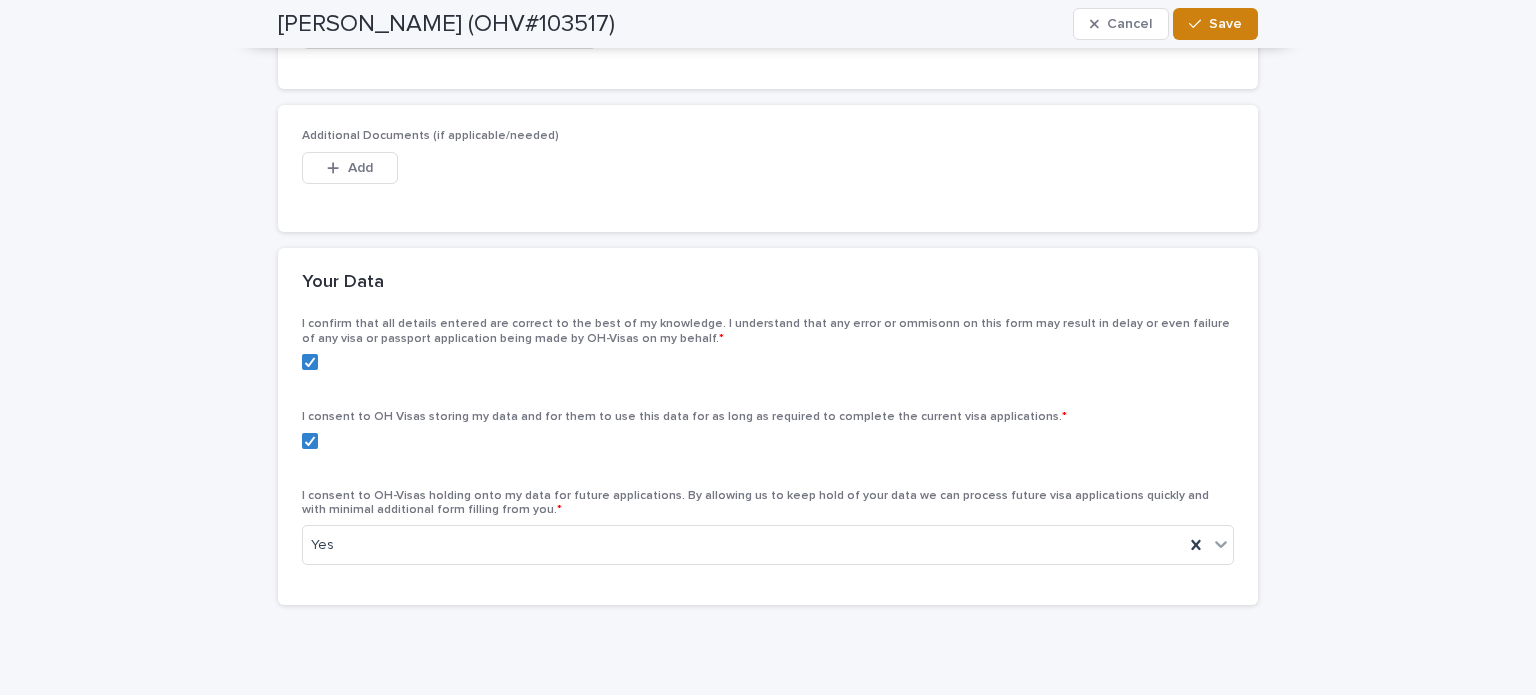 click on "Save" at bounding box center (1215, 24) 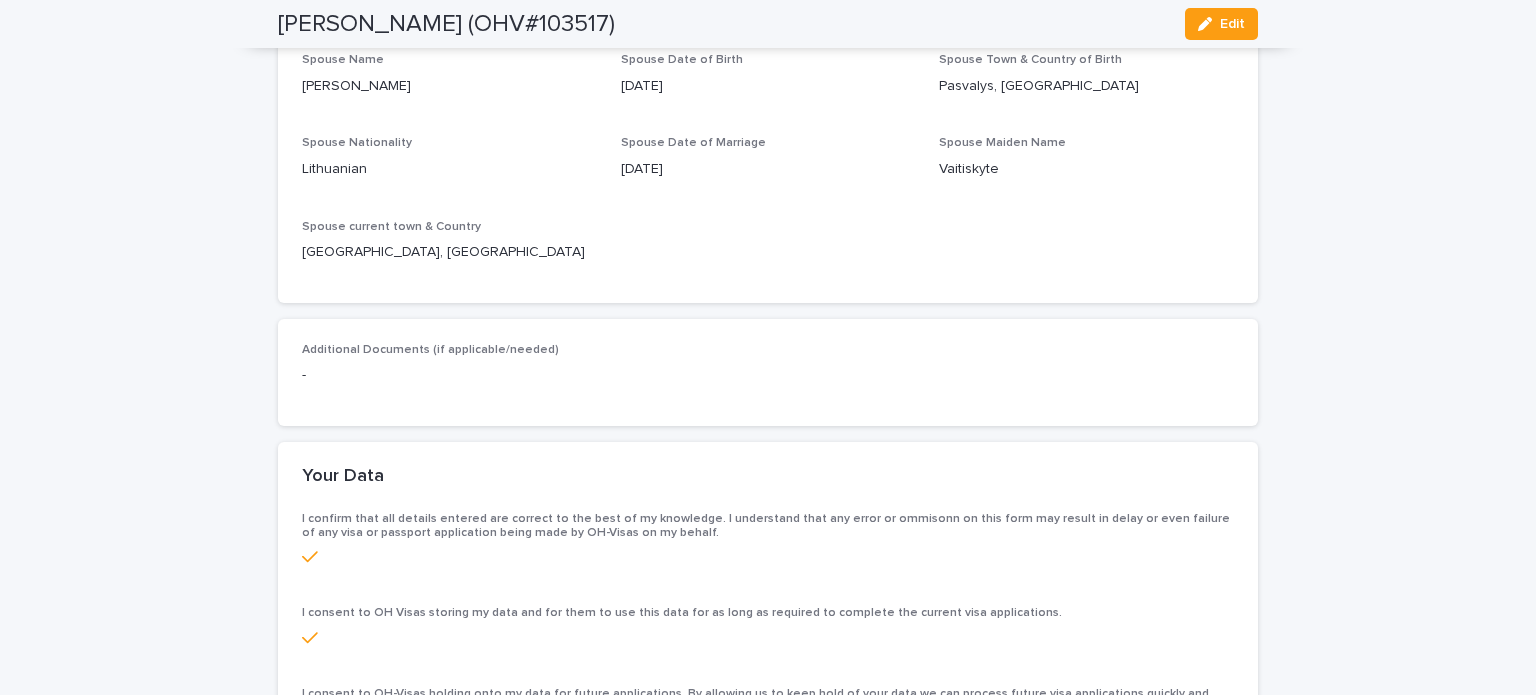scroll, scrollTop: 7808, scrollLeft: 0, axis: vertical 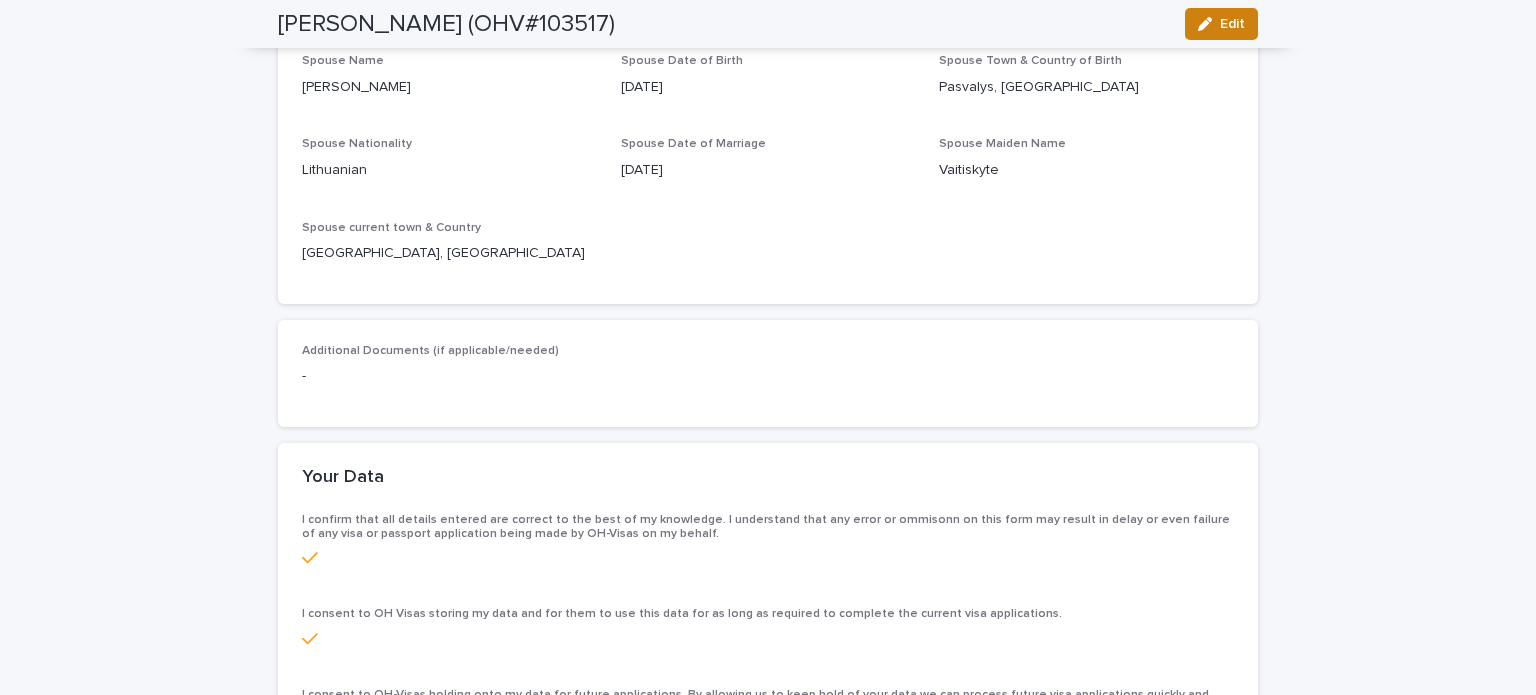 click on "Edit" at bounding box center (1232, 24) 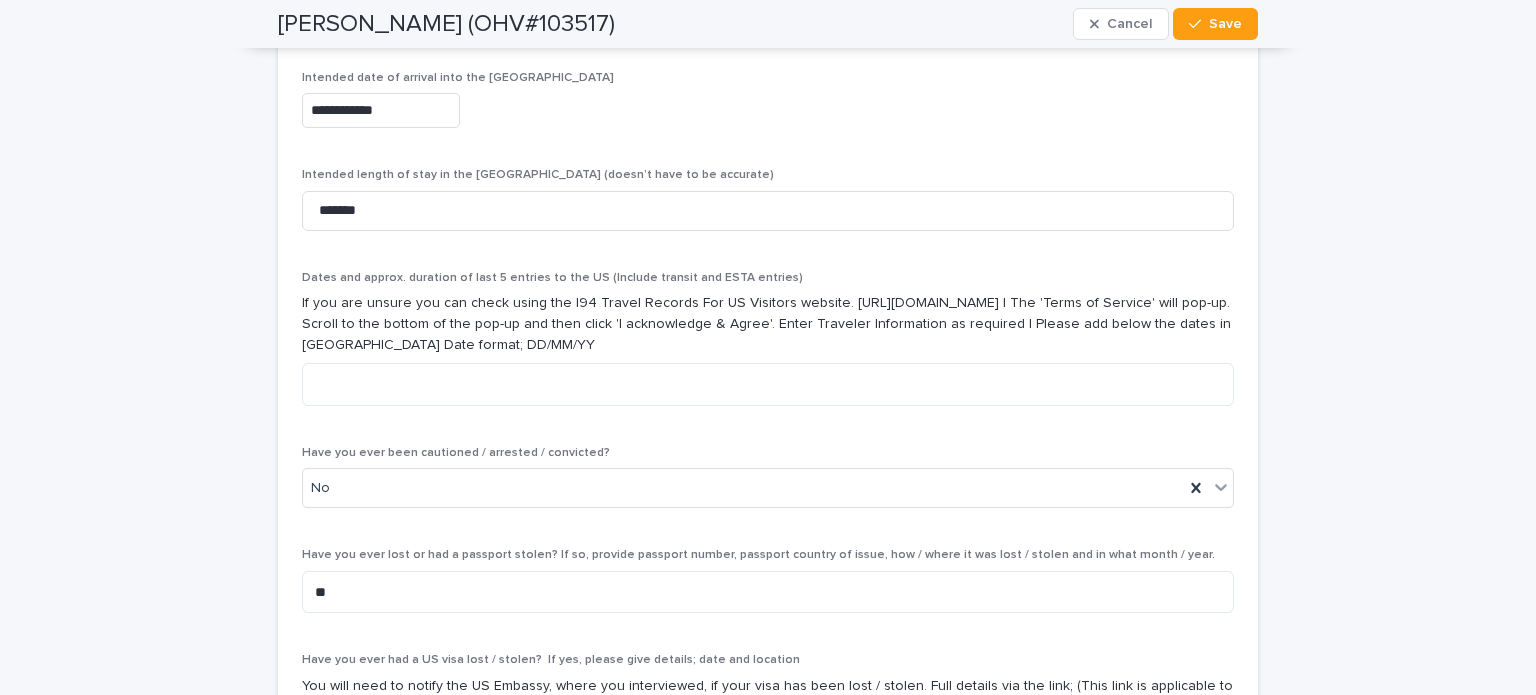 scroll, scrollTop: 6183, scrollLeft: 0, axis: vertical 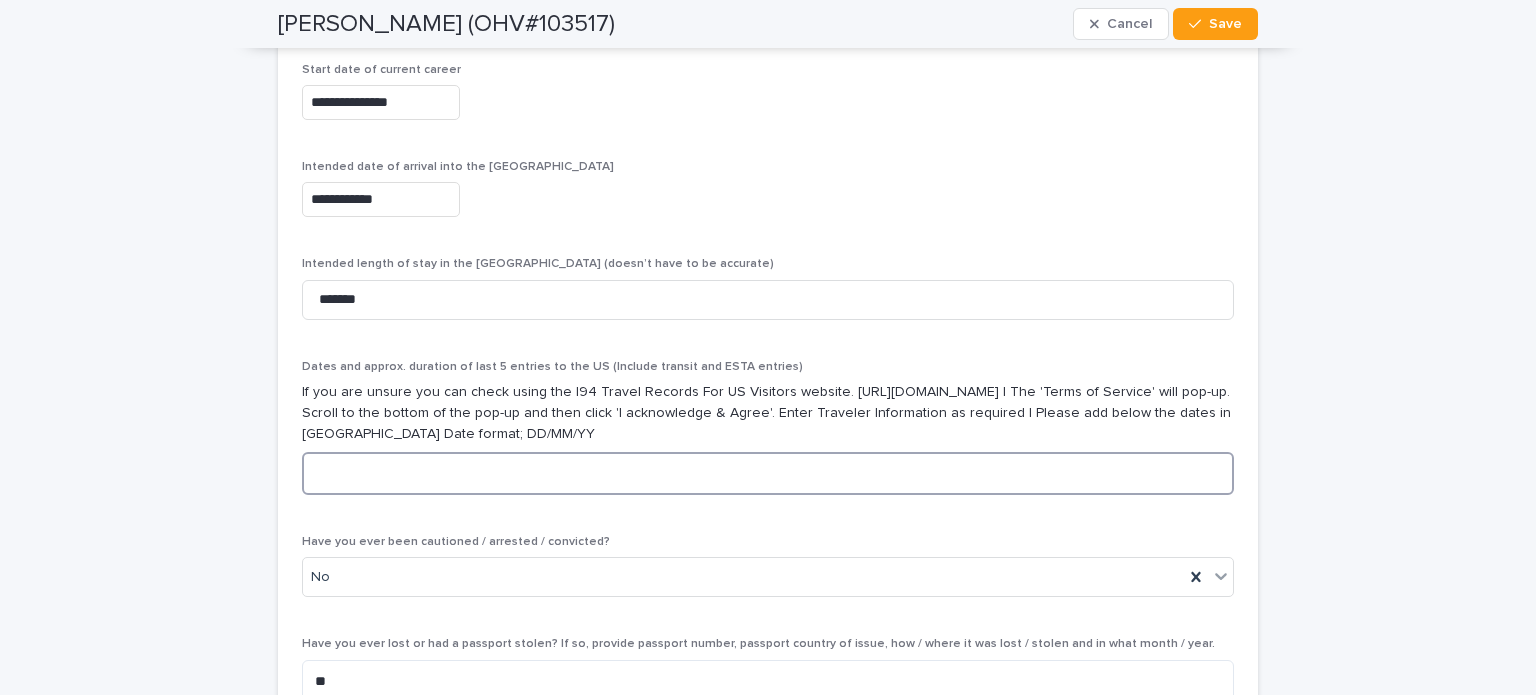 click at bounding box center (768, 473) 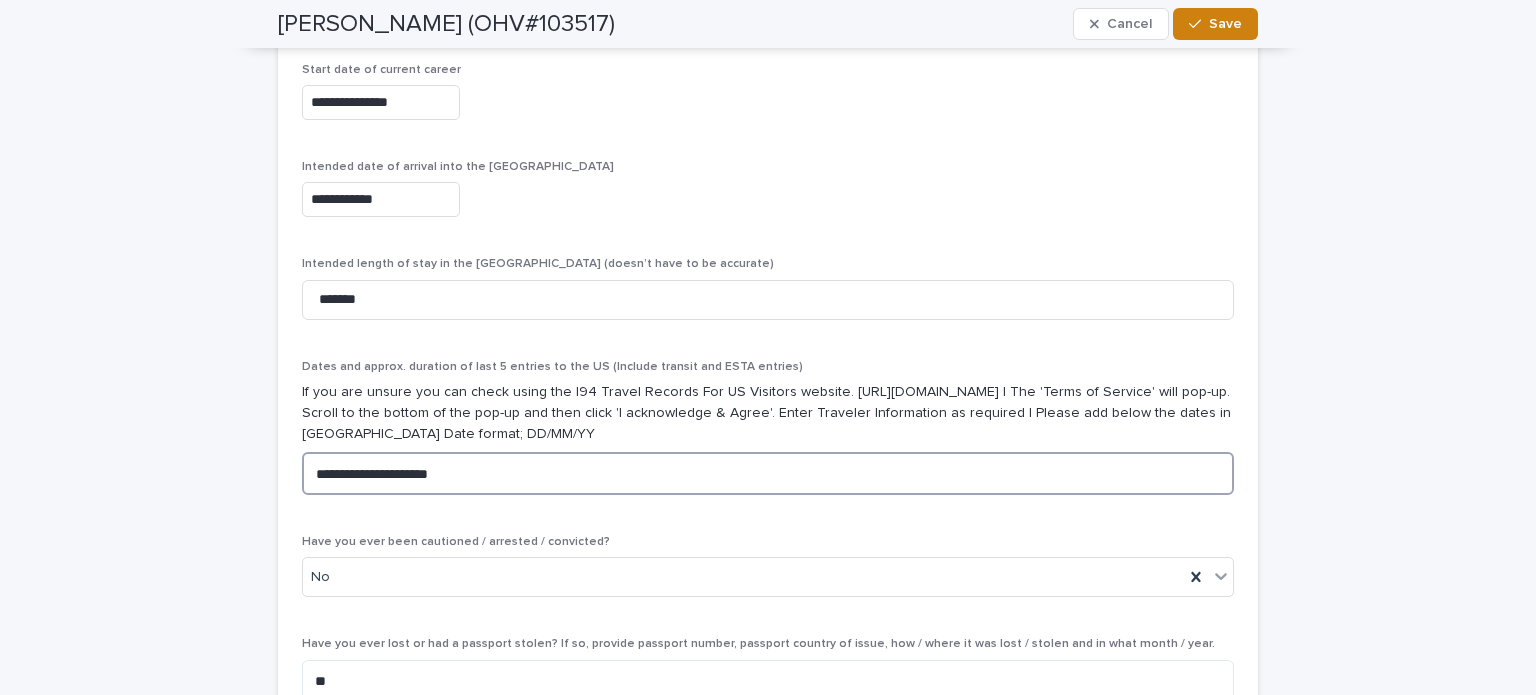 type on "**********" 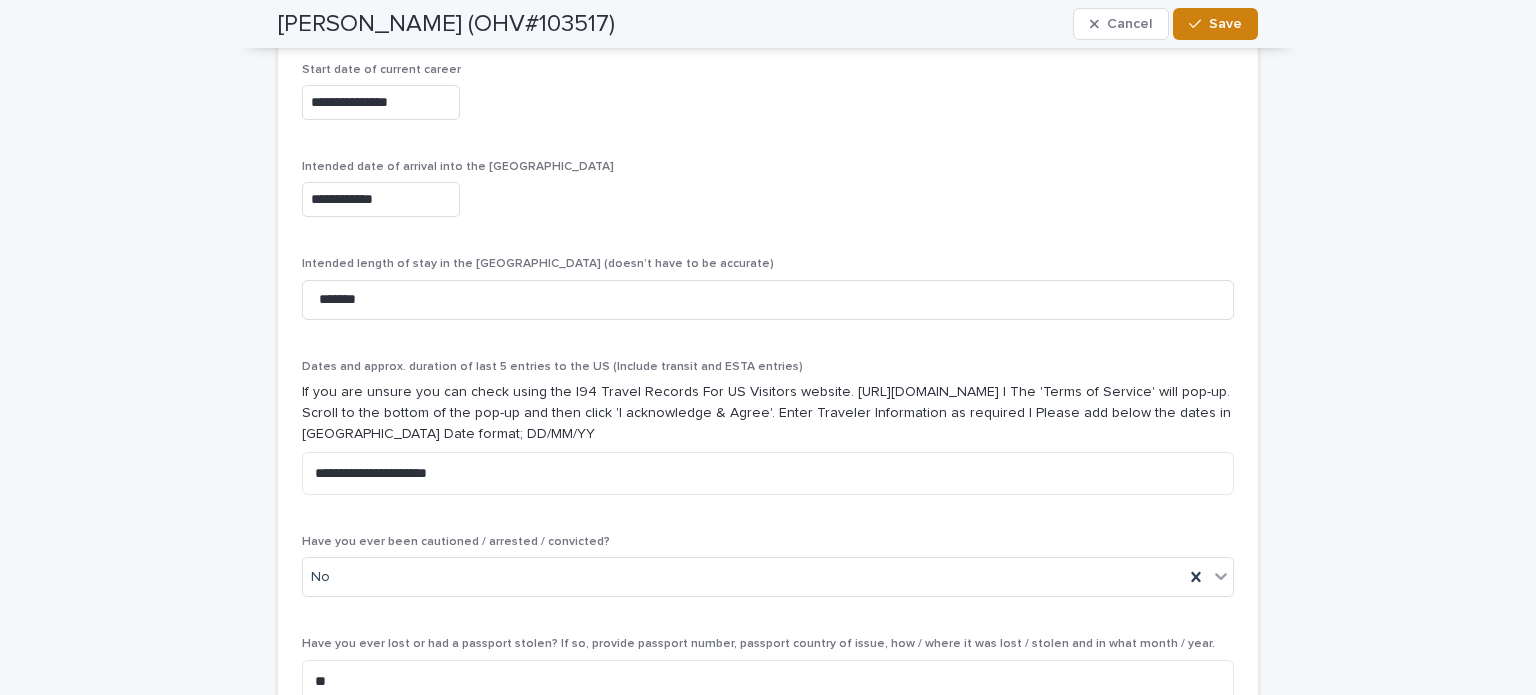 click on "Save" at bounding box center [1215, 24] 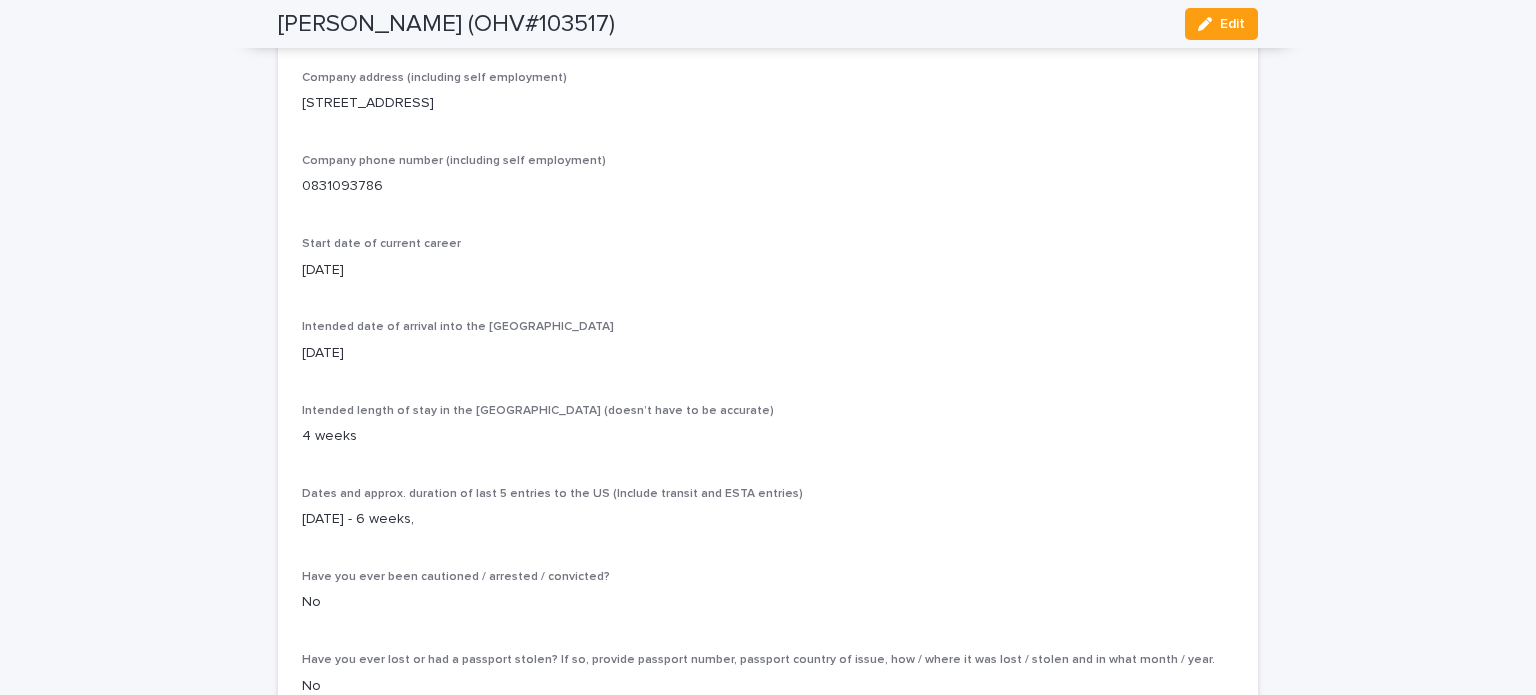 scroll, scrollTop: 6417, scrollLeft: 0, axis: vertical 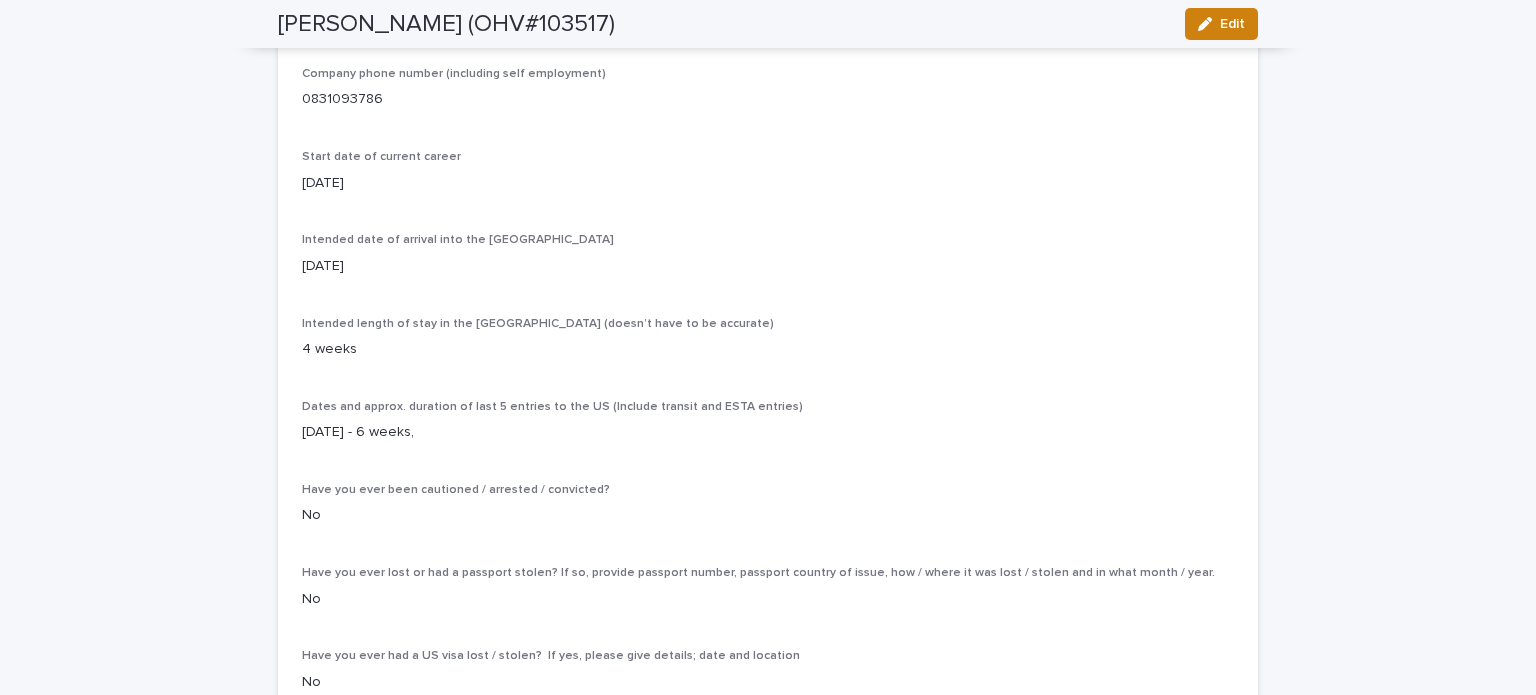 click on "Edit" at bounding box center (1221, 24) 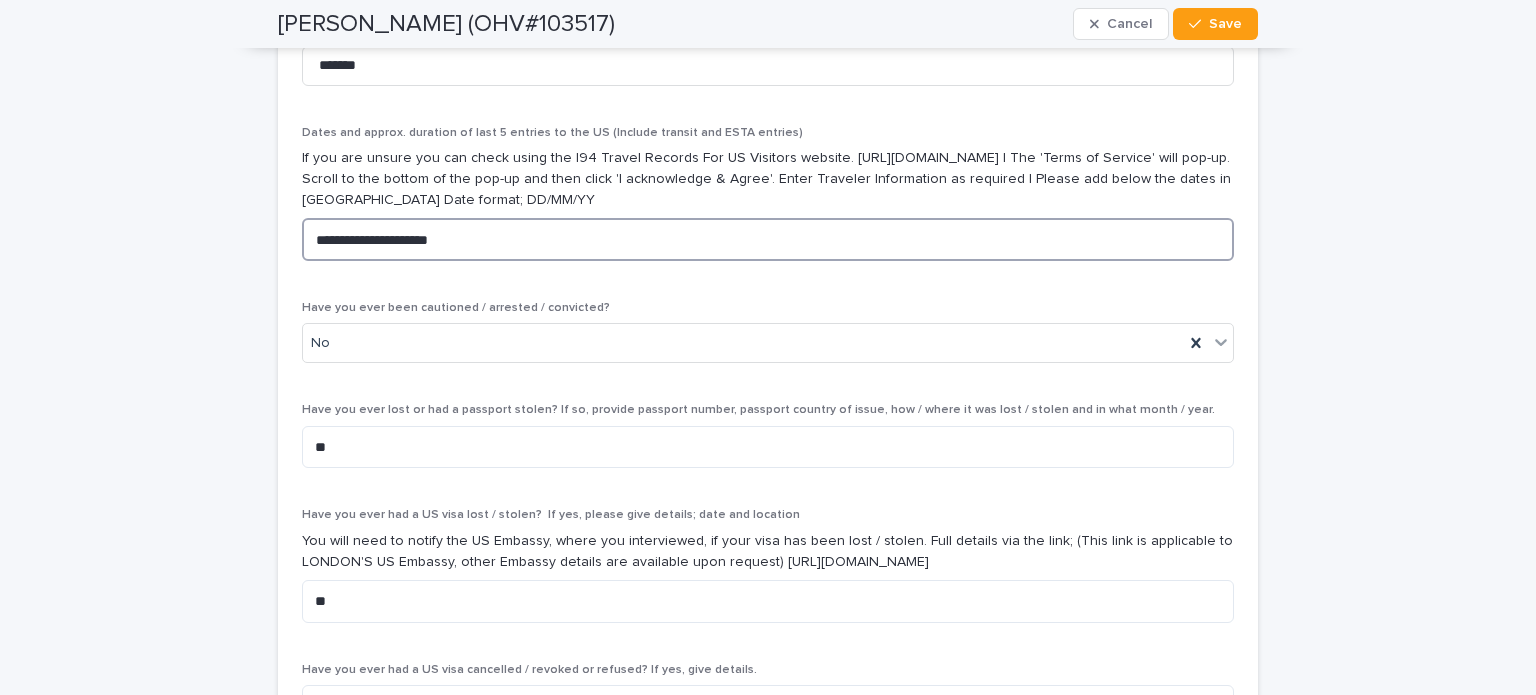click on "**********" at bounding box center (768, 239) 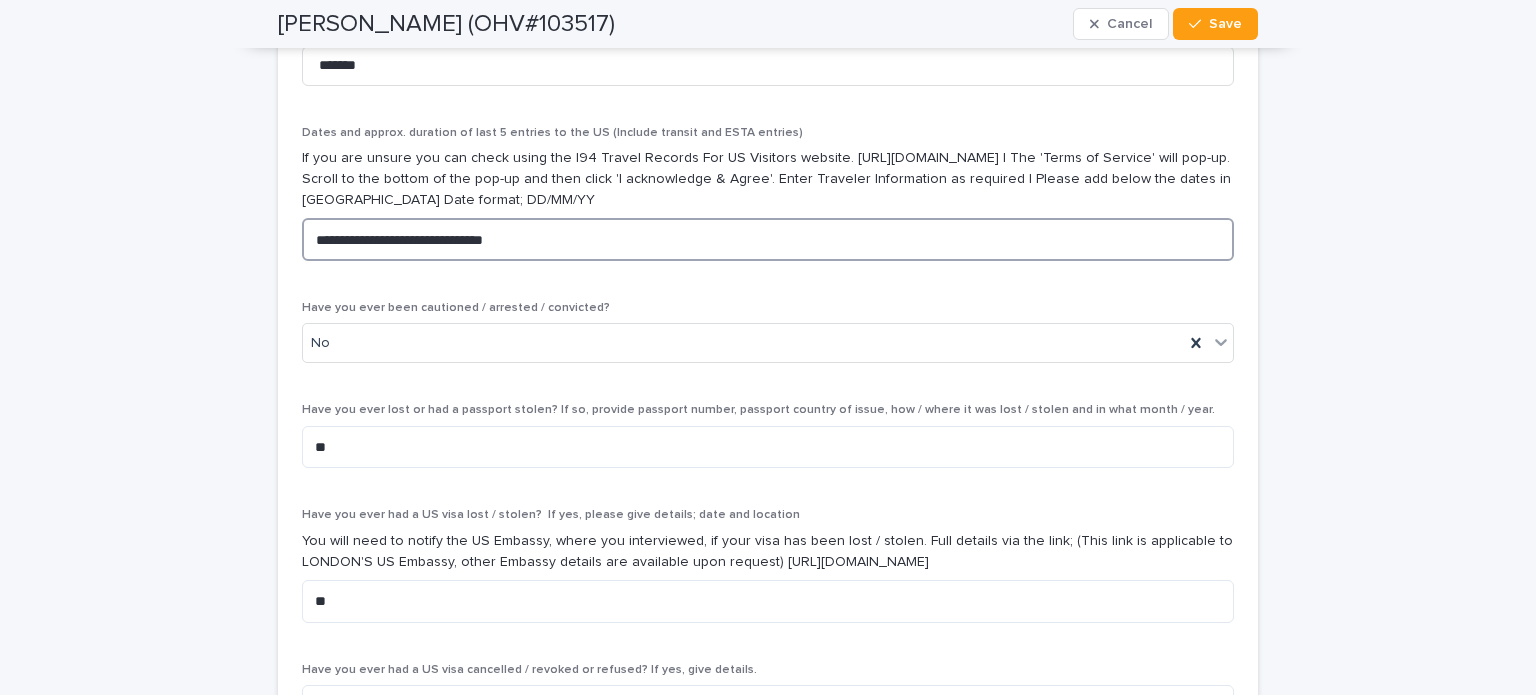 click on "**********" at bounding box center [768, 239] 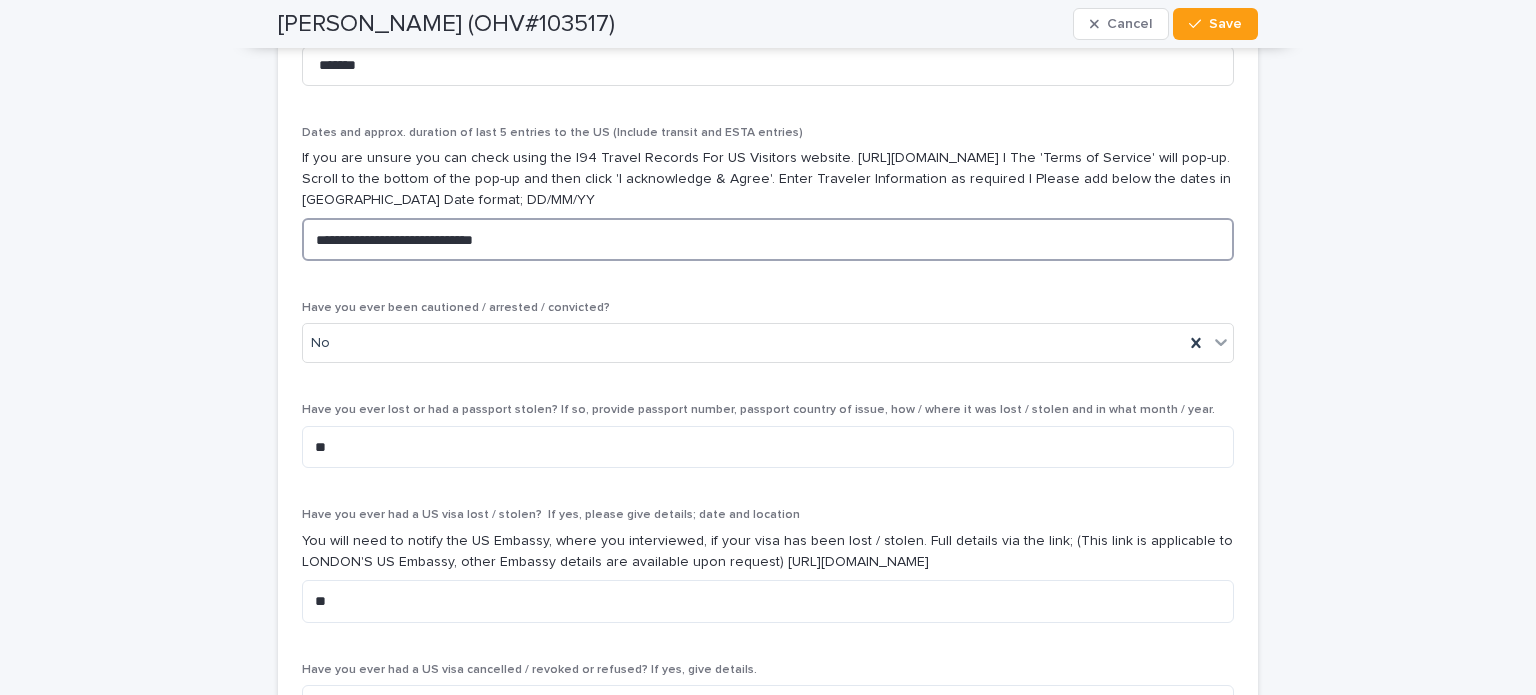 click on "**********" at bounding box center [768, 239] 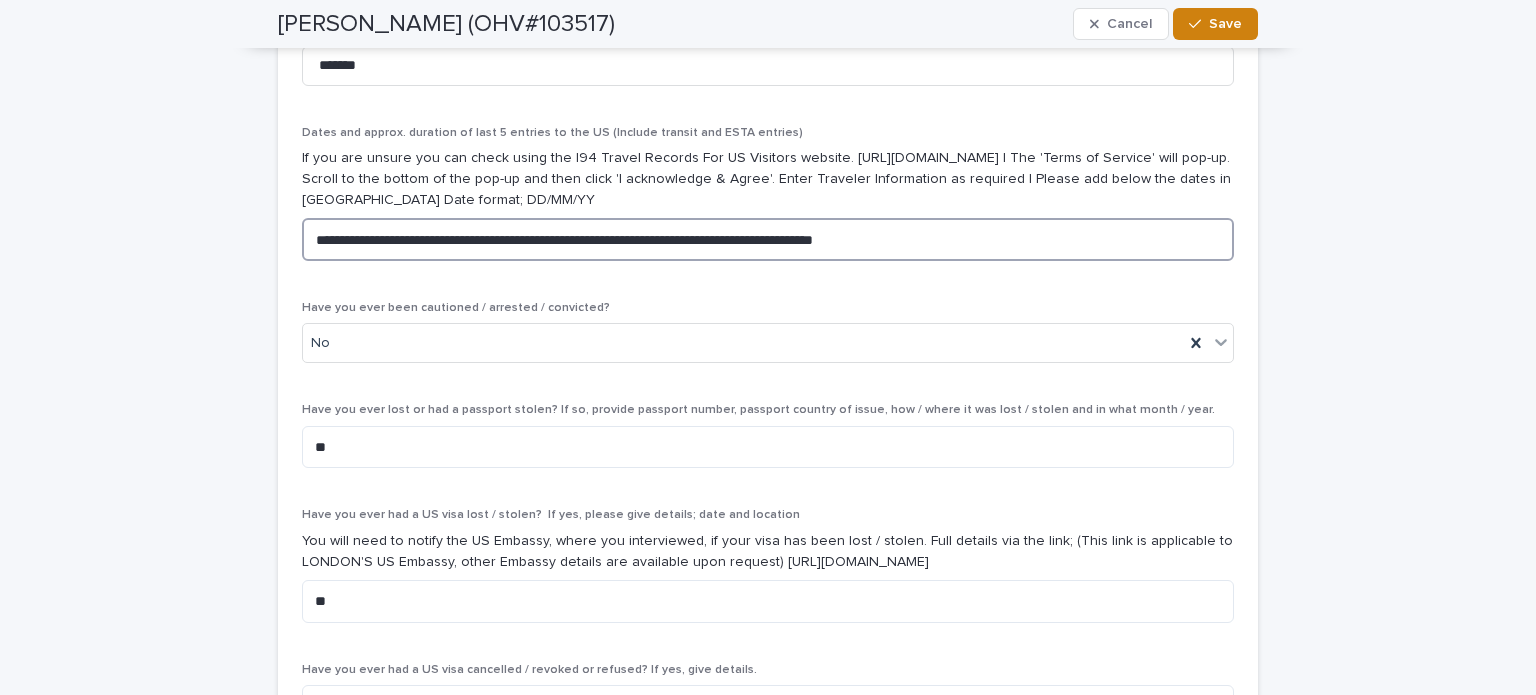 type on "**********" 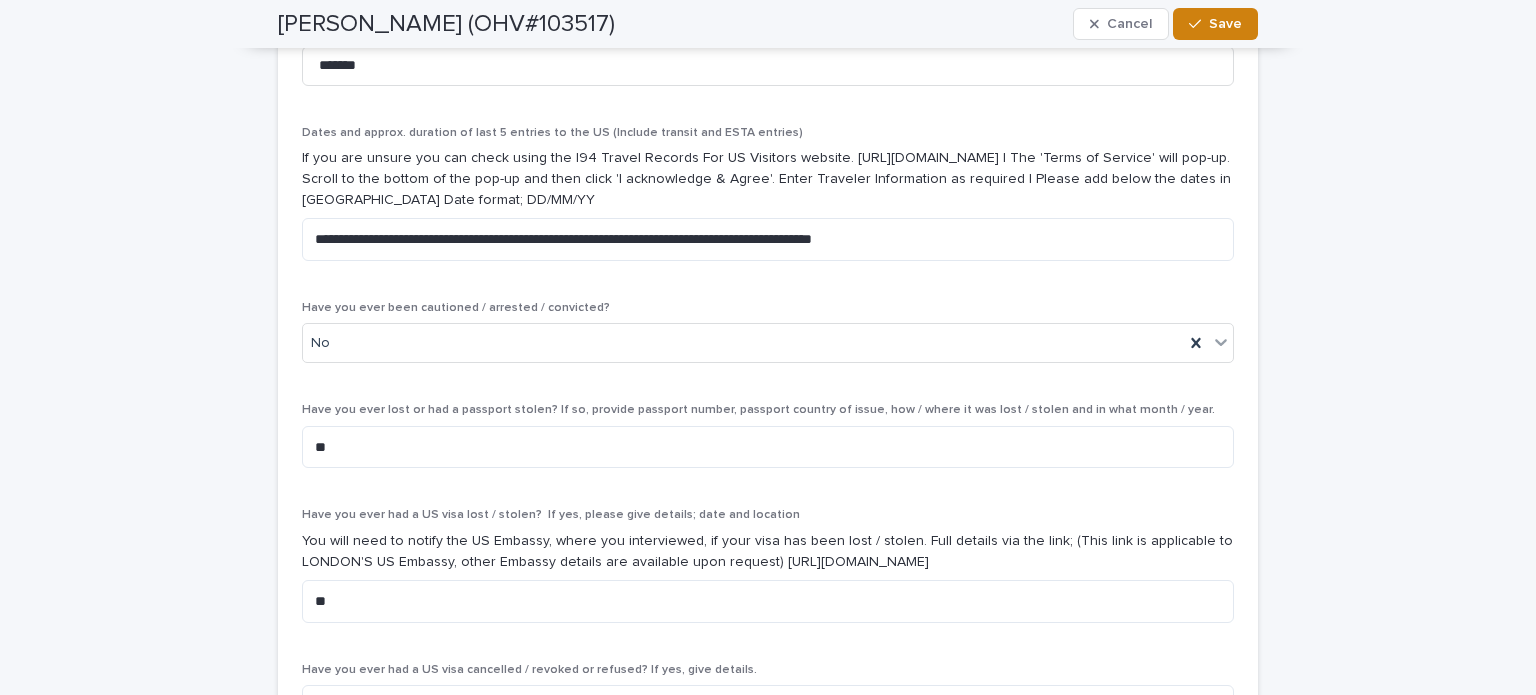 click at bounding box center (1199, 24) 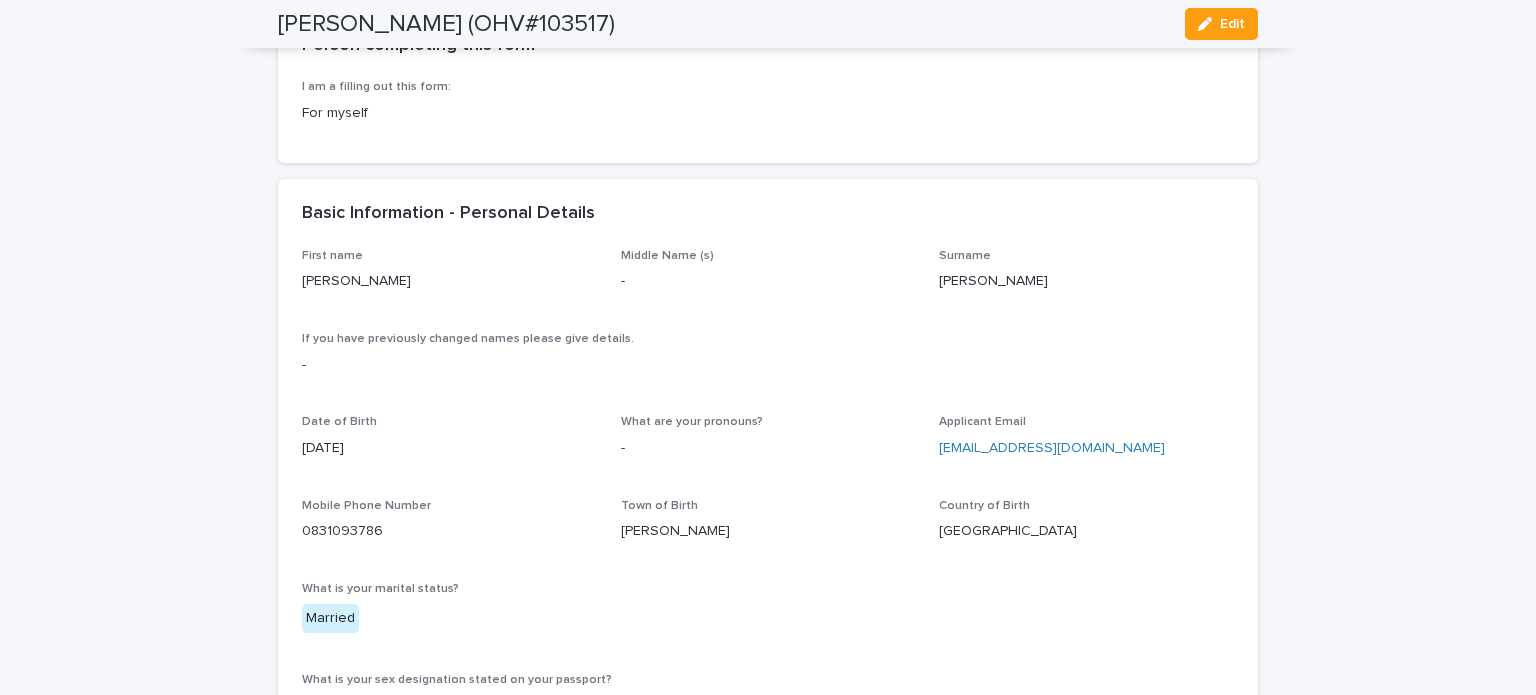 scroll, scrollTop: 0, scrollLeft: 0, axis: both 